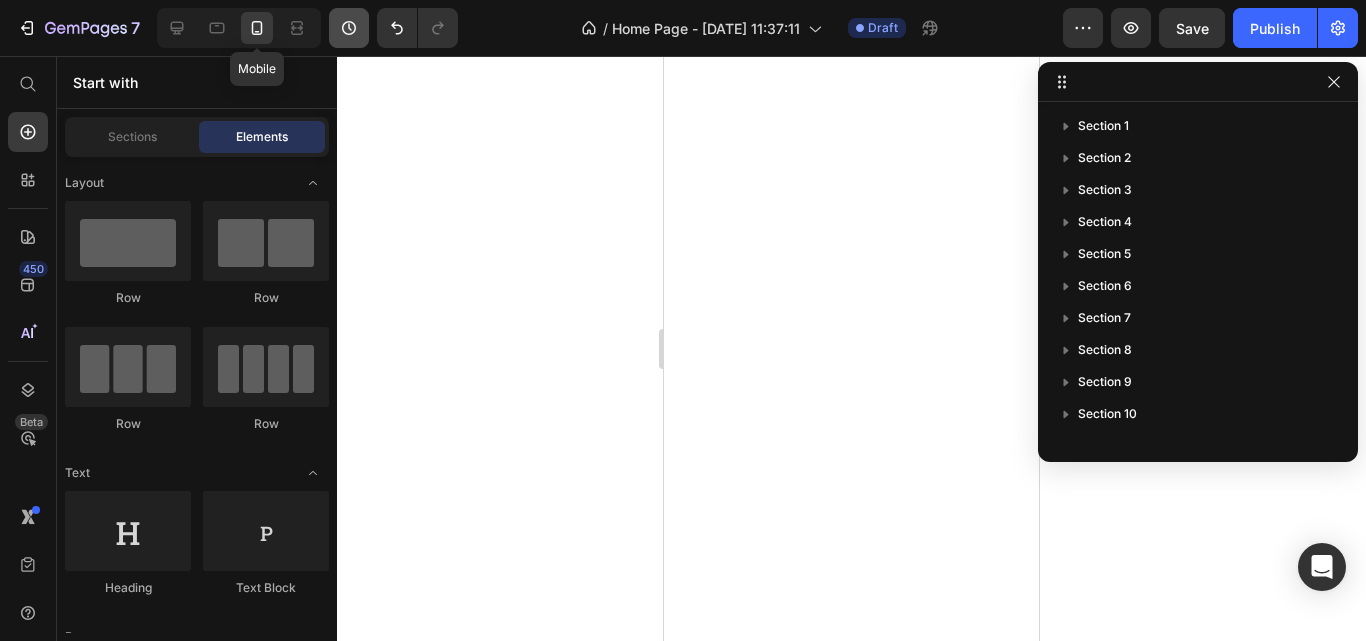 scroll, scrollTop: 0, scrollLeft: 0, axis: both 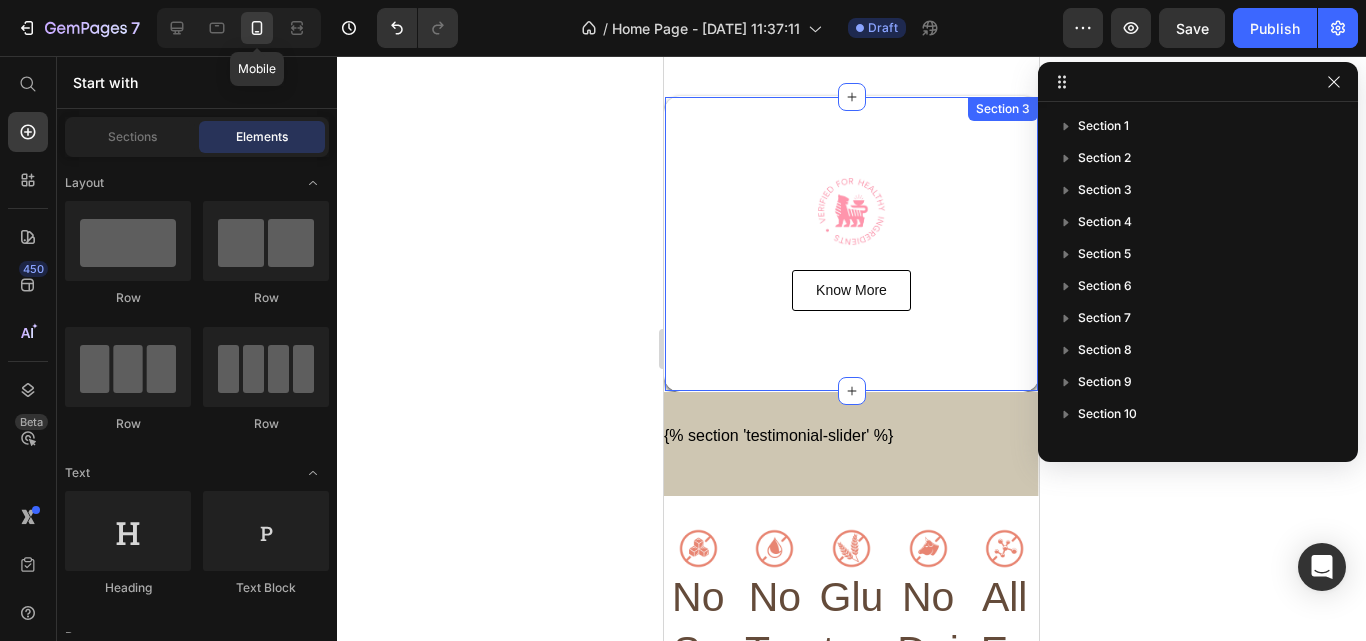 click 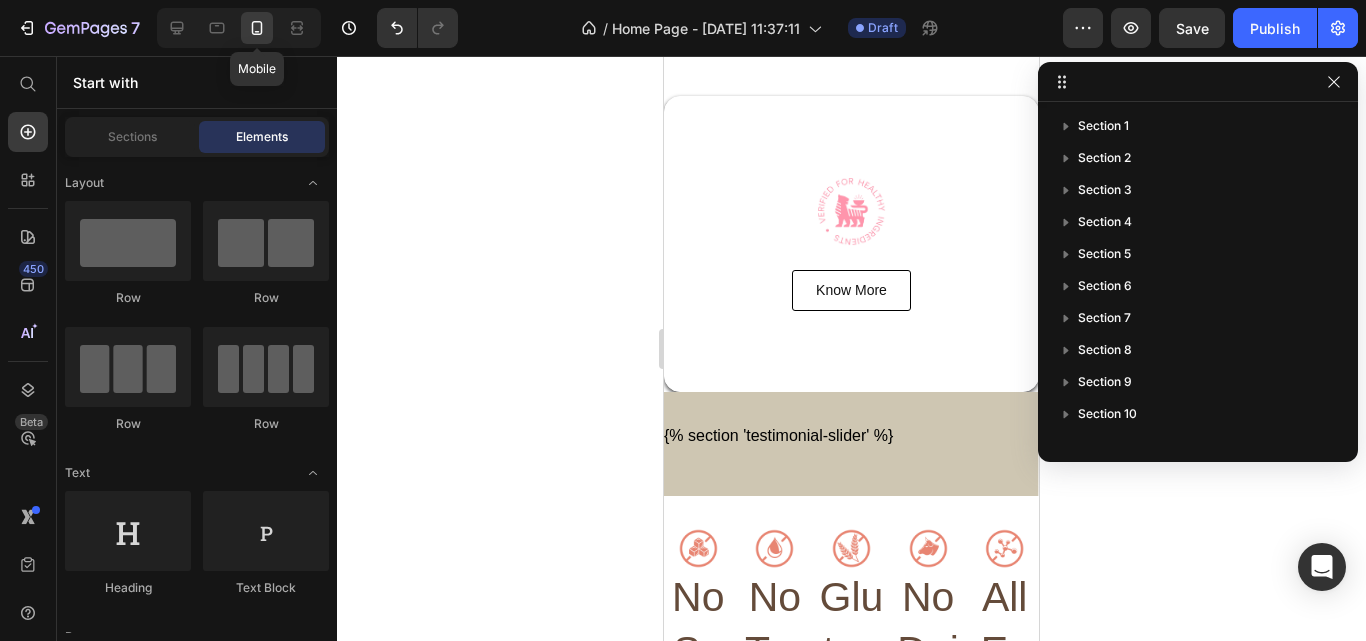 scroll, scrollTop: 341, scrollLeft: 0, axis: vertical 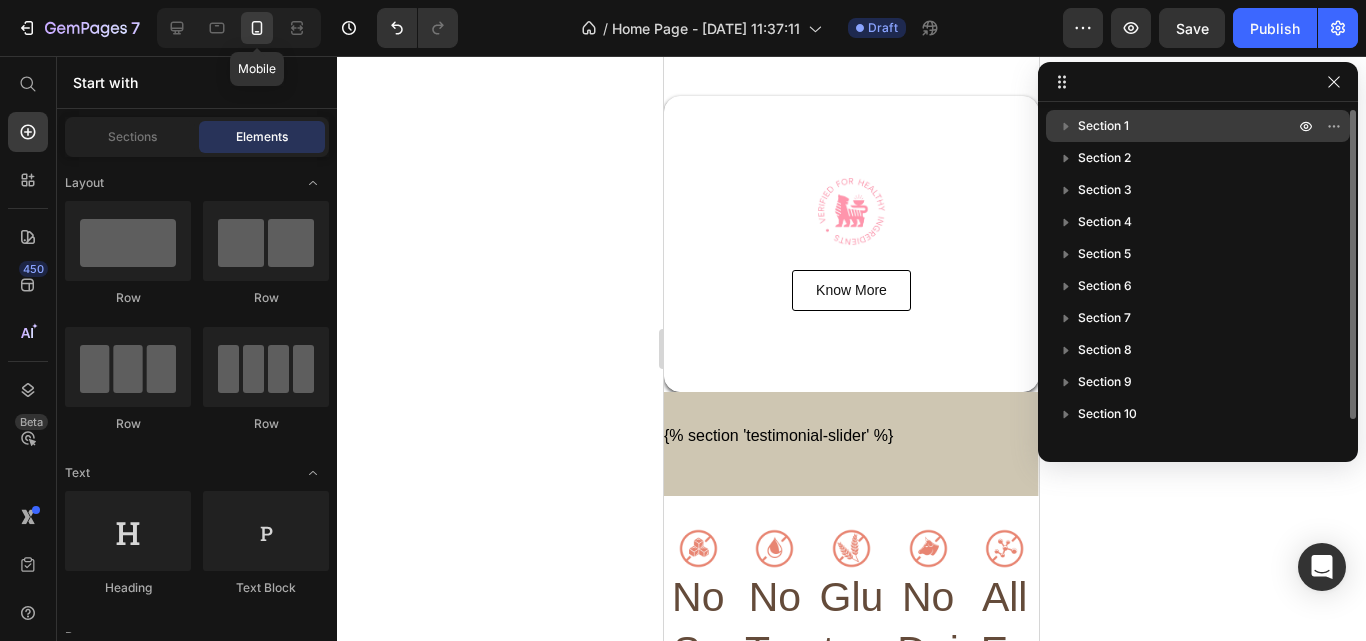 click on "Section 1" at bounding box center (1103, 126) 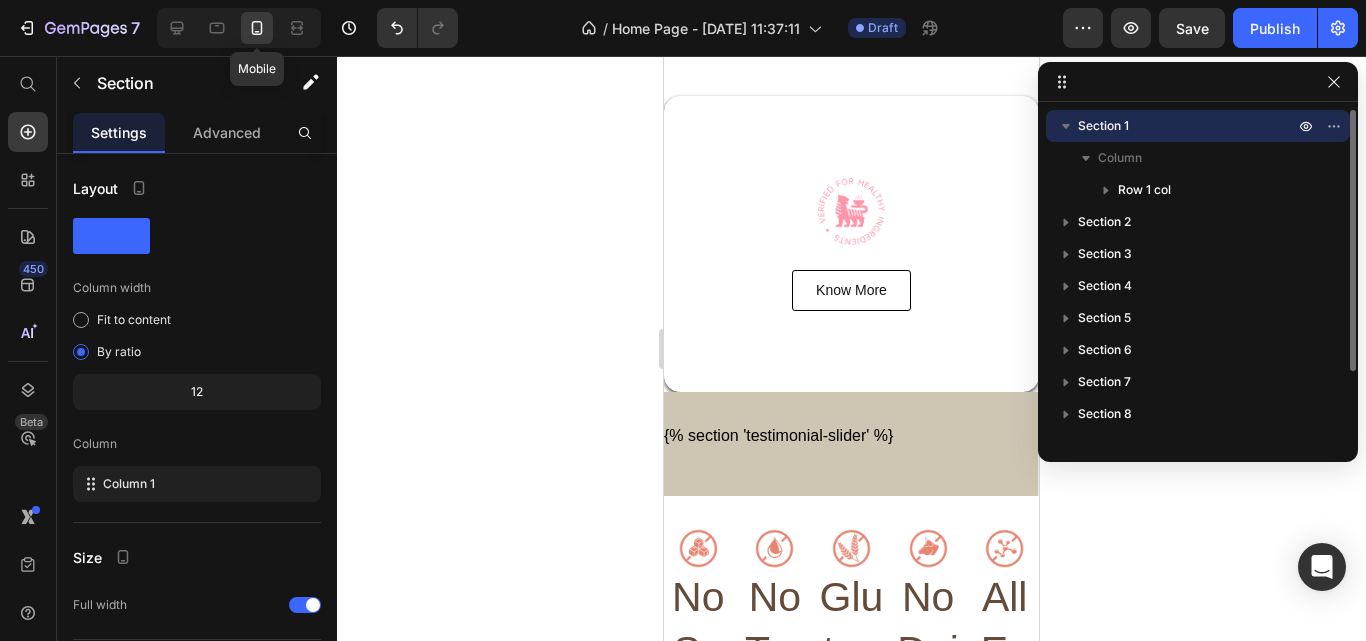 scroll, scrollTop: 0, scrollLeft: 0, axis: both 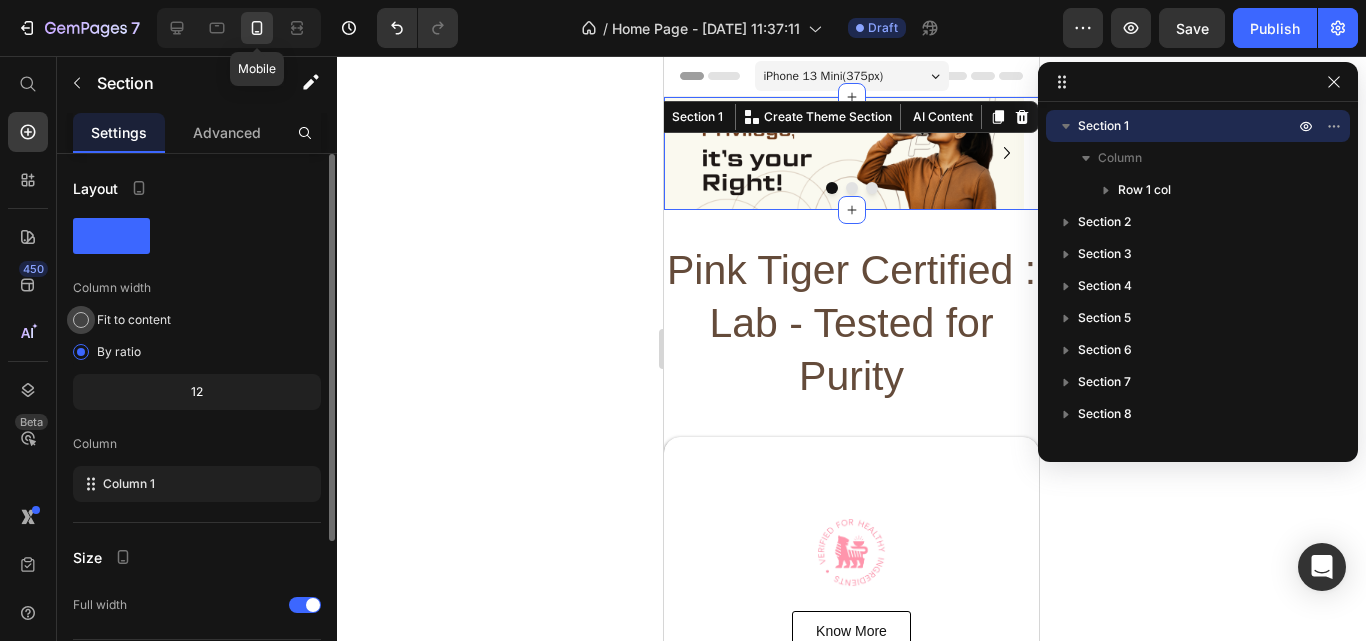 click on "Fit to content" at bounding box center [134, 320] 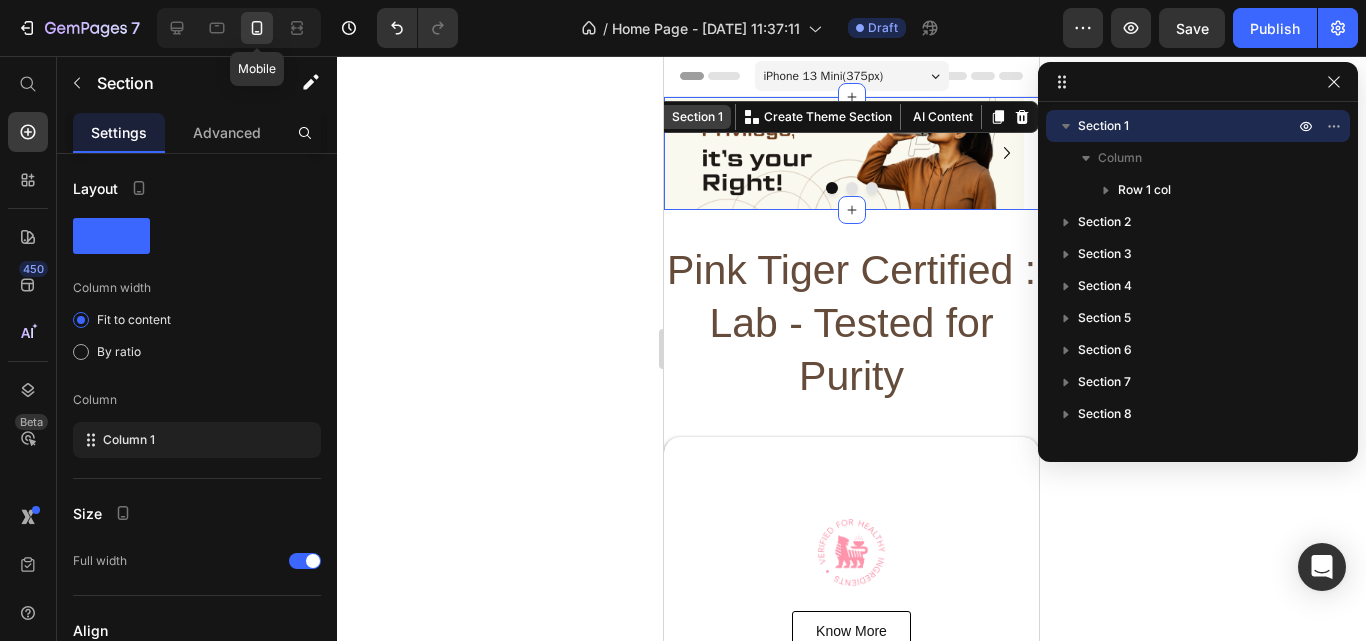 click on "Section 1" at bounding box center (697, 117) 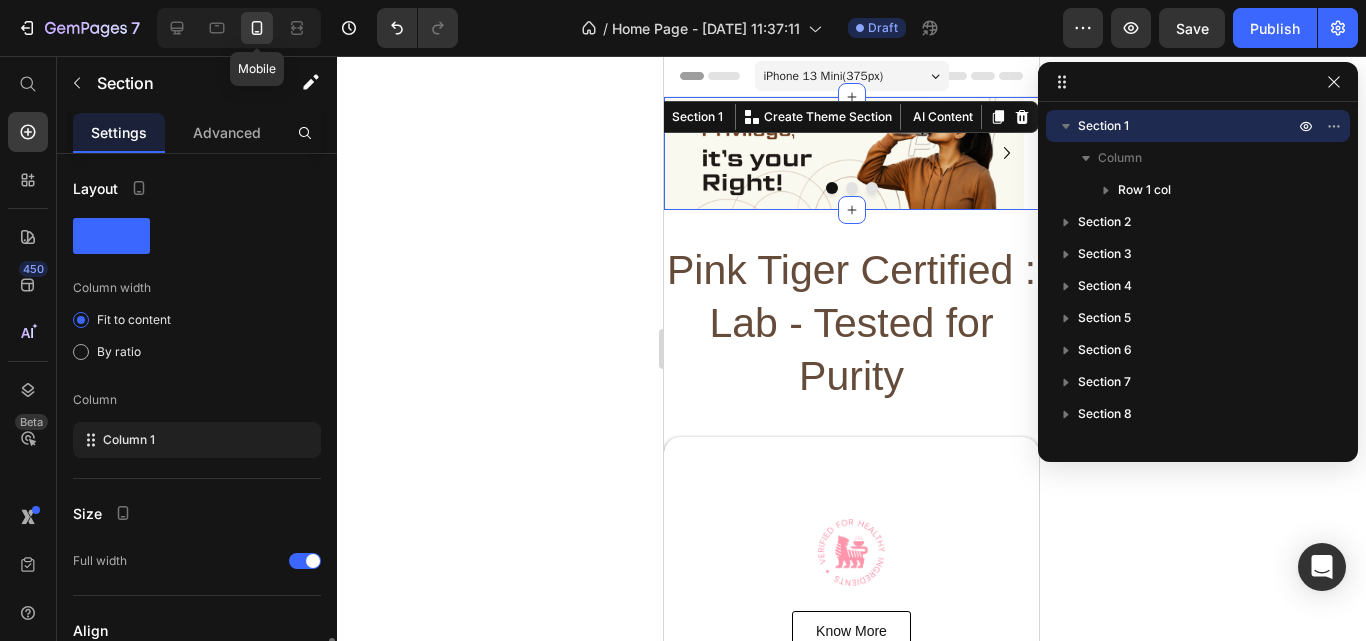 scroll, scrollTop: 293, scrollLeft: 0, axis: vertical 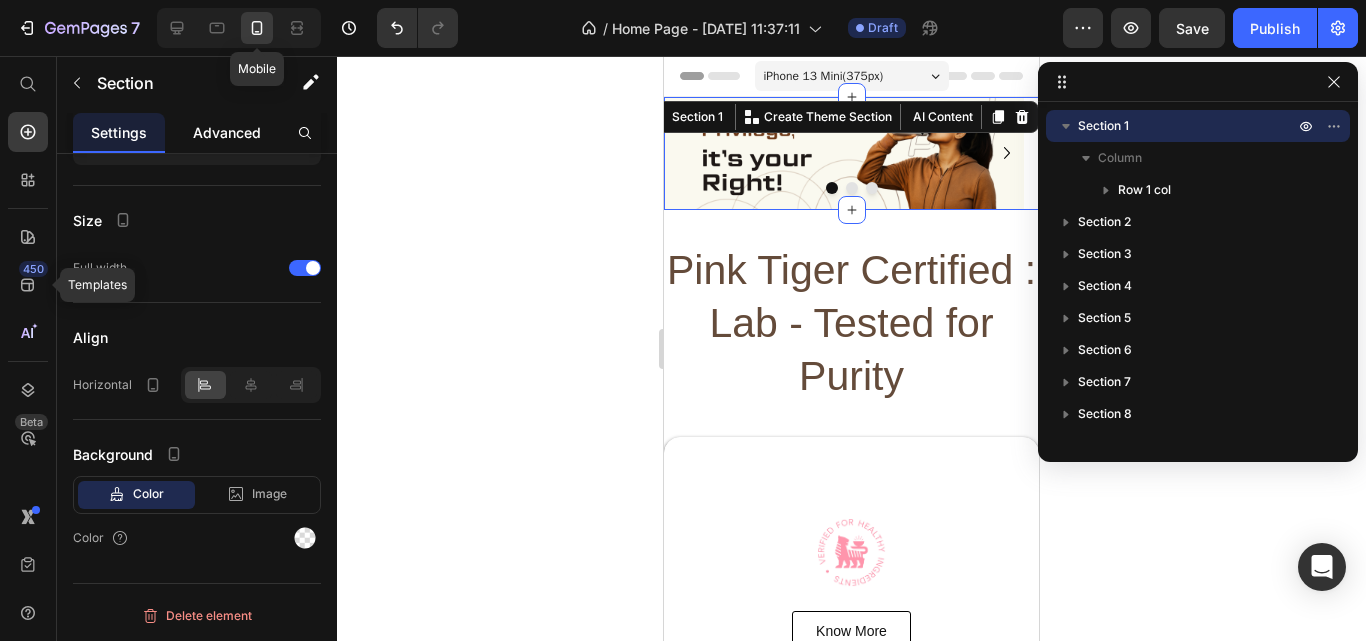 click on "Advanced" at bounding box center (227, 132) 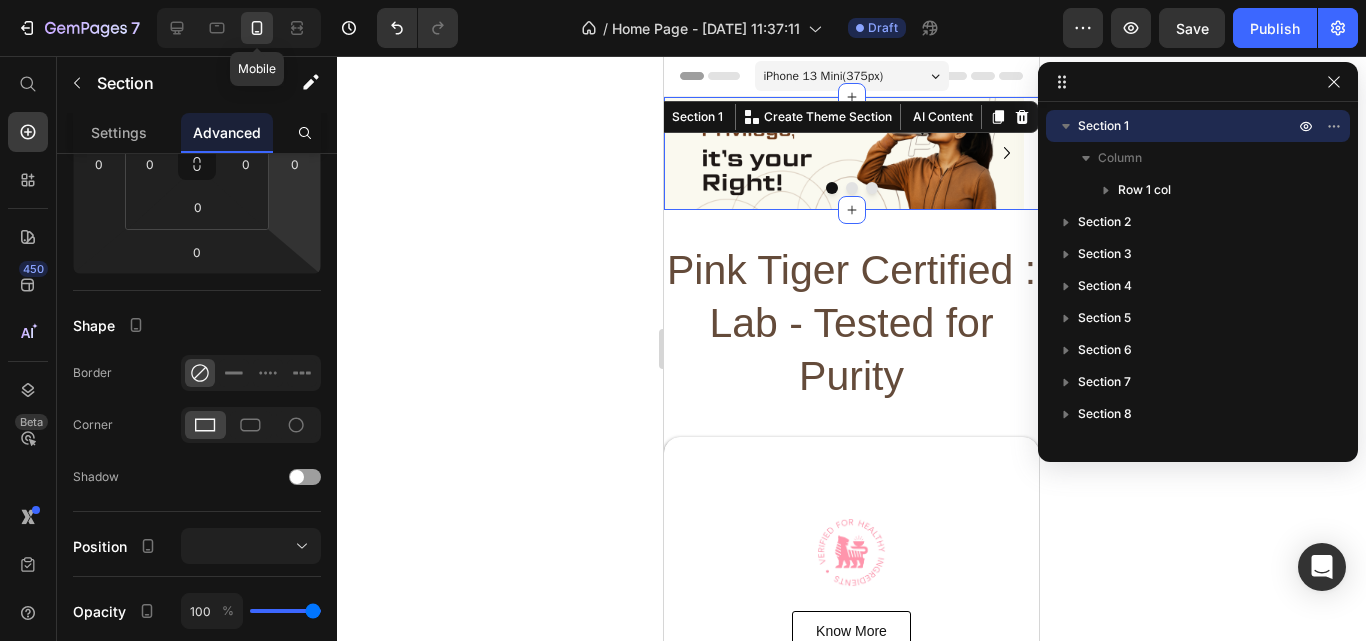 scroll, scrollTop: 0, scrollLeft: 0, axis: both 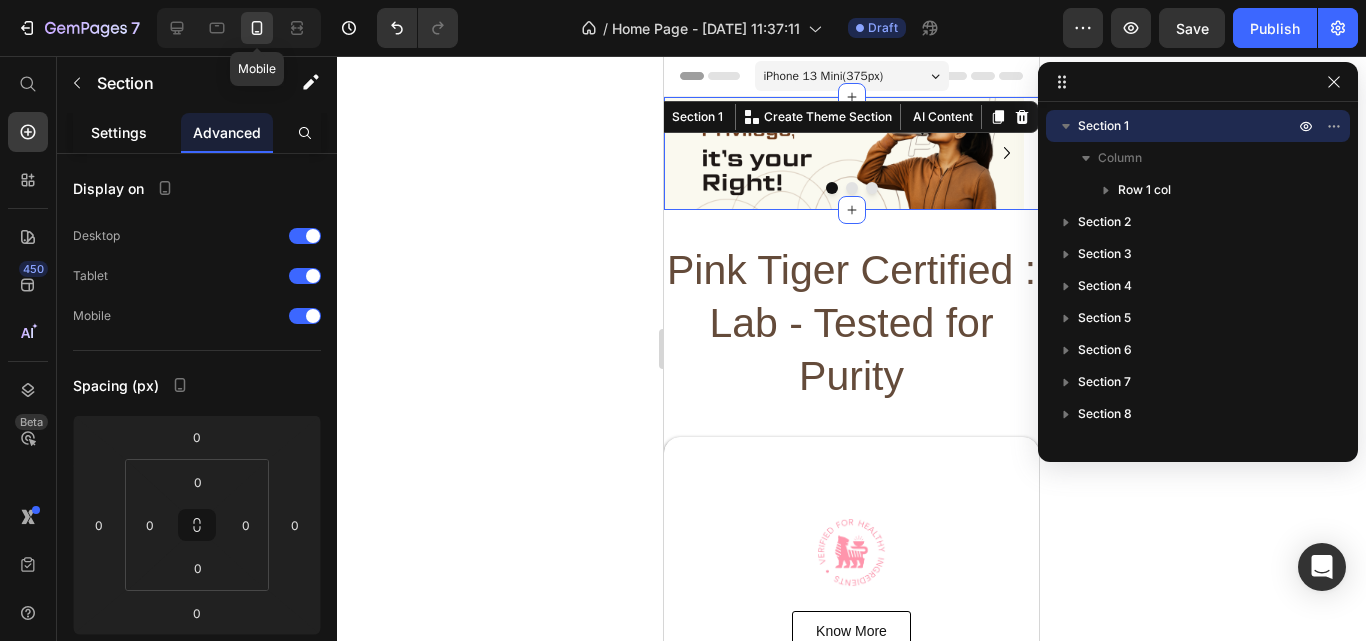 click on "Settings" at bounding box center (119, 132) 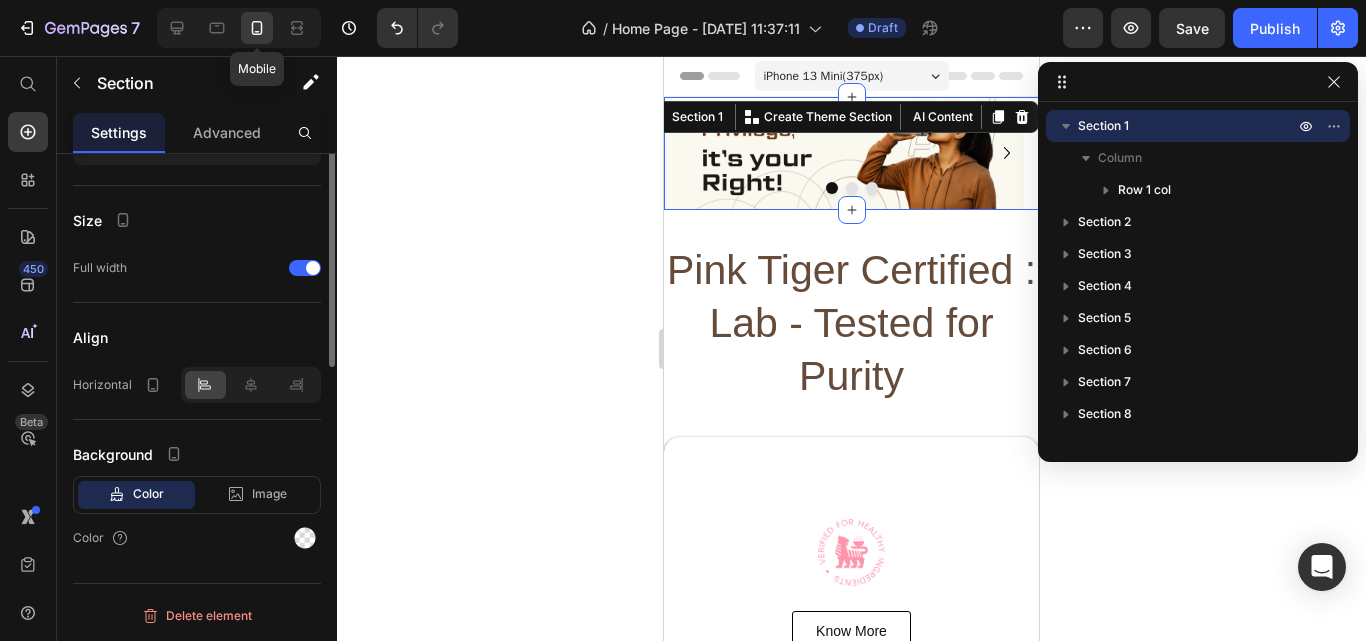 scroll, scrollTop: 0, scrollLeft: 0, axis: both 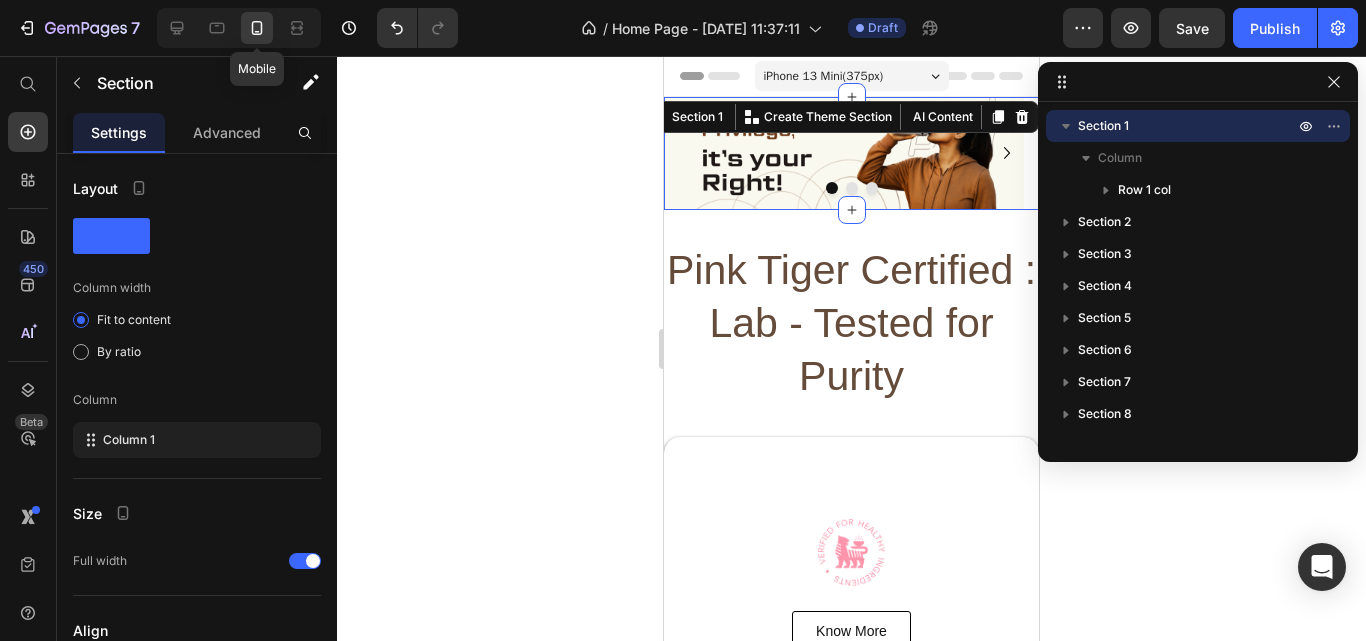 click on "Pink Tiger Certified : Lab - Tested for Purity" at bounding box center [851, 324] 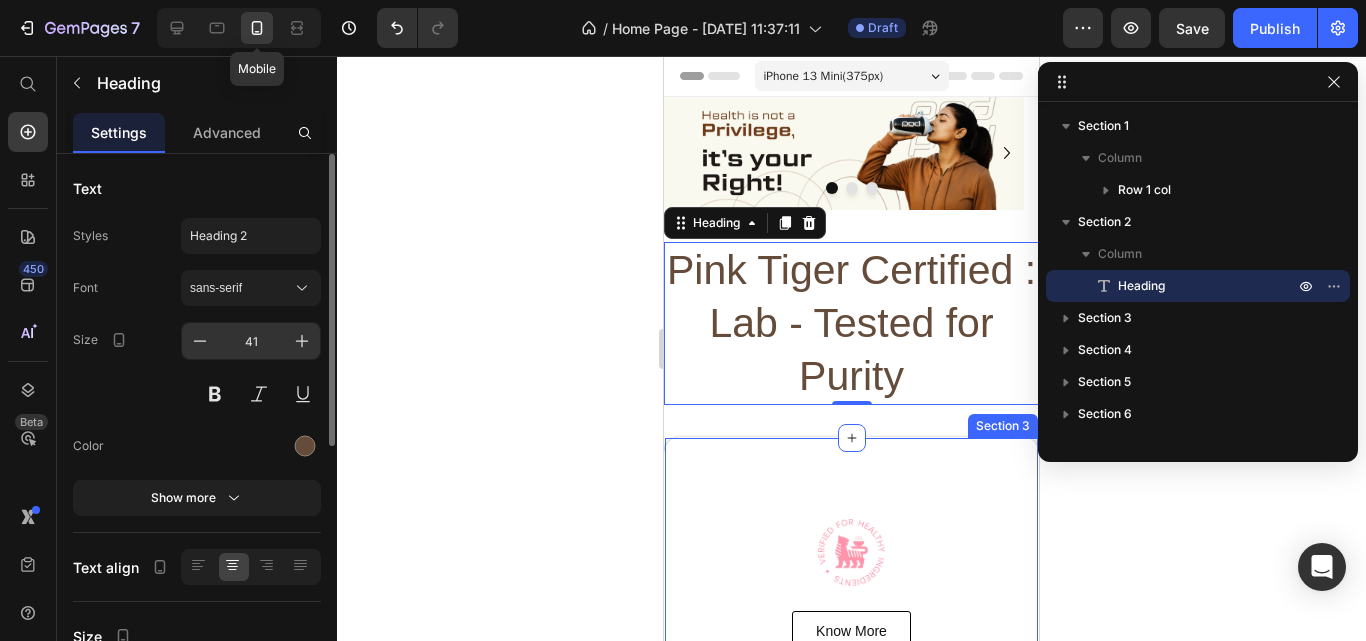 click on "41" at bounding box center [251, 341] 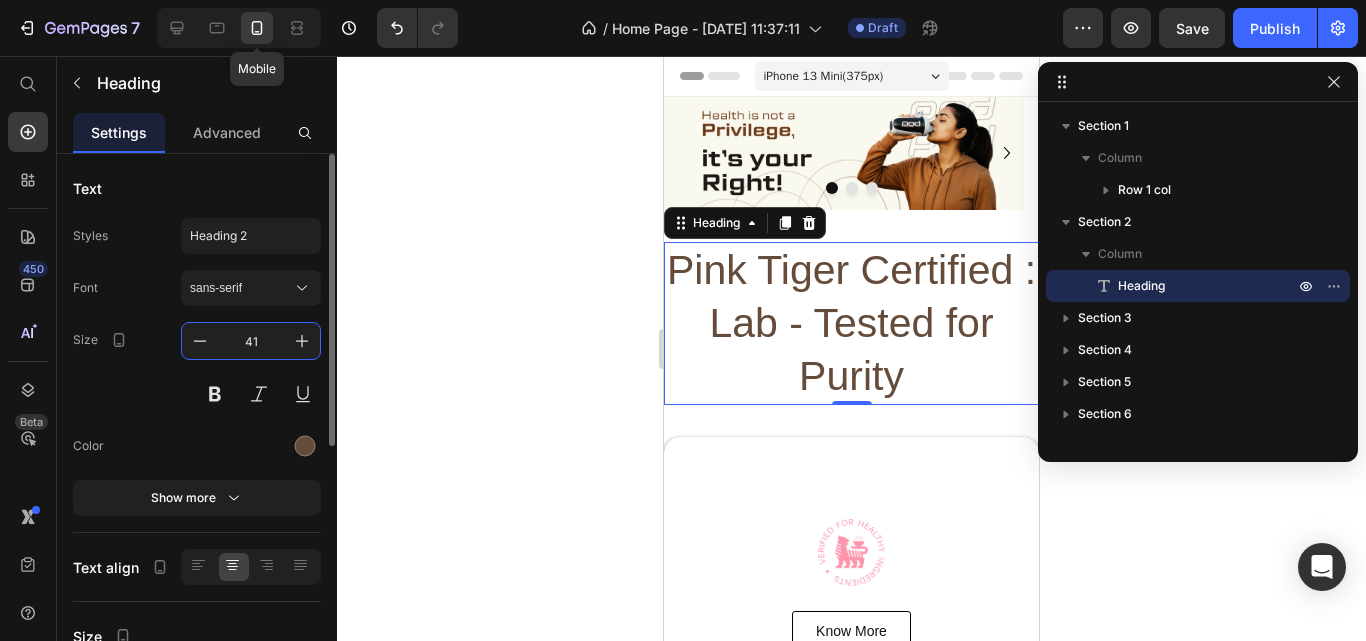 click on "41" at bounding box center [251, 341] 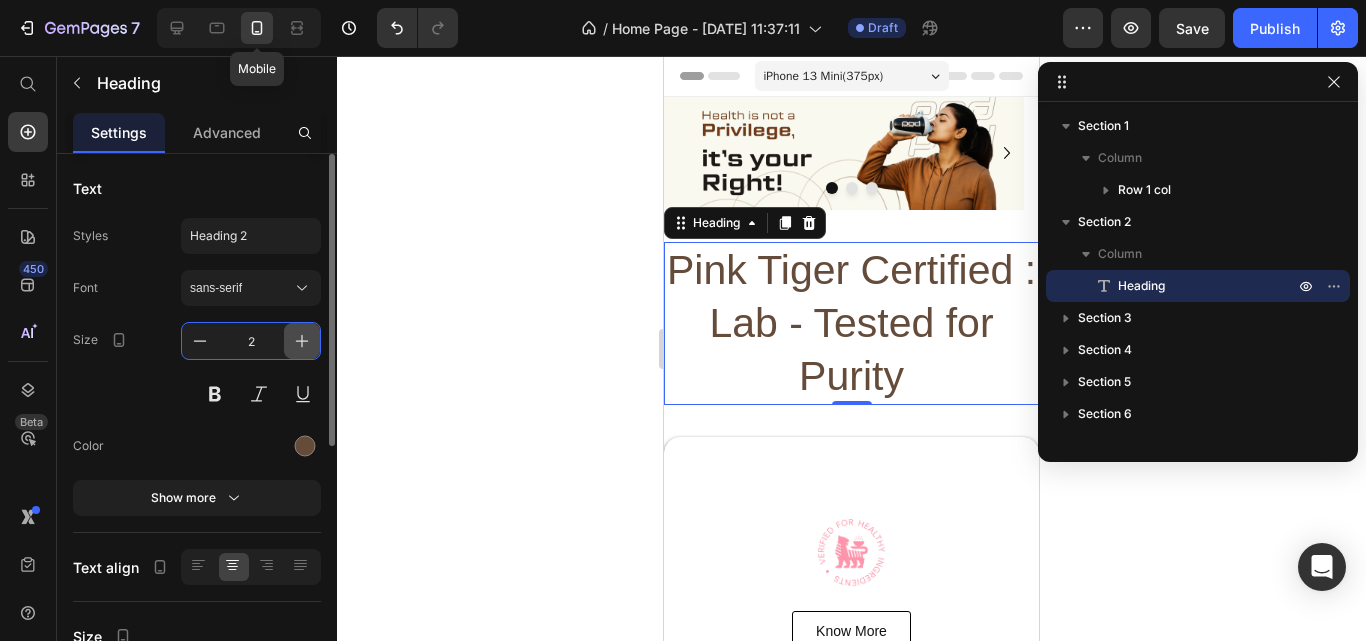 type on "25" 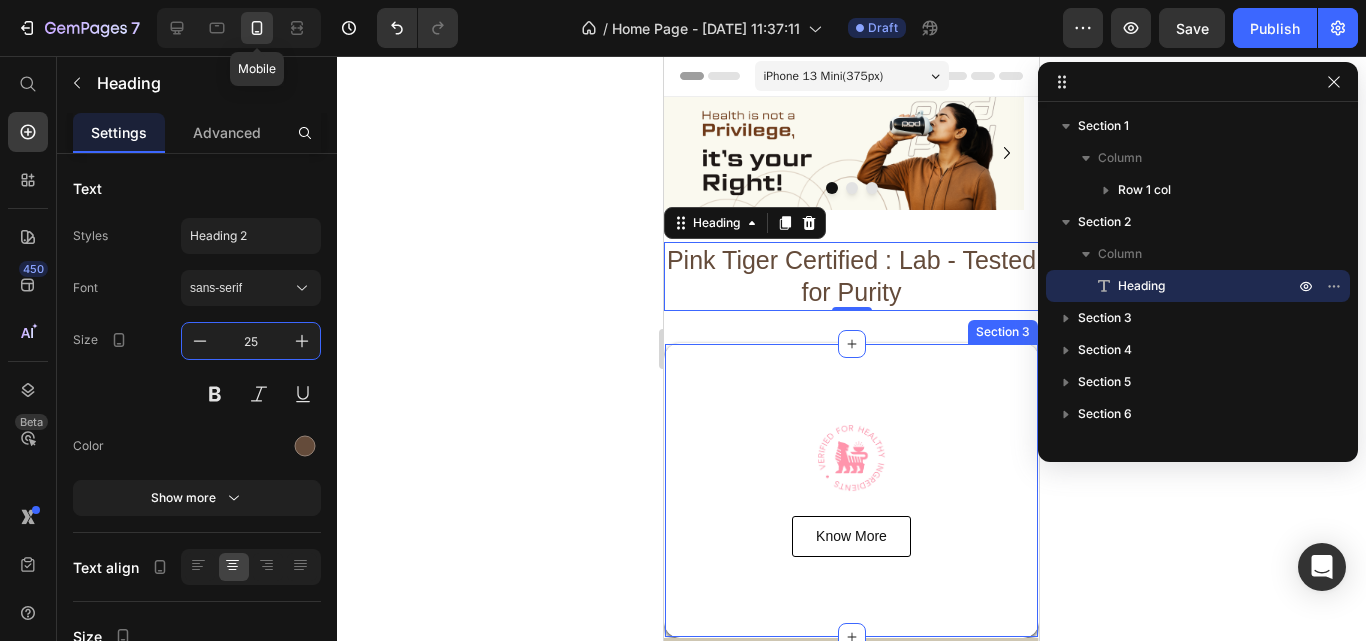click on "Image Know More Button Row Section 3" at bounding box center [851, 491] 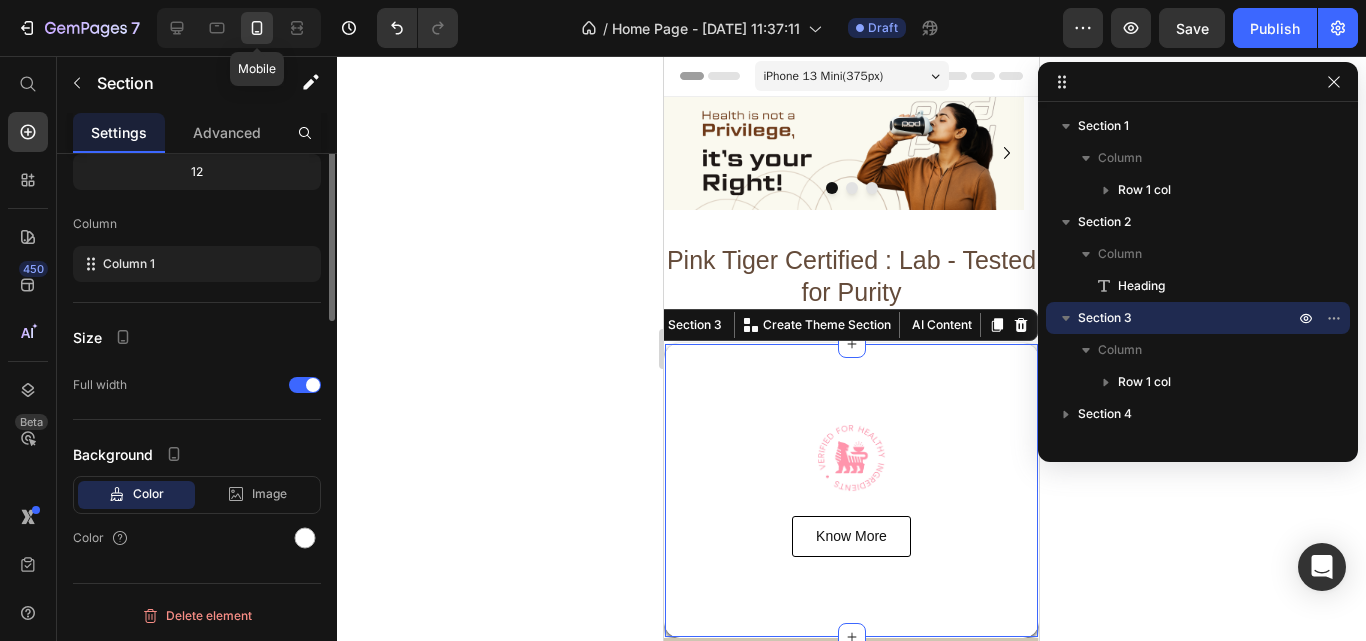 scroll, scrollTop: 0, scrollLeft: 0, axis: both 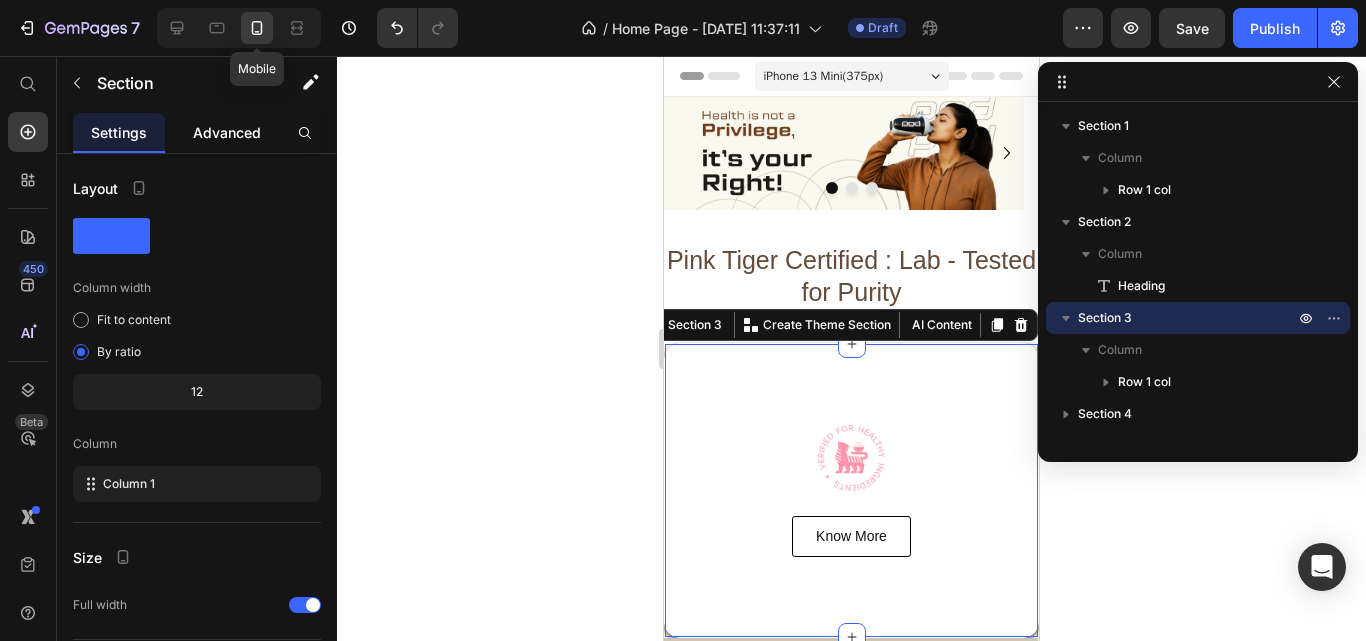 click on "Advanced" at bounding box center [227, 132] 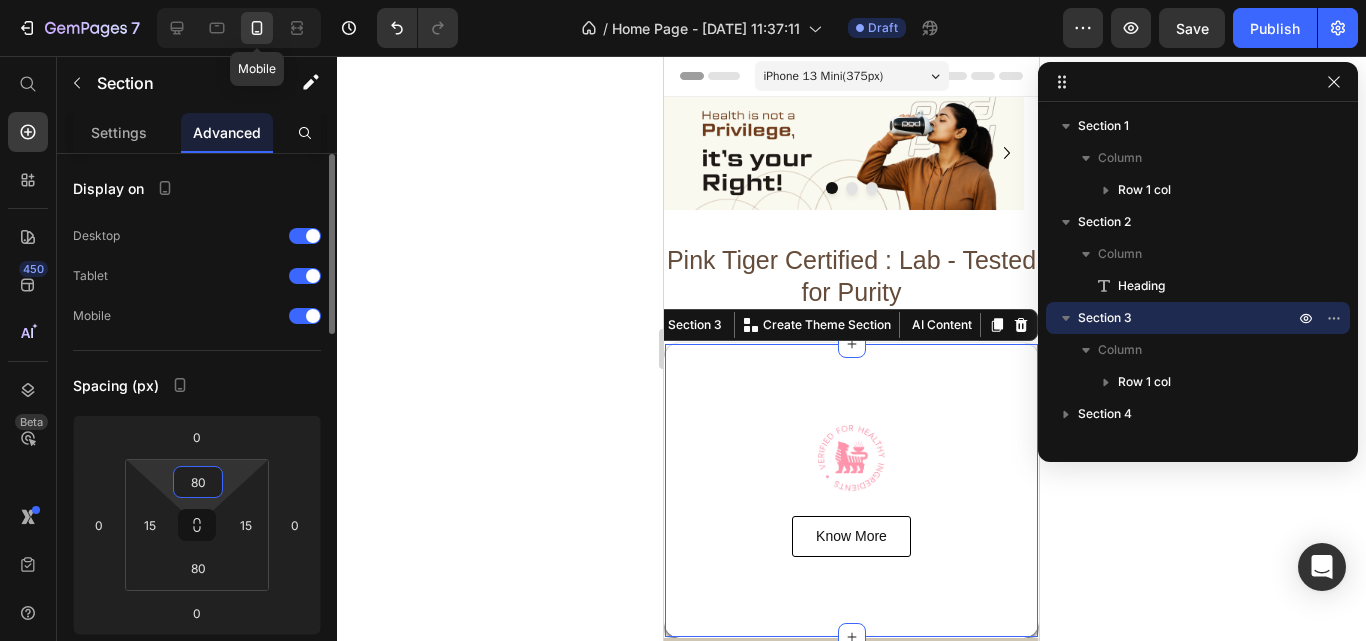 click on "80" at bounding box center (198, 482) 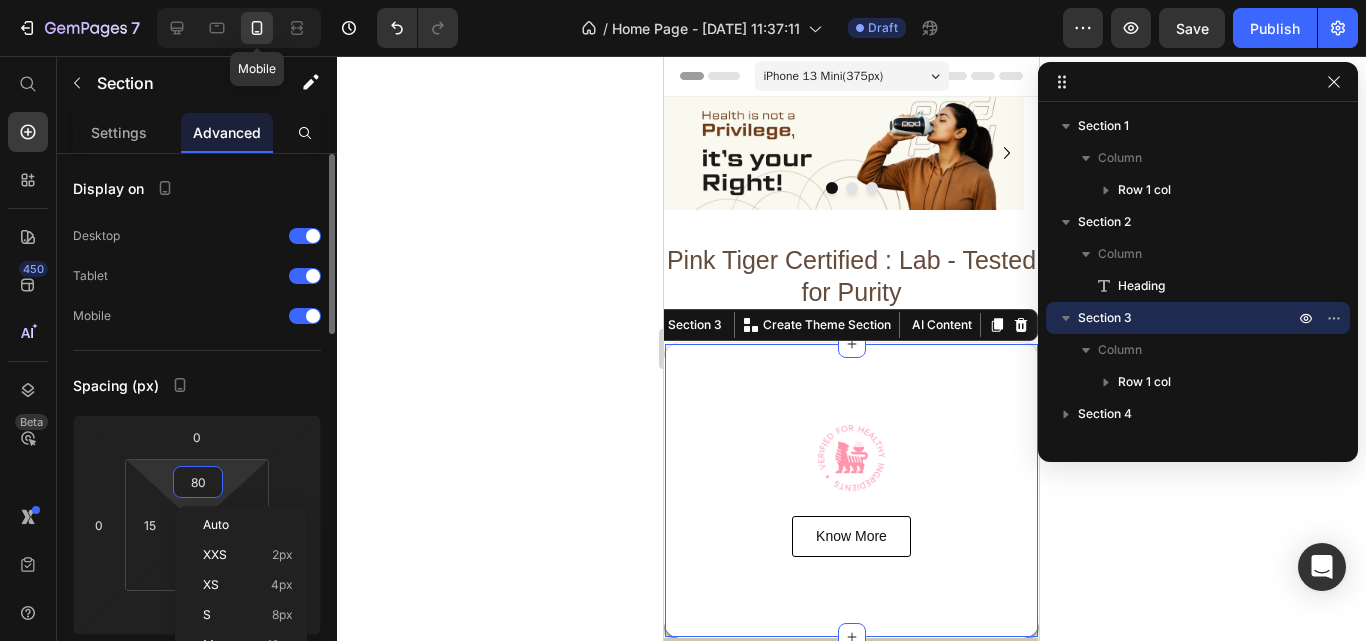 click on "80" at bounding box center [198, 482] 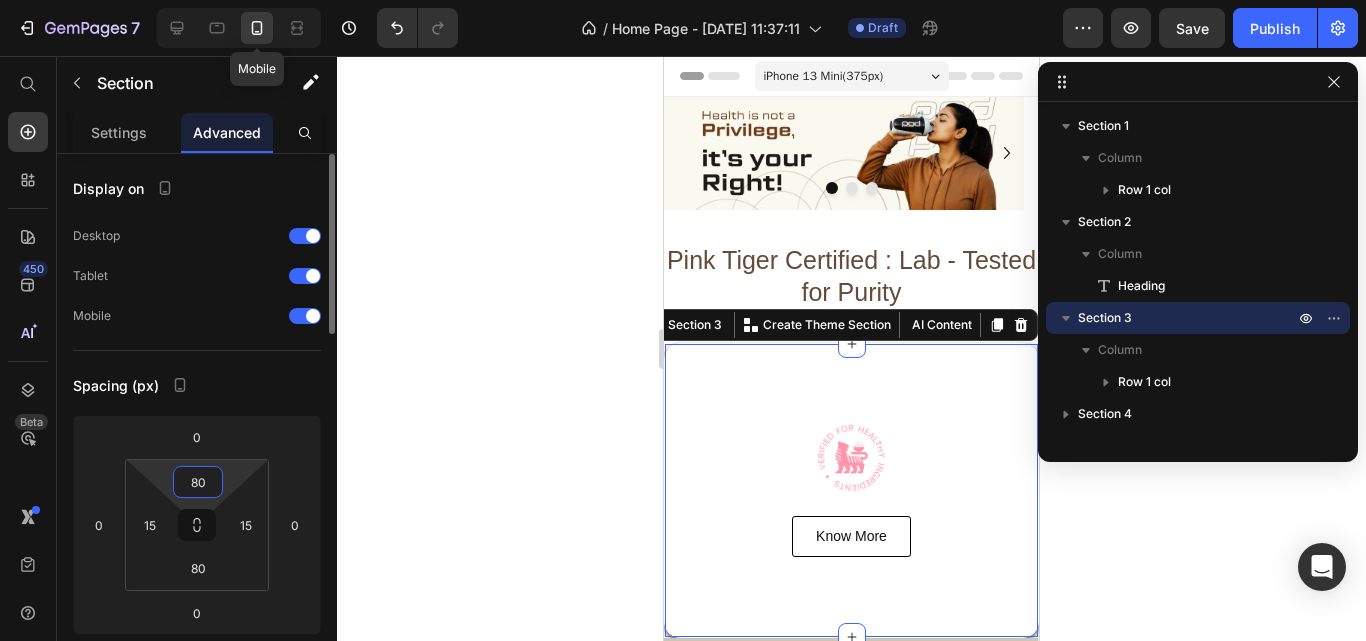 click on "80" at bounding box center [198, 482] 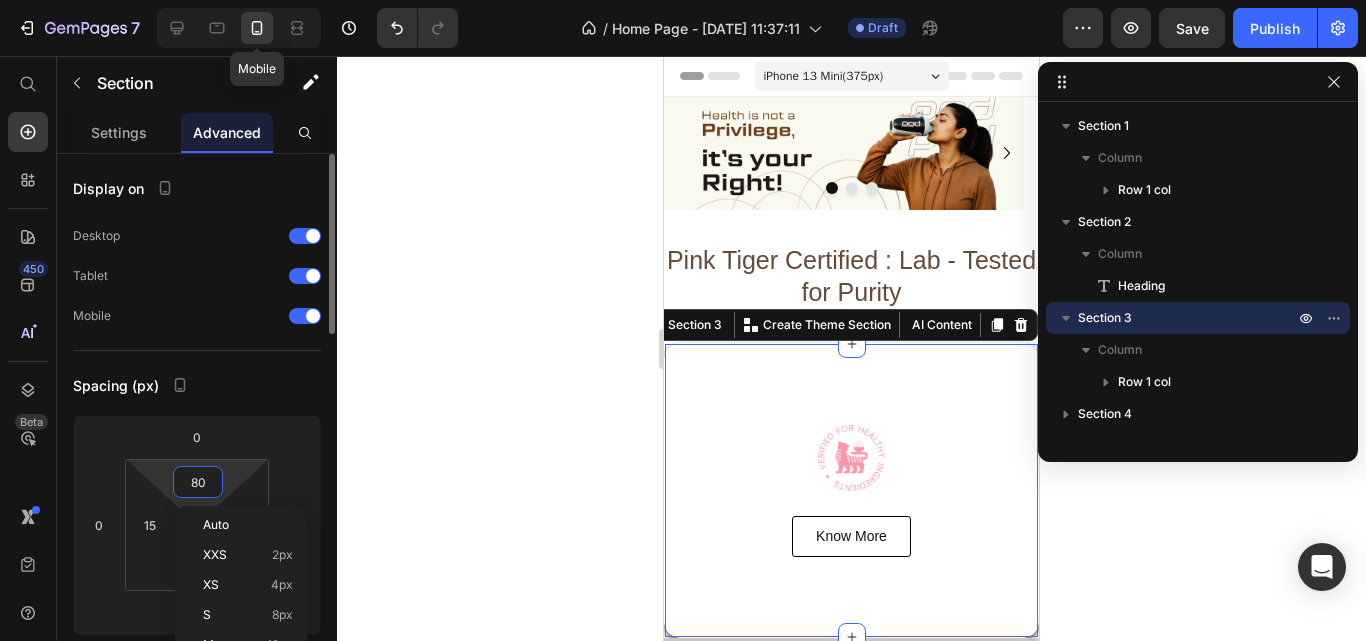 click on "80" at bounding box center (198, 482) 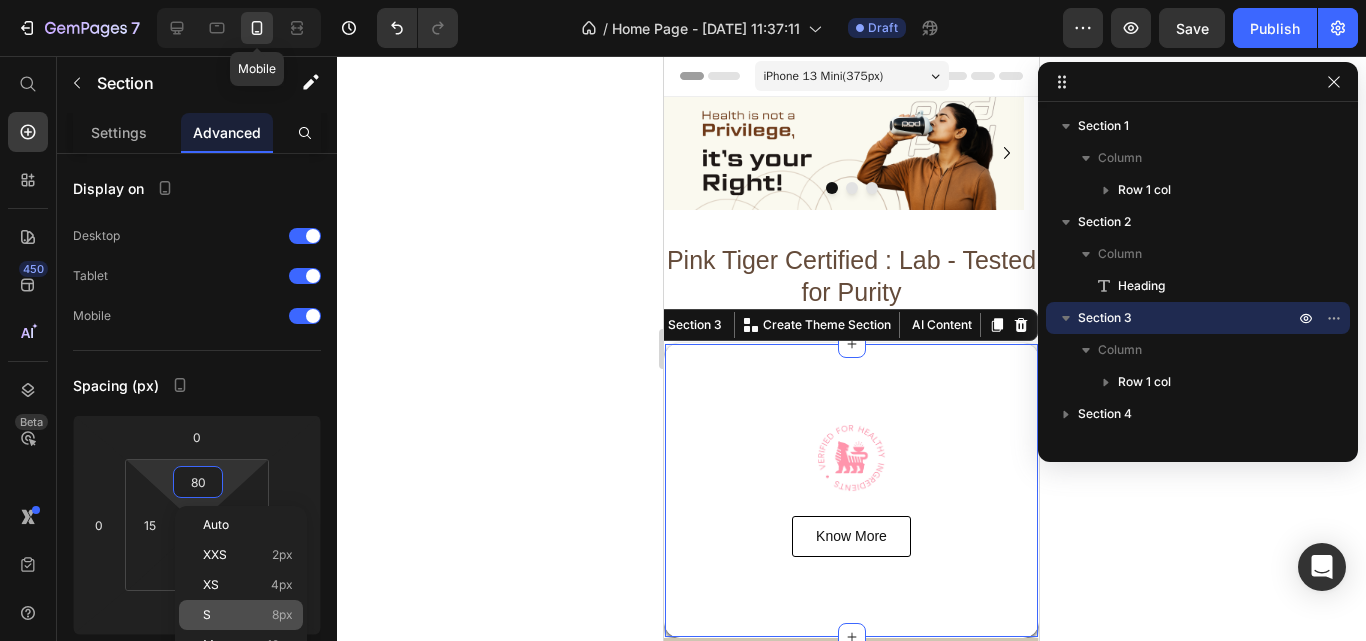 click on "8px" at bounding box center [282, 615] 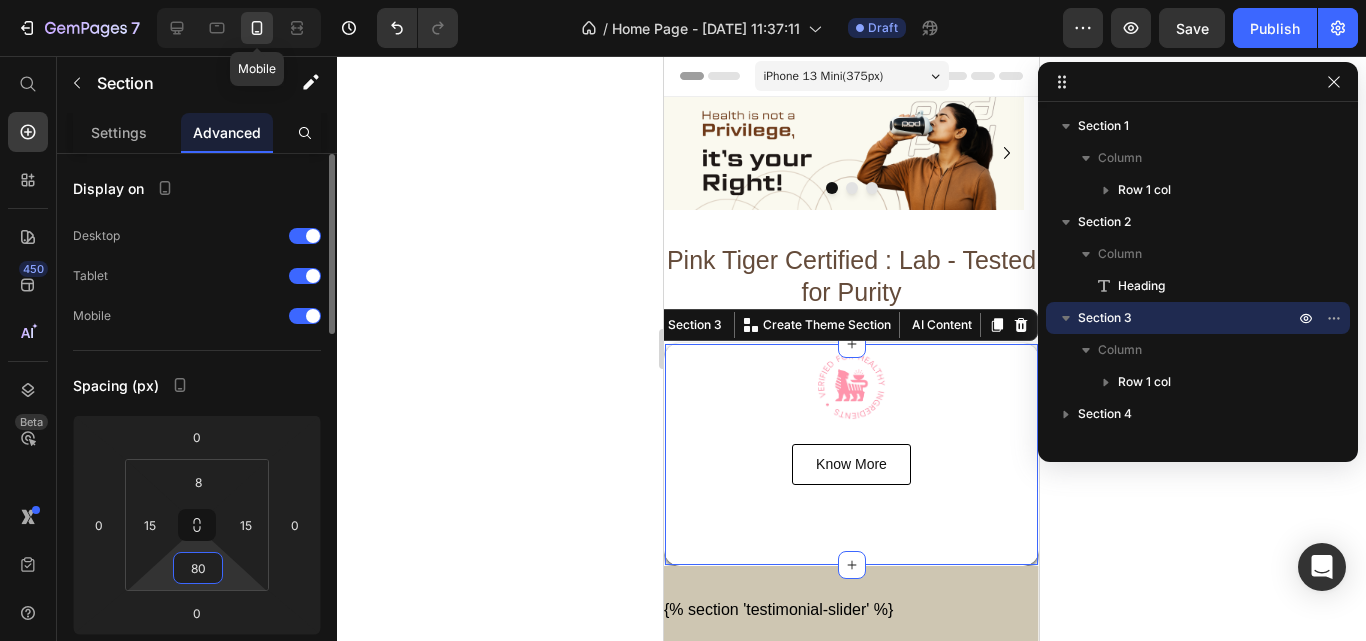click on "80" at bounding box center (198, 568) 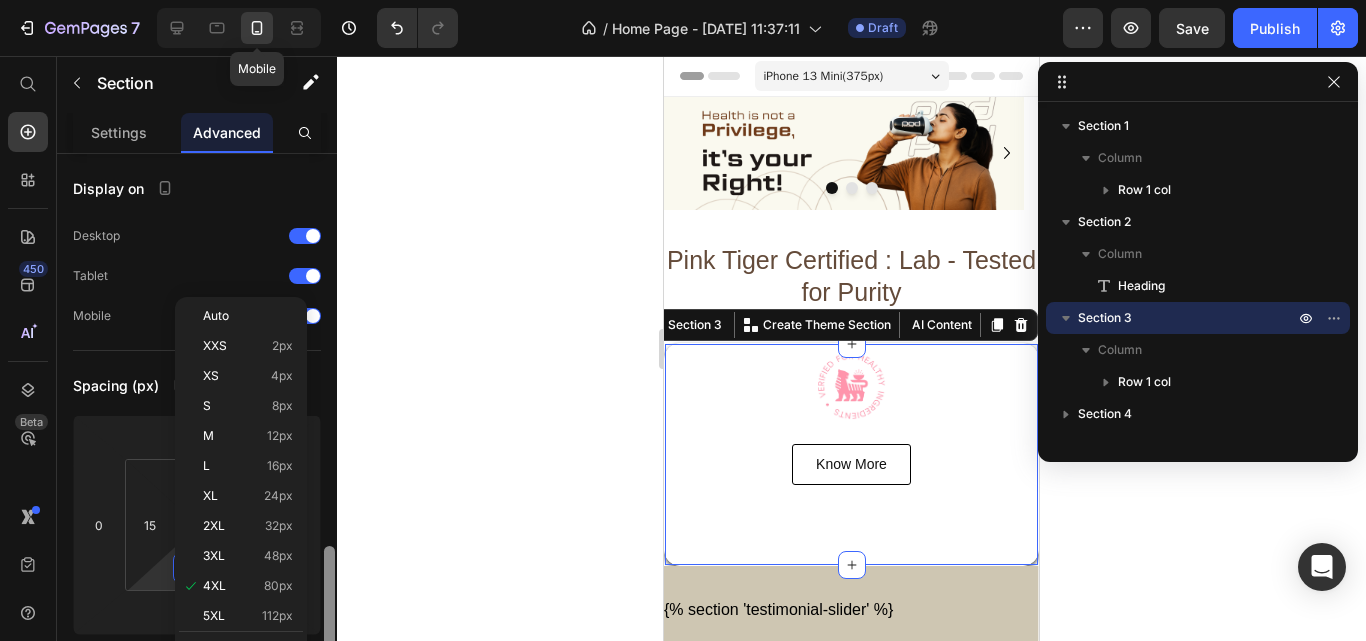 drag, startPoint x: 329, startPoint y: 307, endPoint x: 333, endPoint y: 432, distance: 125.06398 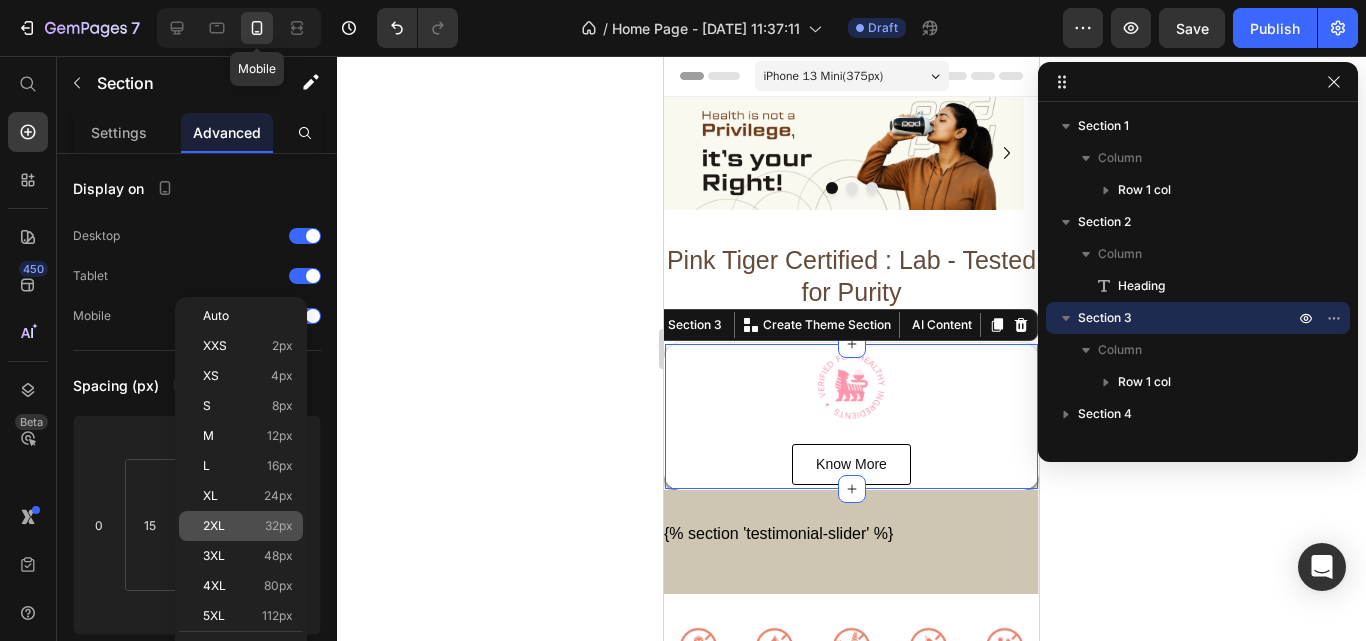 scroll, scrollTop: 377, scrollLeft: 0, axis: vertical 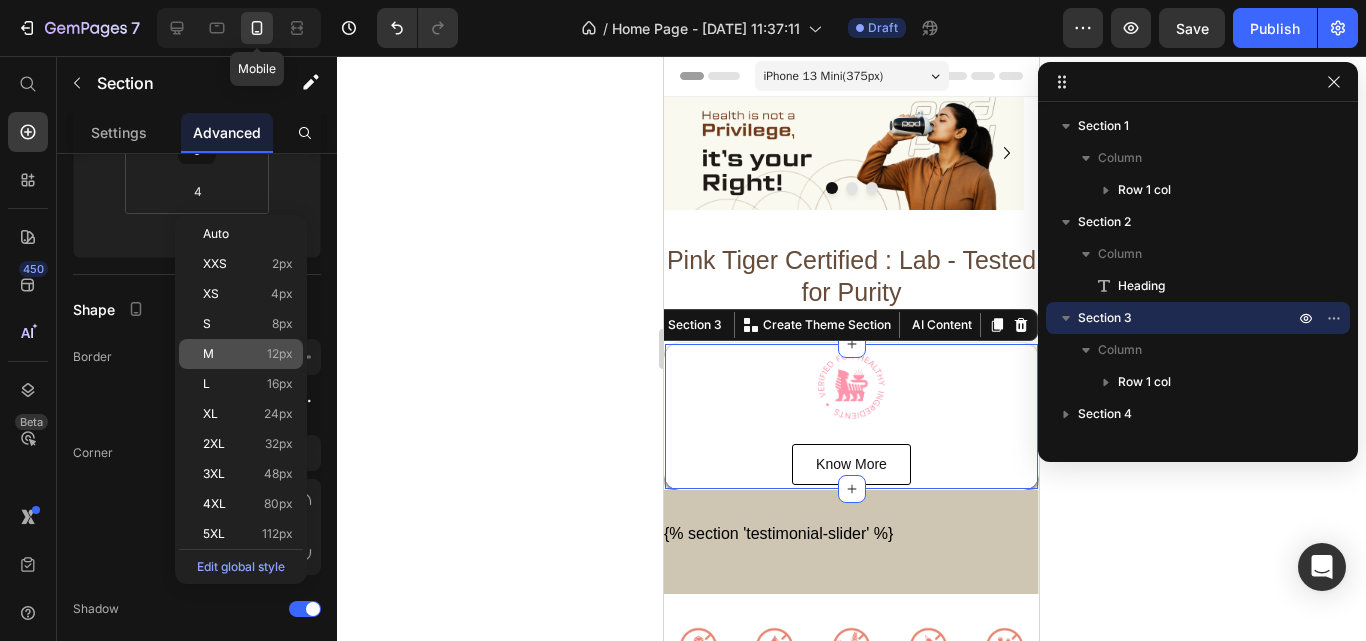 click on "M 12px" 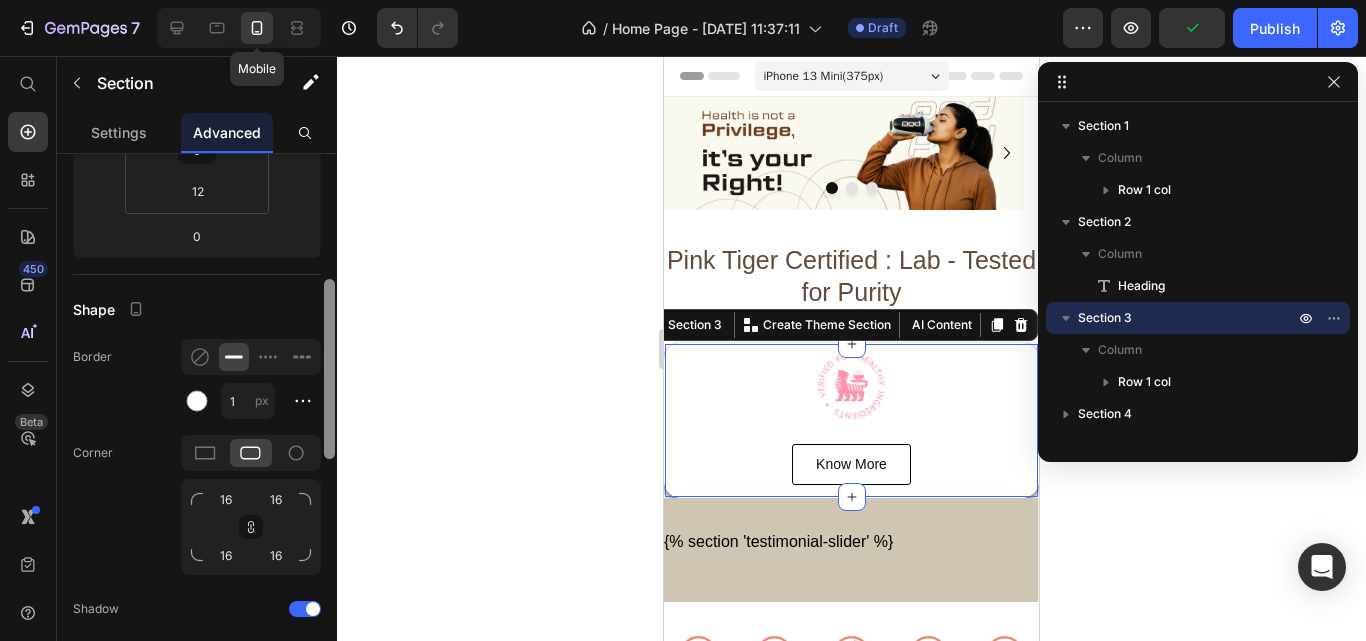 drag, startPoint x: 331, startPoint y: 309, endPoint x: 333, endPoint y: 262, distance: 47.042534 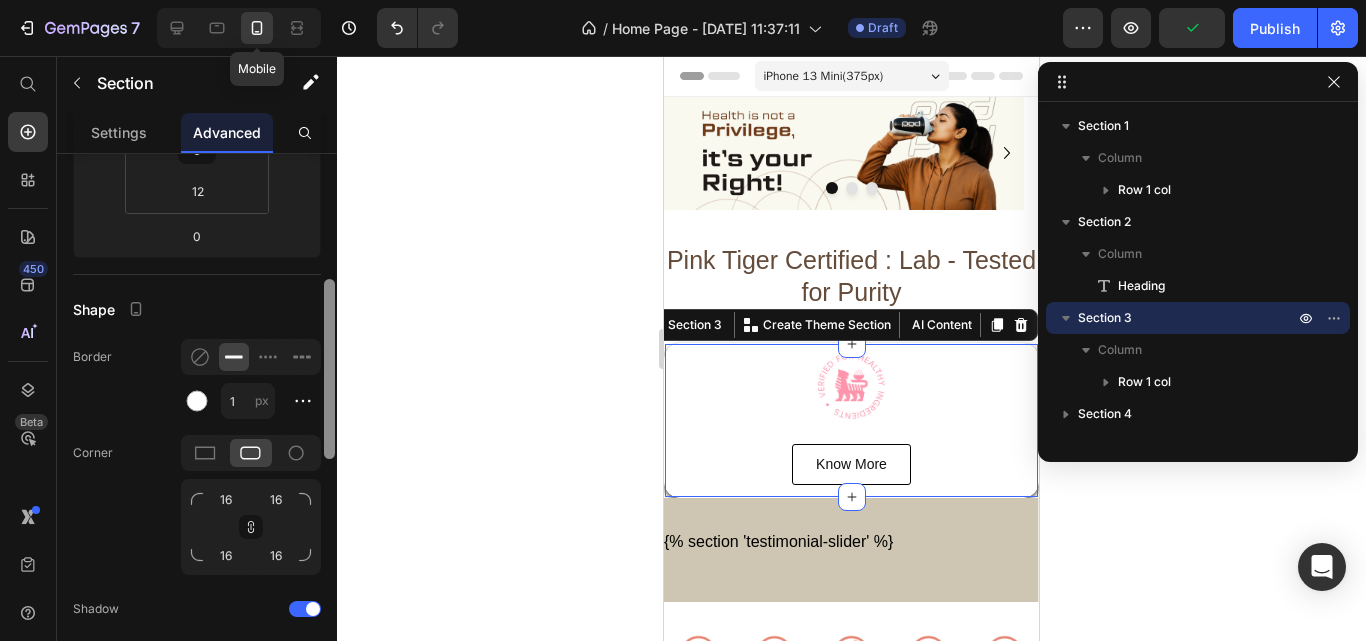 click at bounding box center (329, 369) 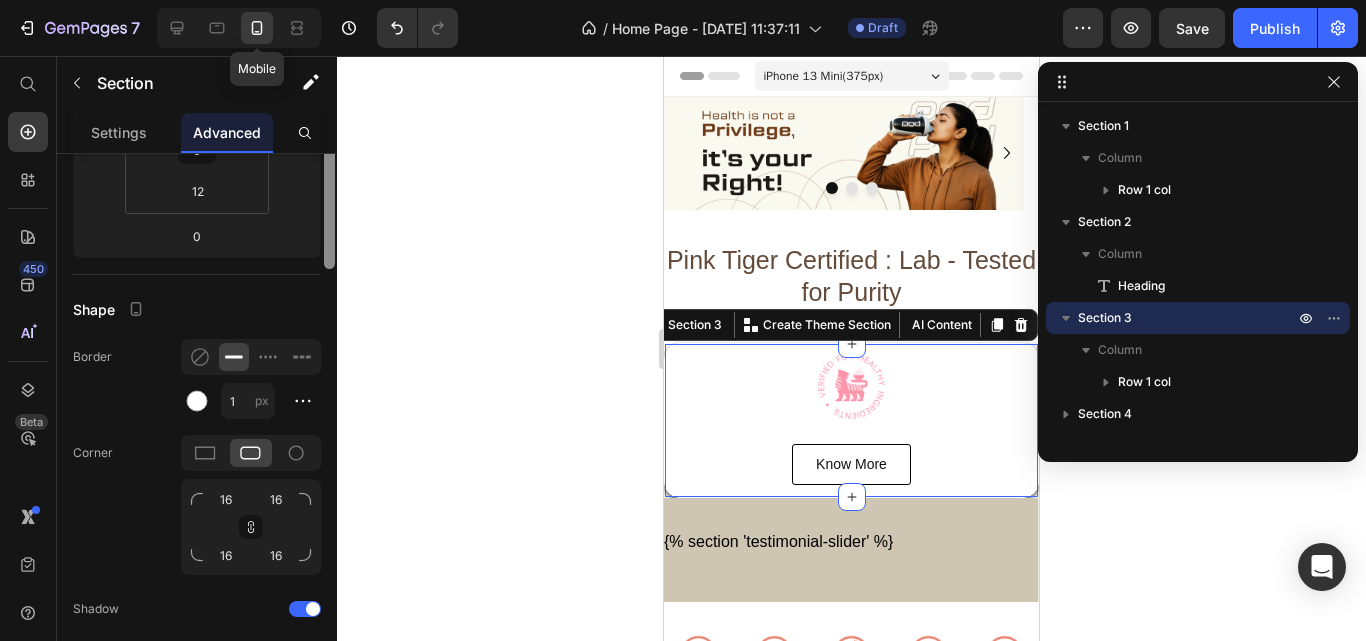 scroll, scrollTop: 235, scrollLeft: 0, axis: vertical 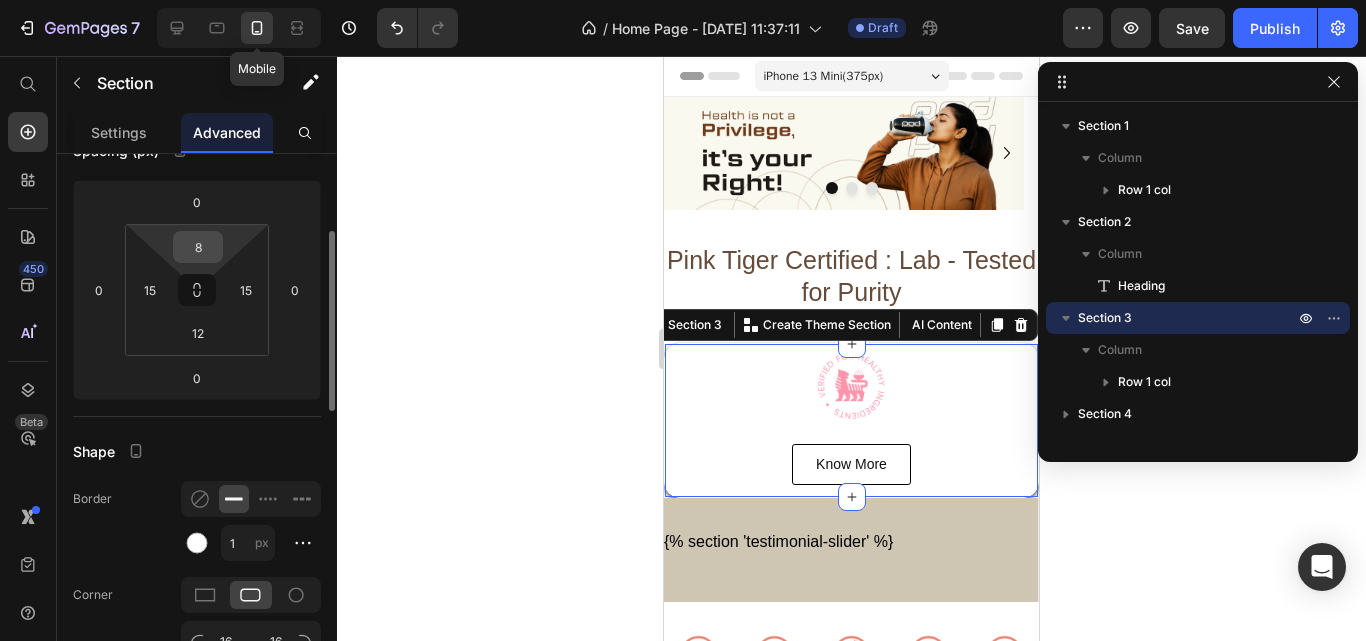 click on "8" at bounding box center (198, 247) 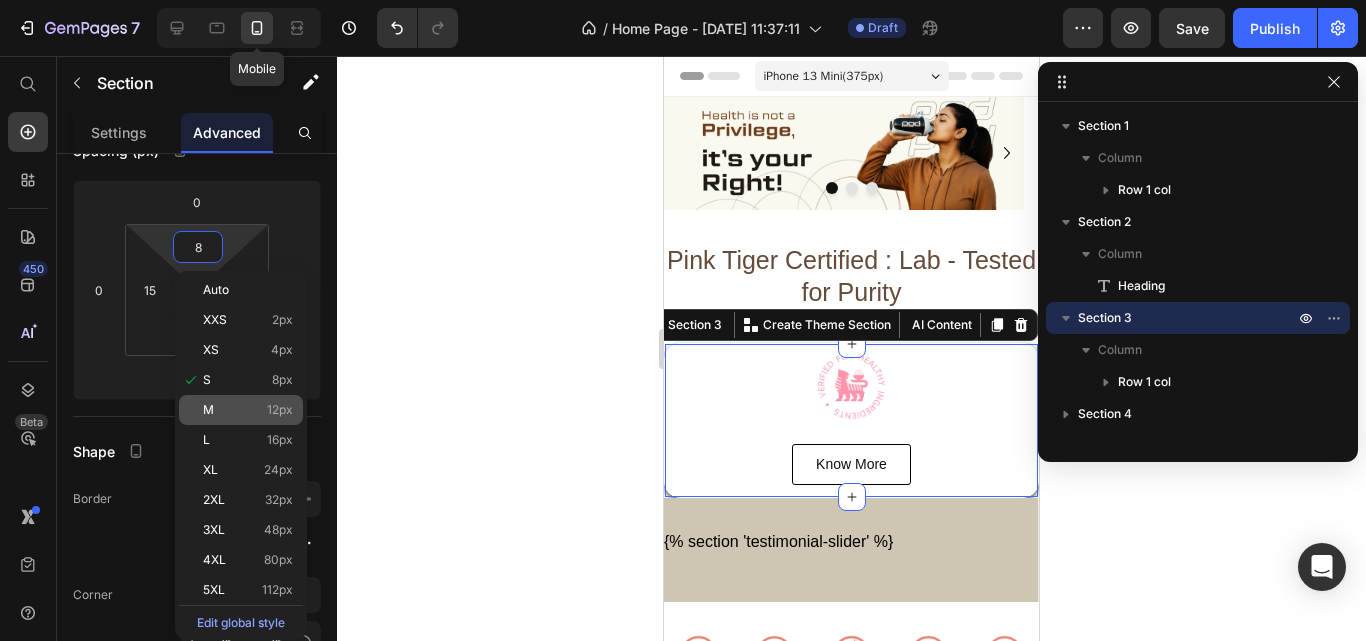 click on "12px" at bounding box center (280, 410) 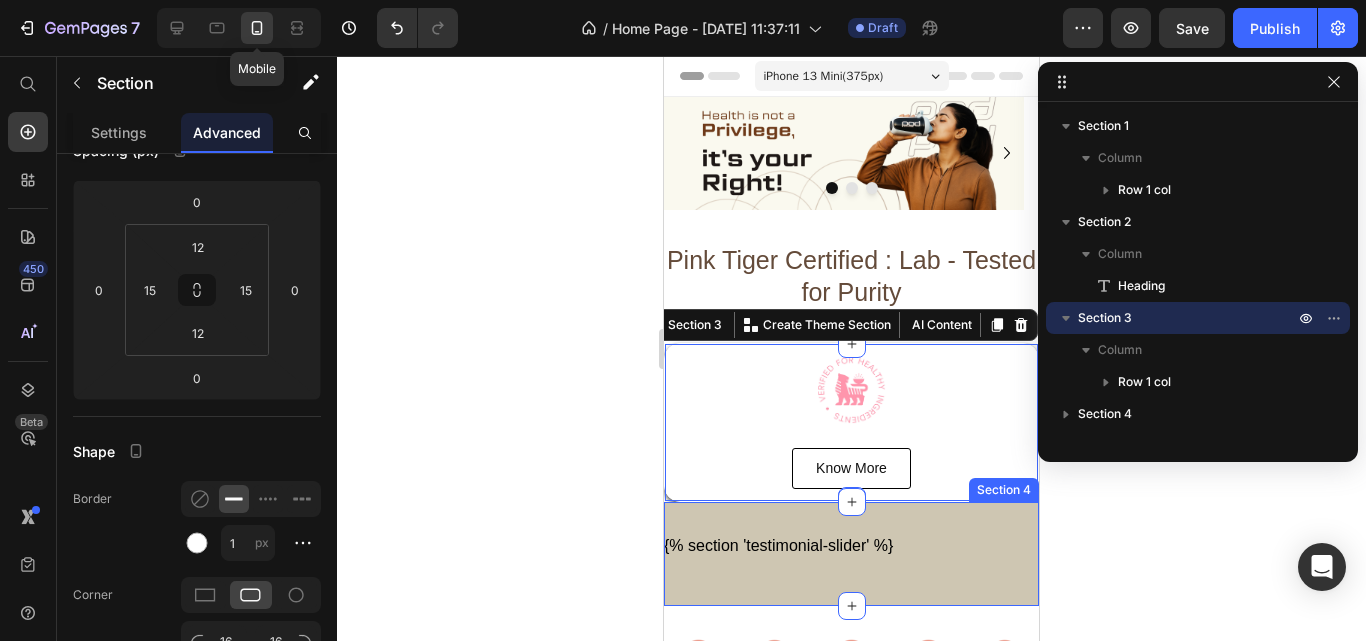 click on "{% section 'testimonial-slider' %} Custom Code Row Section 4" at bounding box center (851, 554) 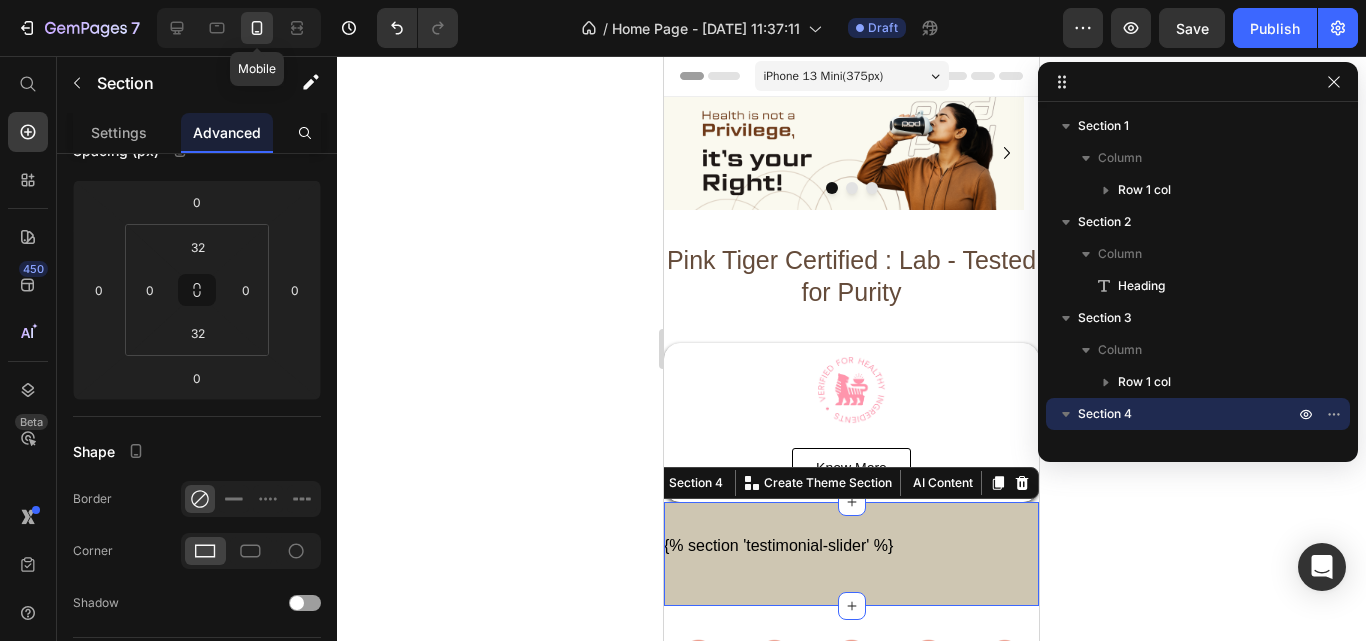 click 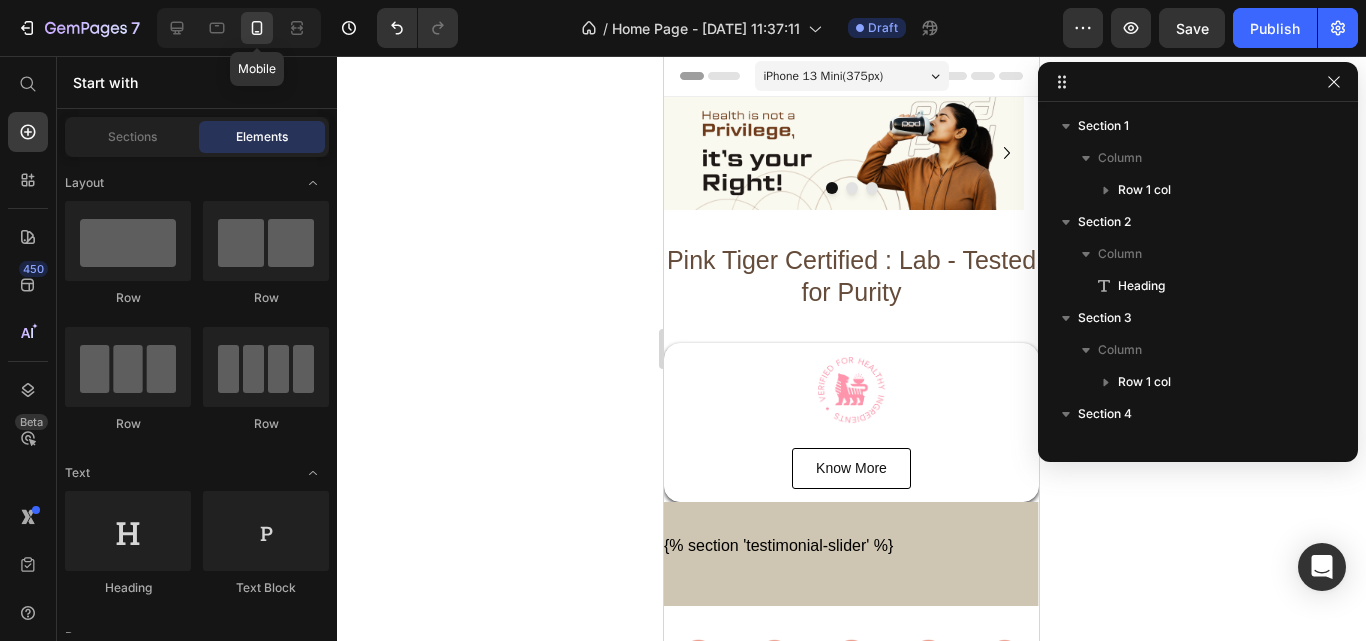 scroll, scrollTop: 250, scrollLeft: 0, axis: vertical 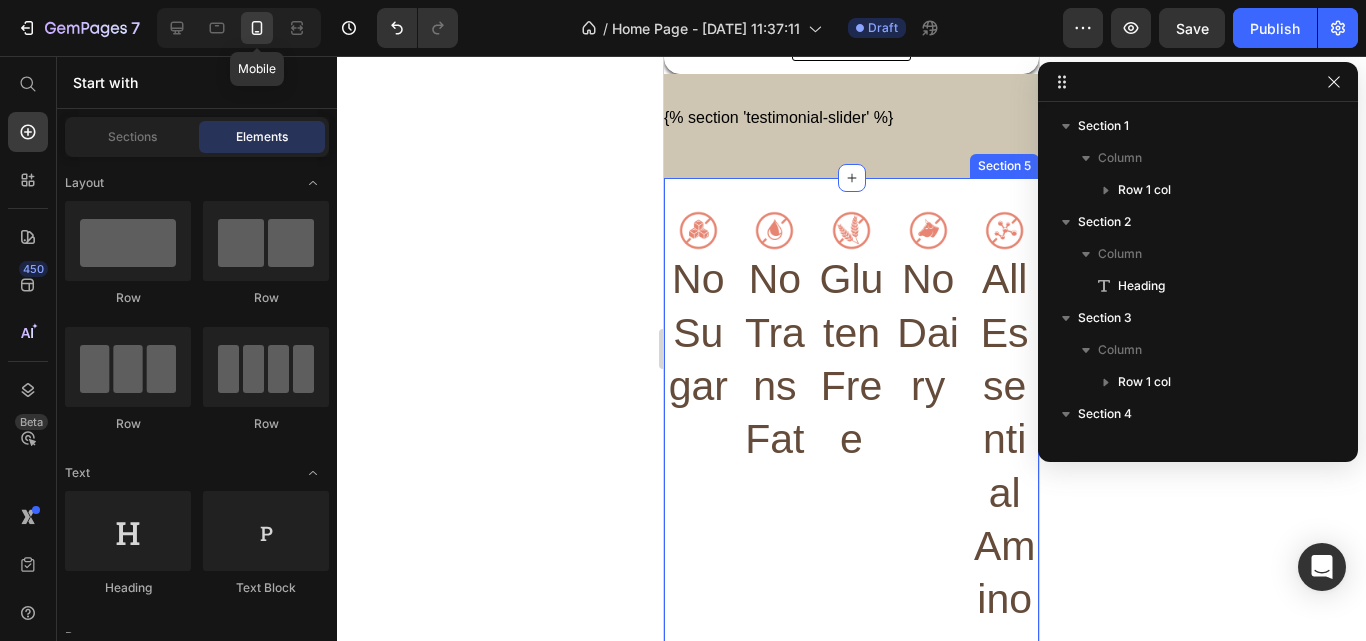 click on "Section 5" at bounding box center [1004, 166] 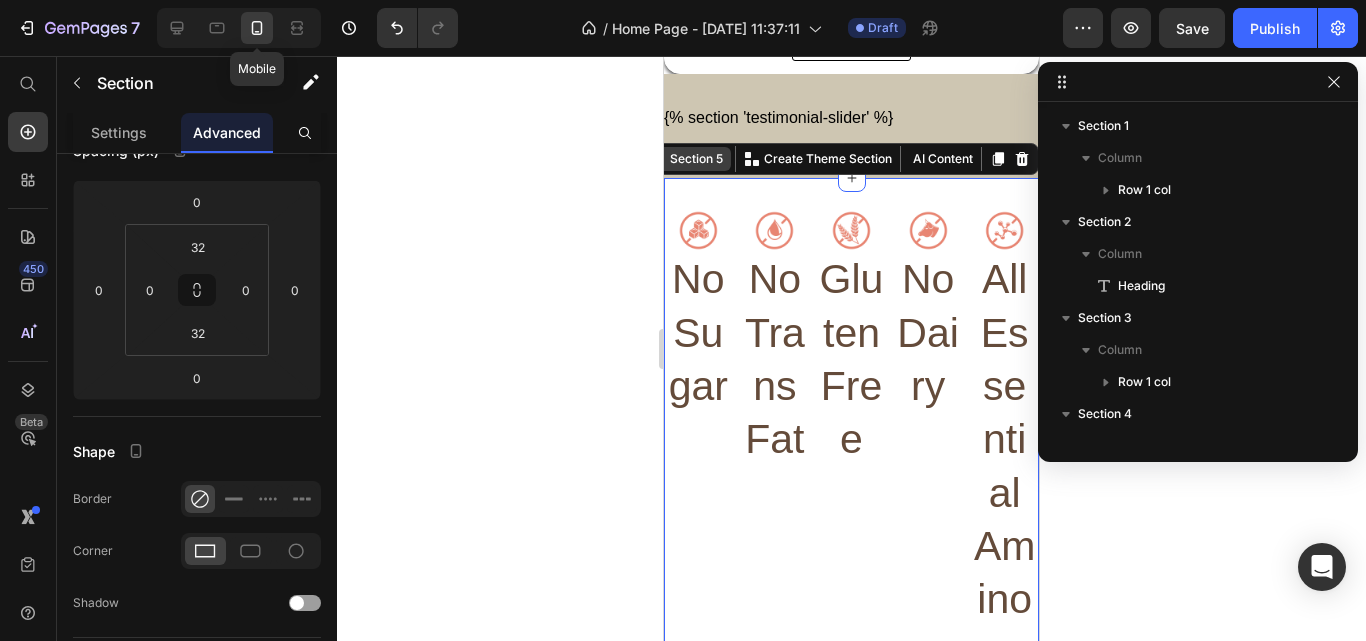 scroll, scrollTop: 251, scrollLeft: 0, axis: vertical 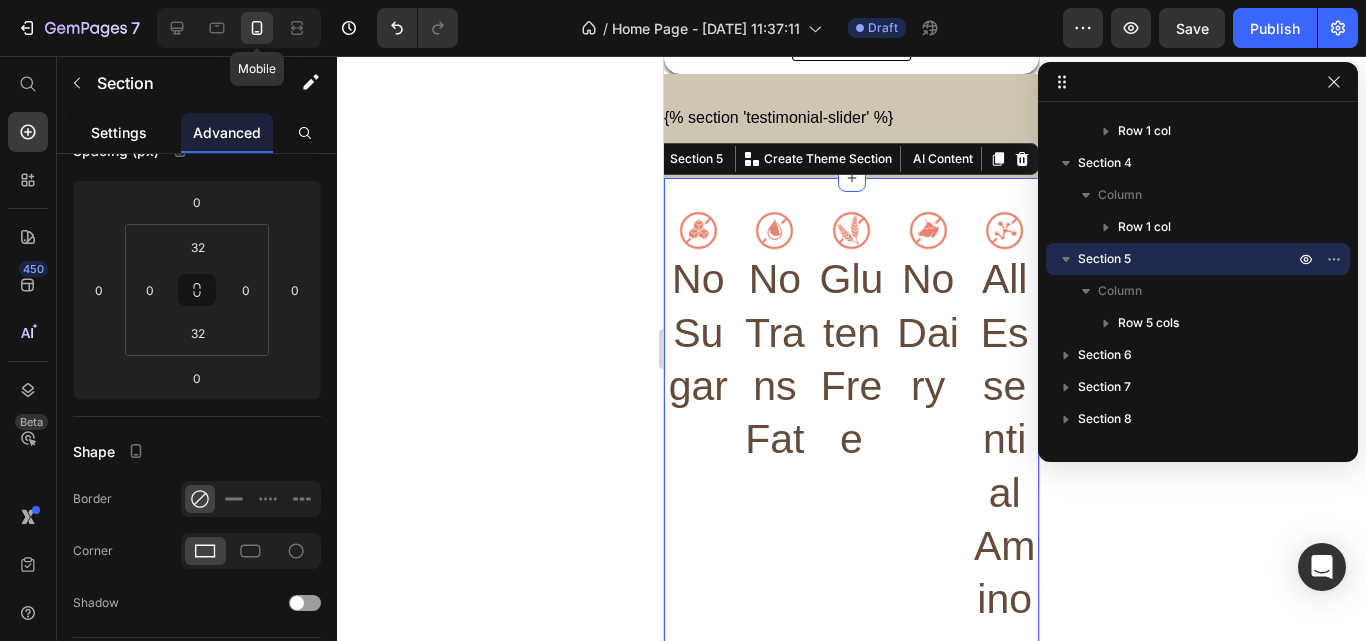 click on "Settings" 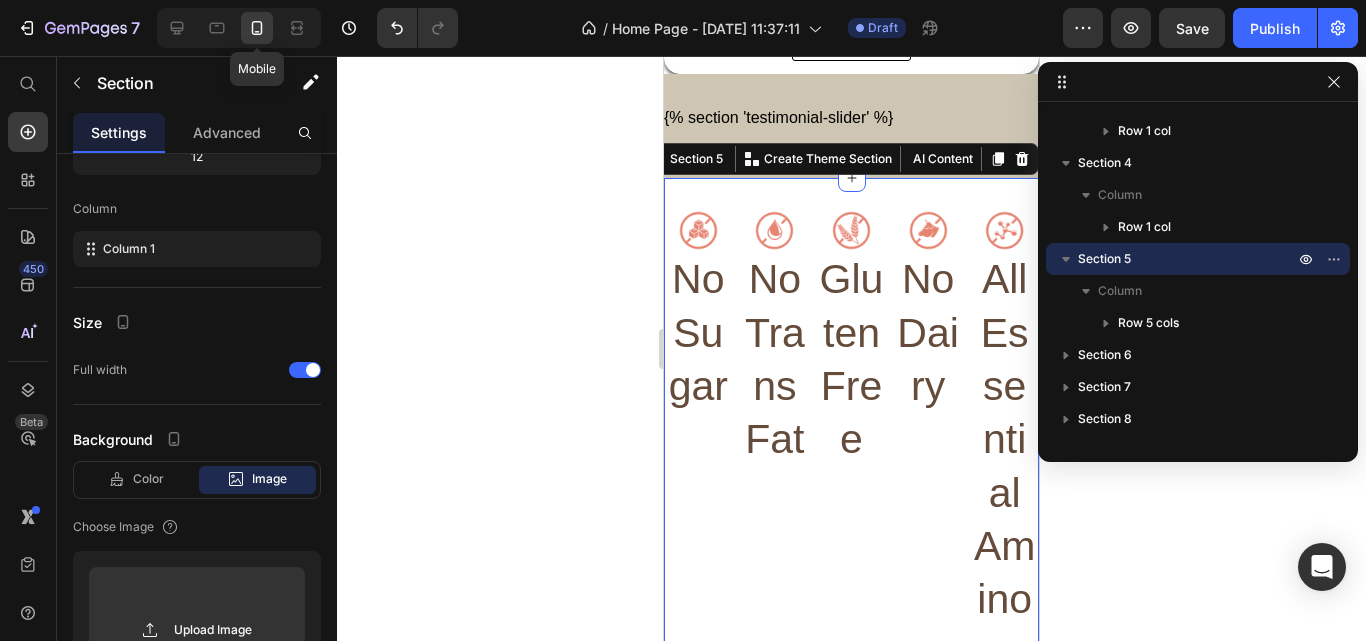 scroll, scrollTop: 0, scrollLeft: 0, axis: both 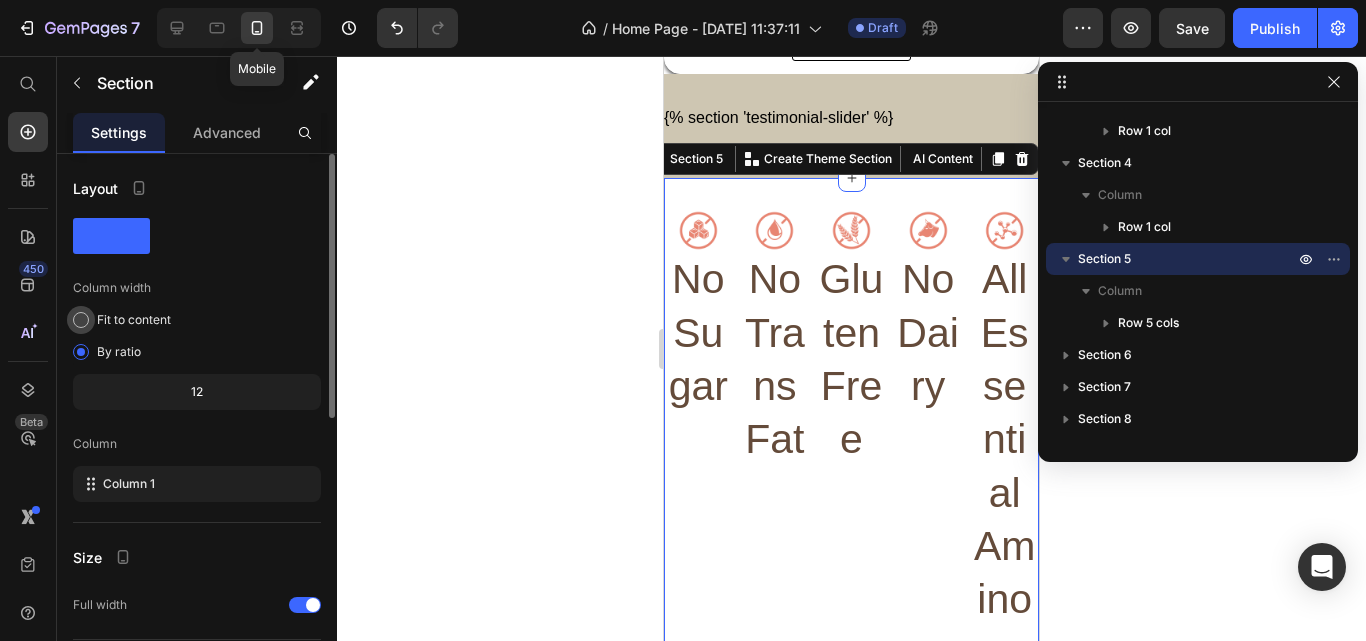 click at bounding box center (81, 320) 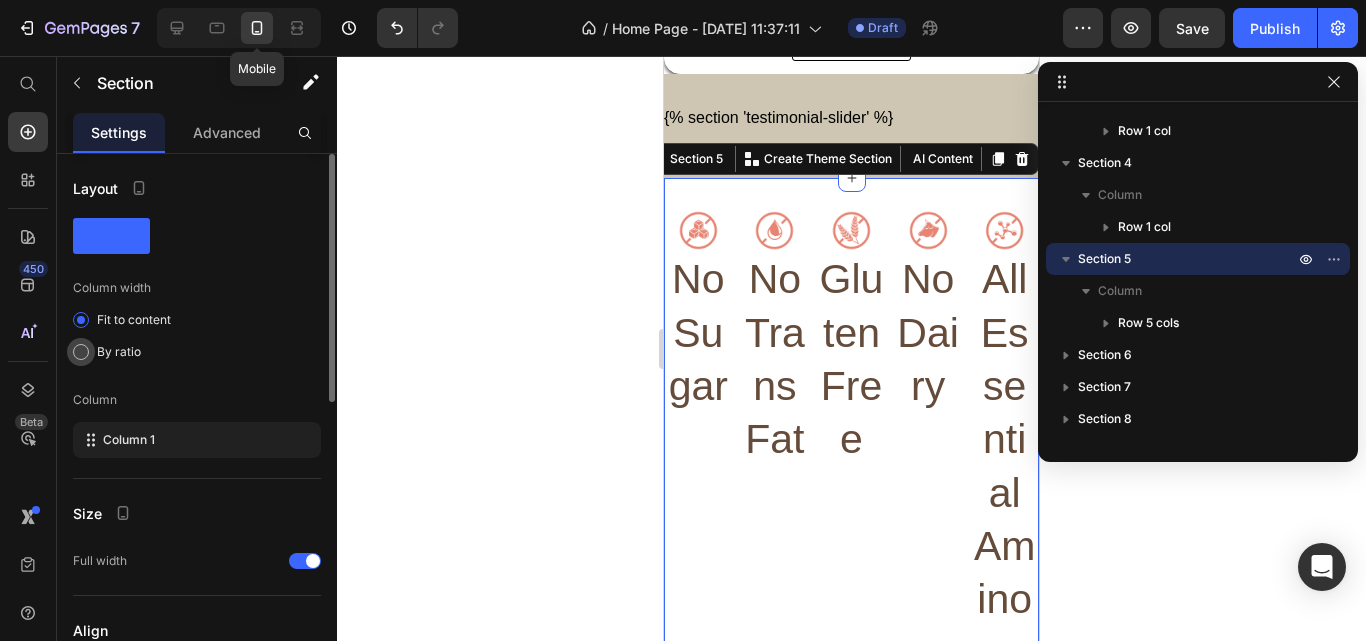 click on "By ratio" 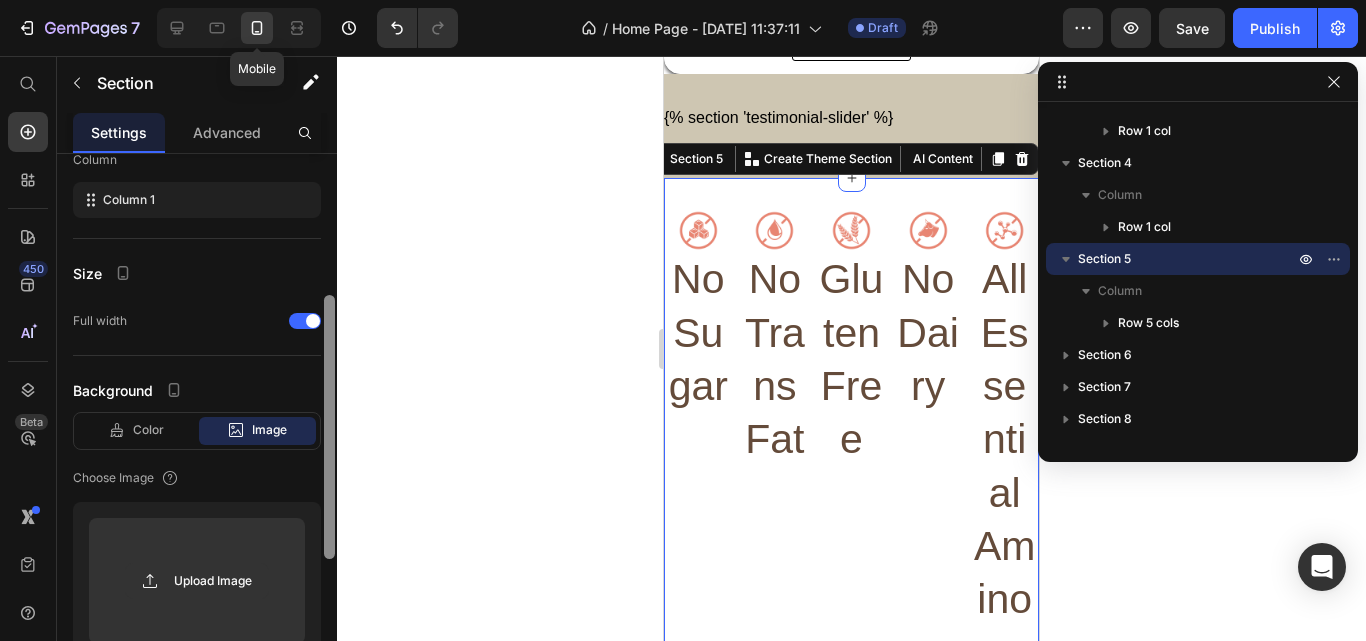 scroll, scrollTop: 288, scrollLeft: 0, axis: vertical 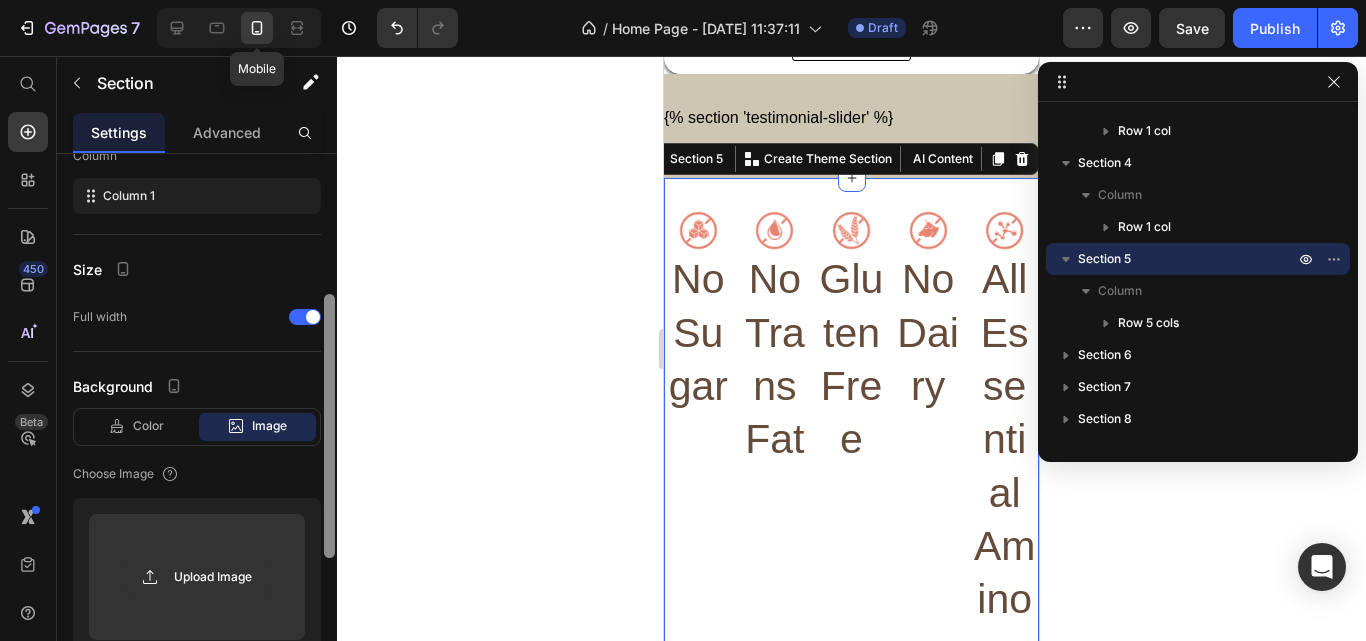 drag, startPoint x: 329, startPoint y: 374, endPoint x: 334, endPoint y: 514, distance: 140.08926 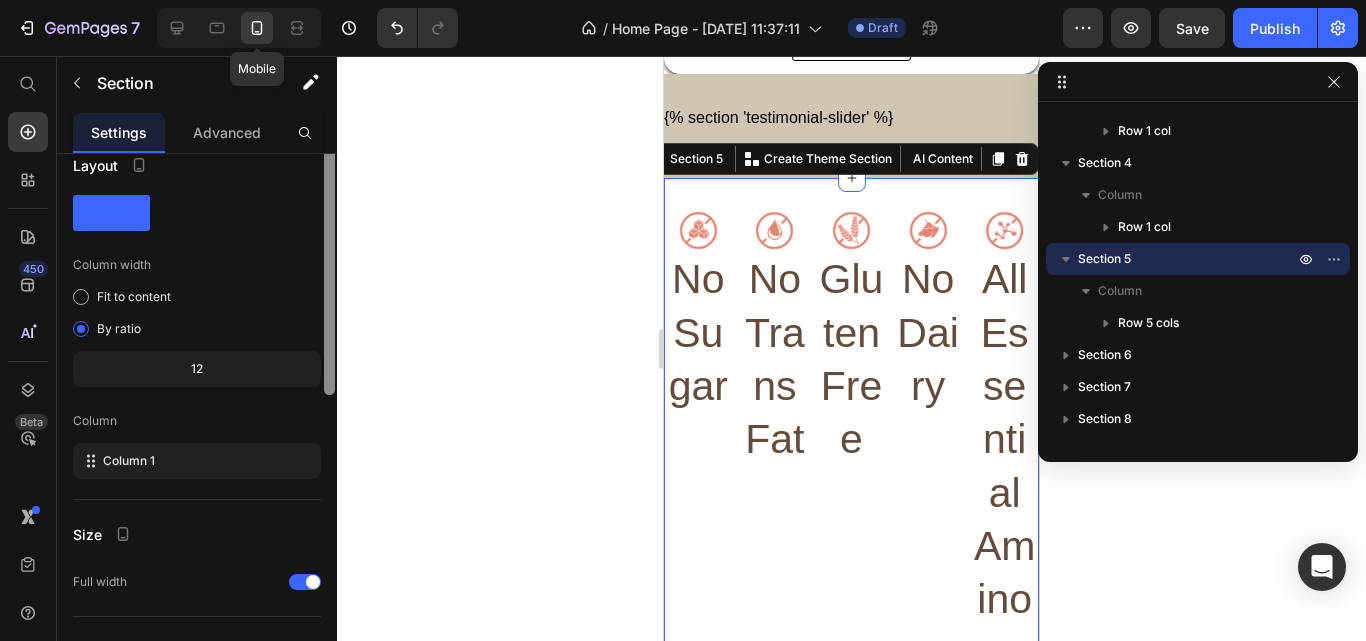 scroll, scrollTop: 0, scrollLeft: 0, axis: both 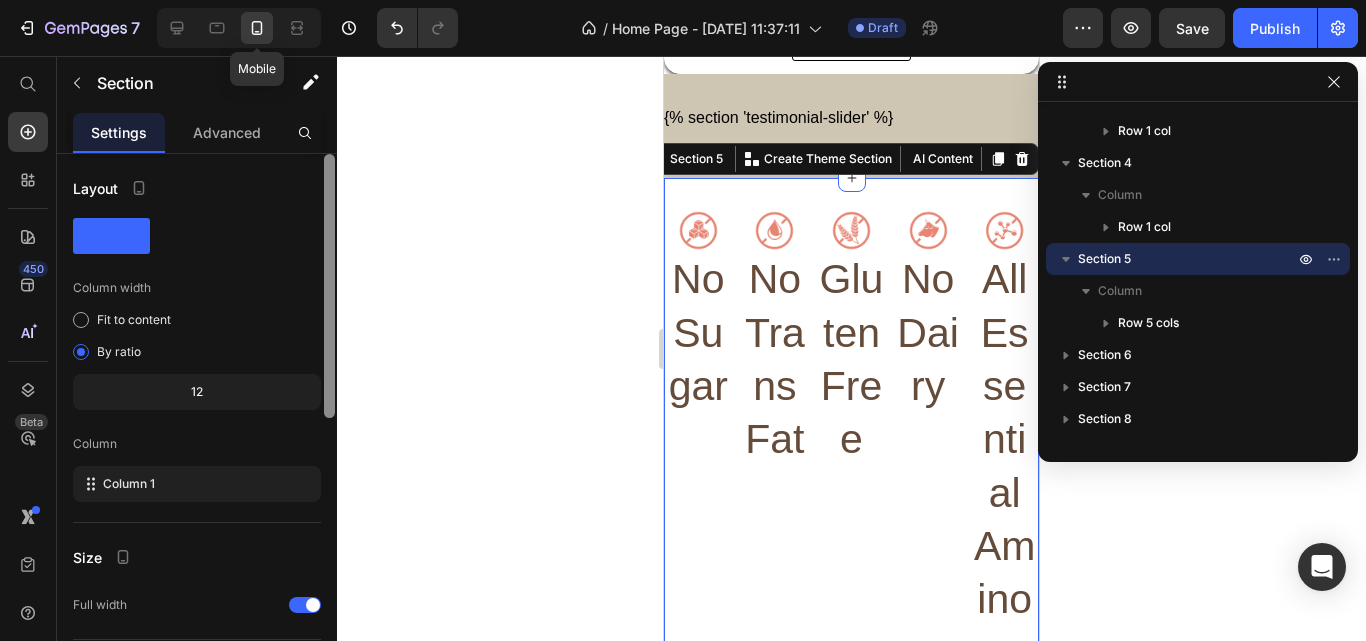 drag, startPoint x: 330, startPoint y: 481, endPoint x: 332, endPoint y: 308, distance: 173.01157 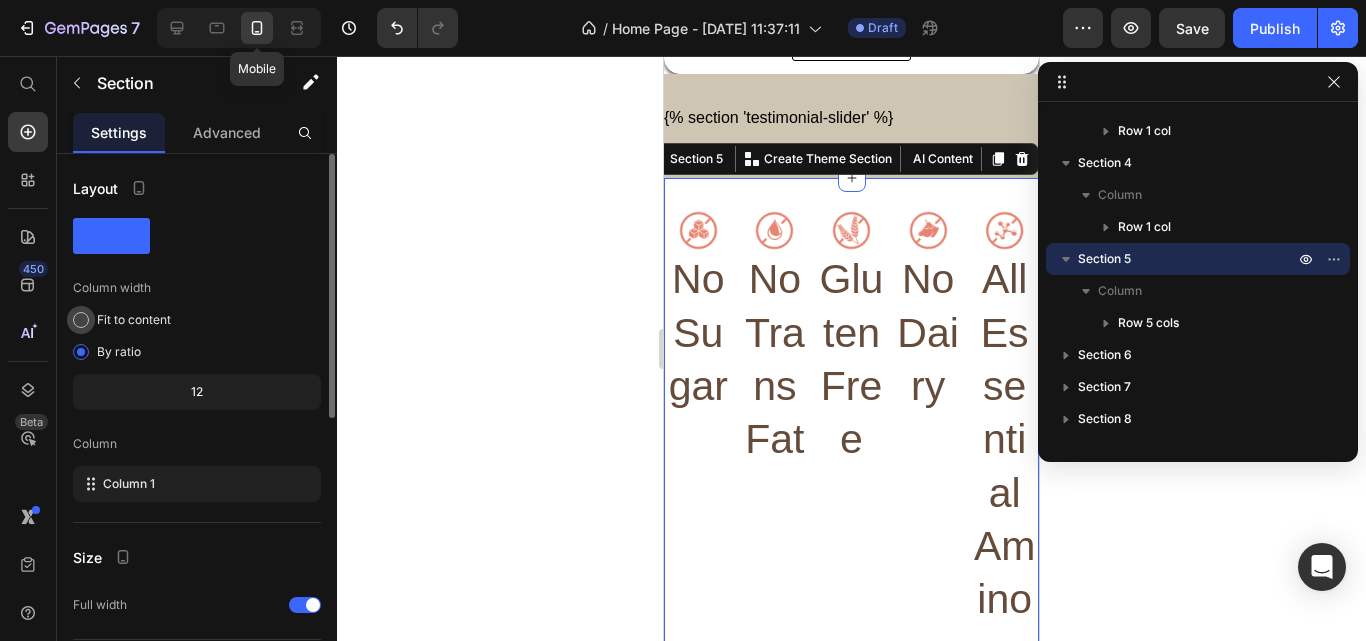 click on "Fit to content" 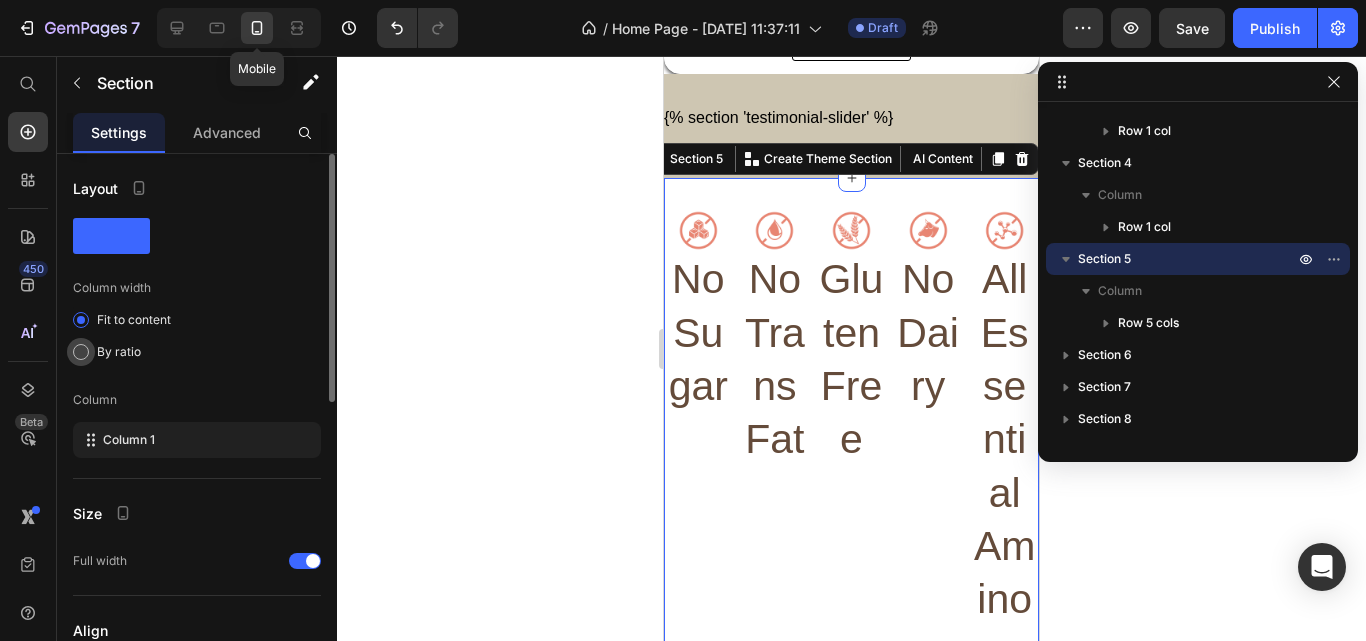 click at bounding box center (81, 352) 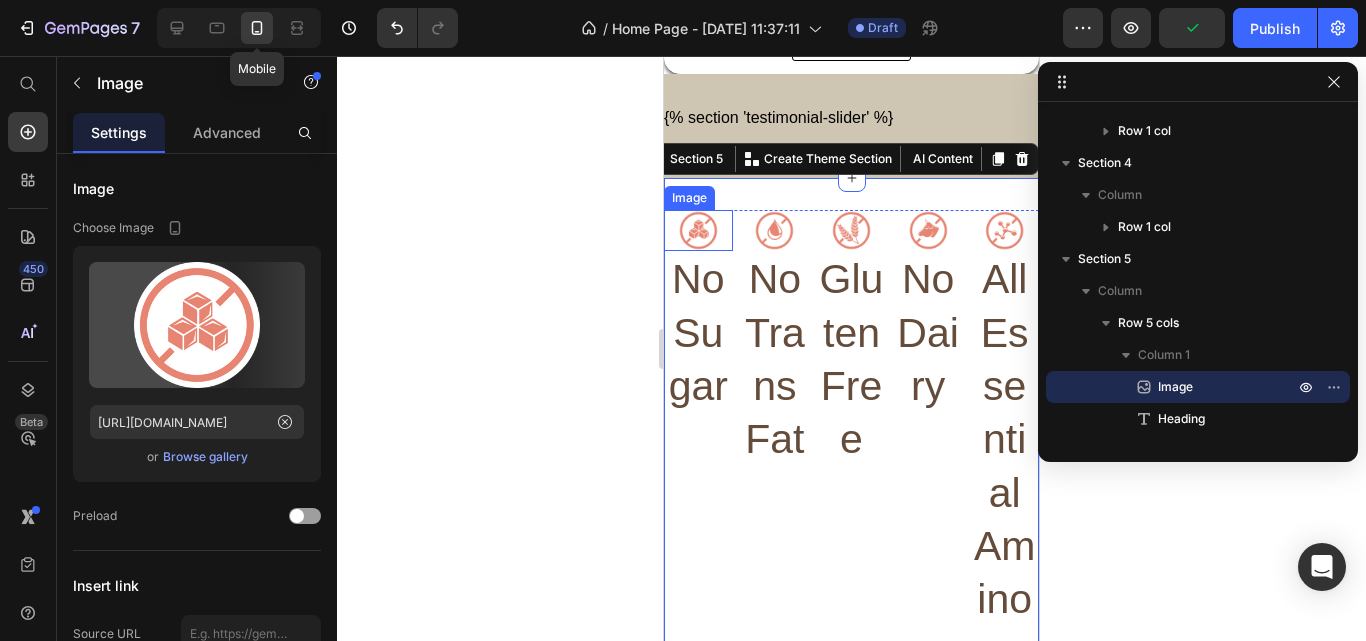 click at bounding box center [698, 230] 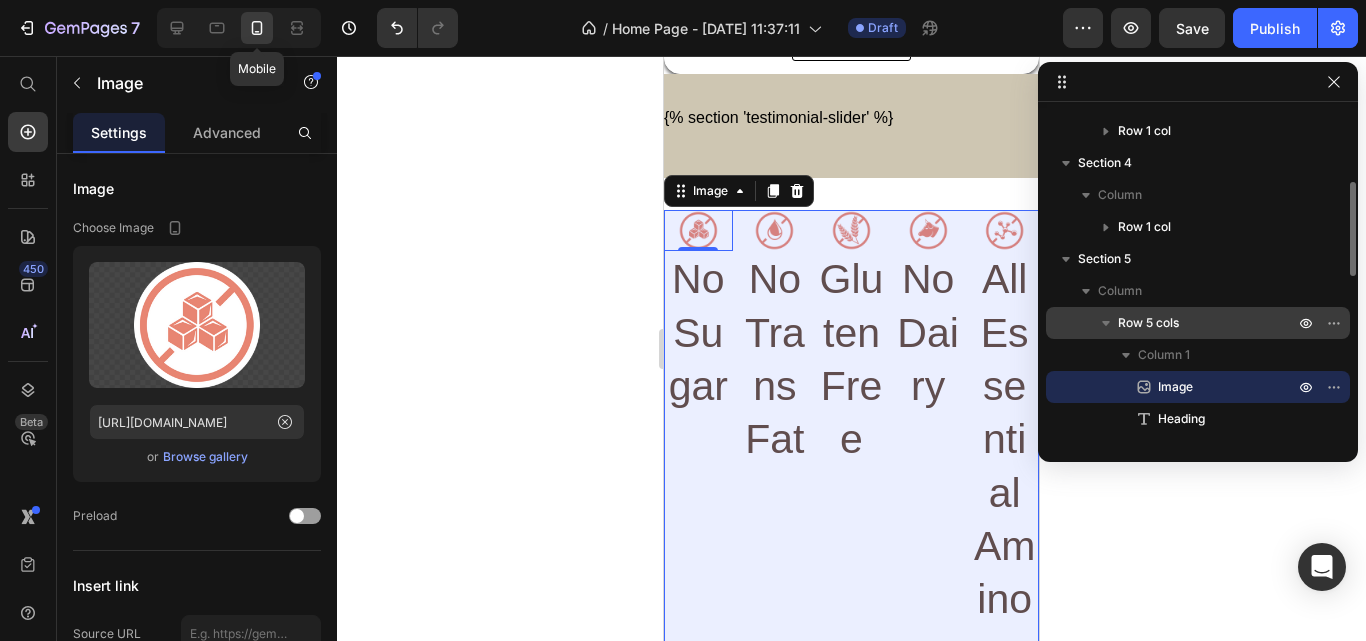 click on "Row 5 cols" at bounding box center (1148, 323) 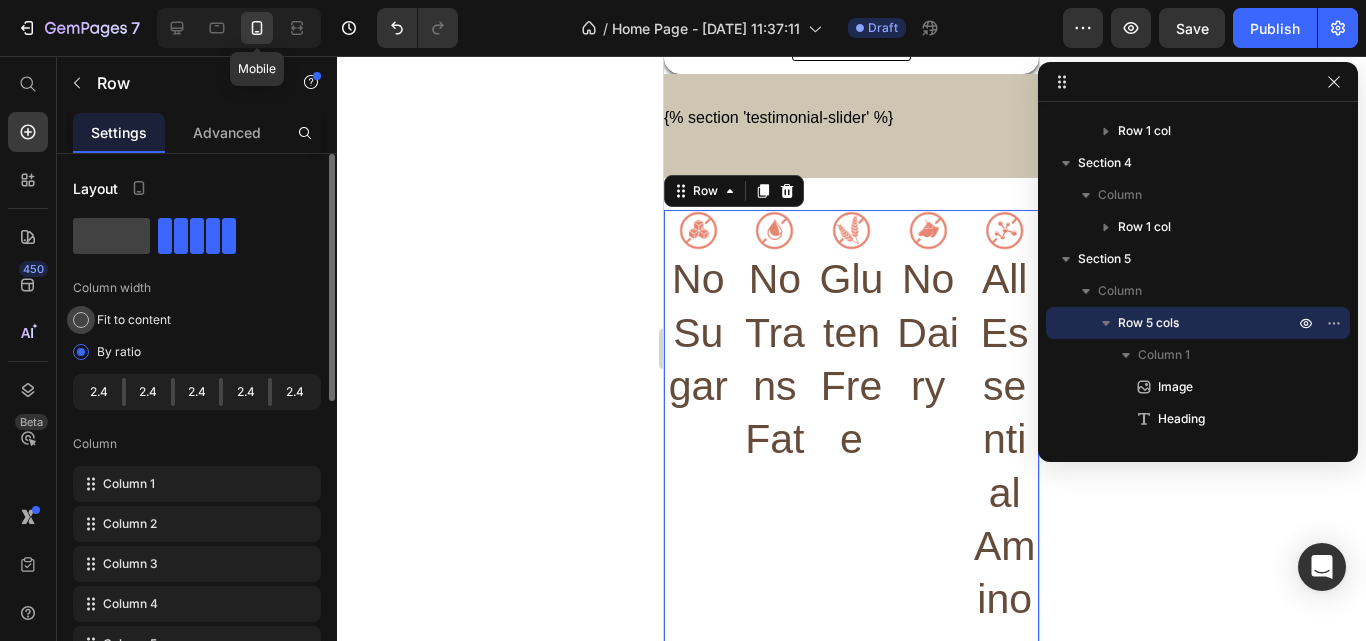click at bounding box center [81, 320] 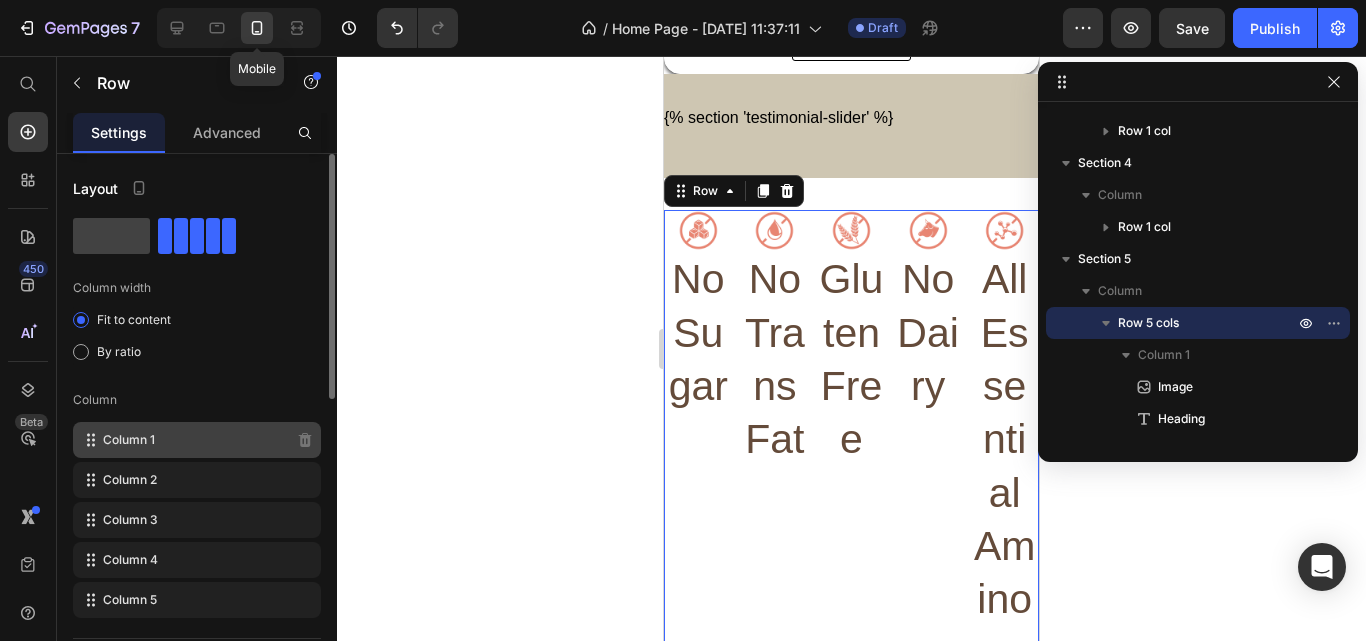 click on "Column 1" at bounding box center (129, 440) 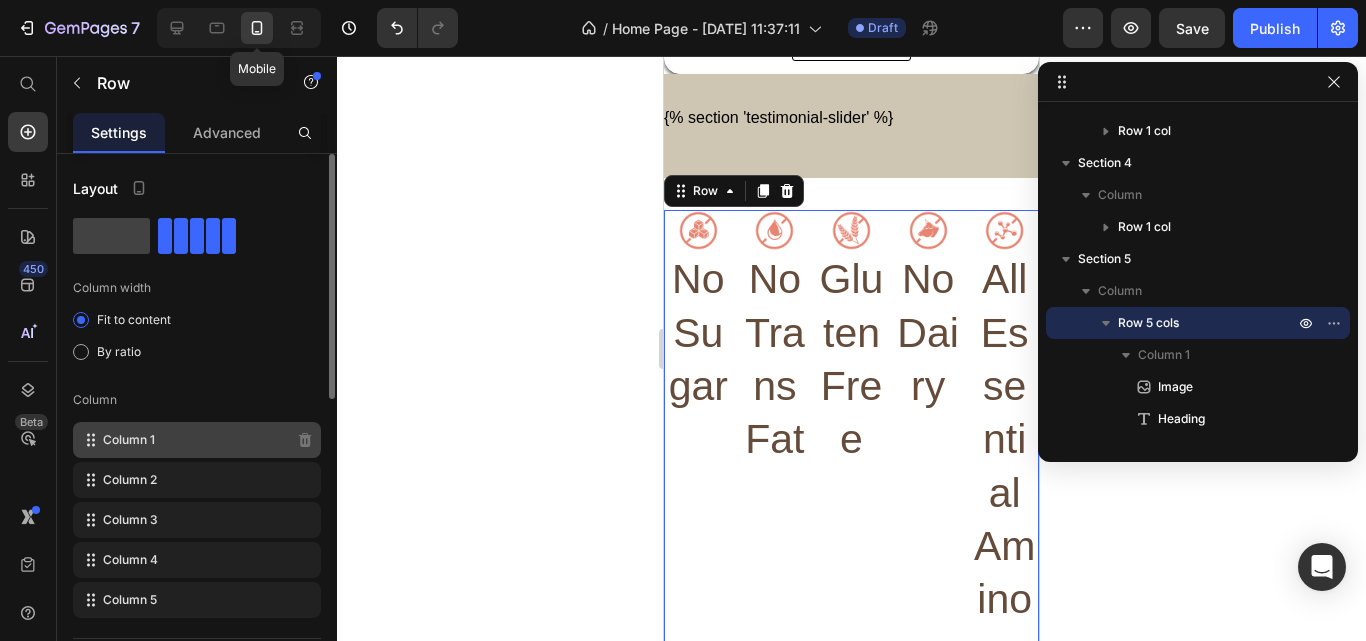 click on "Column 1" at bounding box center [129, 440] 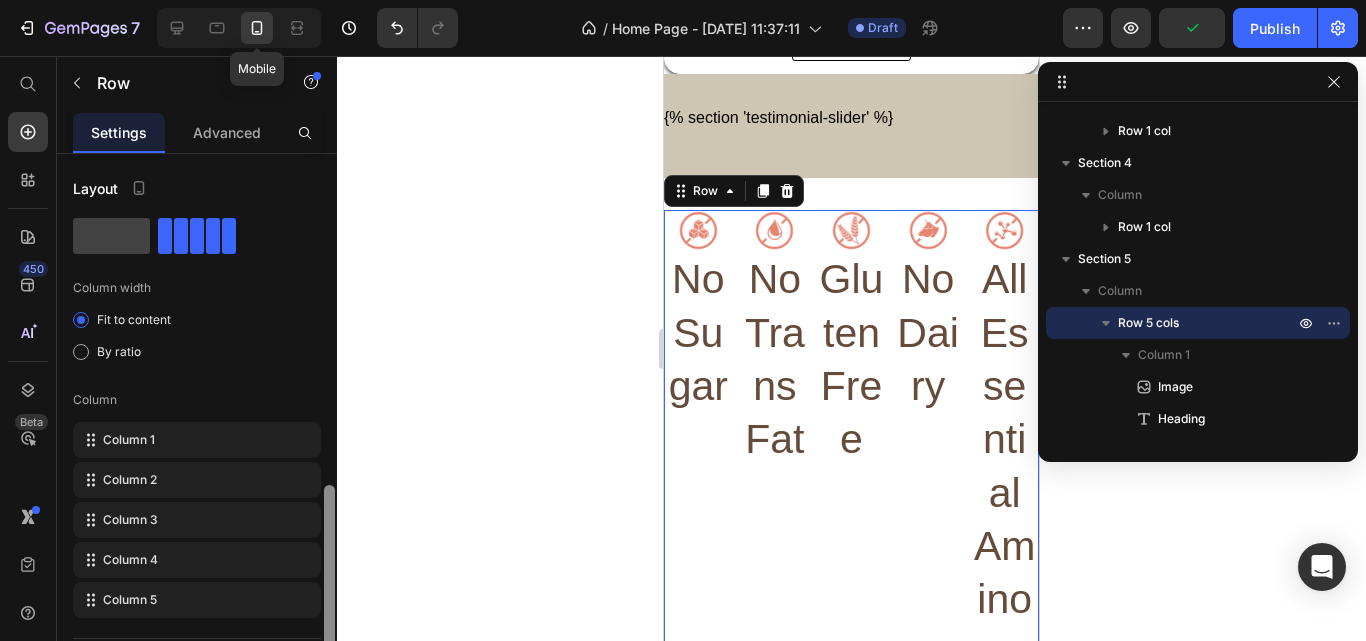 scroll, scrollTop: 228, scrollLeft: 0, axis: vertical 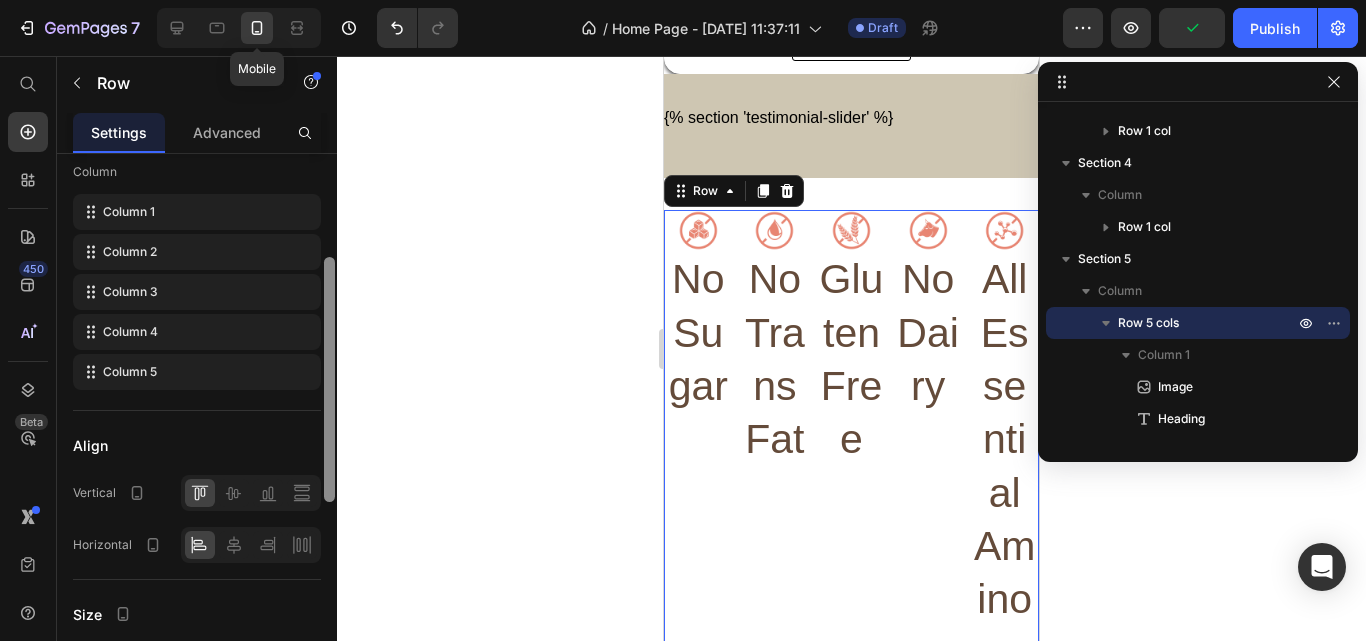 drag, startPoint x: 328, startPoint y: 356, endPoint x: 324, endPoint y: 459, distance: 103.077644 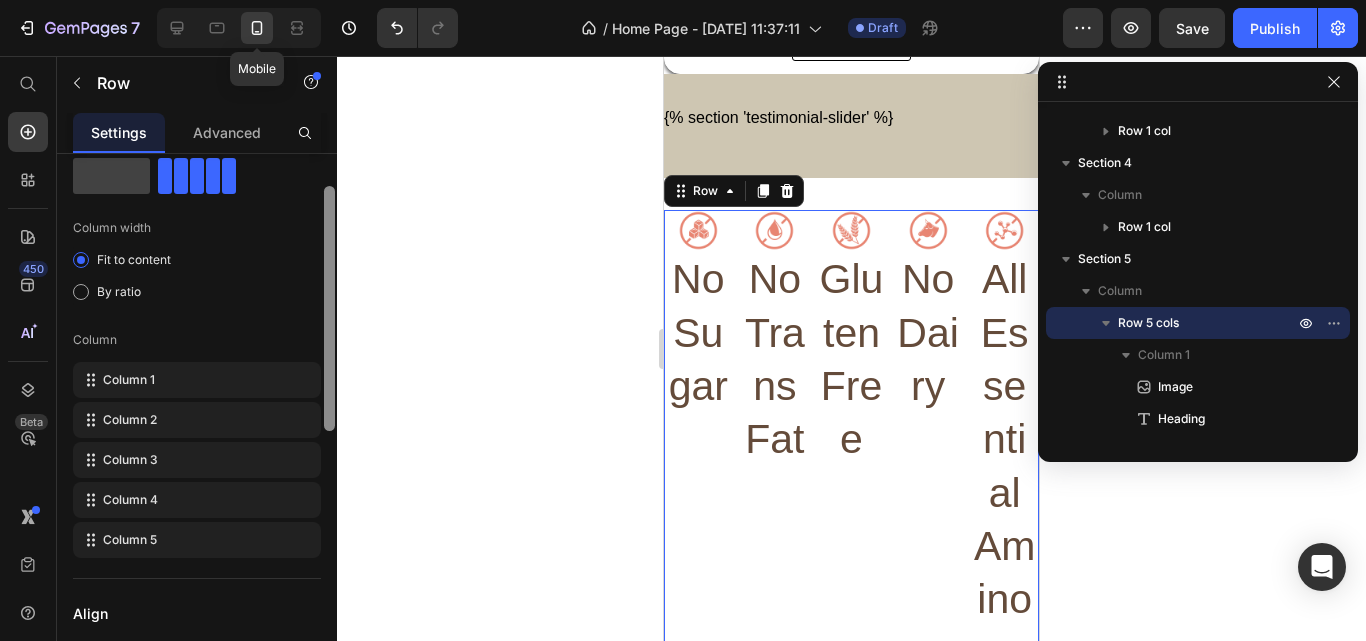 drag, startPoint x: 327, startPoint y: 438, endPoint x: 342, endPoint y: 361, distance: 78.44743 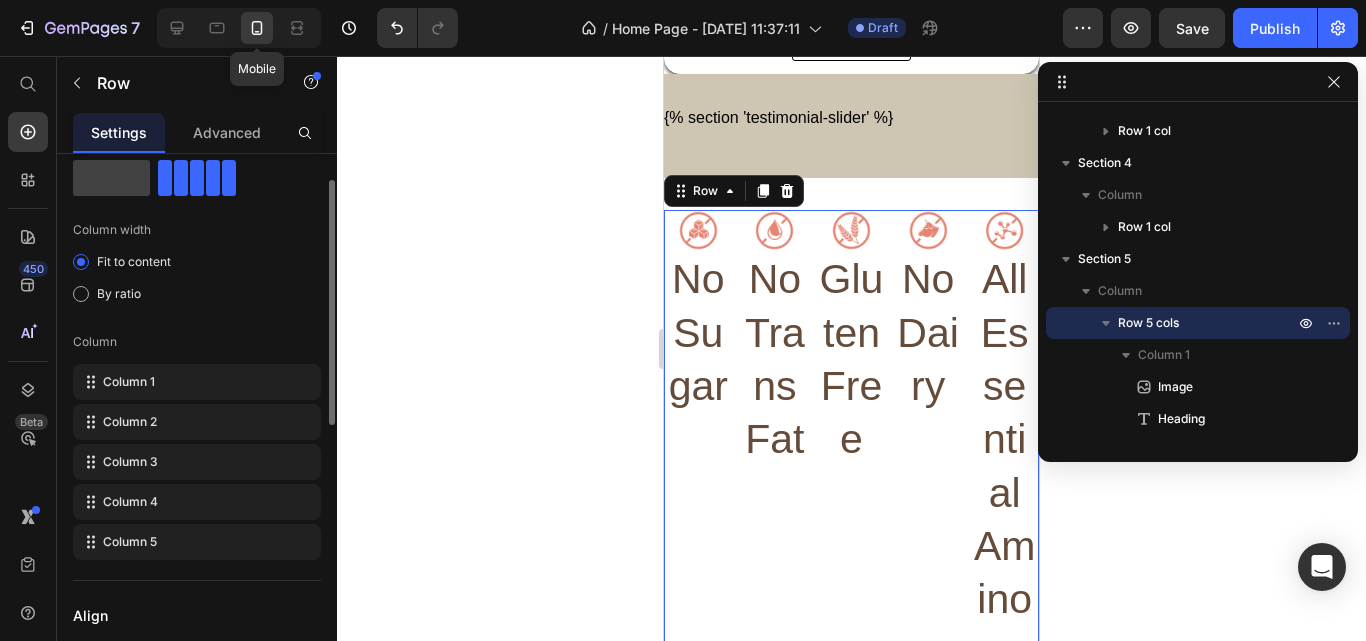 drag, startPoint x: 342, startPoint y: 361, endPoint x: 342, endPoint y: 342, distance: 19 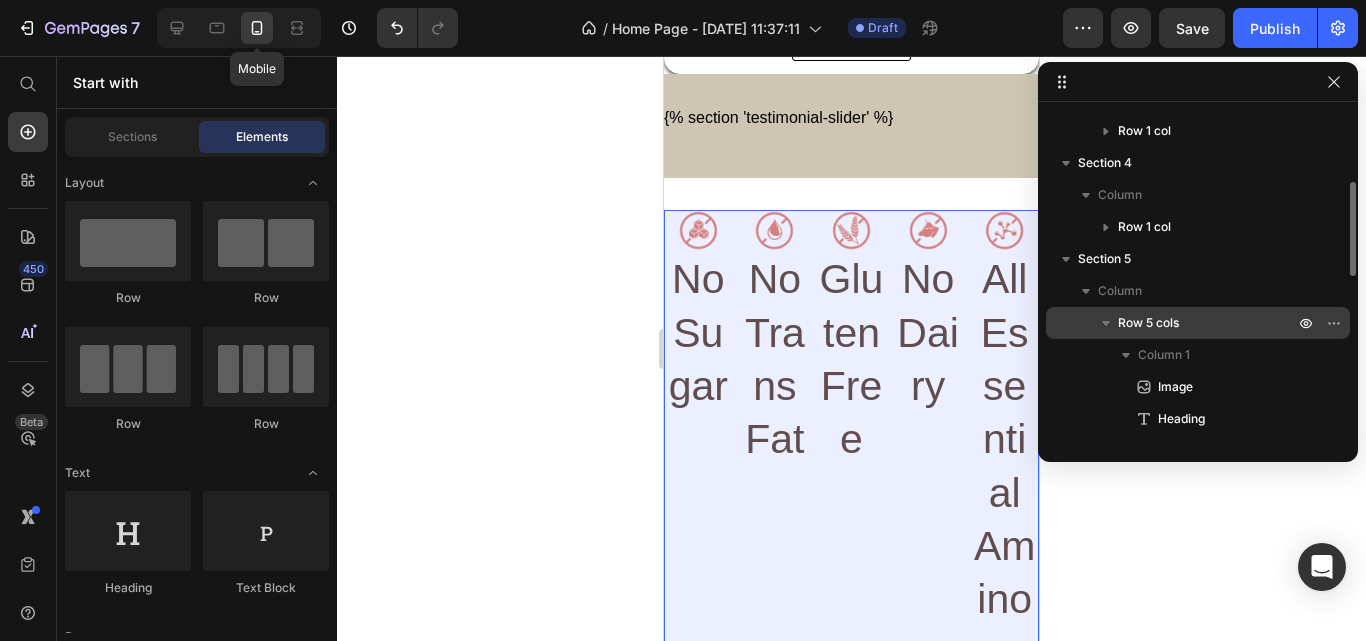 click on "Row 5 cols" at bounding box center [1148, 323] 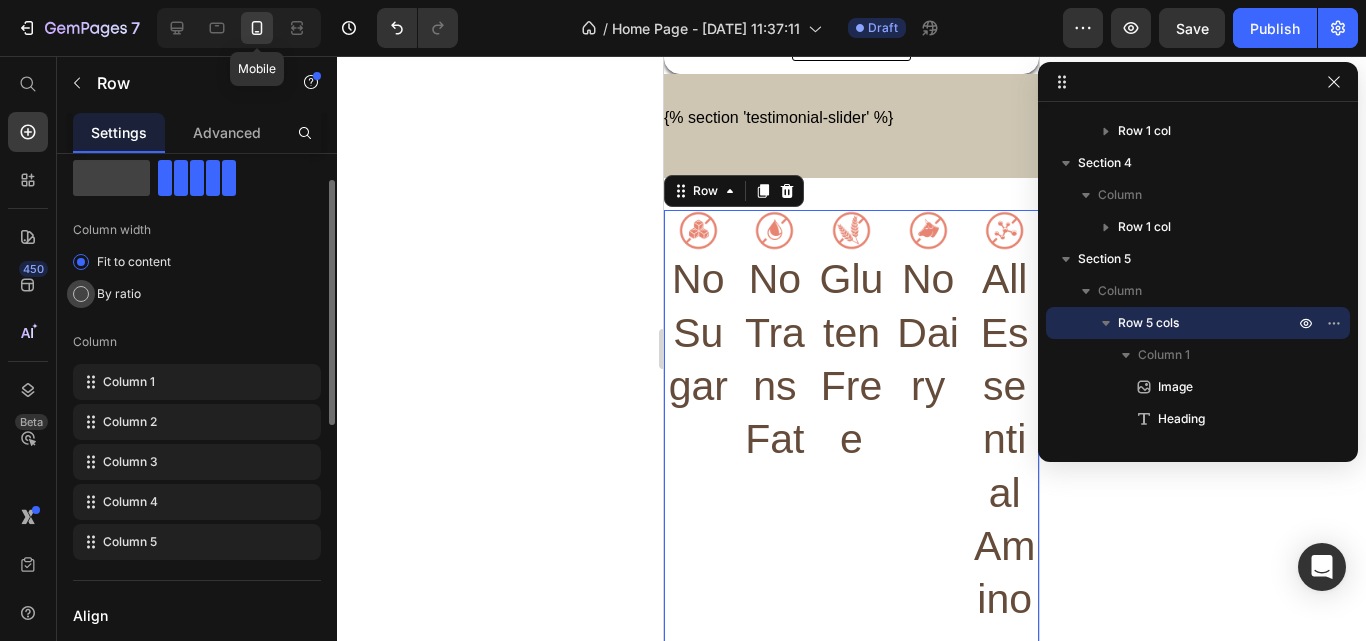 click on "By ratio" 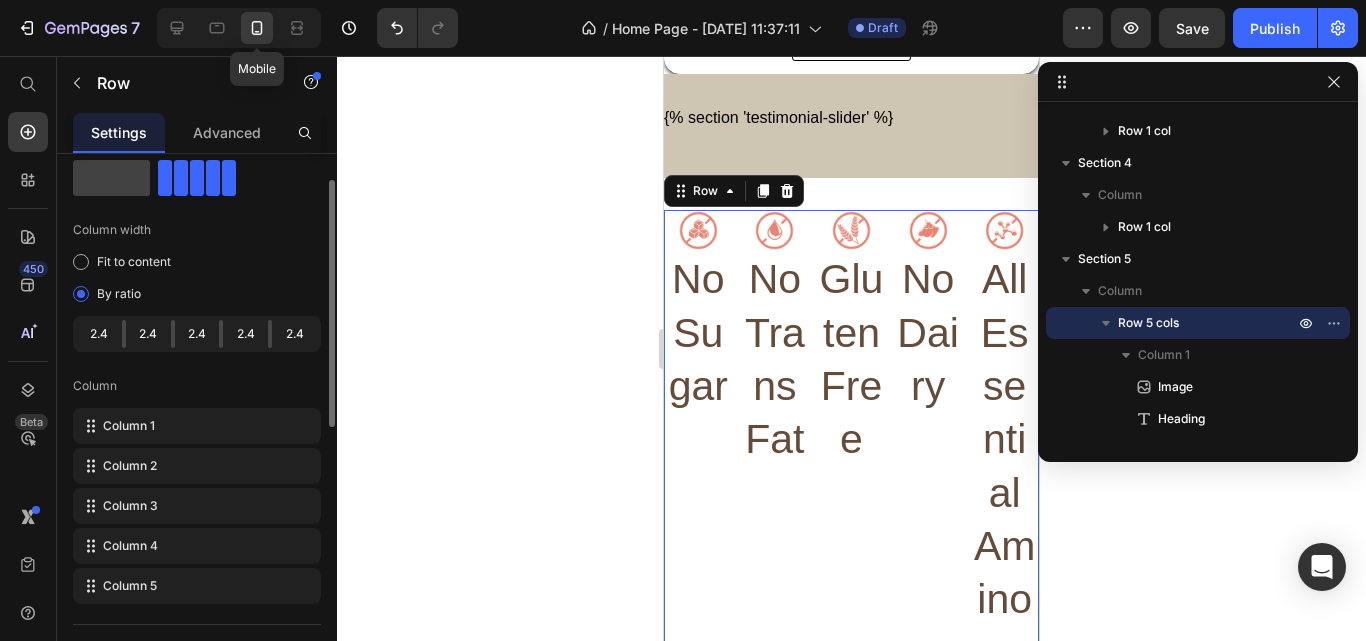 click on "2.4" 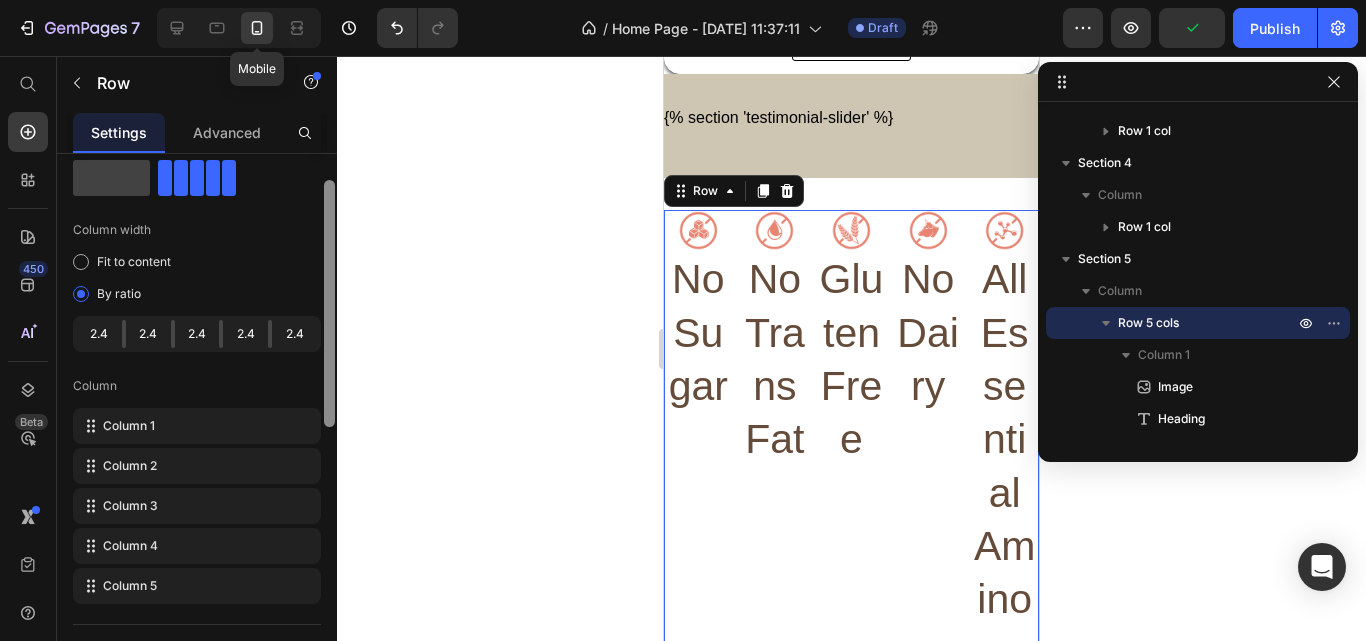 scroll, scrollTop: 0, scrollLeft: 0, axis: both 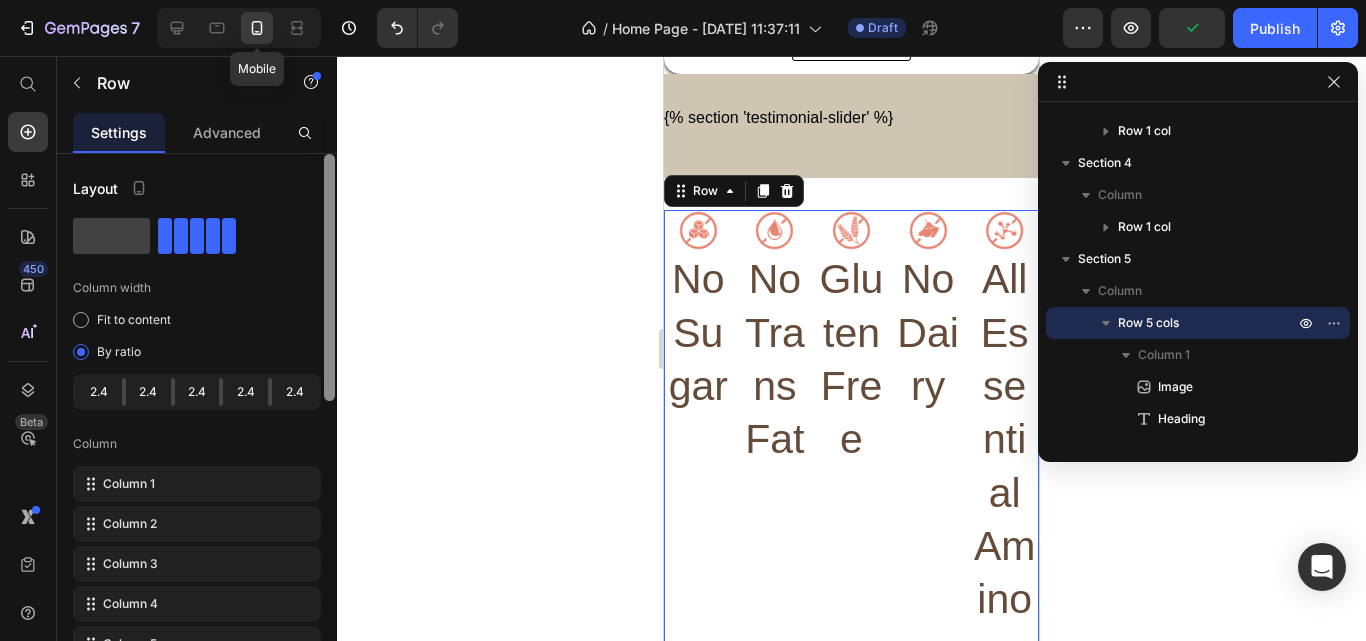 drag, startPoint x: 328, startPoint y: 261, endPoint x: 341, endPoint y: 152, distance: 109.77249 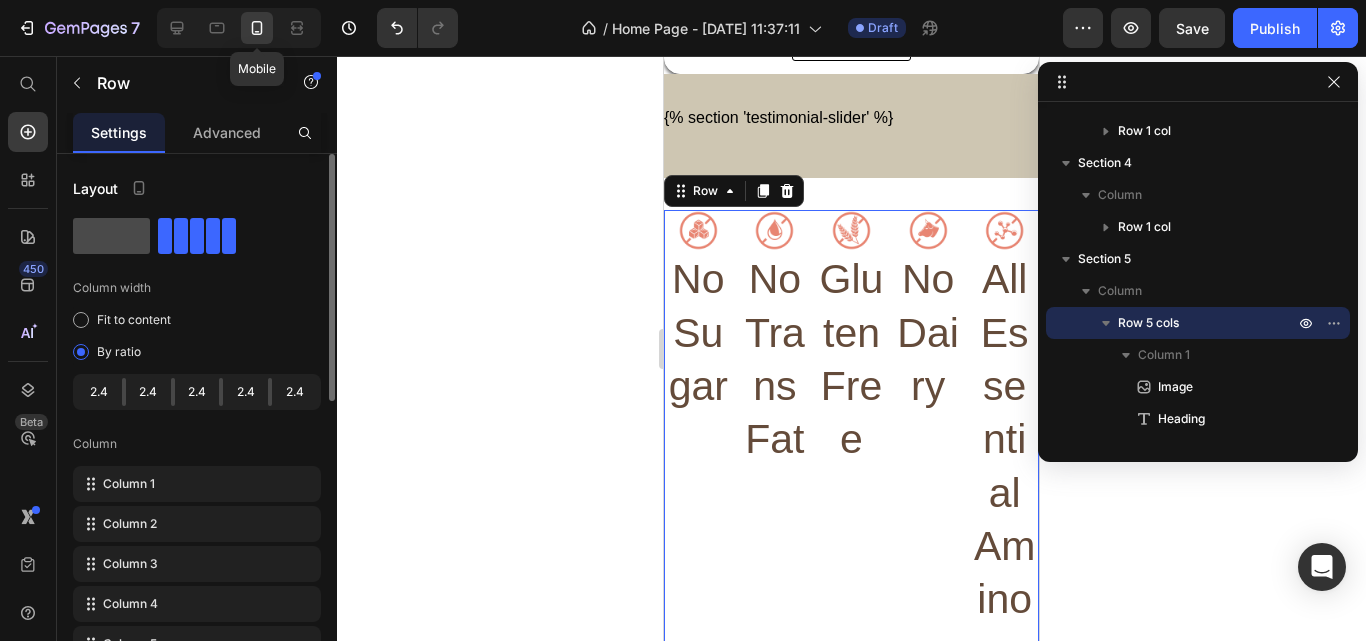 click 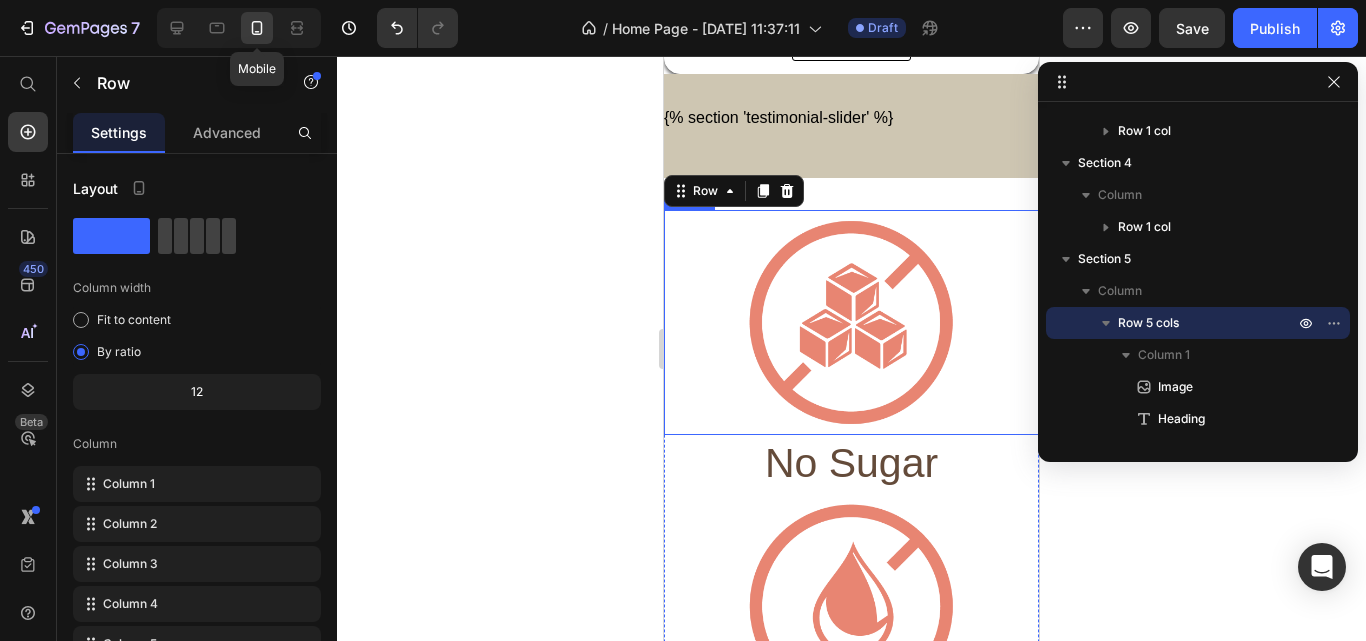 click at bounding box center [851, 322] 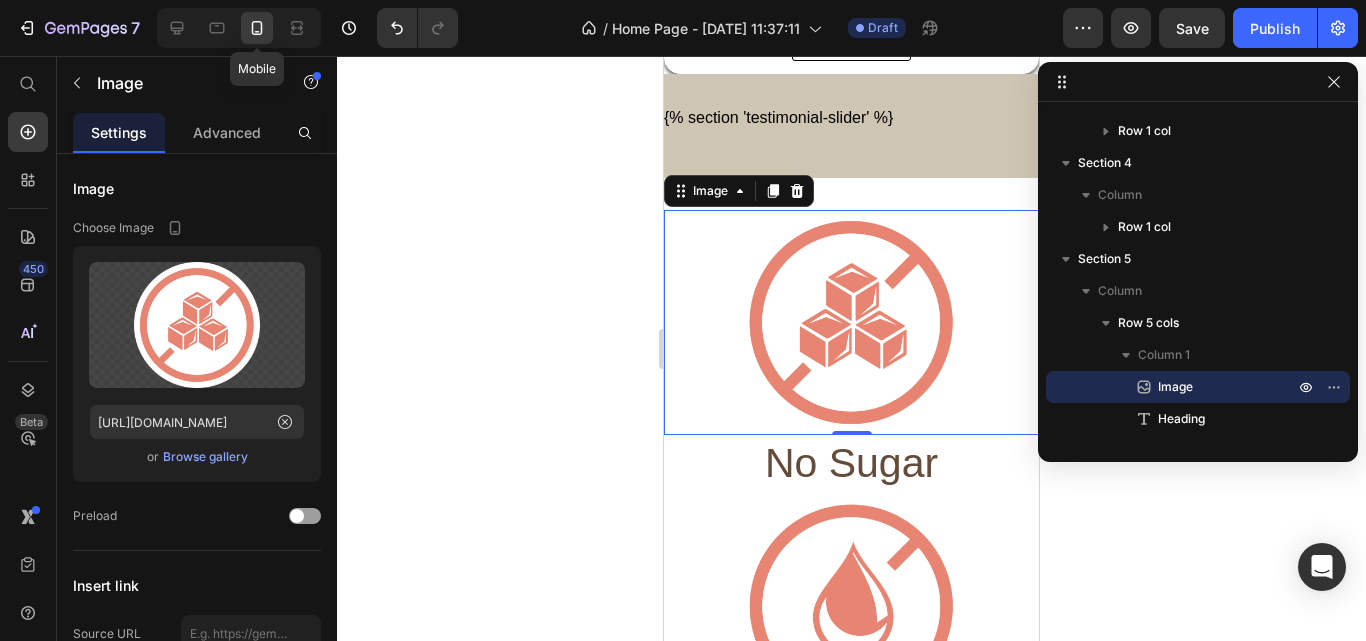 drag, startPoint x: 327, startPoint y: 283, endPoint x: 334, endPoint y: 481, distance: 198.1237 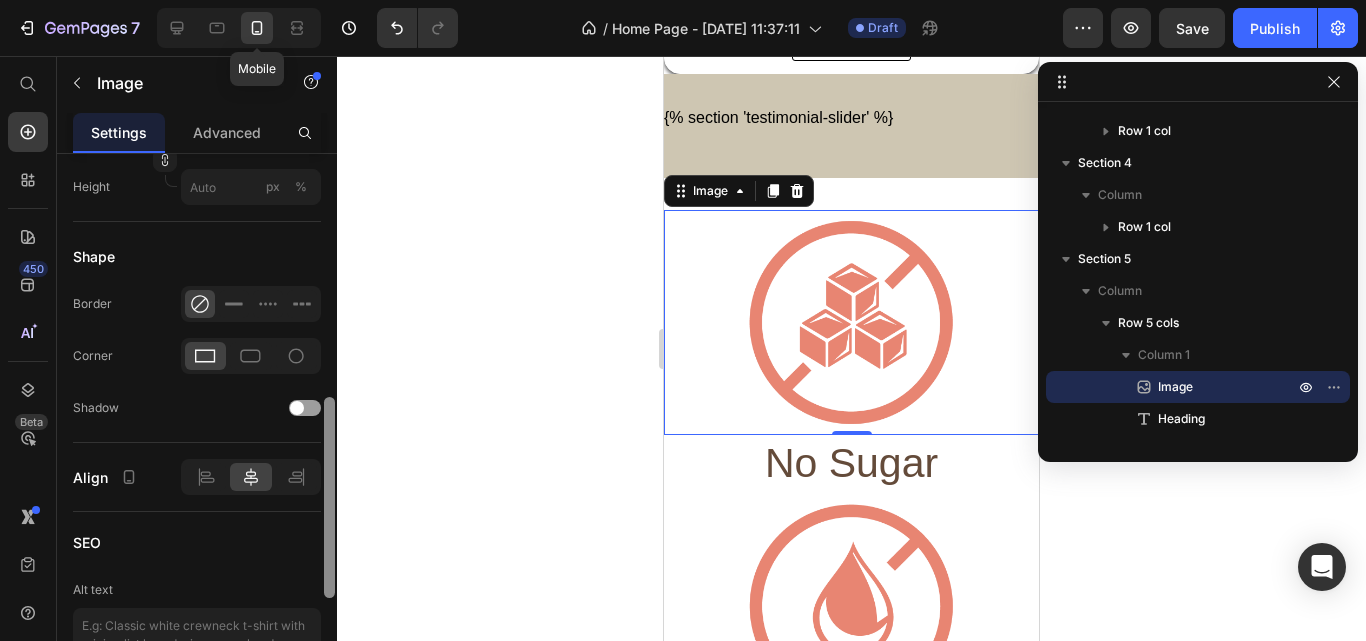 scroll, scrollTop: 500, scrollLeft: 0, axis: vertical 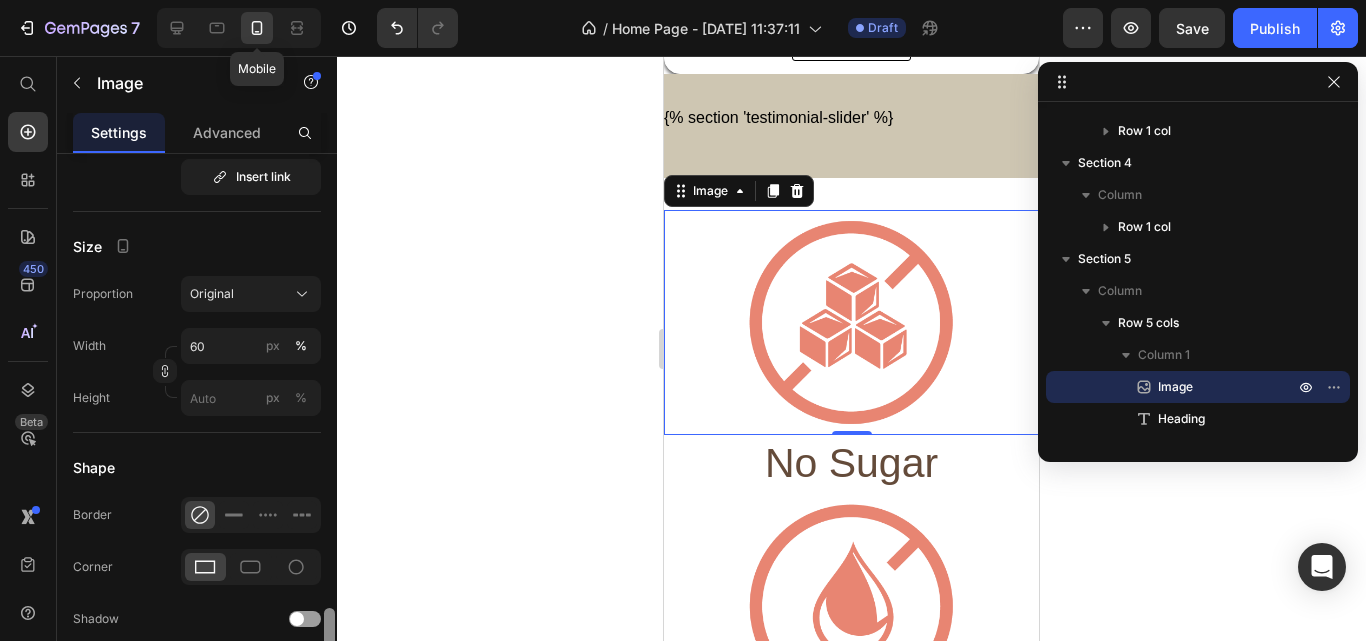 drag, startPoint x: 329, startPoint y: 529, endPoint x: 331, endPoint y: 371, distance: 158.01266 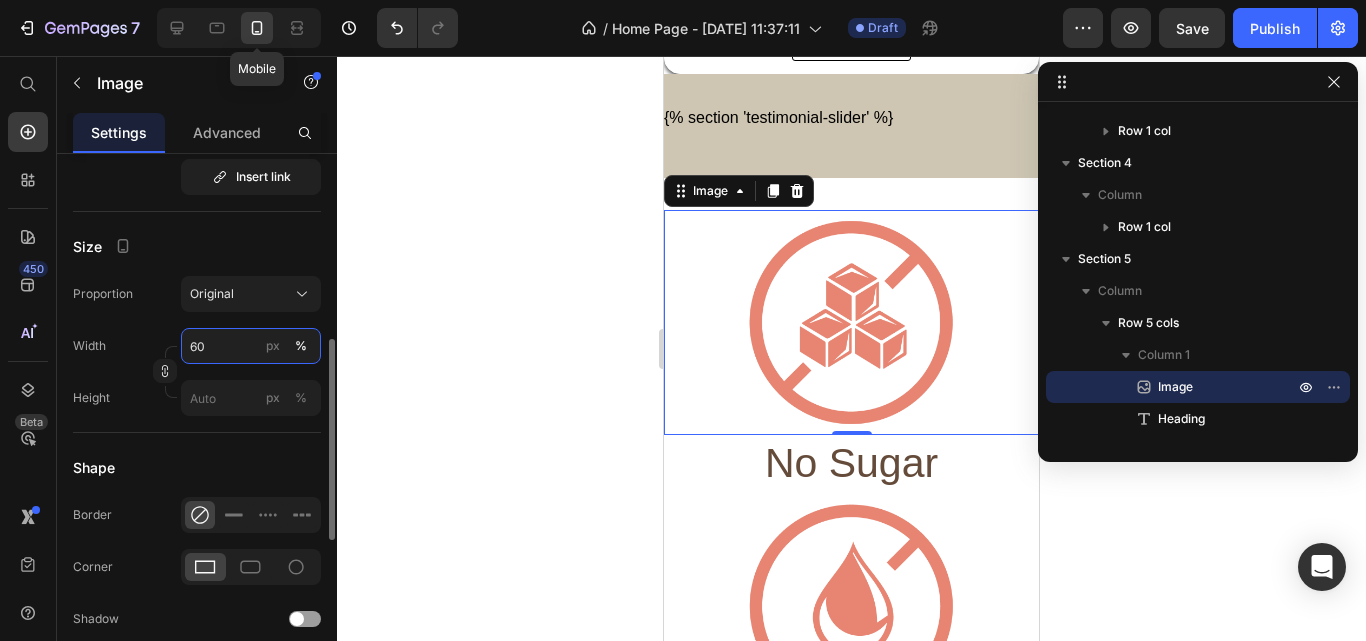 click on "60" at bounding box center [251, 346] 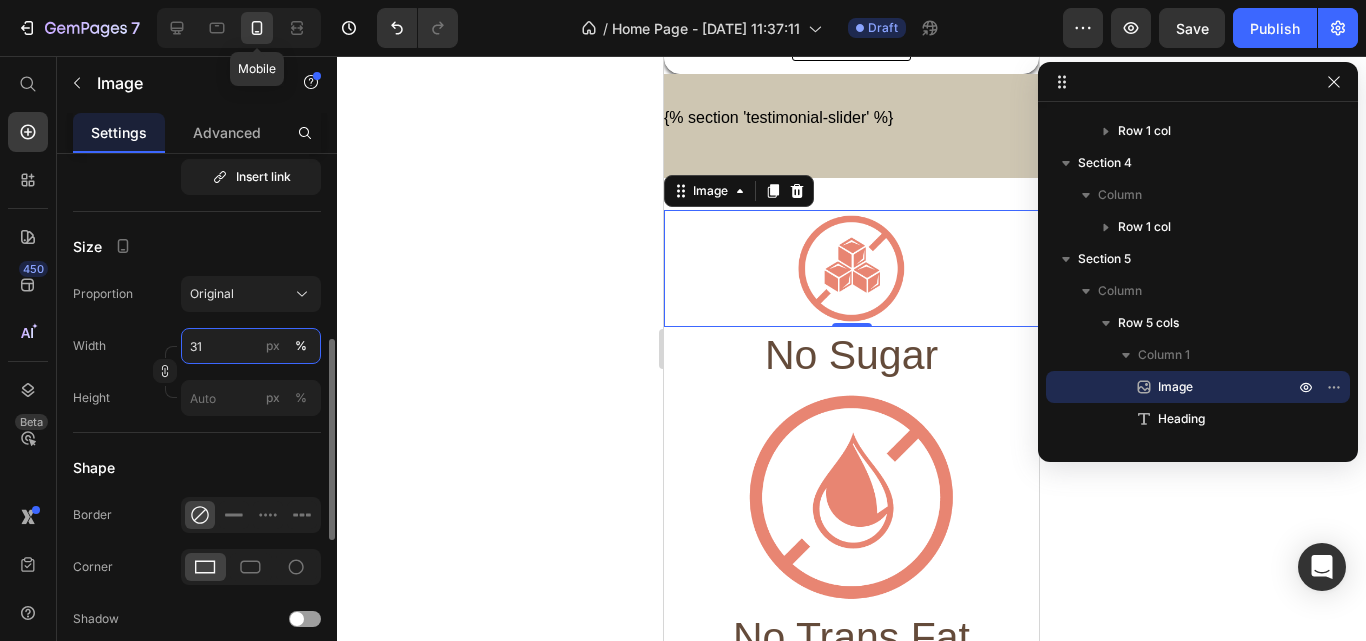 type on "30" 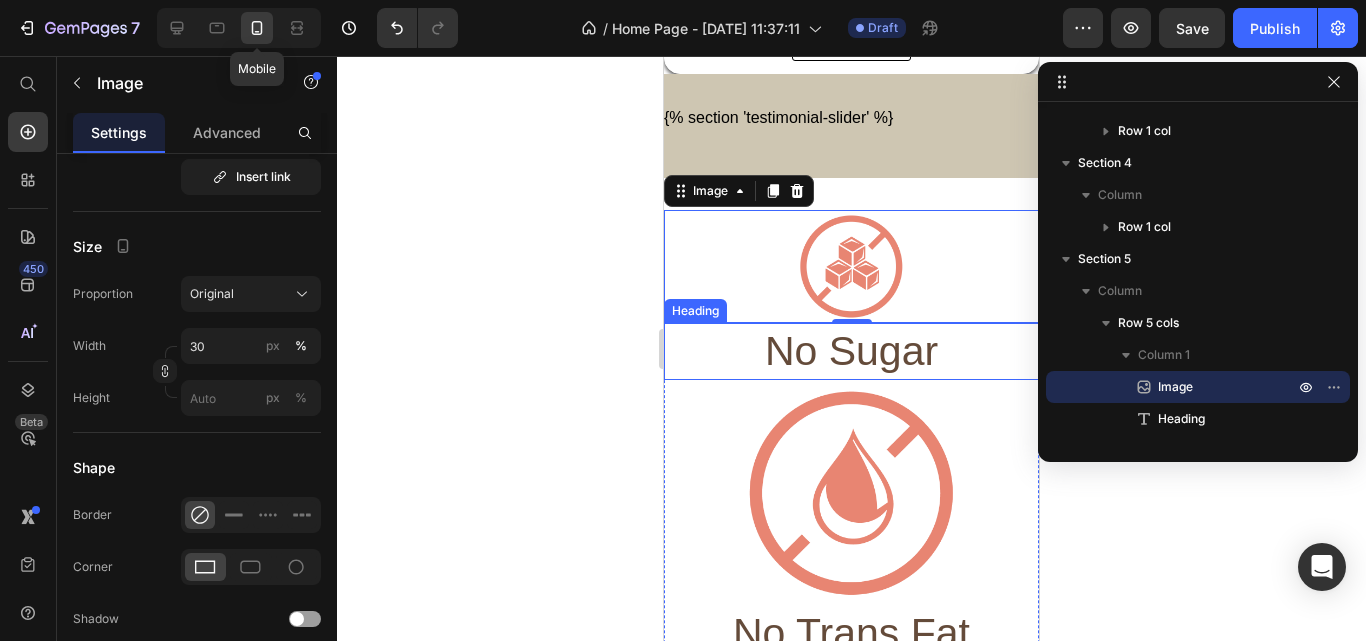 click on "No Sugar" at bounding box center (851, 351) 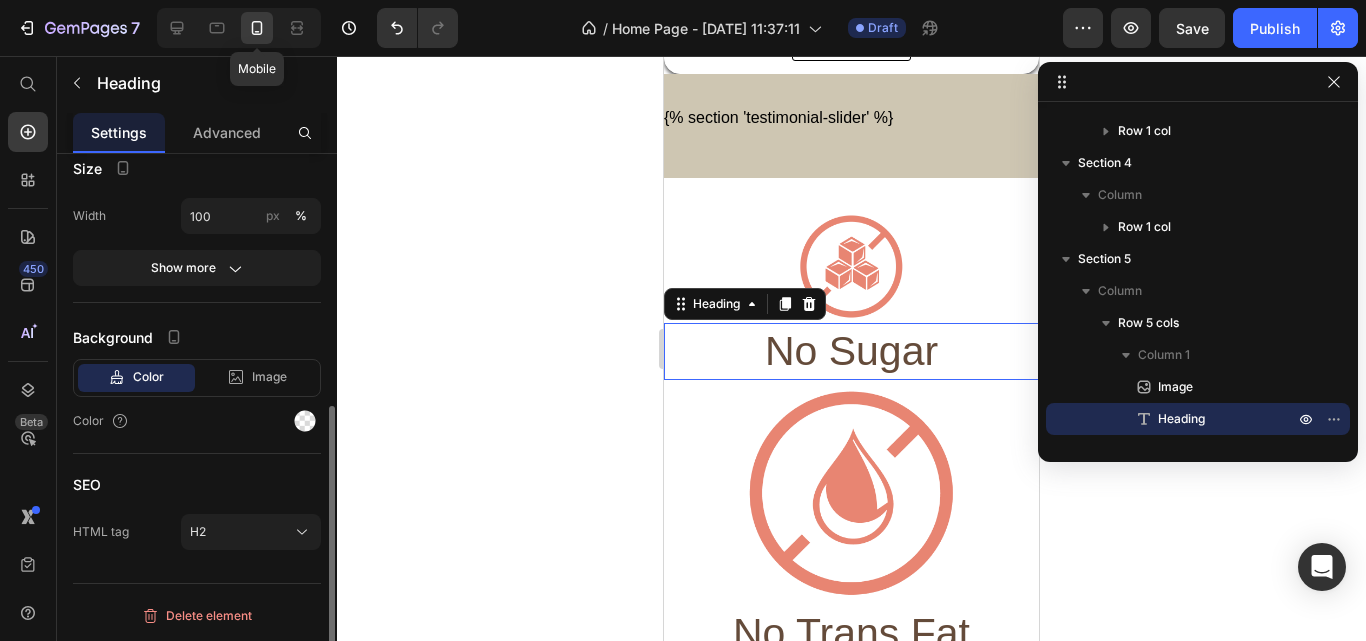 scroll, scrollTop: 0, scrollLeft: 0, axis: both 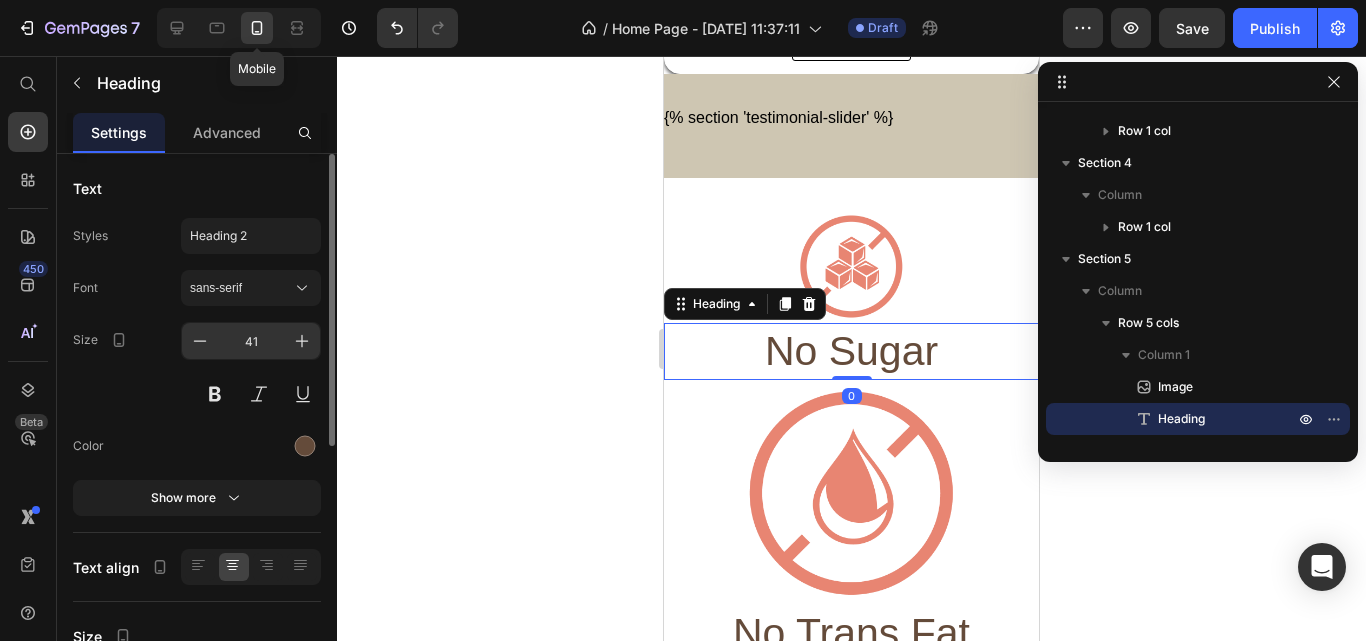 click on "41" at bounding box center [251, 341] 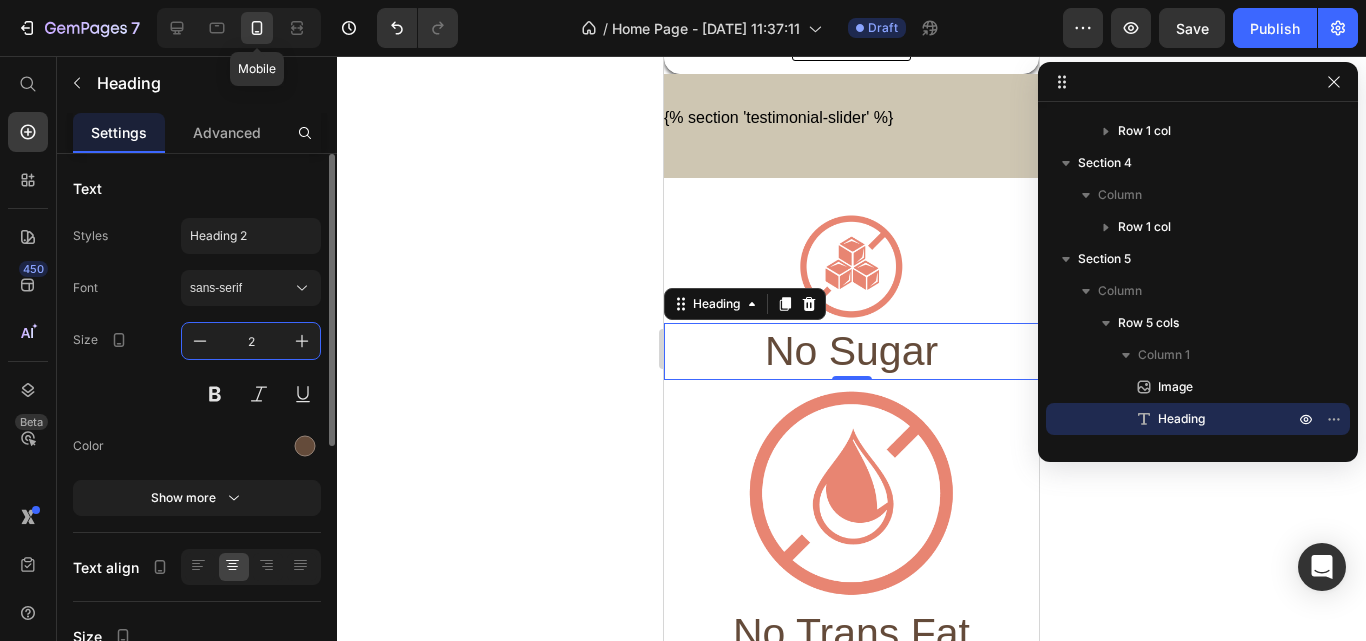 type on "25" 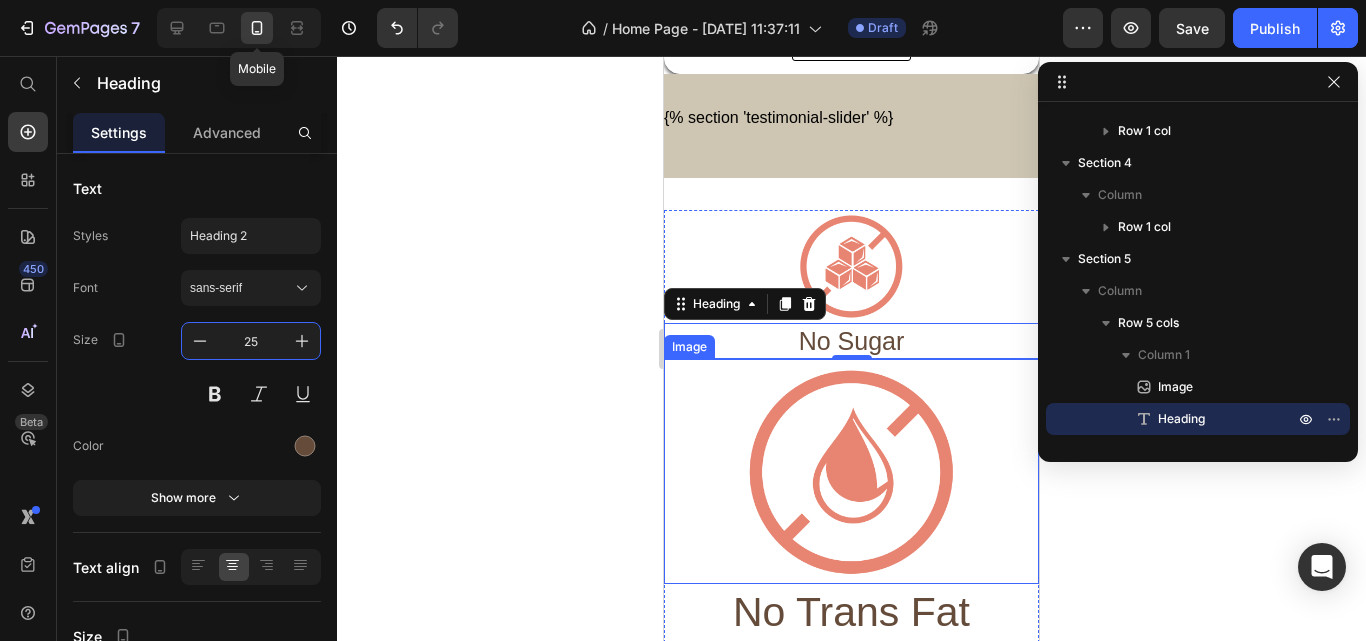 click at bounding box center [851, 471] 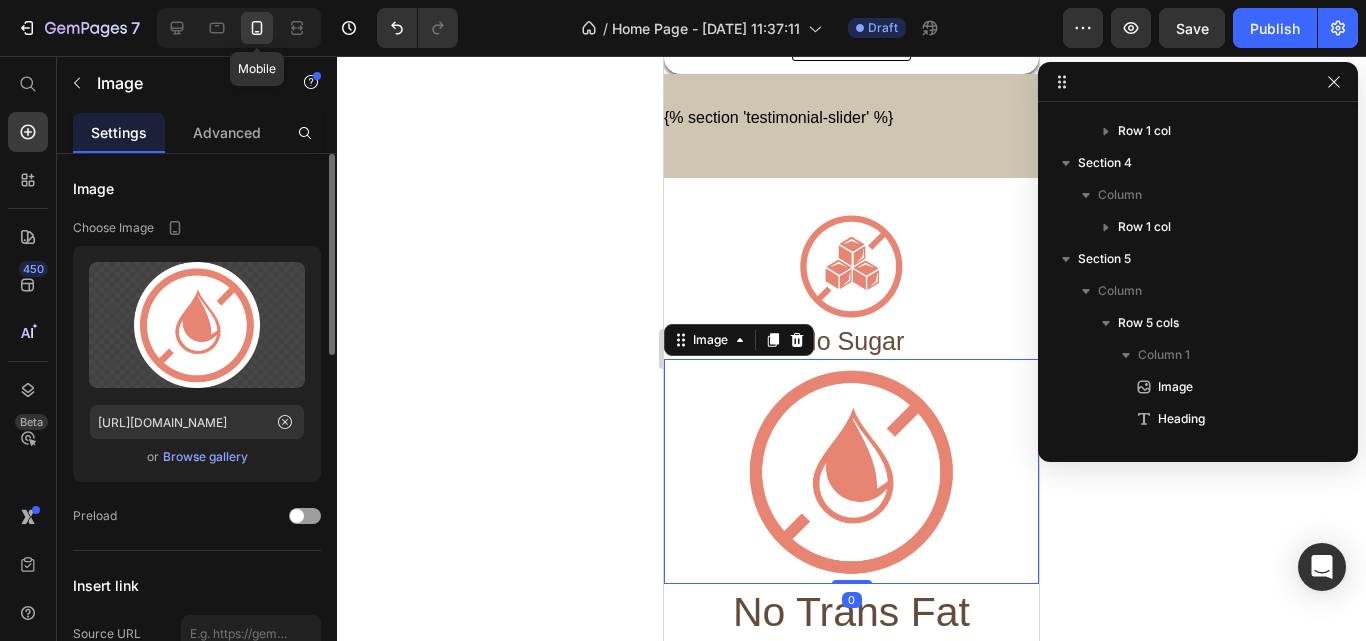 scroll, scrollTop: 475, scrollLeft: 0, axis: vertical 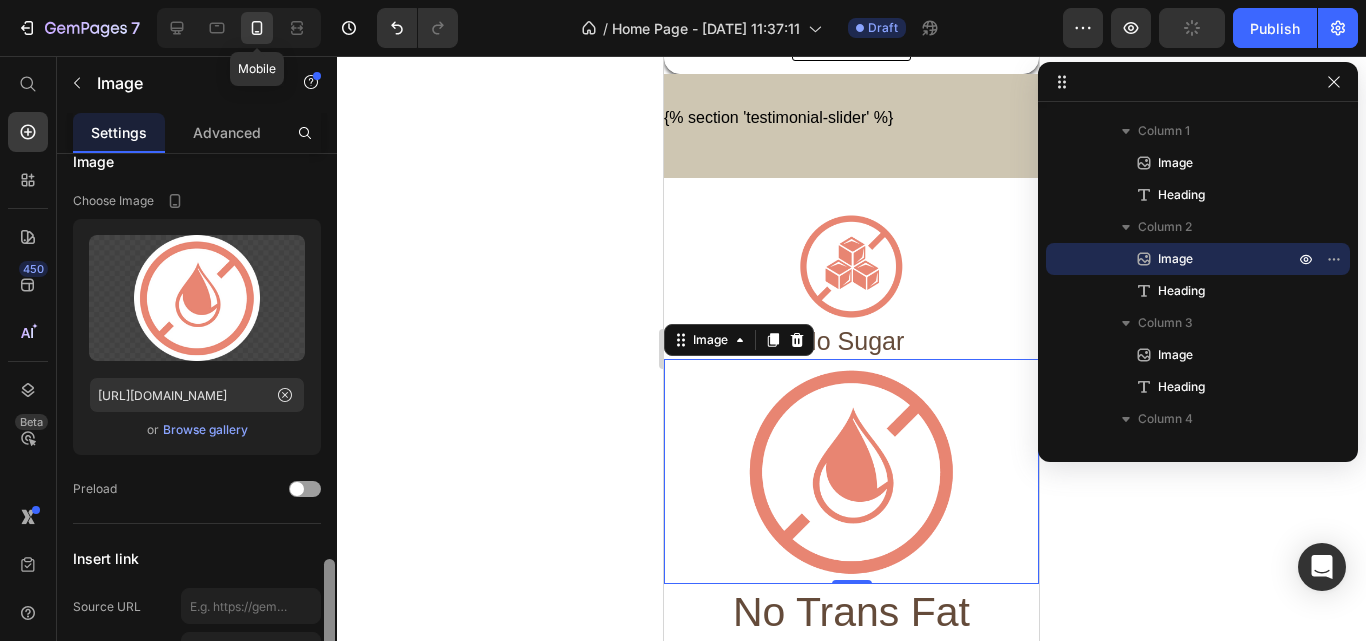 drag, startPoint x: 330, startPoint y: 236, endPoint x: 330, endPoint y: 354, distance: 118 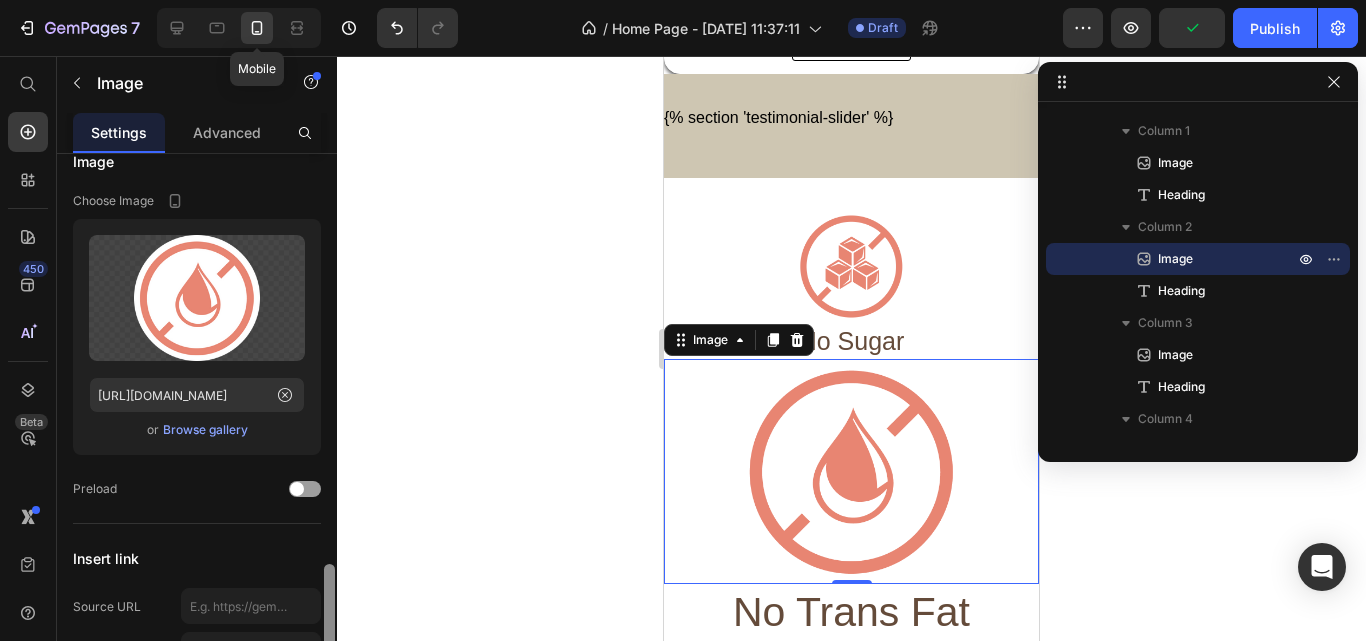 scroll, scrollTop: 319, scrollLeft: 0, axis: vertical 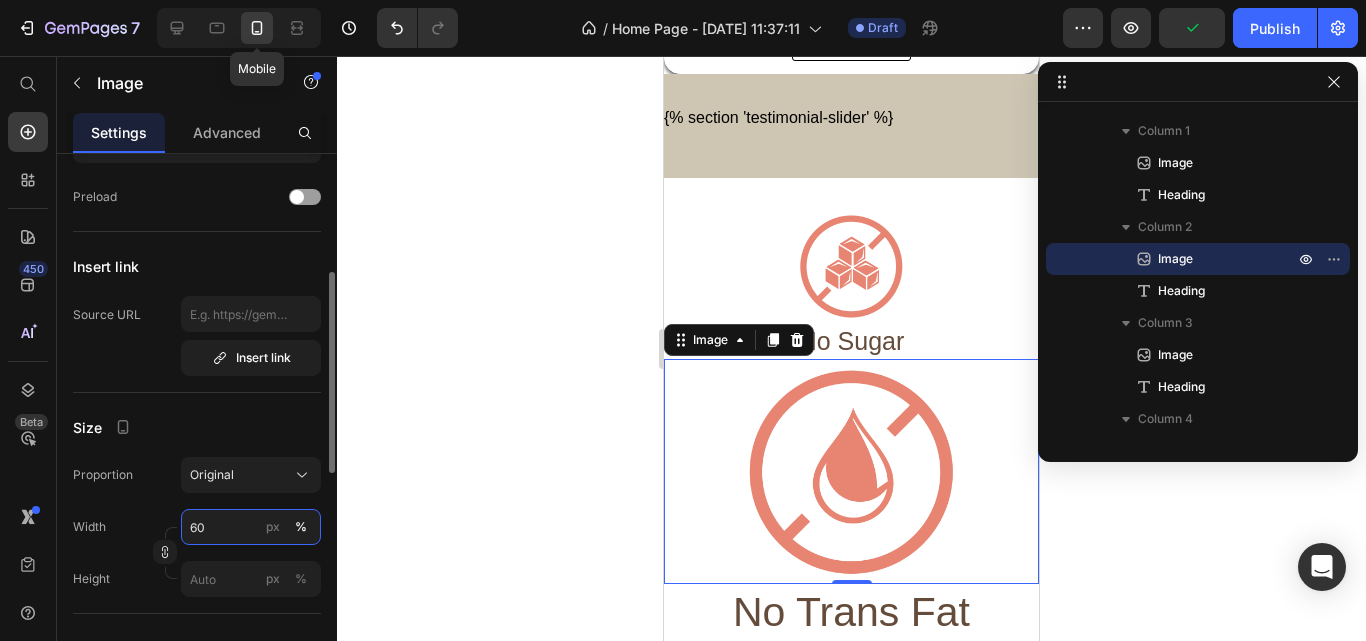 click on "60" at bounding box center [251, 527] 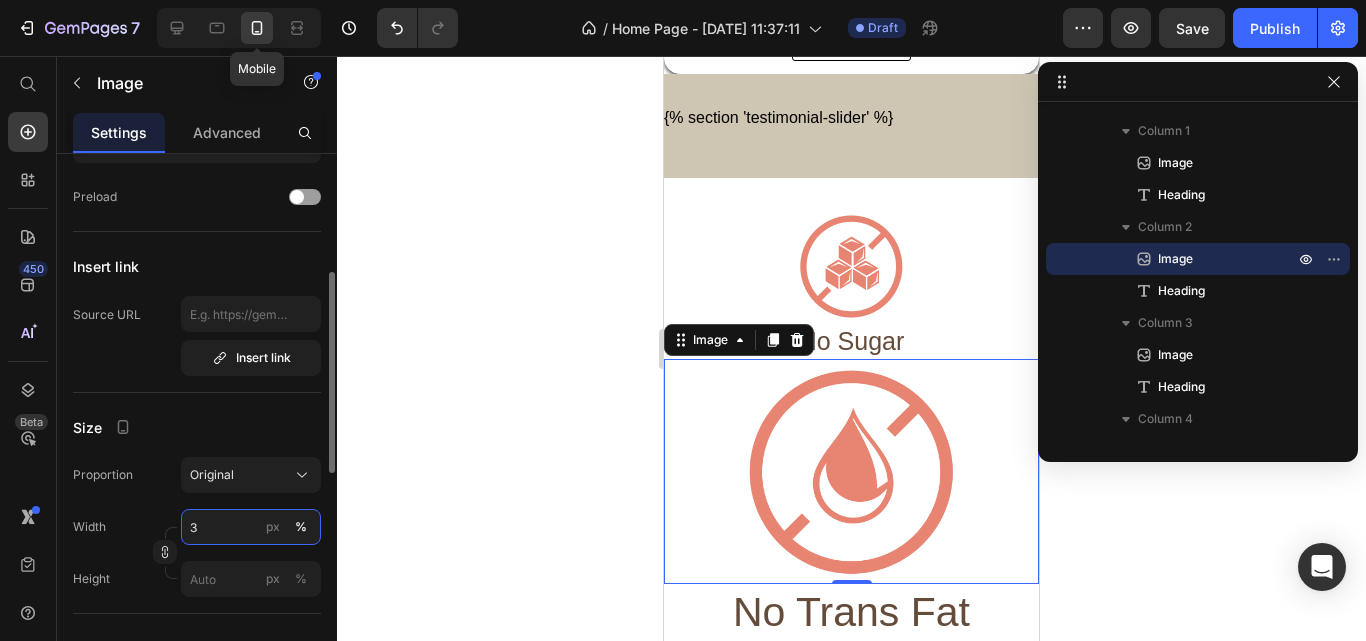 type on "30" 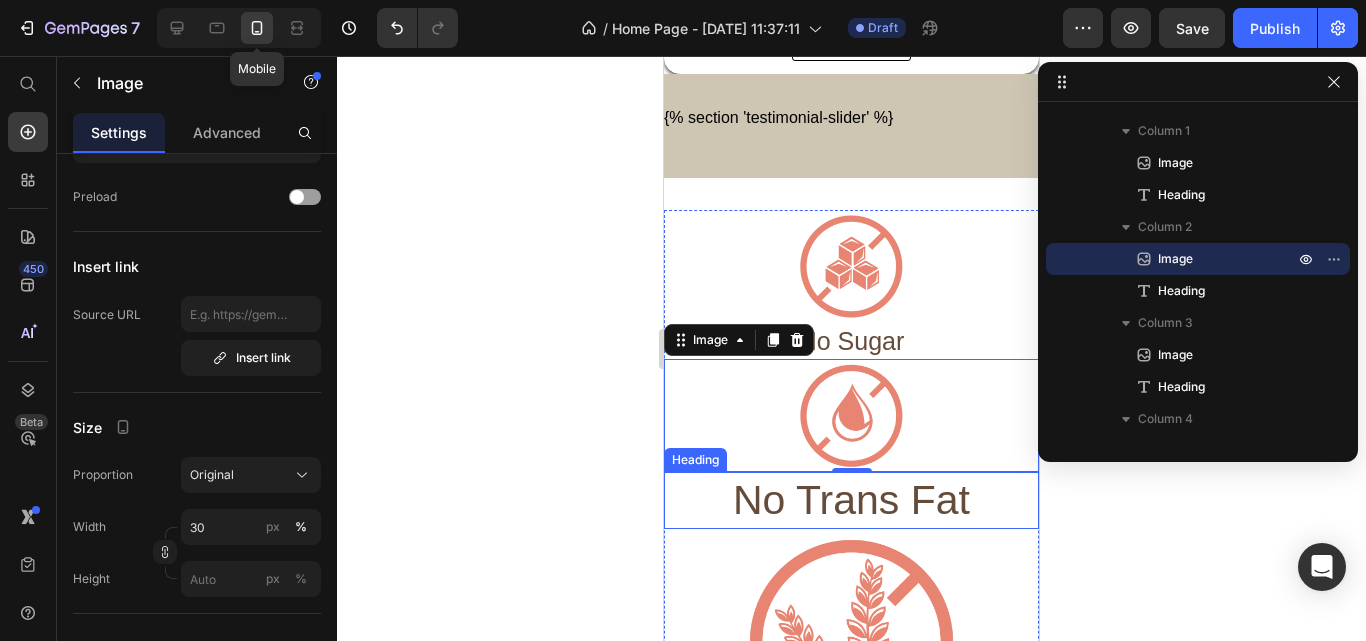 click on "No Trans Fat" at bounding box center [851, 500] 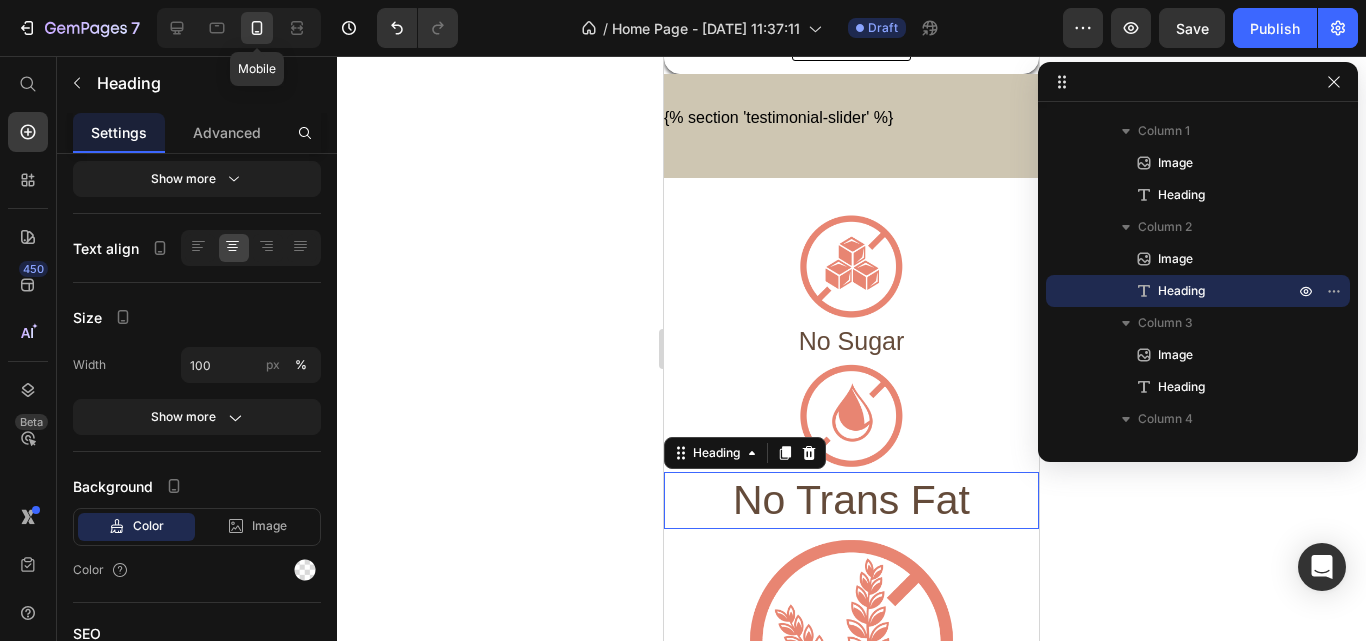 scroll, scrollTop: 0, scrollLeft: 0, axis: both 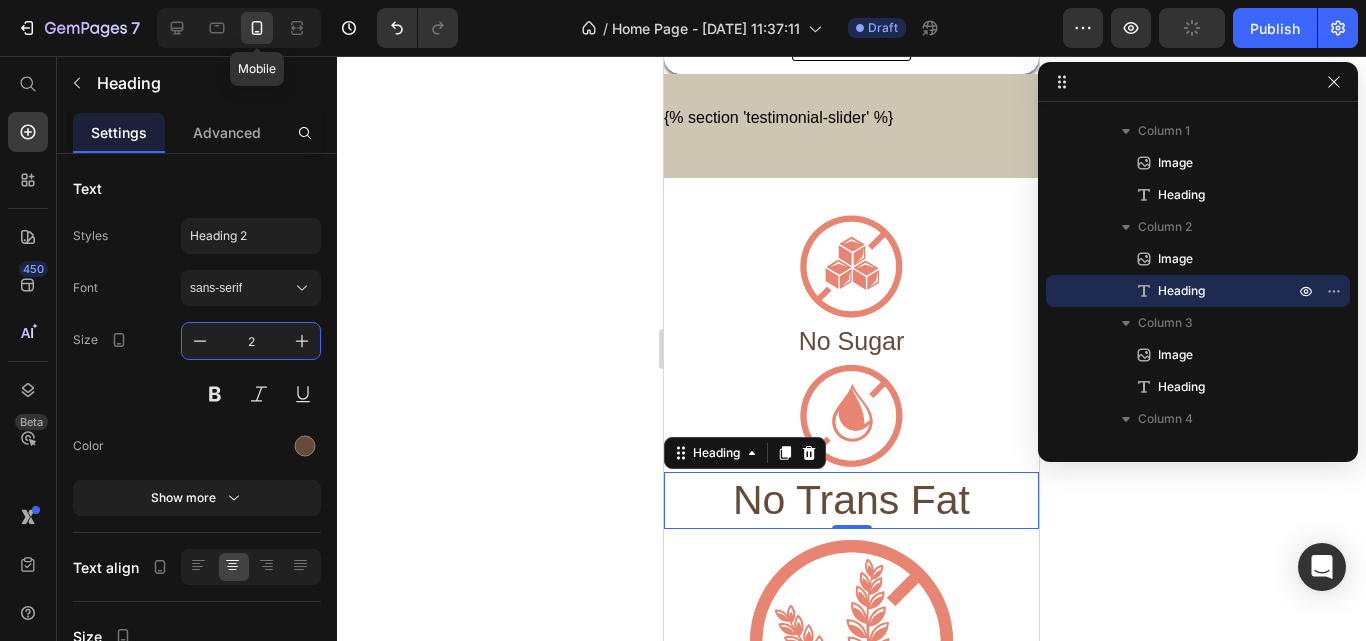 type on "25" 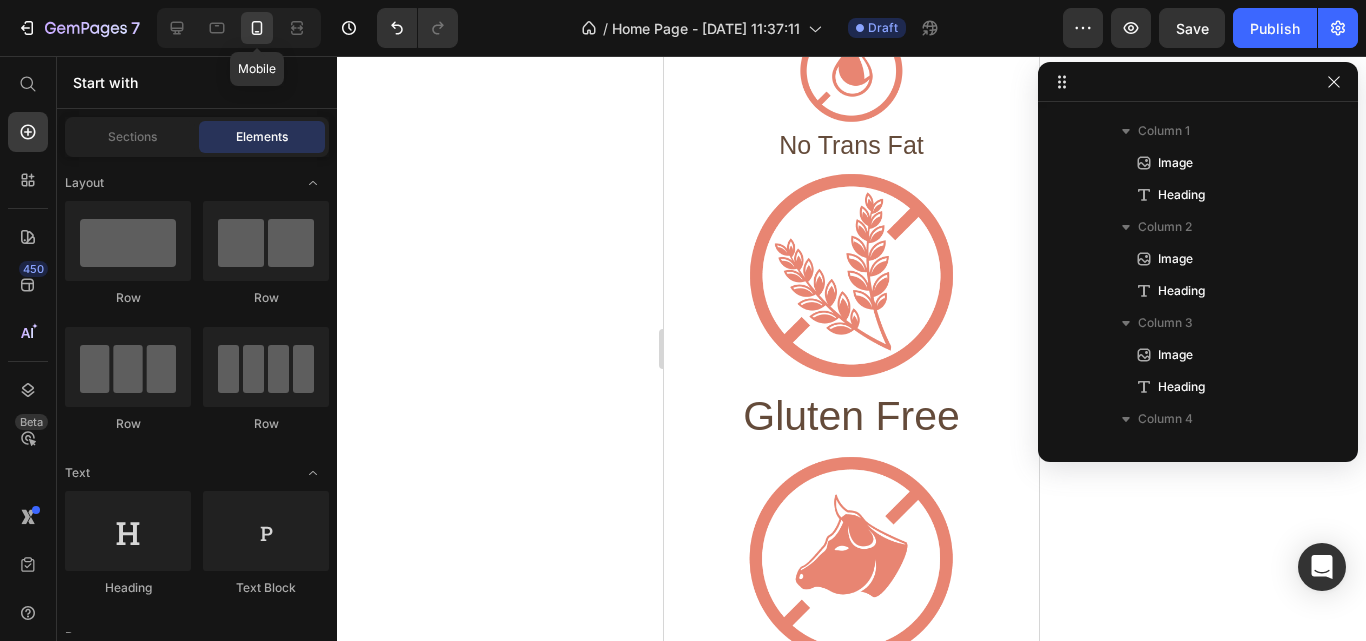 scroll, scrollTop: 849, scrollLeft: 0, axis: vertical 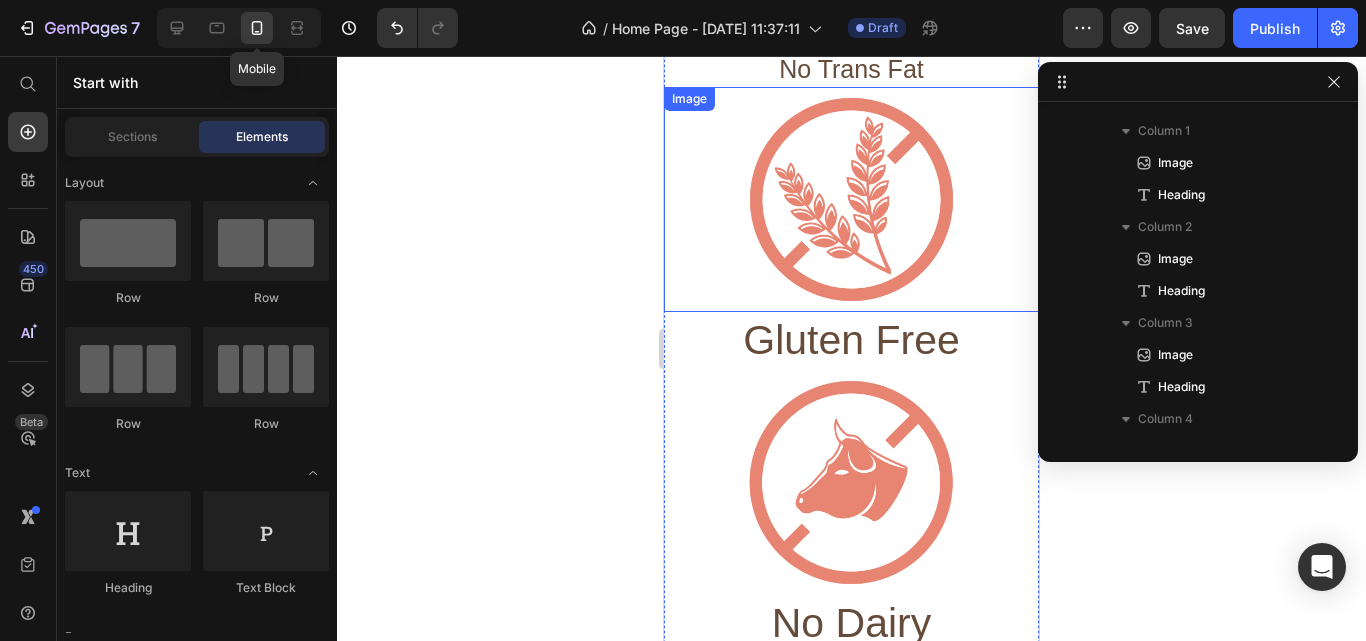 click at bounding box center (851, 199) 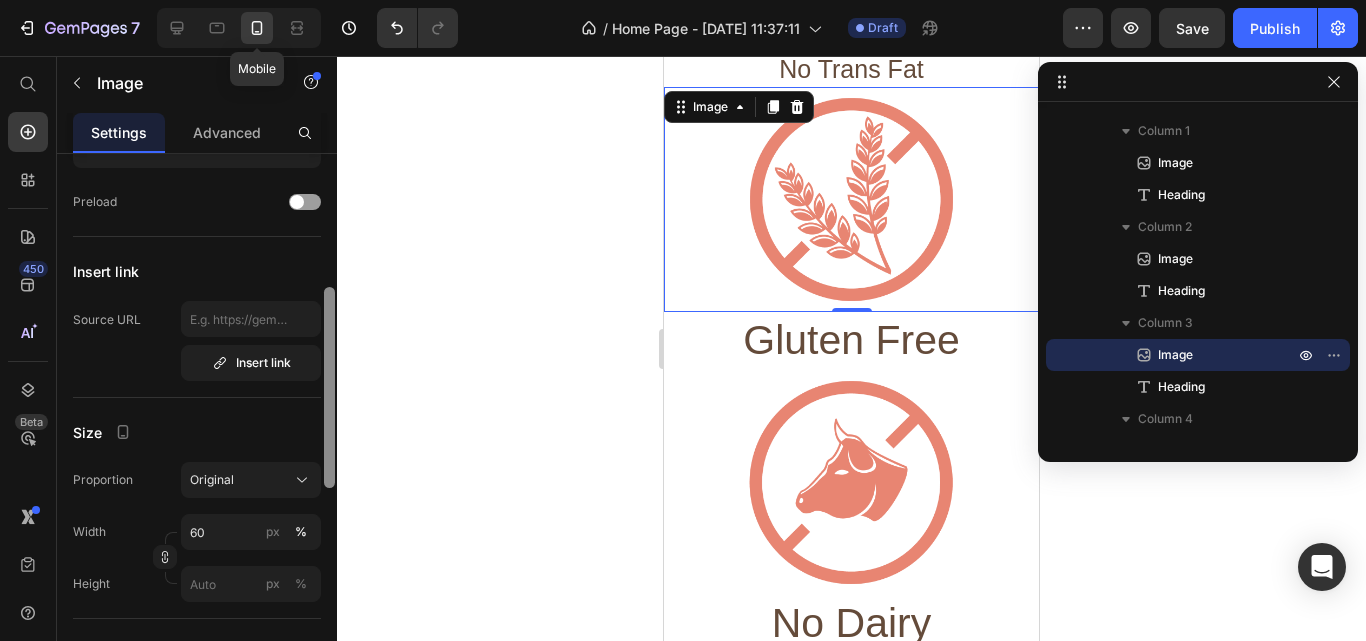 drag, startPoint x: 330, startPoint y: 299, endPoint x: 331, endPoint y: 473, distance: 174.00287 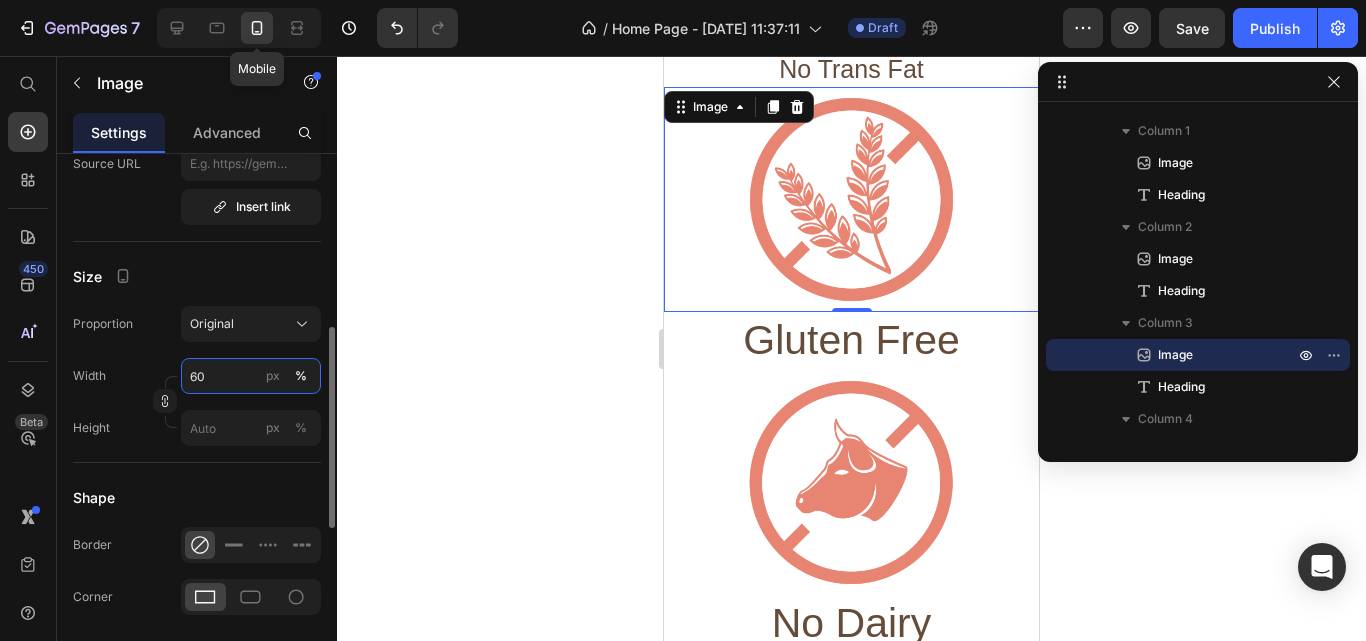 click on "60" at bounding box center [251, 376] 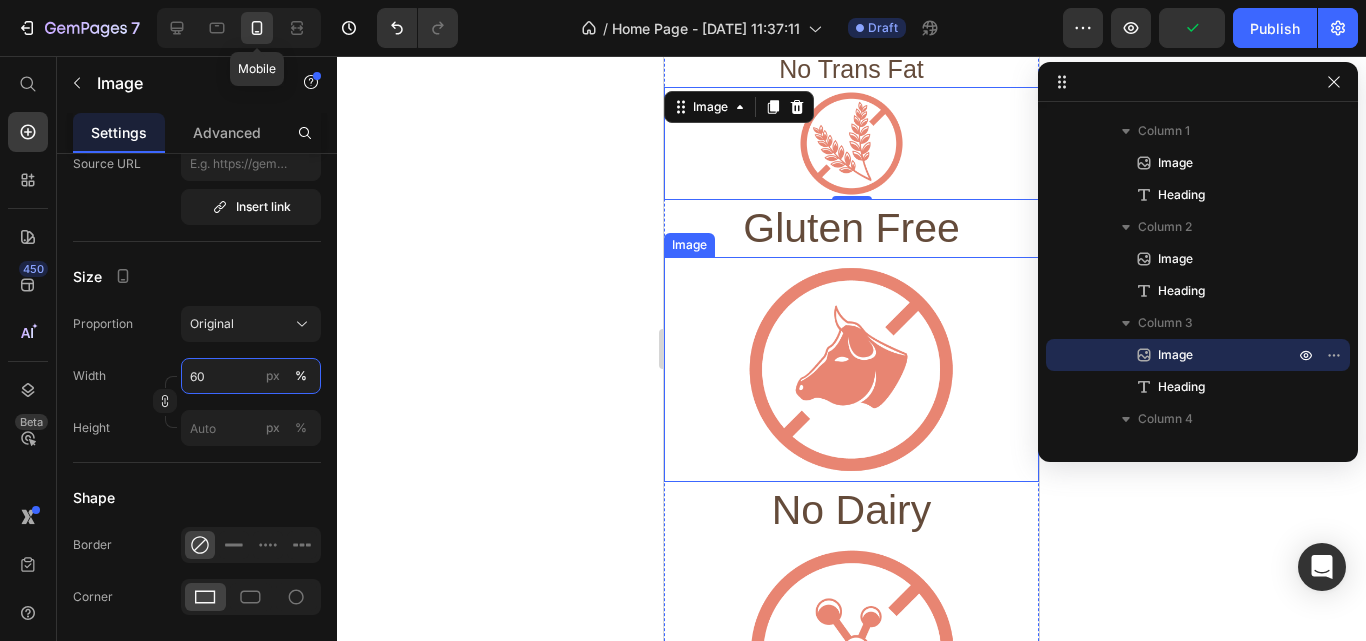 type on "30" 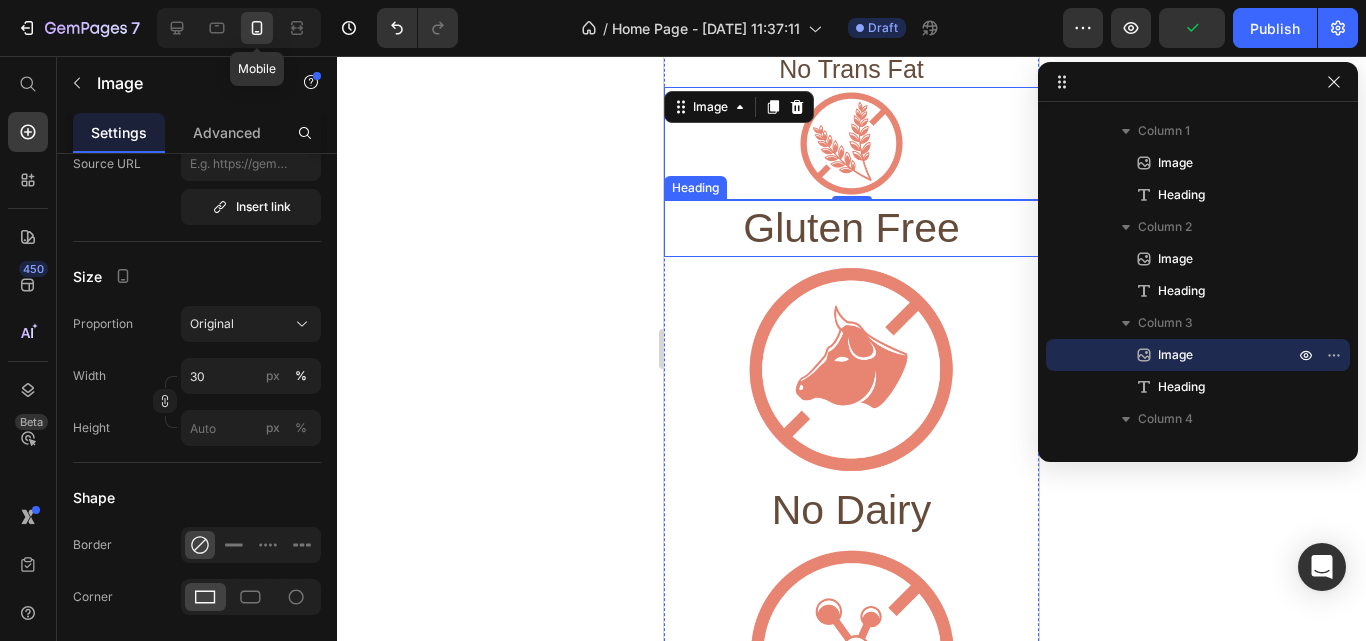 click on "Gluten Free" at bounding box center (851, 228) 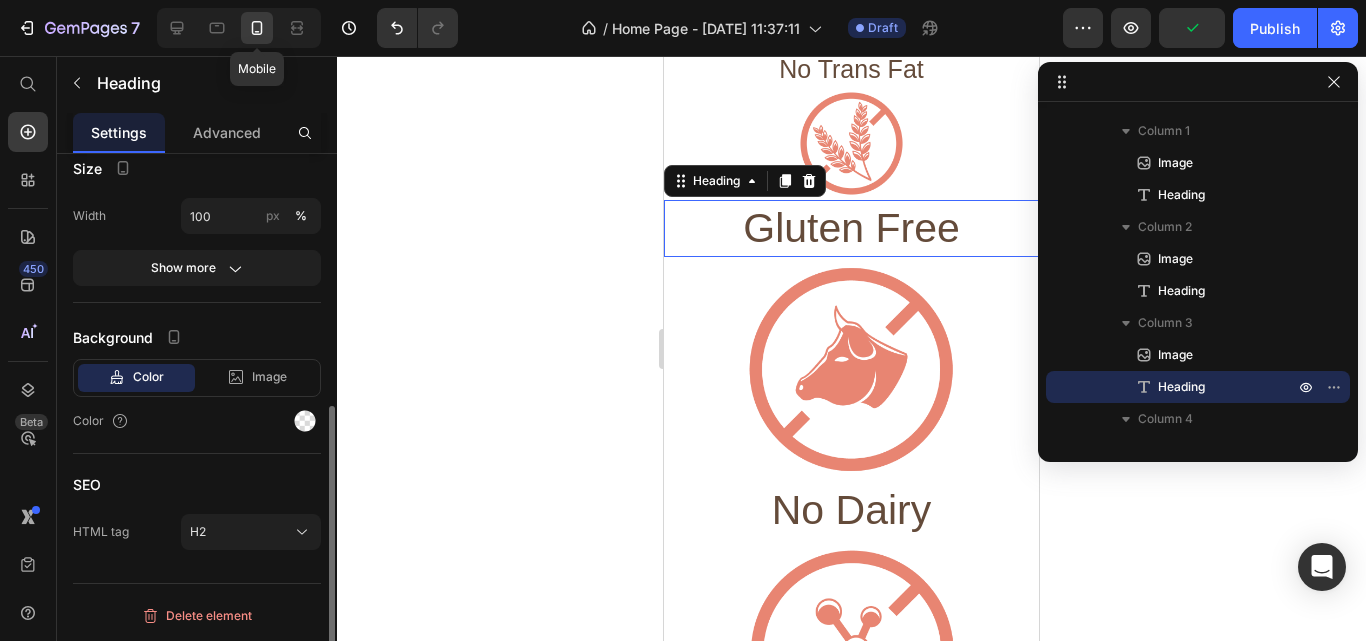 scroll, scrollTop: 0, scrollLeft: 0, axis: both 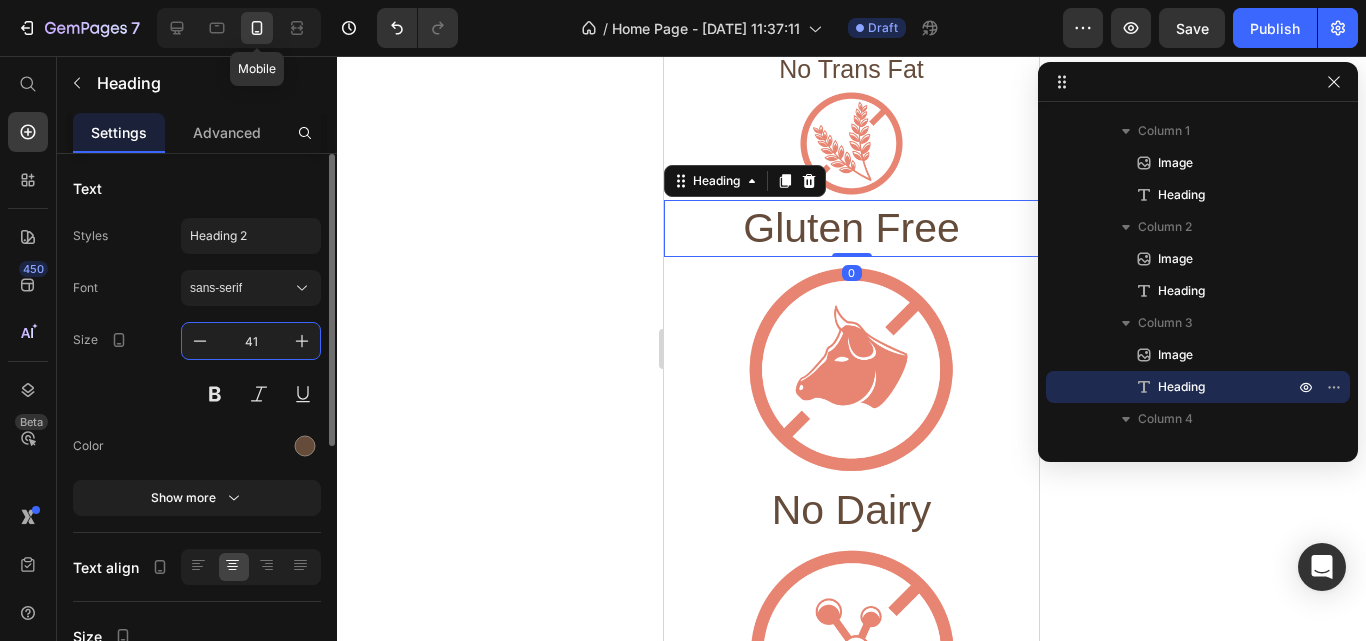 click on "41" at bounding box center (251, 341) 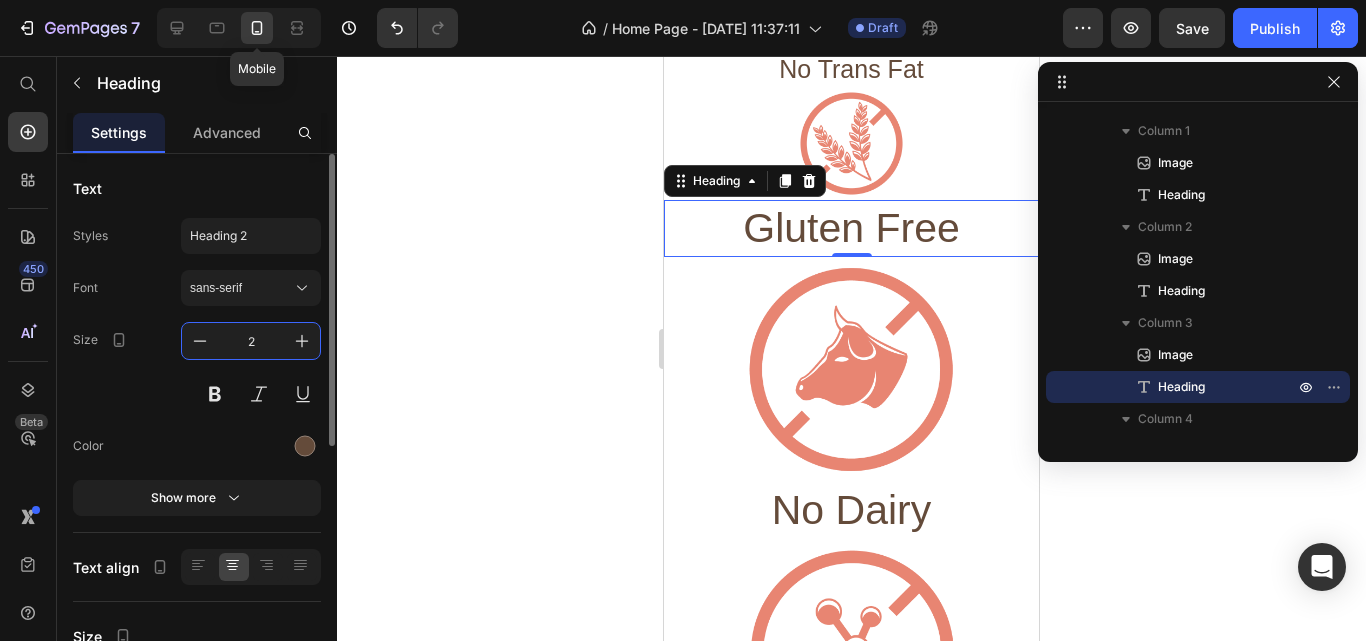 type on "25" 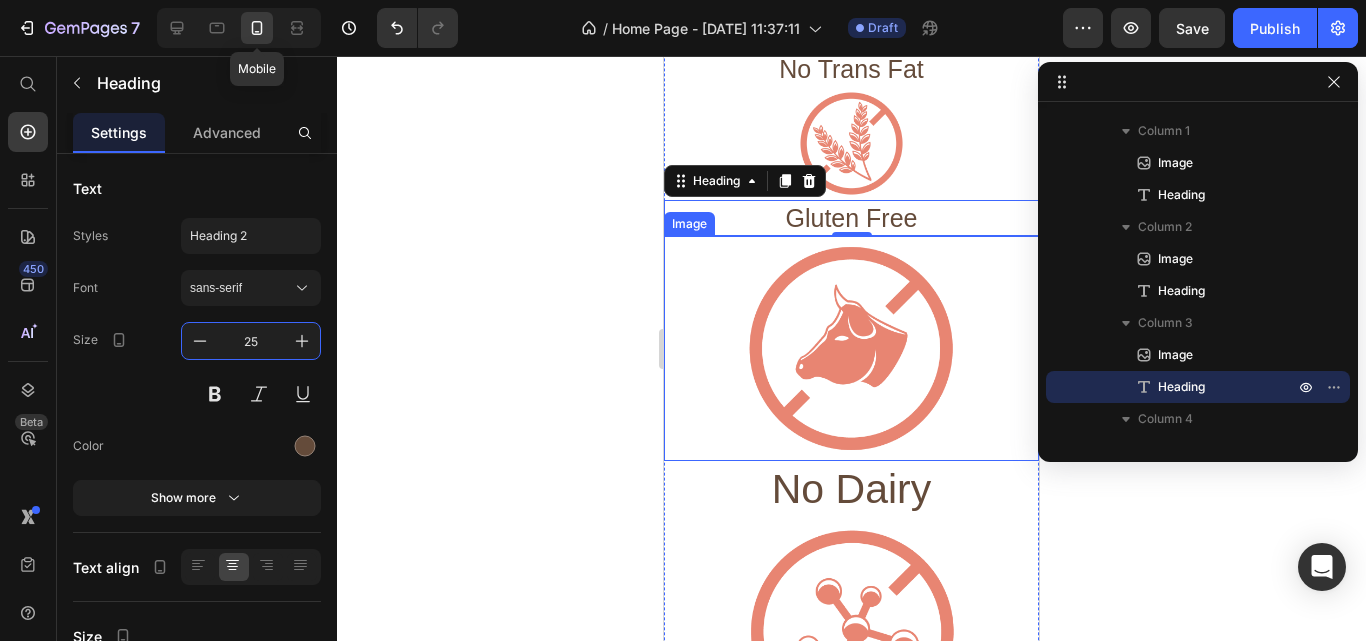 click at bounding box center (851, 348) 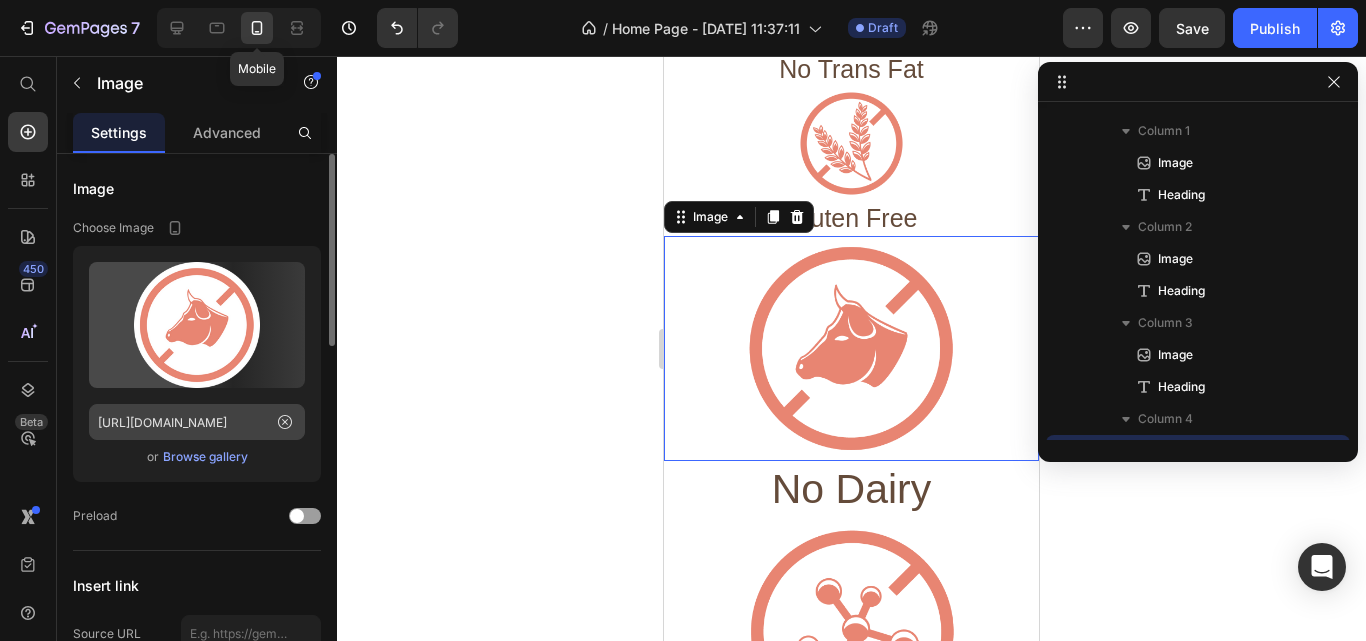 scroll, scrollTop: 667, scrollLeft: 0, axis: vertical 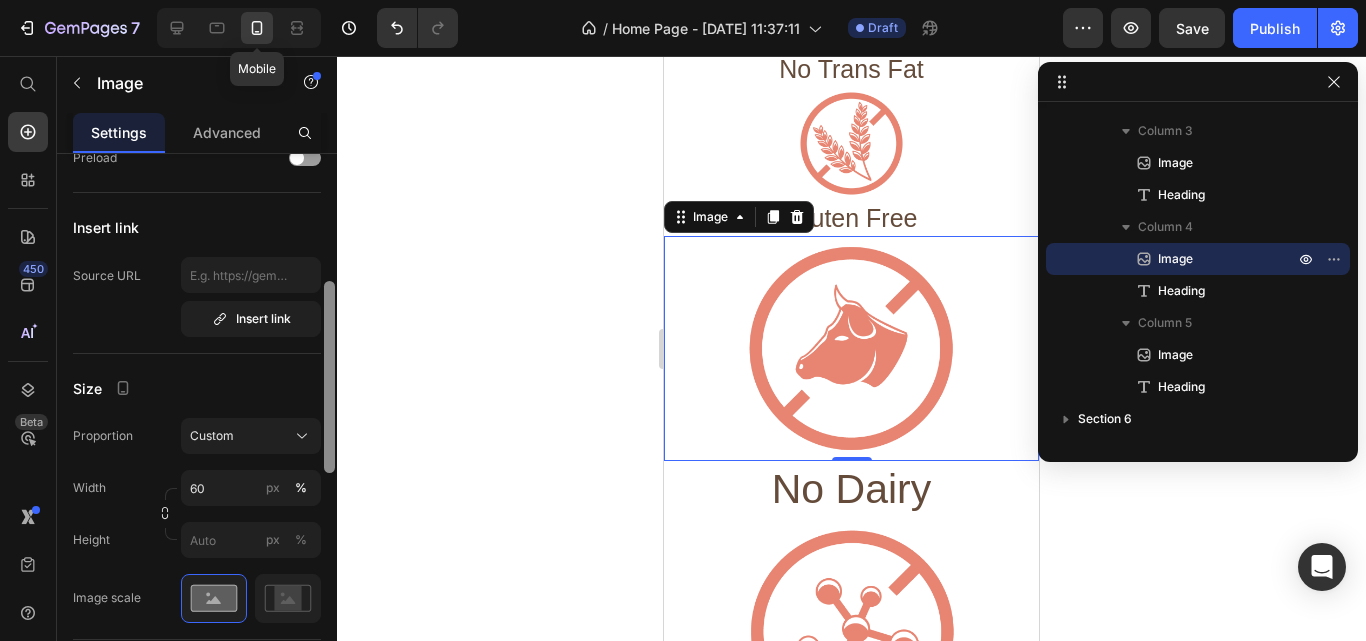 drag, startPoint x: 328, startPoint y: 328, endPoint x: 325, endPoint y: 506, distance: 178.02528 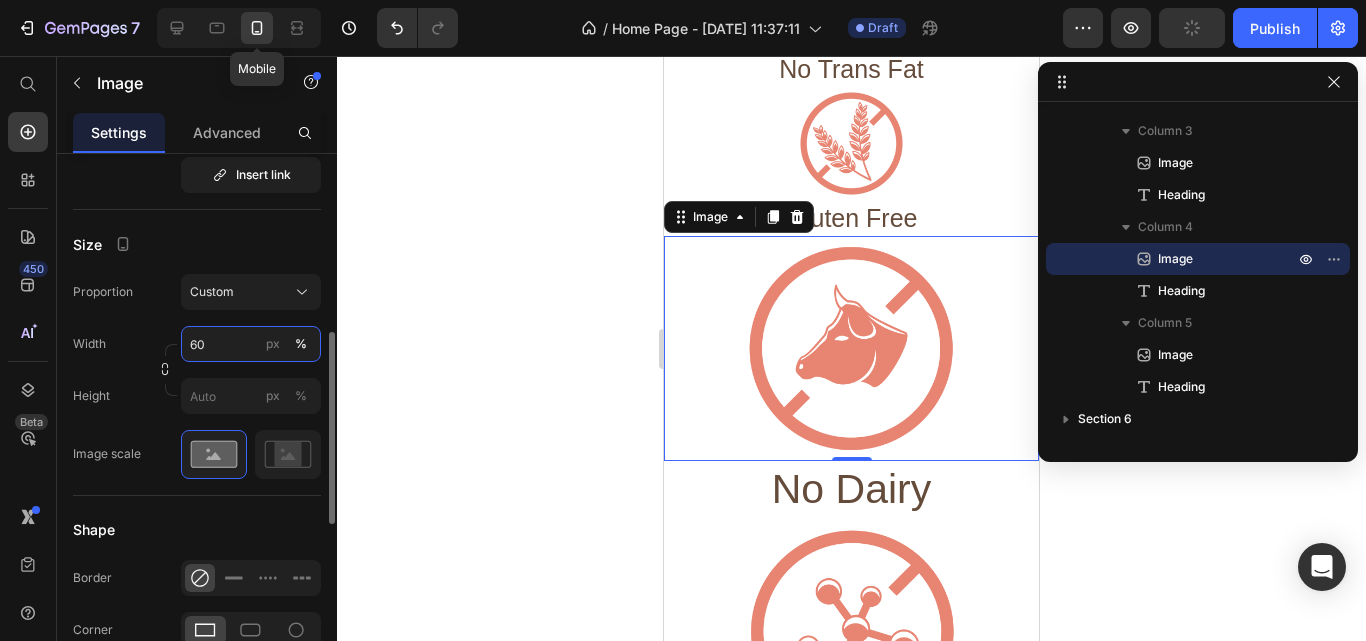 click on "60" at bounding box center (251, 344) 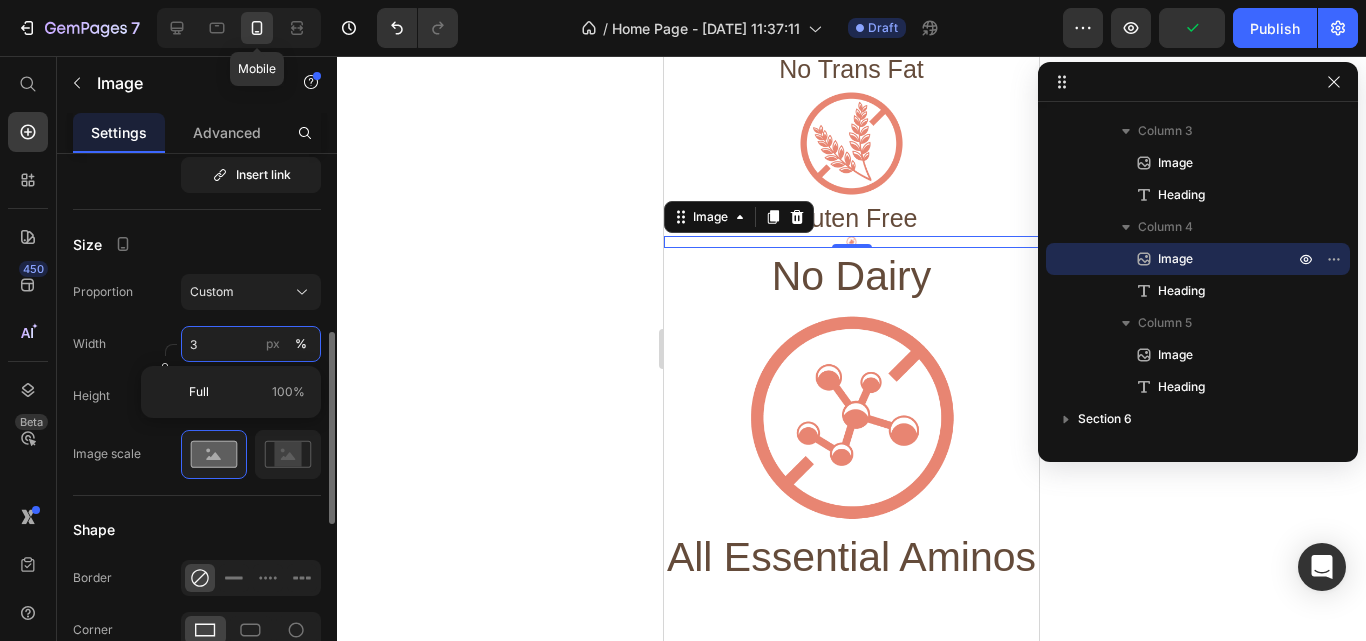 type on "30" 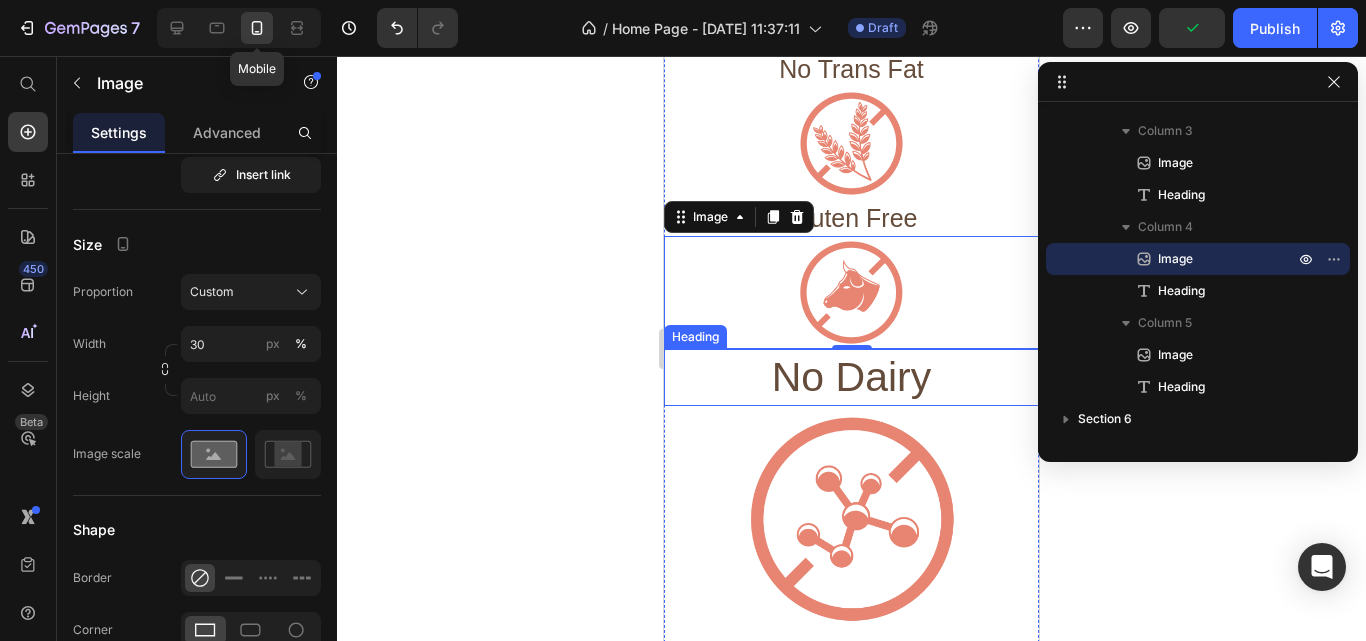 click on "No Dairy" at bounding box center [851, 377] 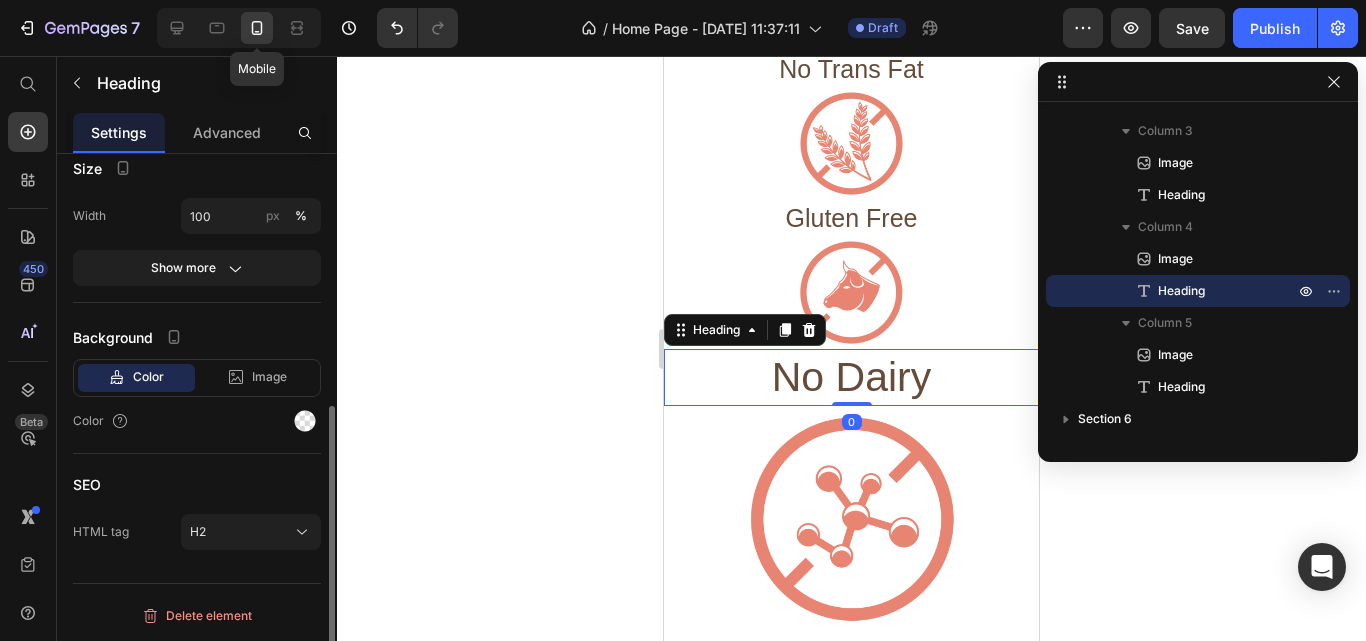 scroll, scrollTop: 0, scrollLeft: 0, axis: both 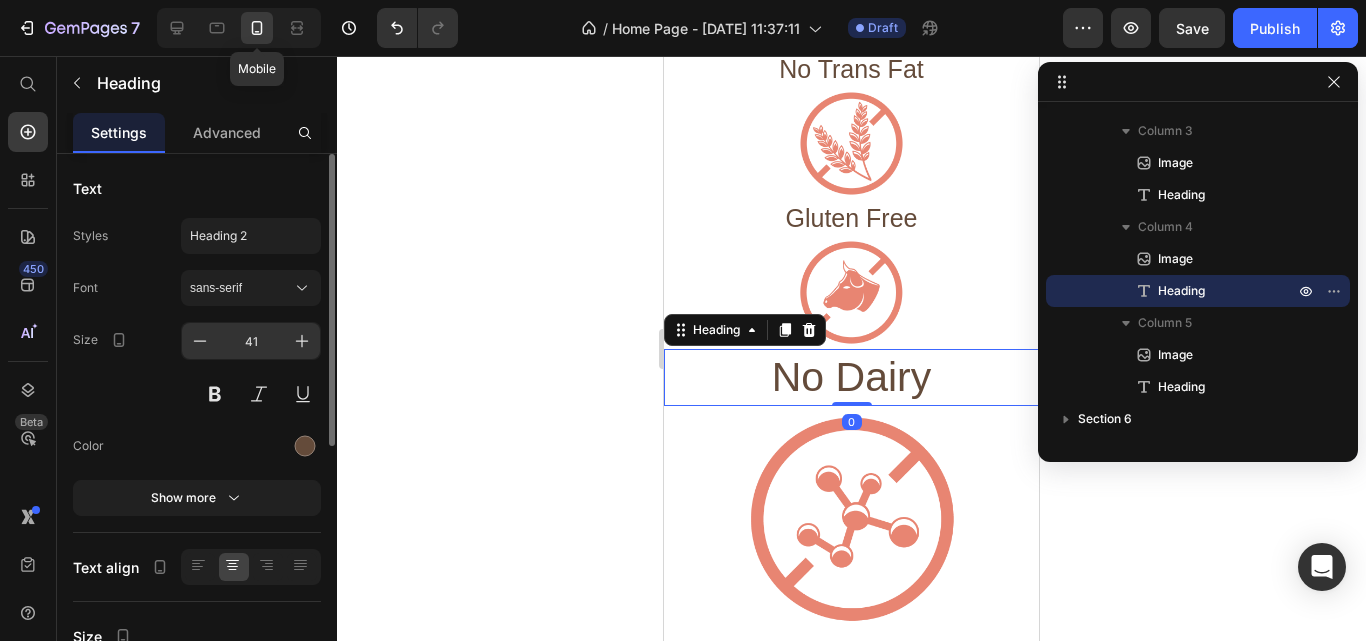 click on "41" at bounding box center [251, 341] 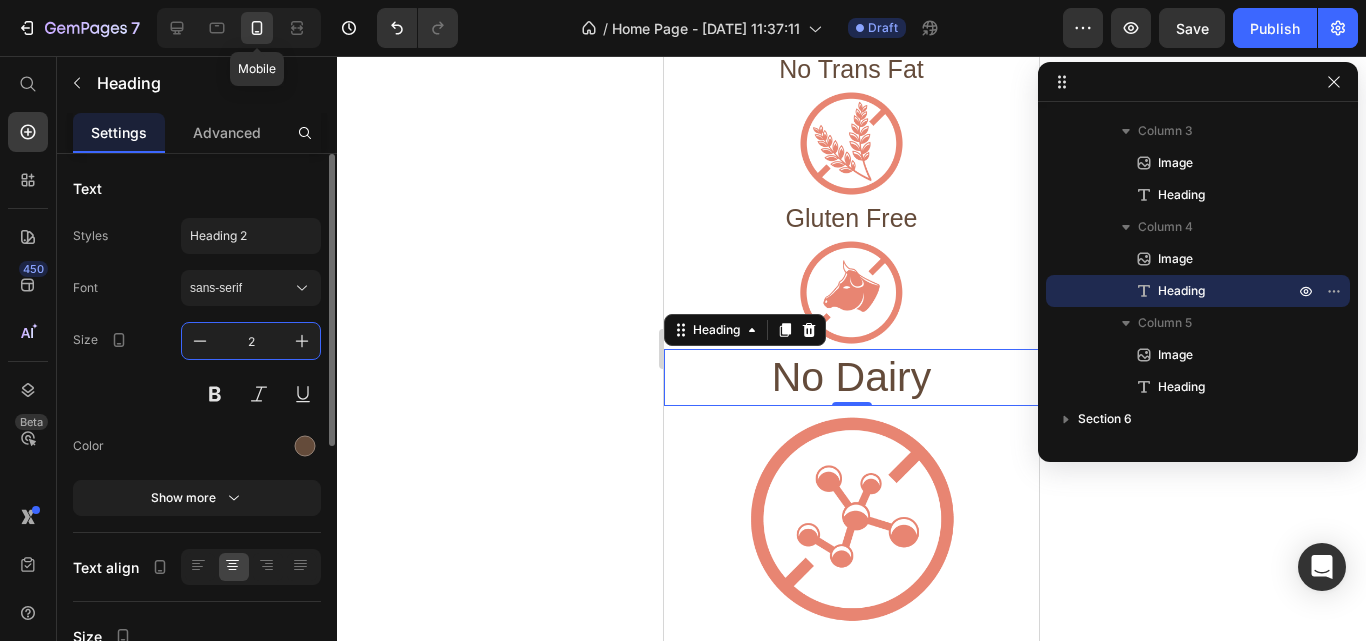 type on "25" 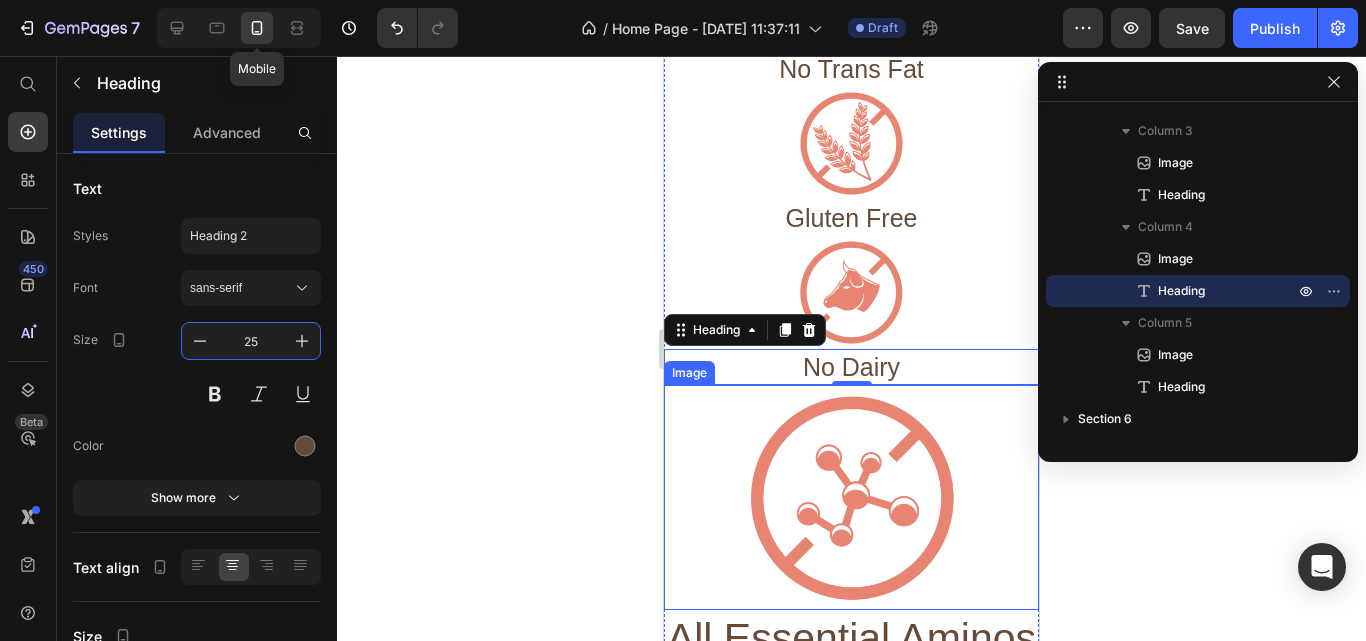 click at bounding box center (851, 497) 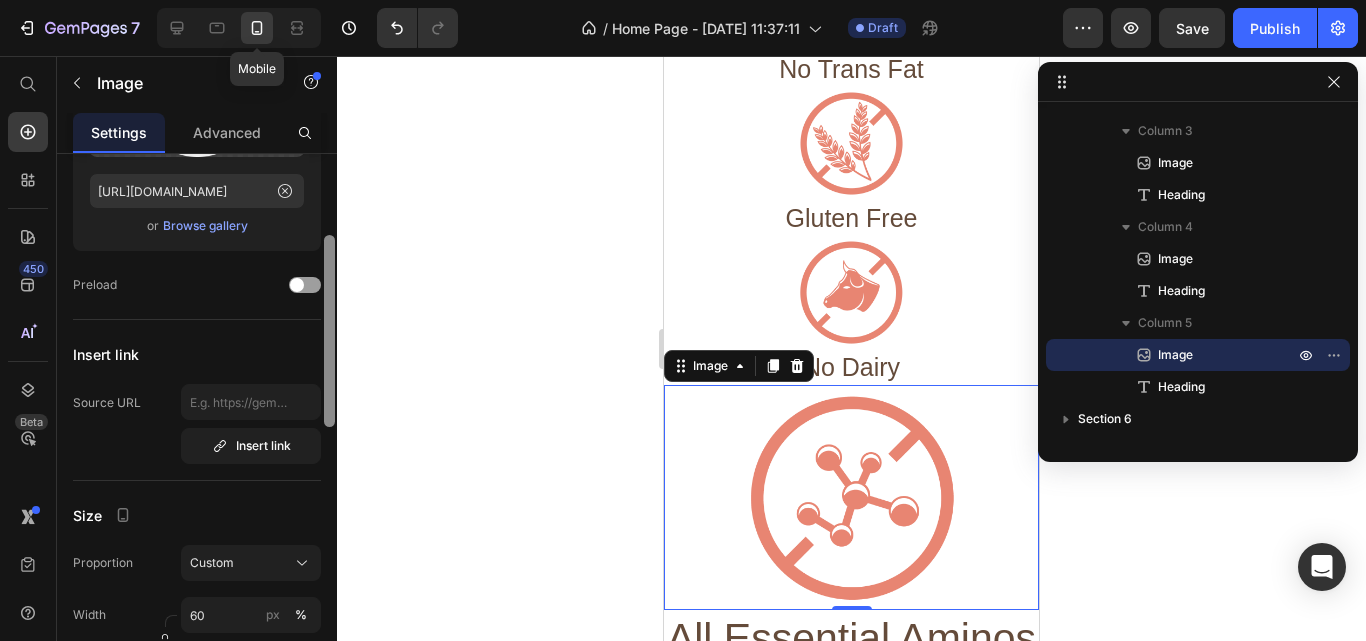 scroll, scrollTop: 352, scrollLeft: 0, axis: vertical 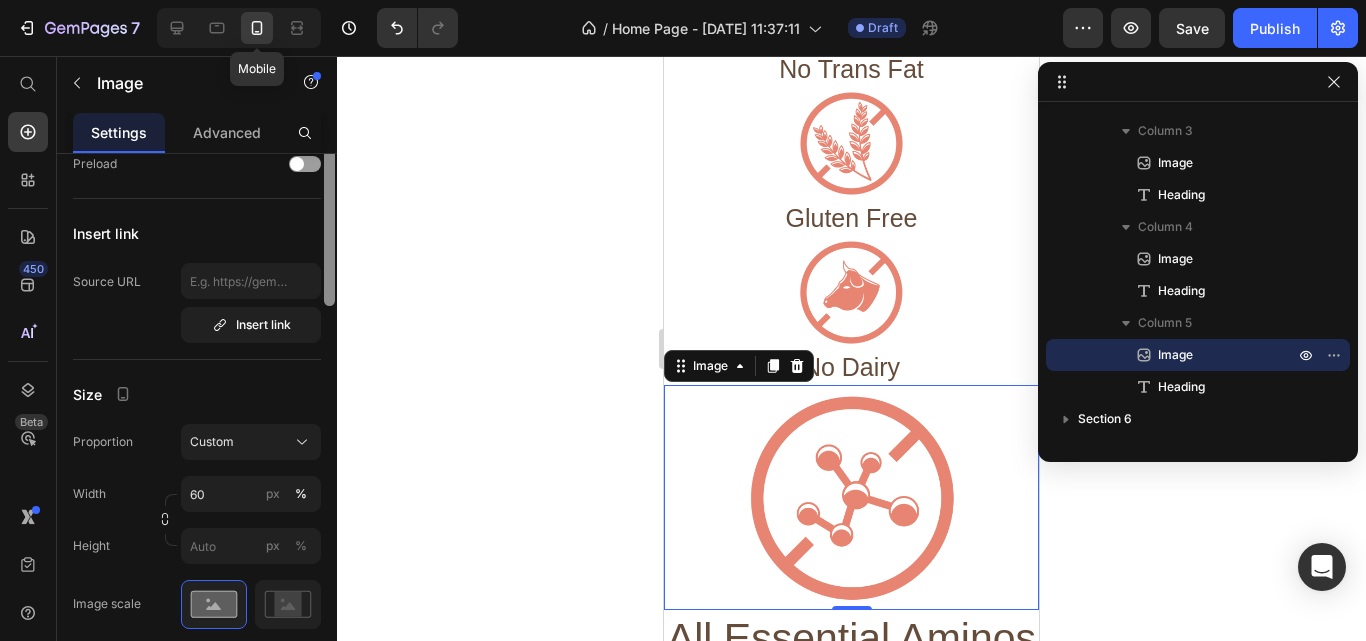 drag, startPoint x: 331, startPoint y: 278, endPoint x: 328, endPoint y: 403, distance: 125.035995 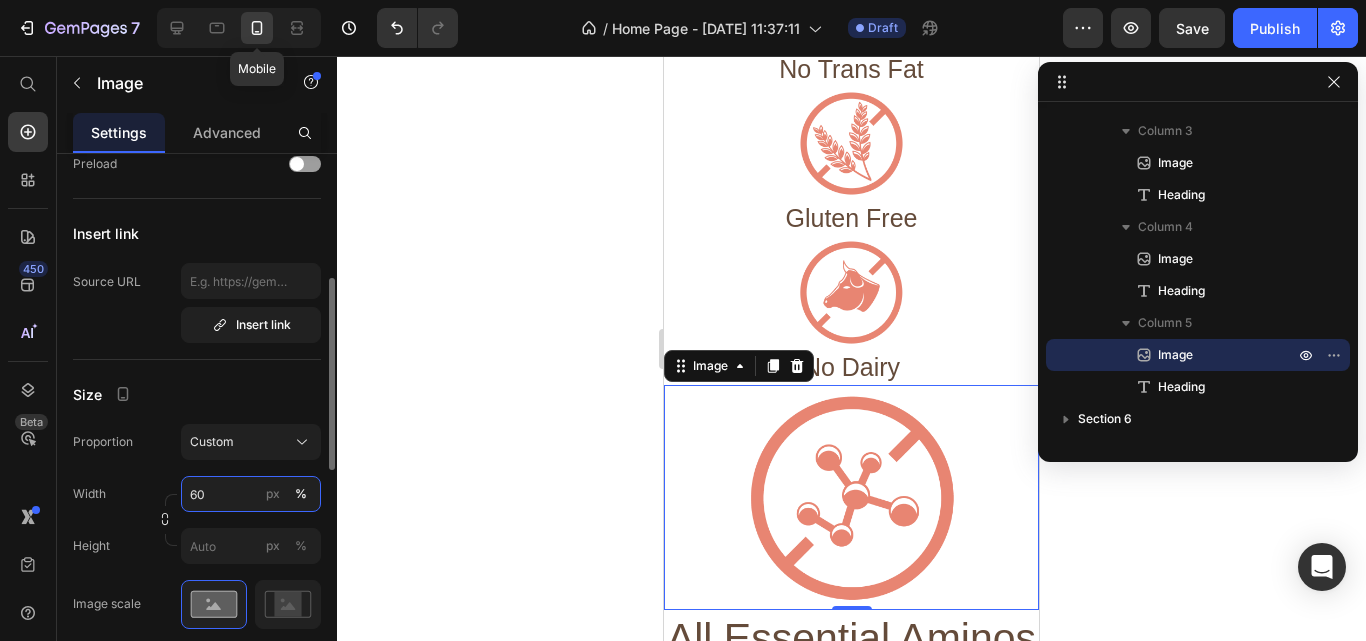 click on "60" at bounding box center (251, 494) 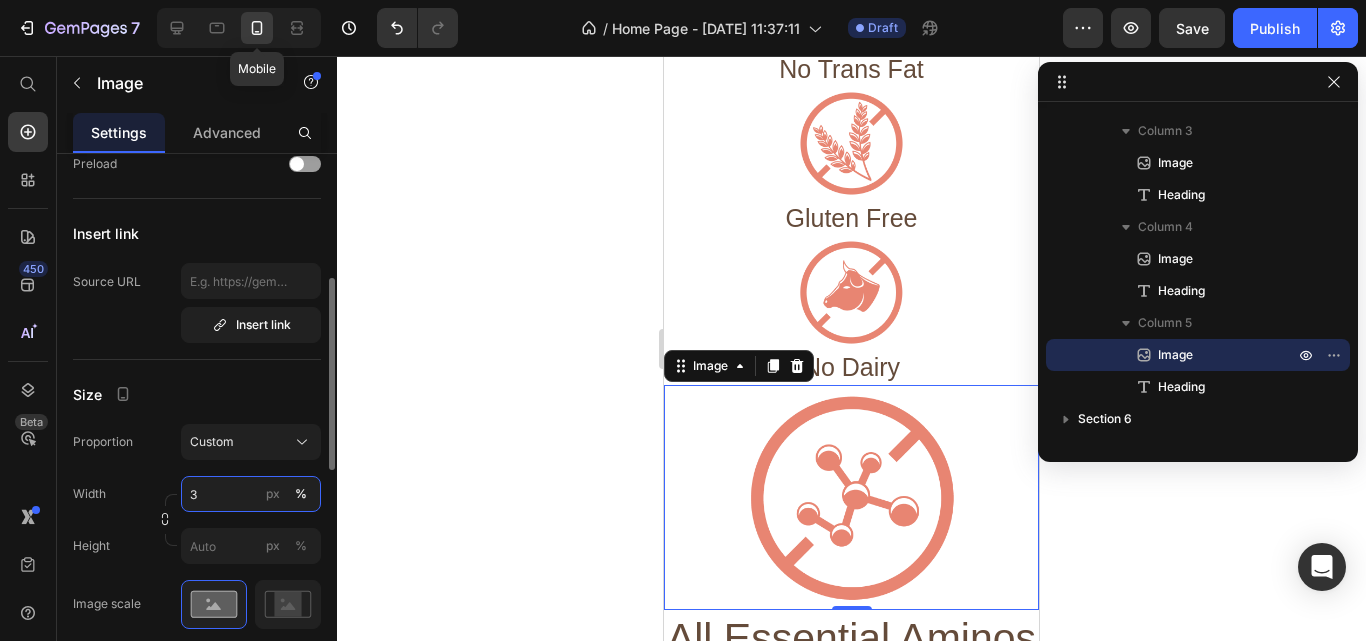 type on "30" 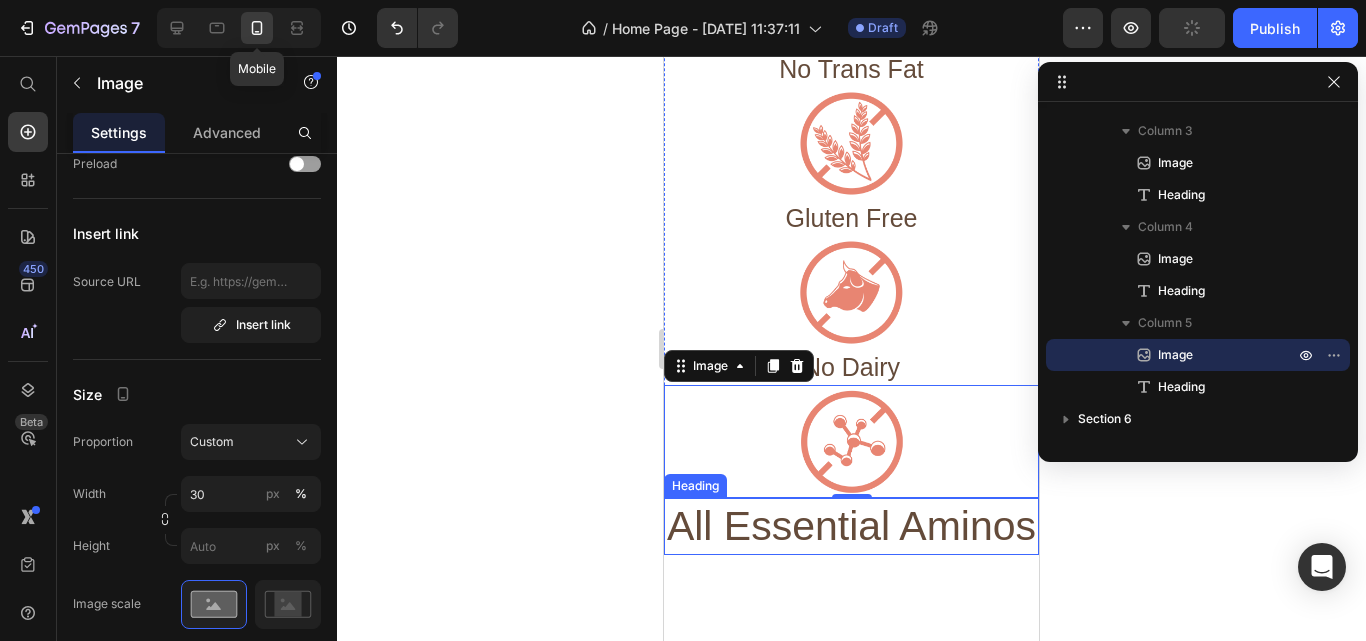 click on "Image   0 All Essential Aminos Heading" at bounding box center [851, 470] 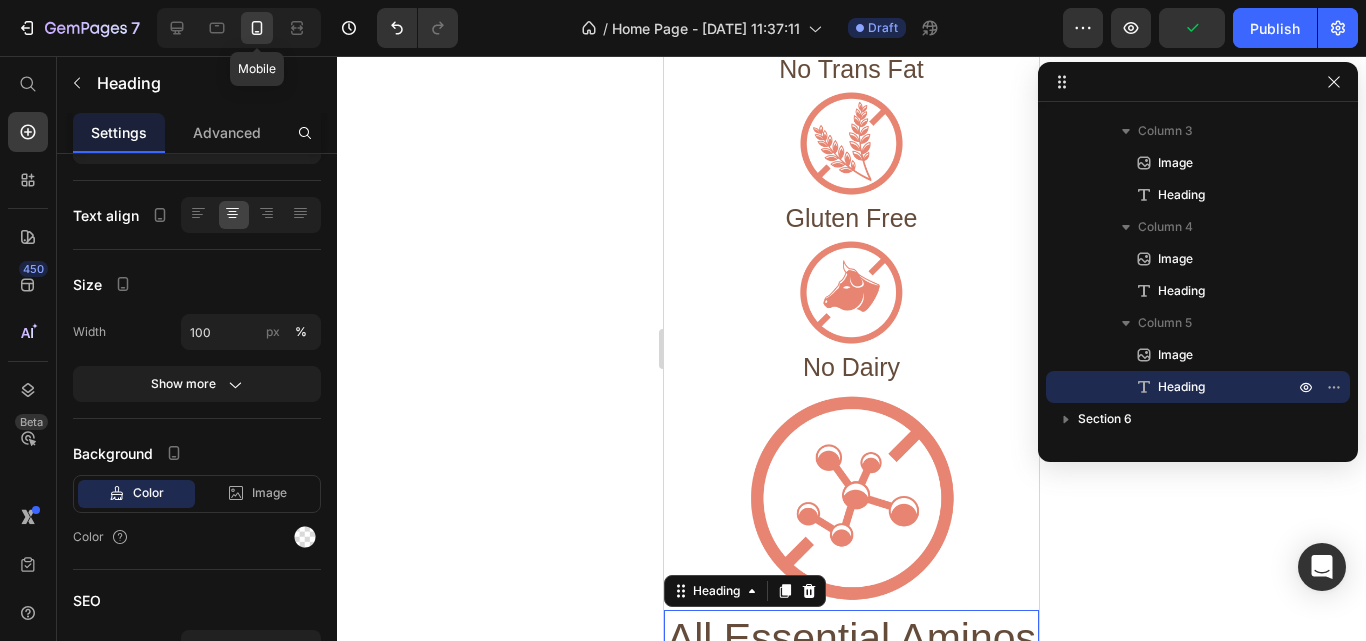 scroll, scrollTop: 0, scrollLeft: 0, axis: both 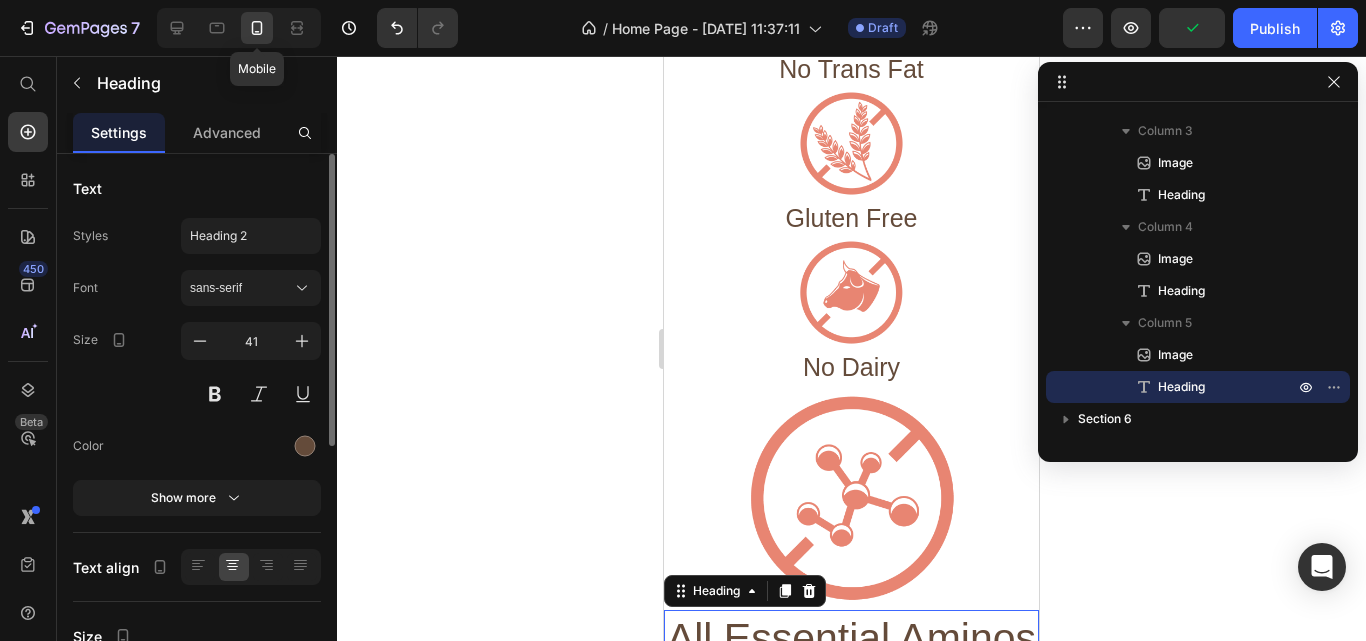 click at bounding box center [851, 497] 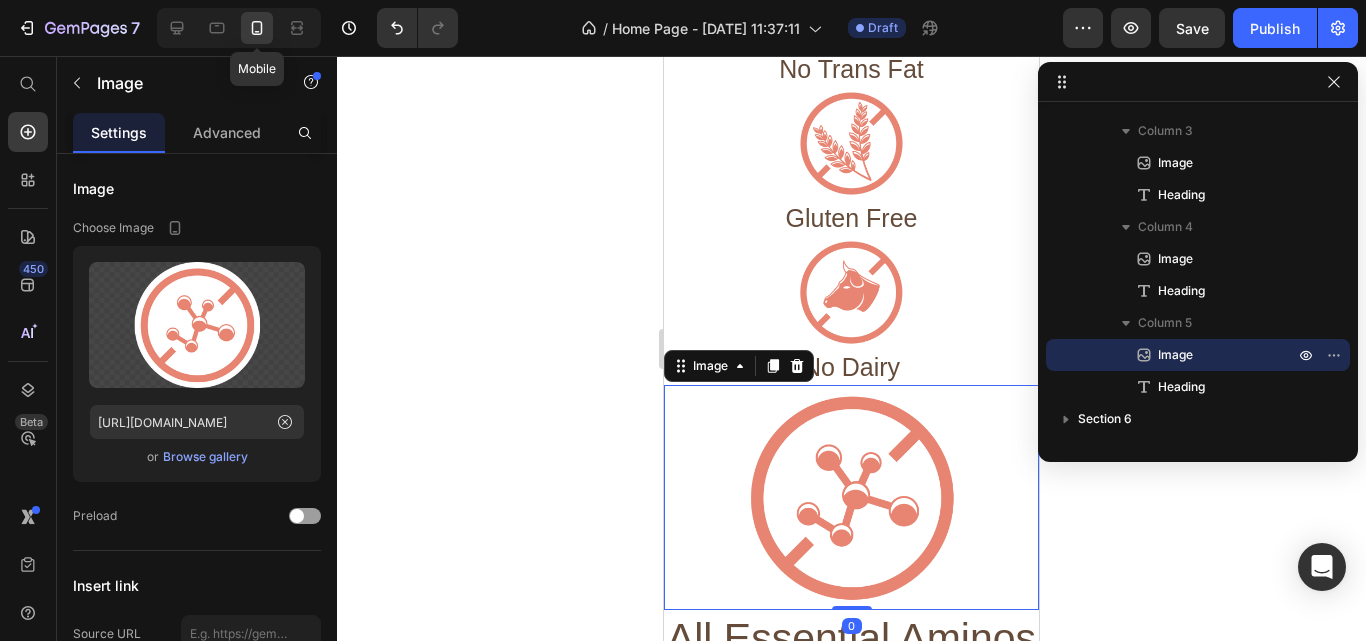 click at bounding box center (851, 497) 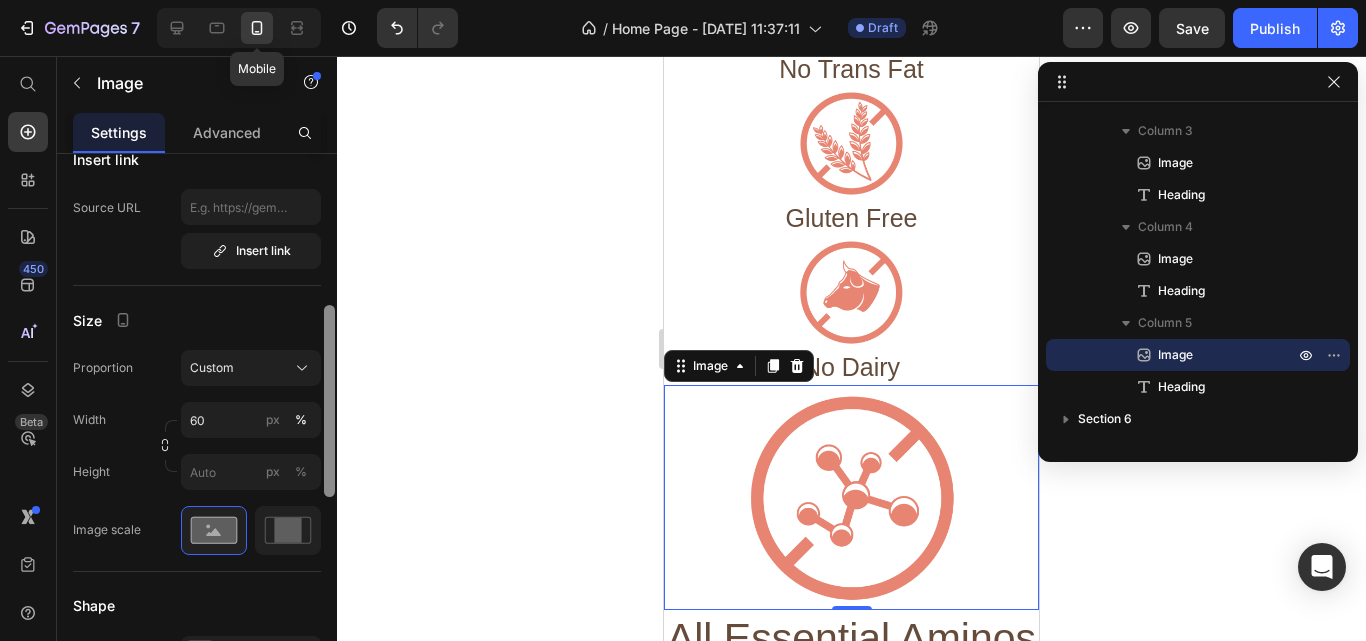drag, startPoint x: 330, startPoint y: 306, endPoint x: 316, endPoint y: 470, distance: 164.59648 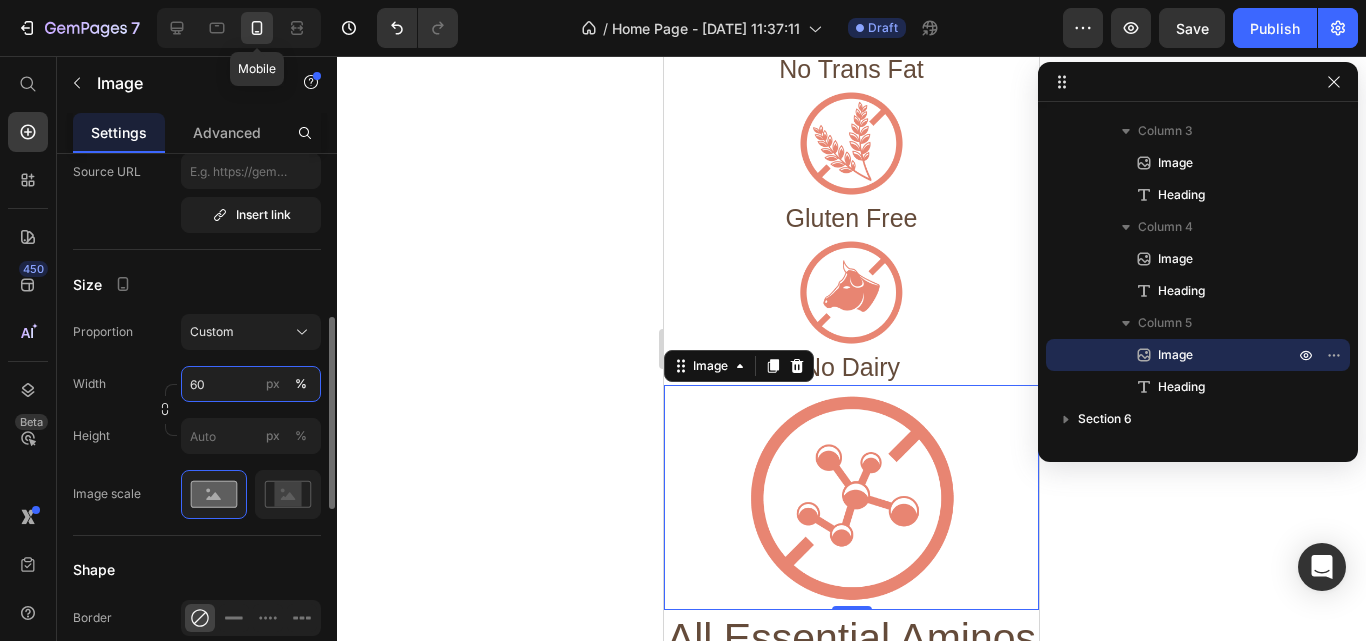 click on "60" at bounding box center [251, 384] 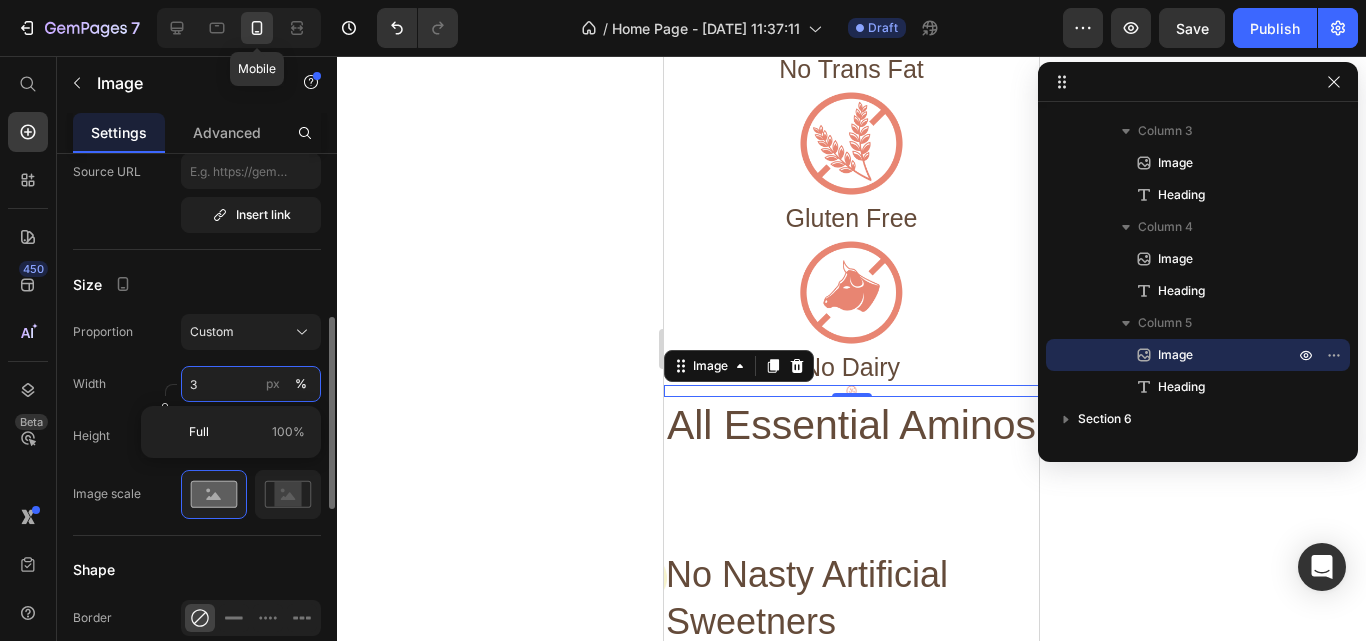 type on "30" 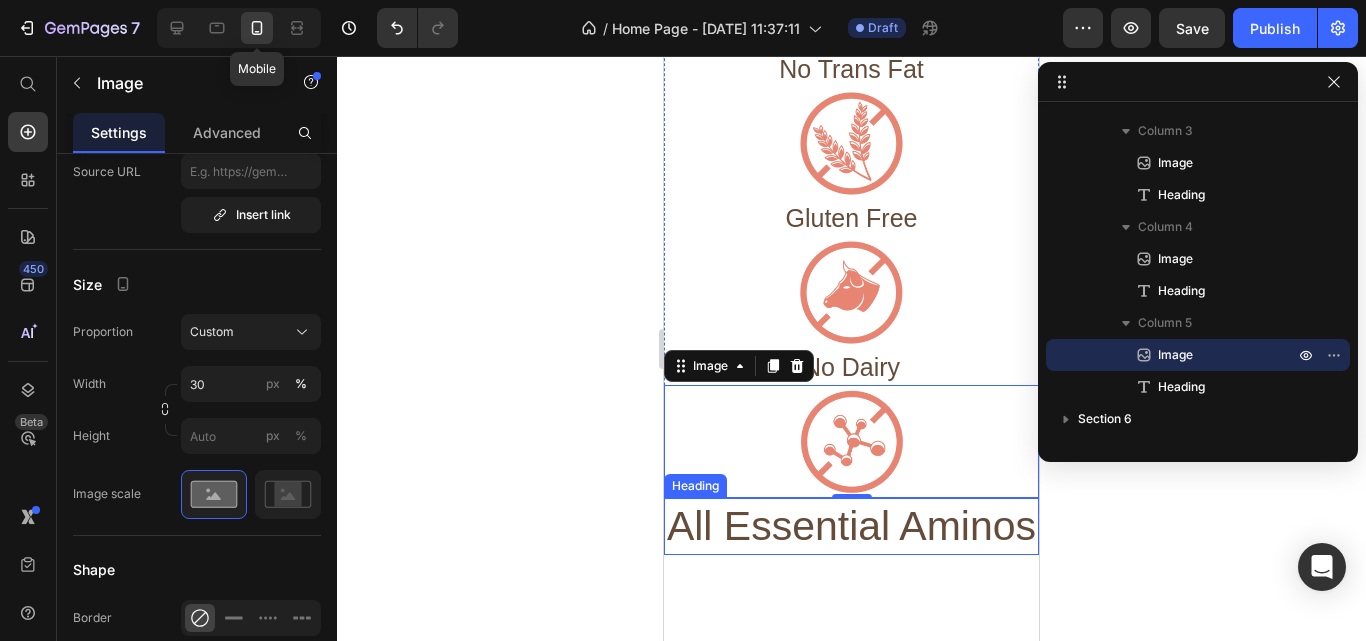 click on "All Essential Aminos" at bounding box center [851, 526] 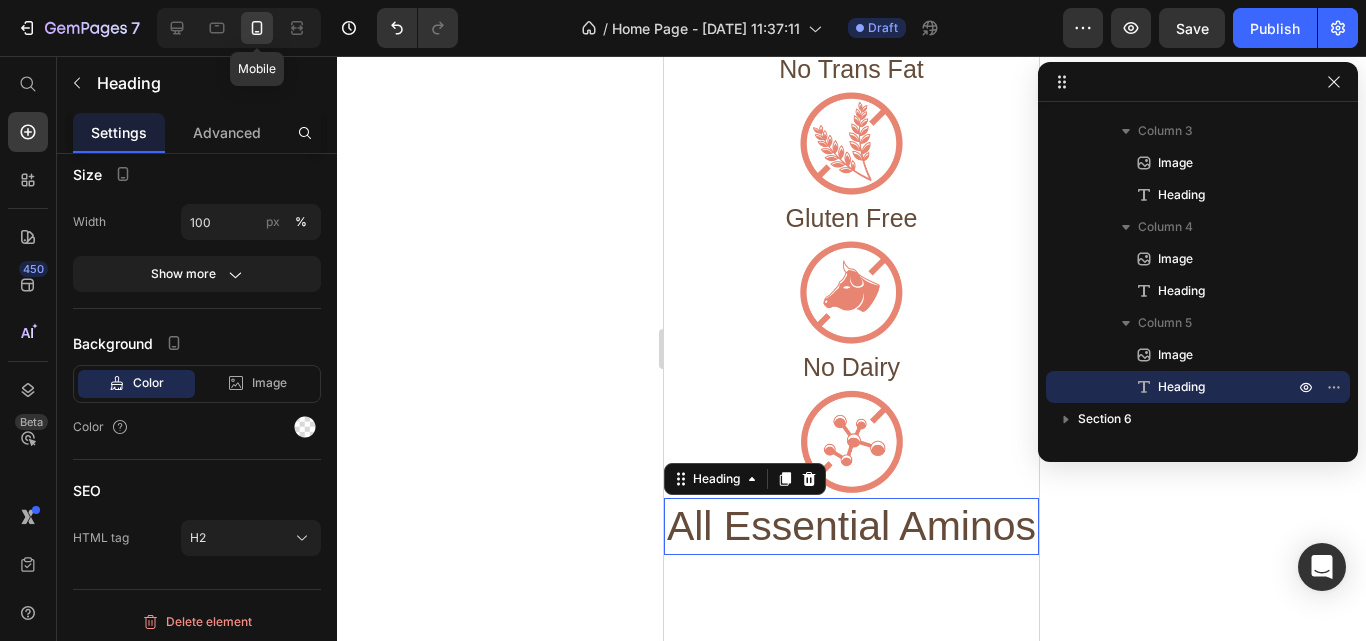 scroll, scrollTop: 0, scrollLeft: 0, axis: both 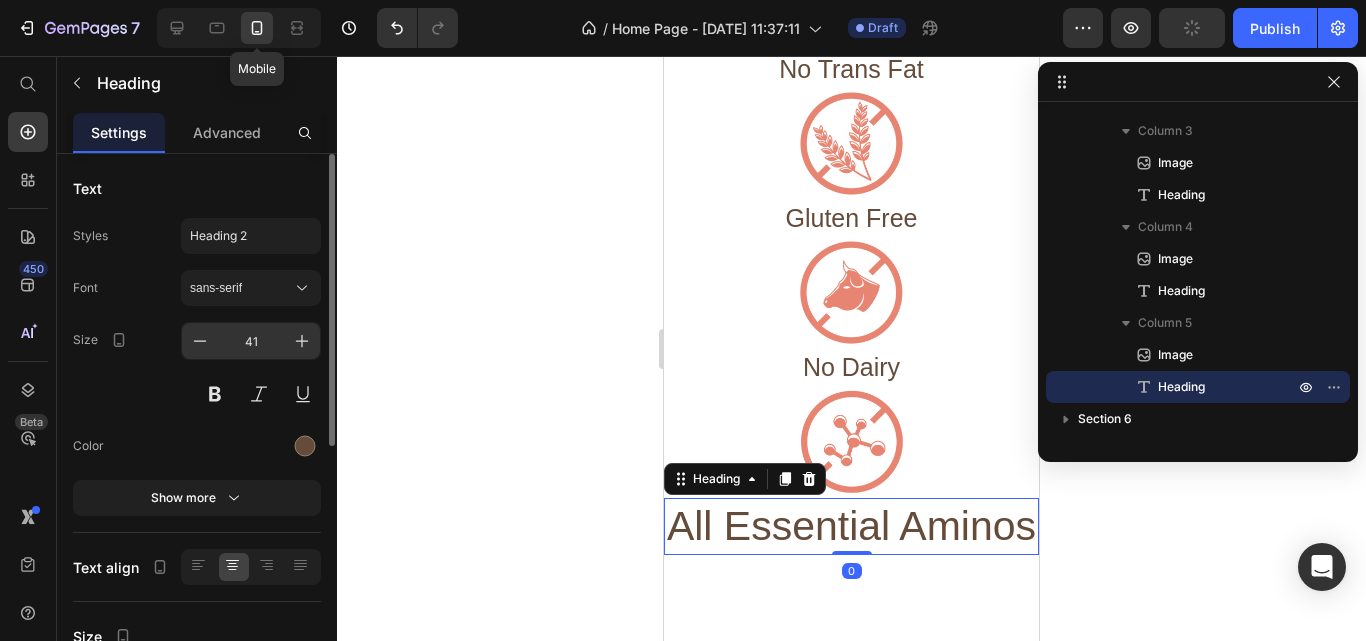 click on "41" at bounding box center (251, 341) 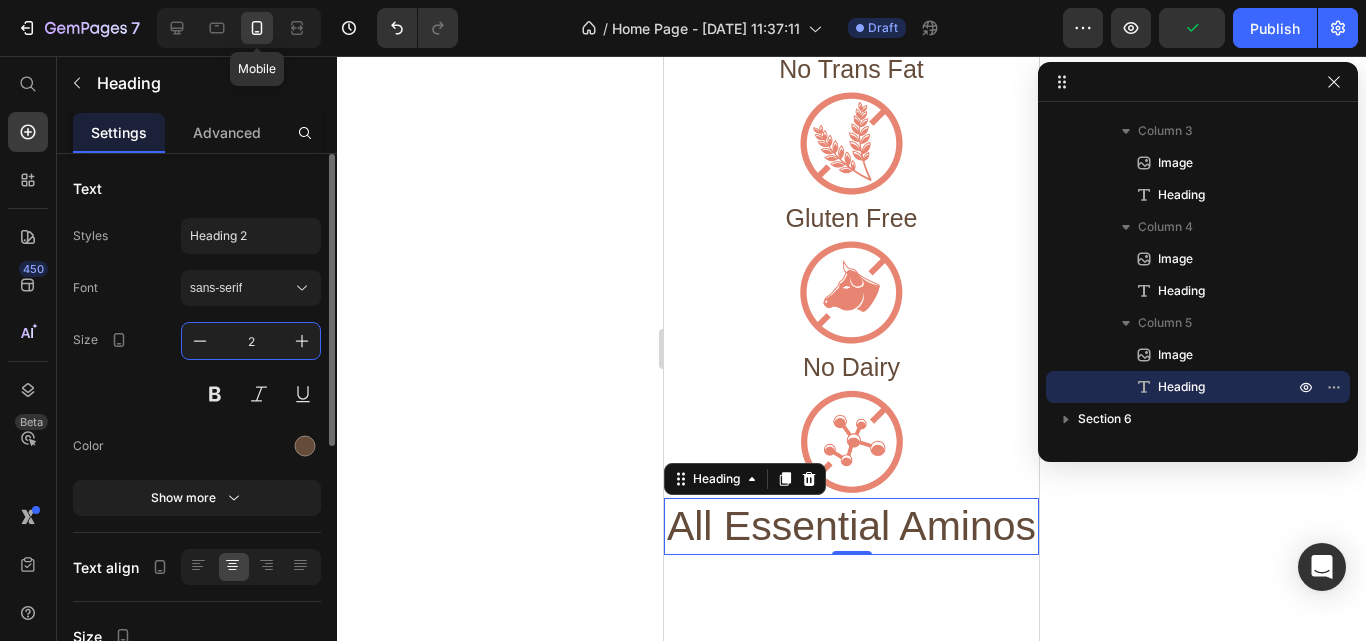 type on "25" 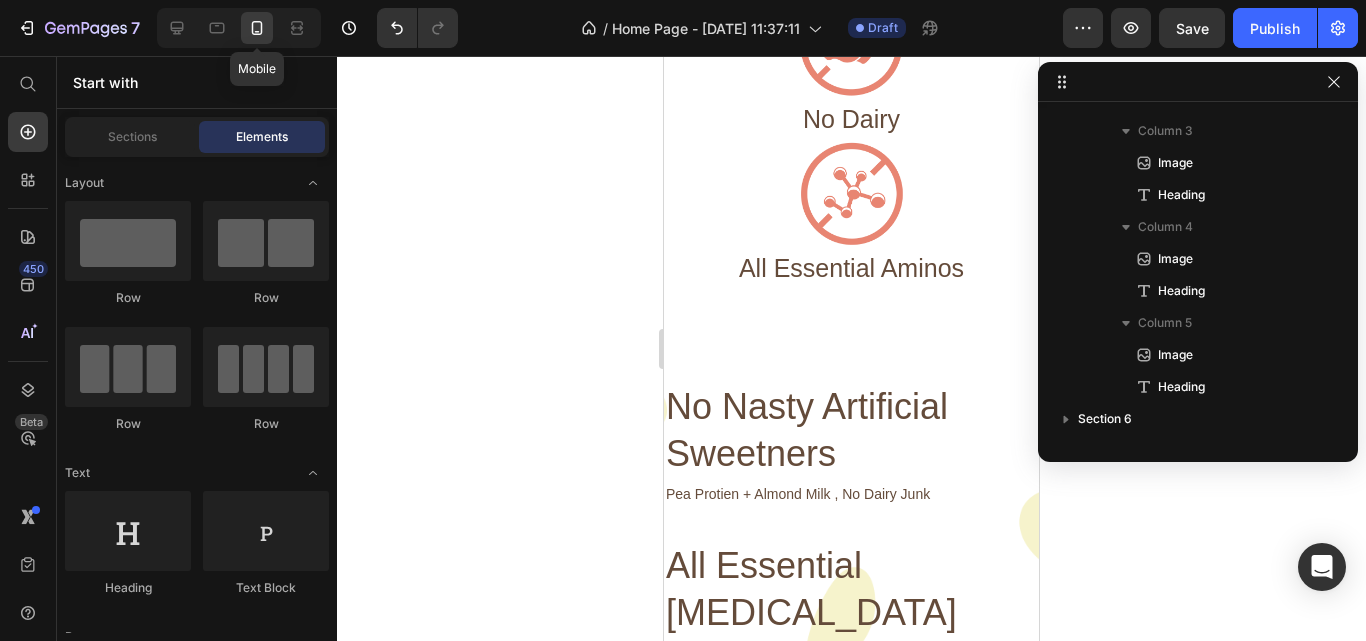 scroll, scrollTop: 1077, scrollLeft: 0, axis: vertical 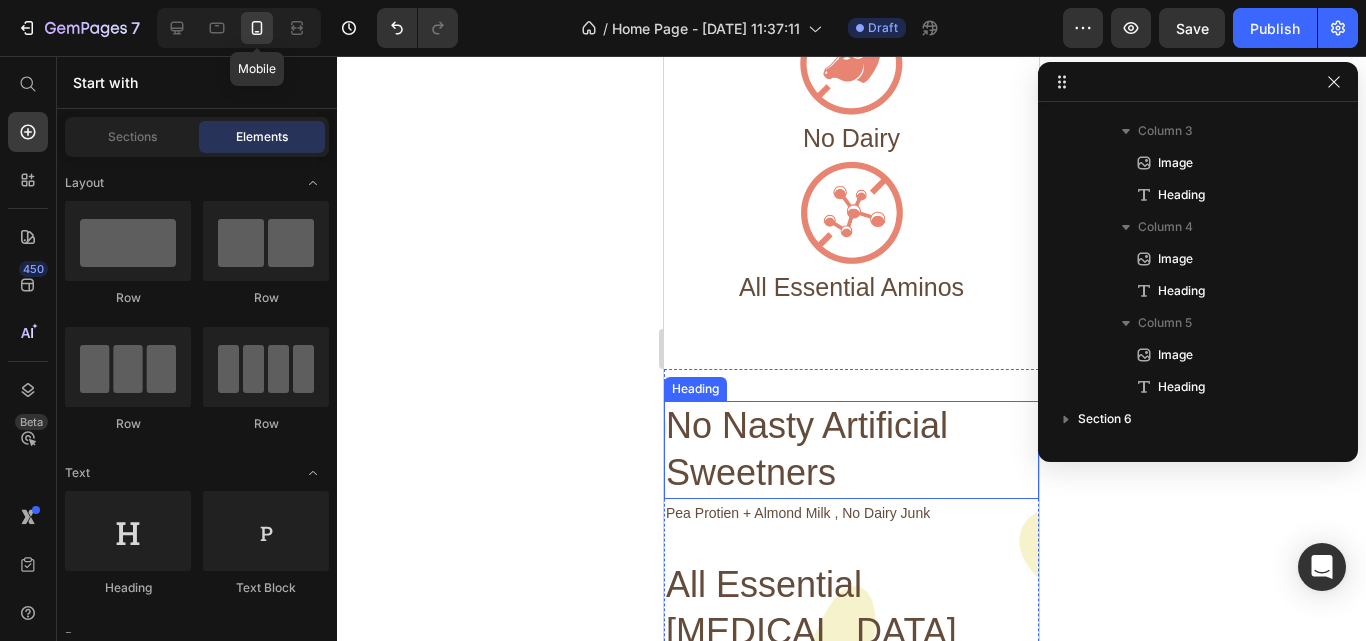click on "No Nasty Artificial Sweetners" at bounding box center (851, 450) 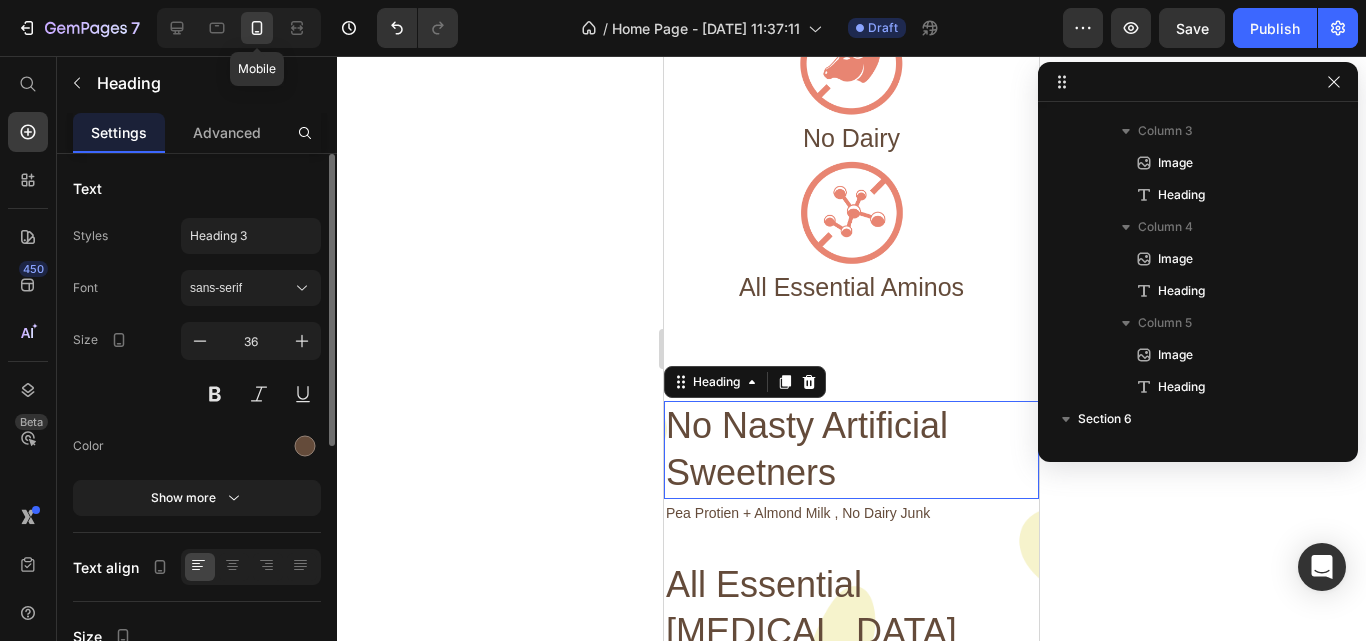 scroll, scrollTop: 955, scrollLeft: 0, axis: vertical 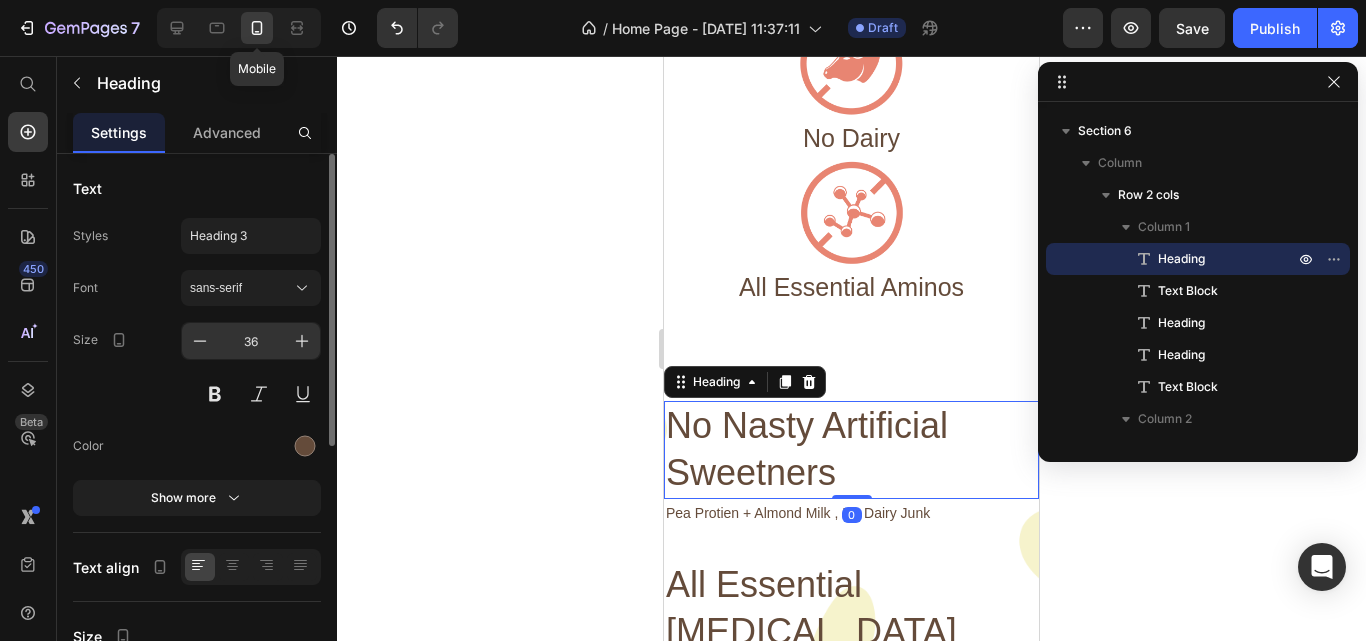 click on "36" at bounding box center [251, 341] 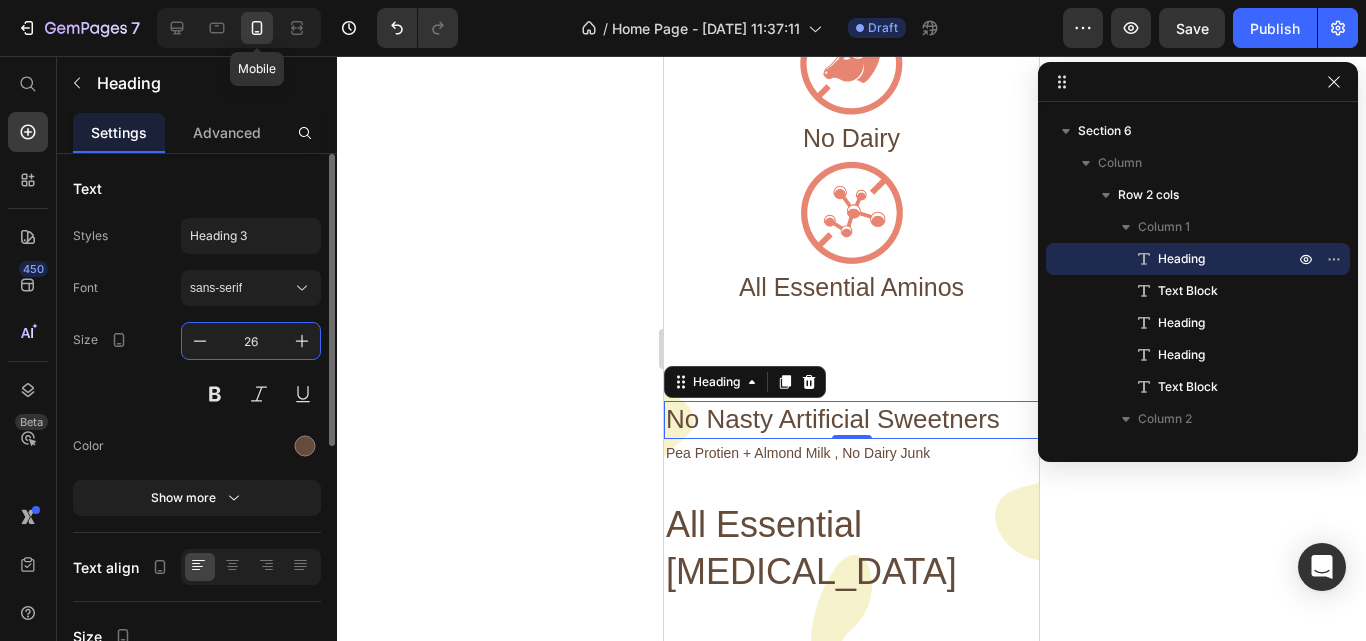 type on "25" 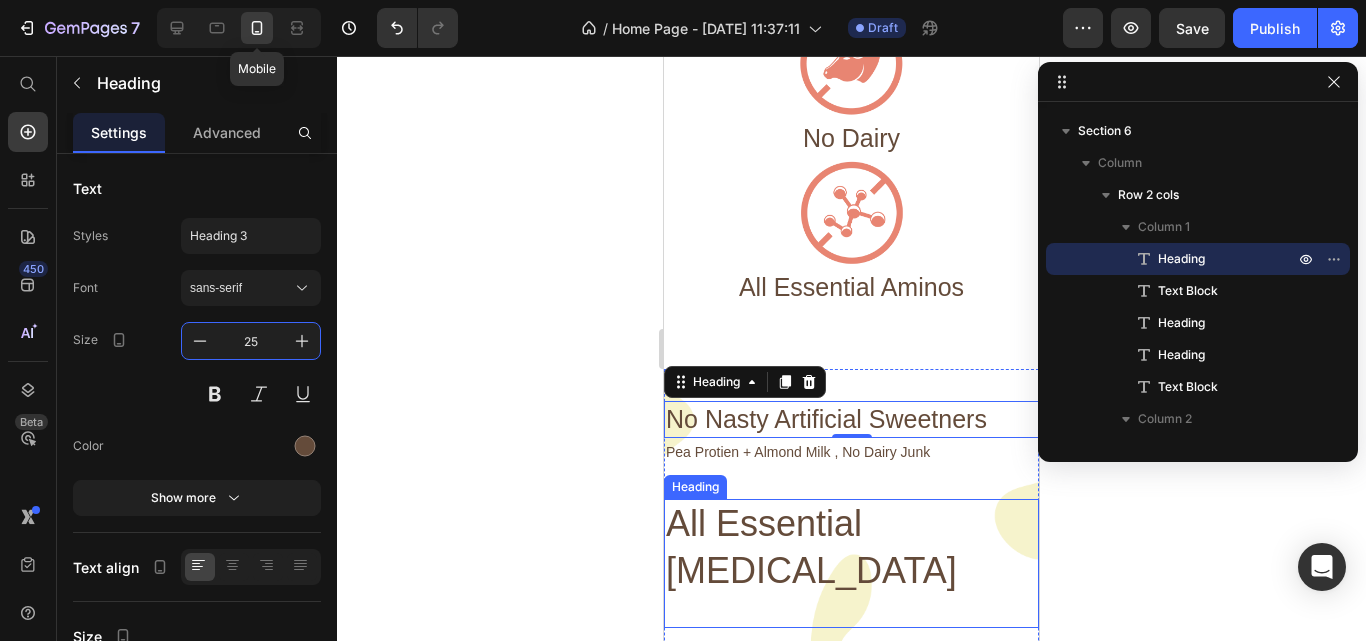 click on "All Essential [MEDICAL_DATA]" at bounding box center [851, 548] 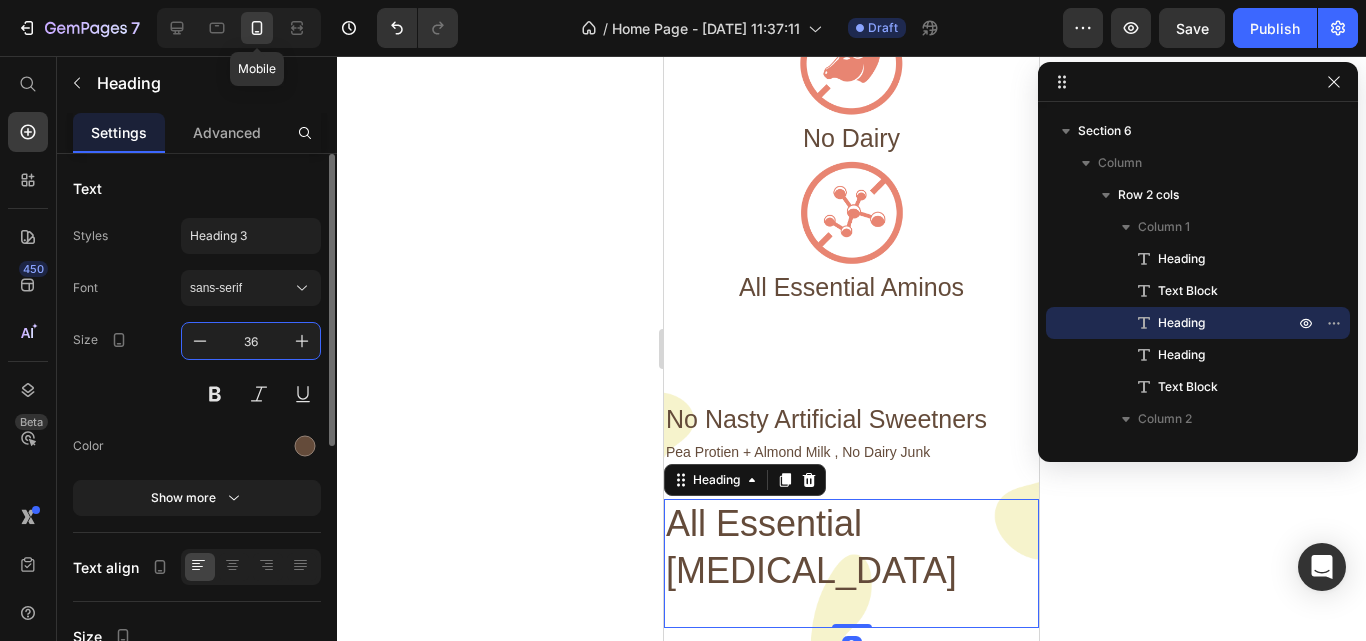 click on "36" at bounding box center [251, 341] 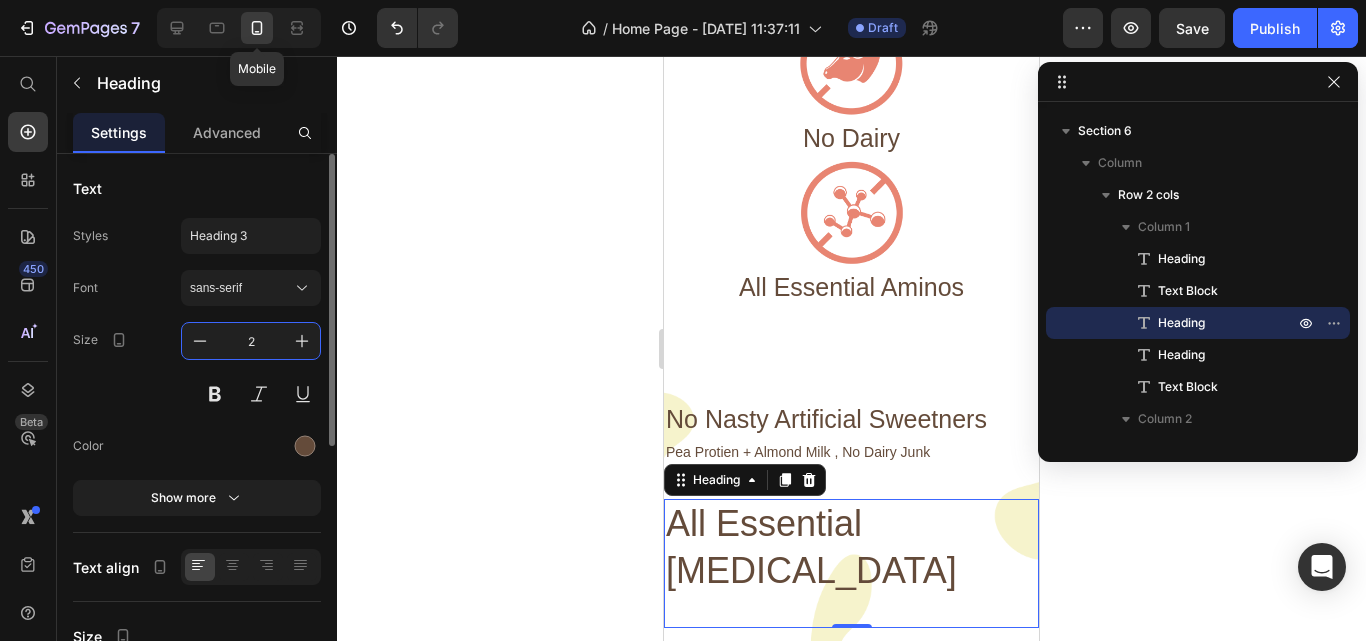 type on "25" 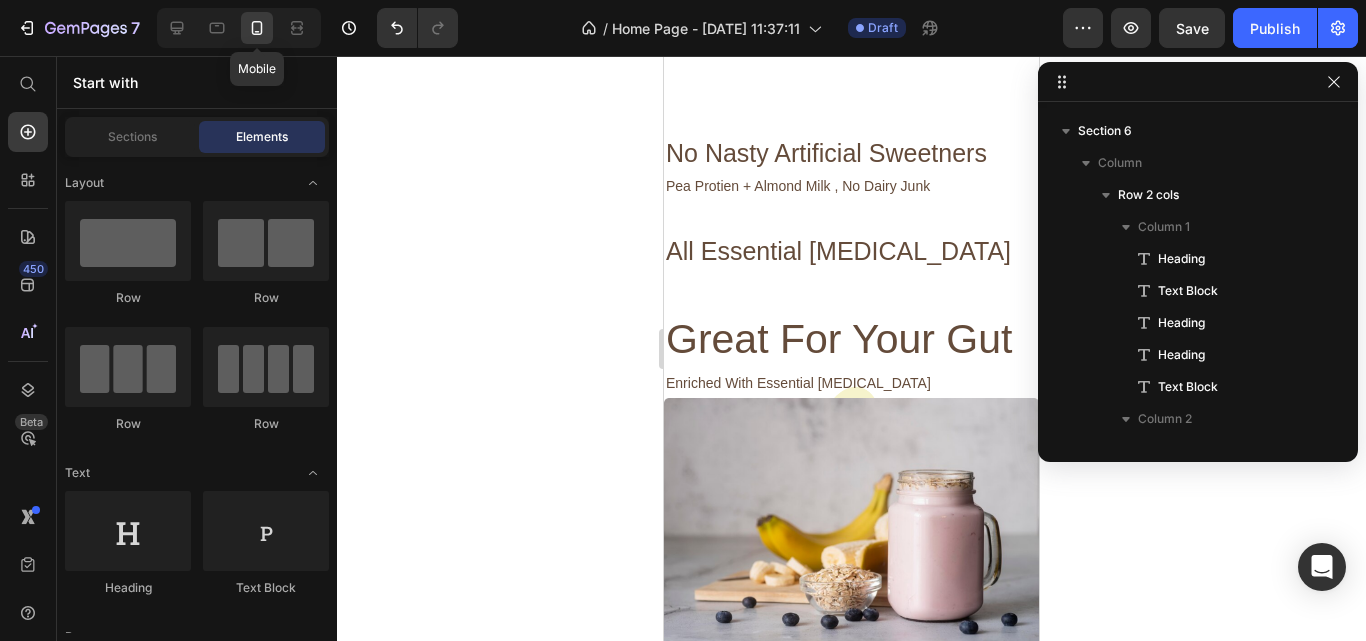 scroll, scrollTop: 1266, scrollLeft: 0, axis: vertical 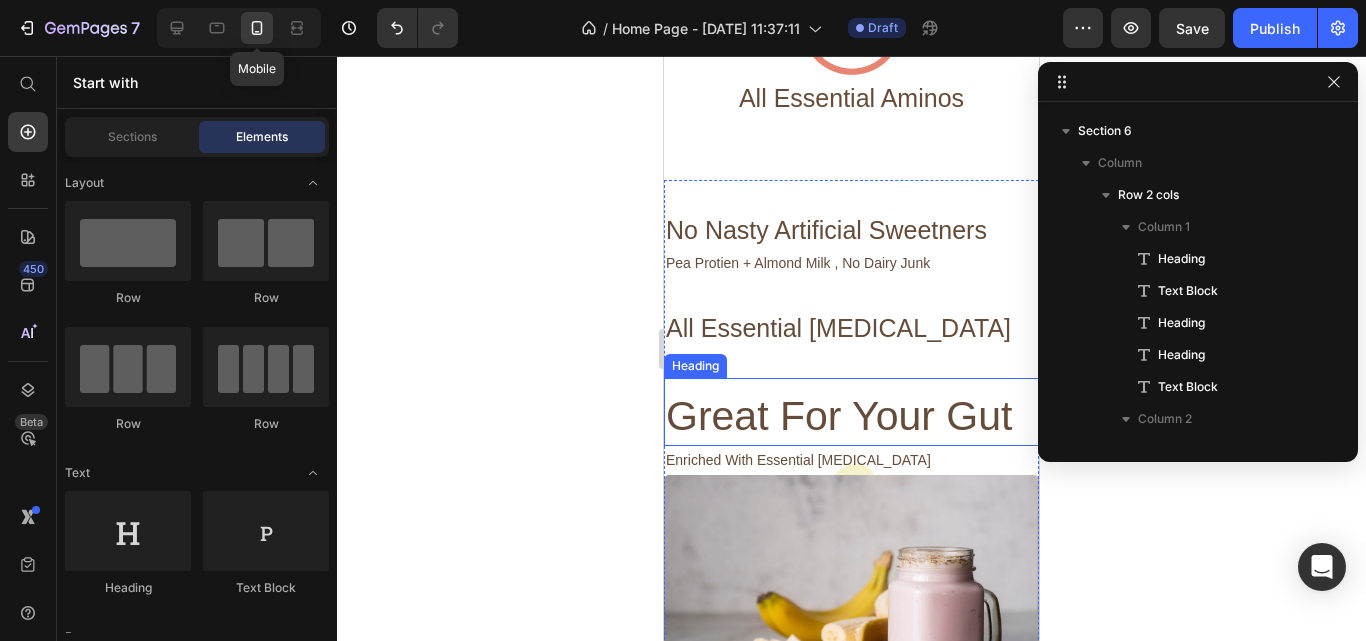 click on "Great For Your Gut" at bounding box center (851, 416) 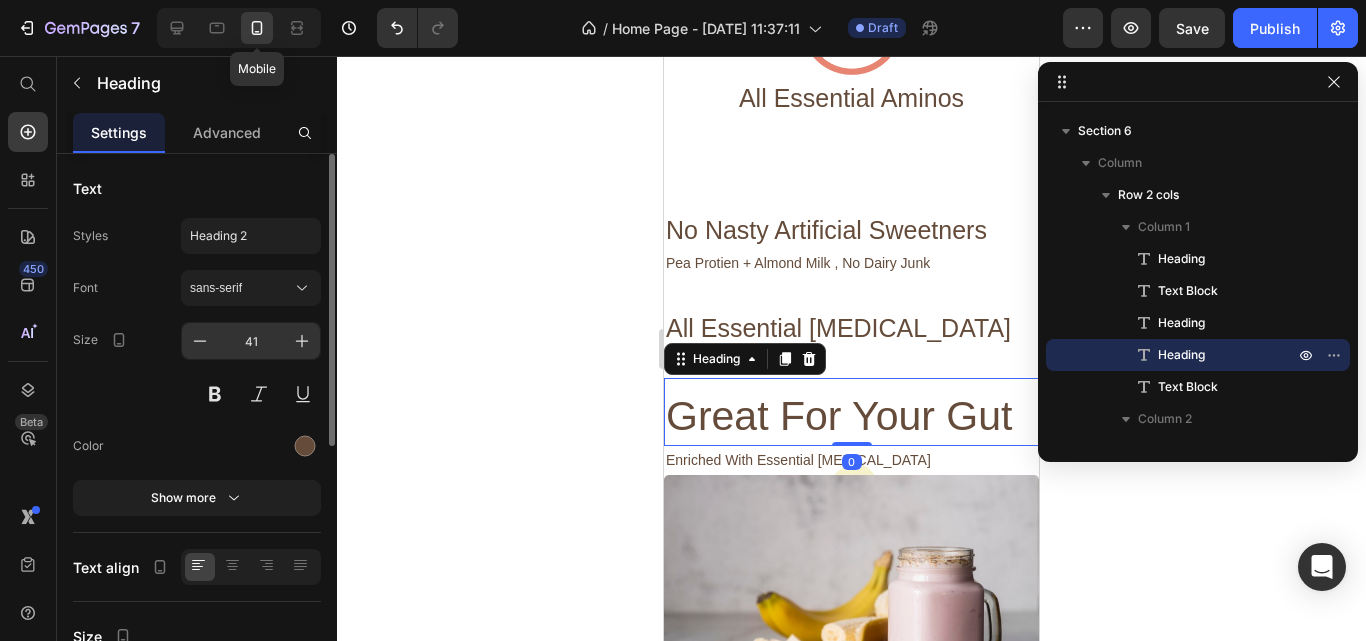 click on "41" at bounding box center (251, 341) 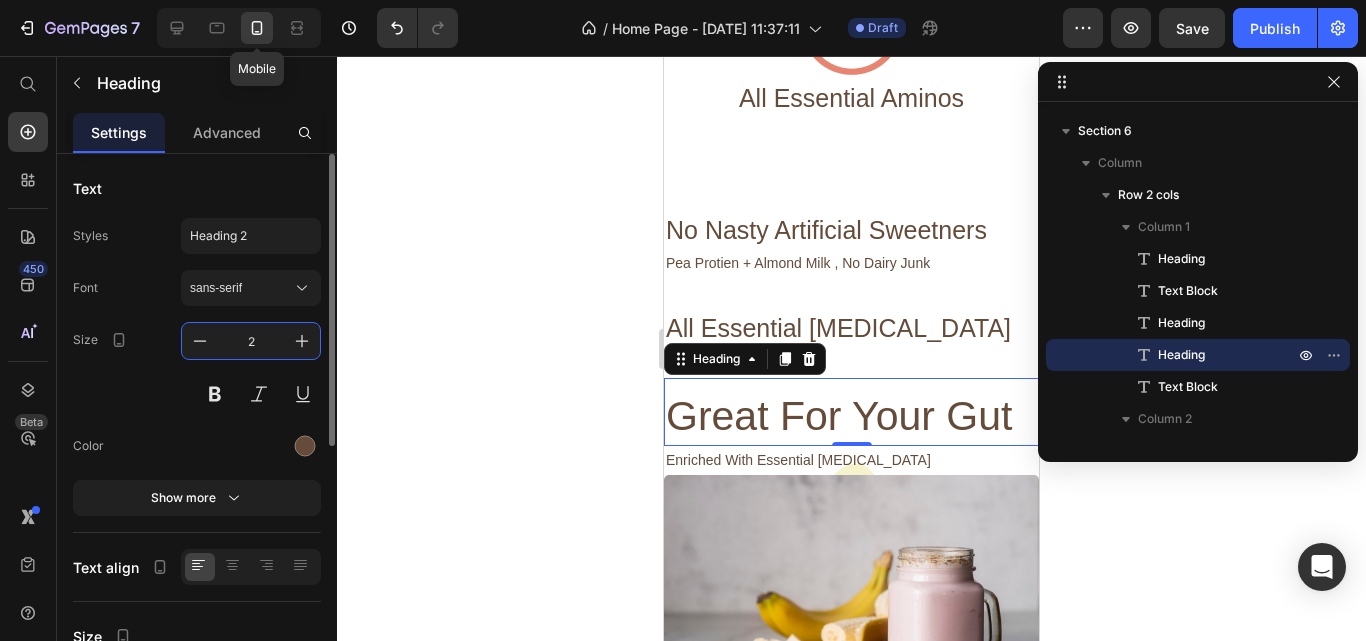 type on "25" 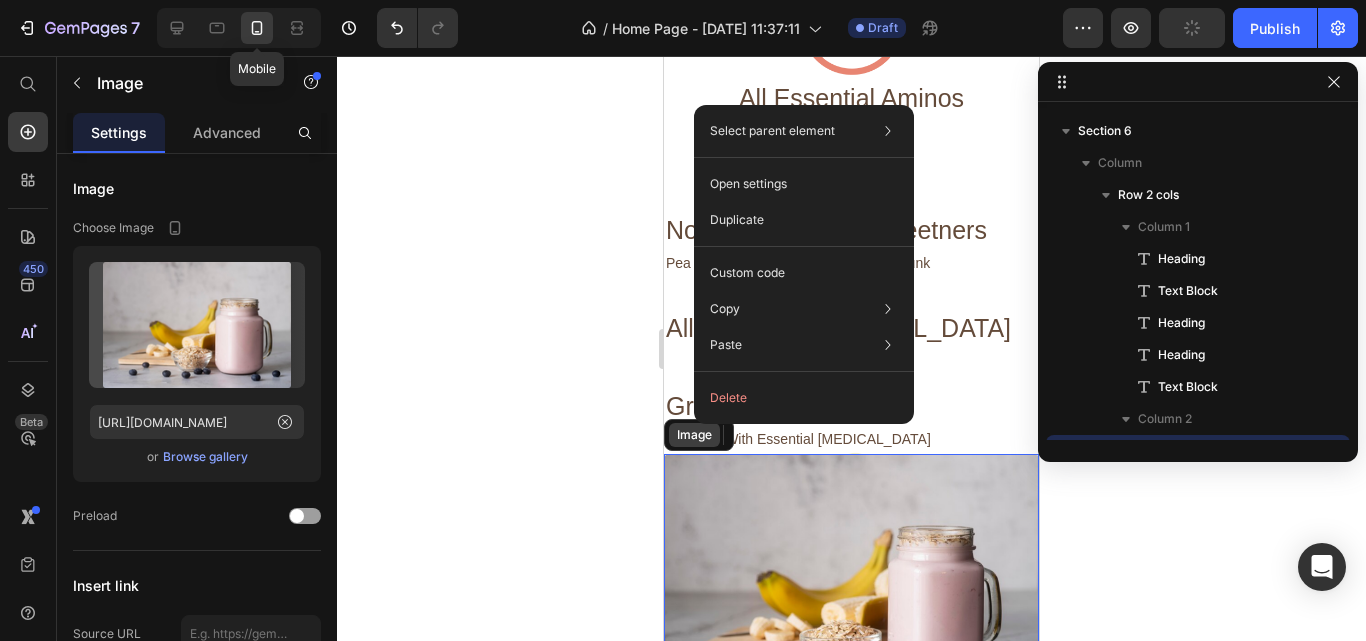 scroll, scrollTop: 1147, scrollLeft: 0, axis: vertical 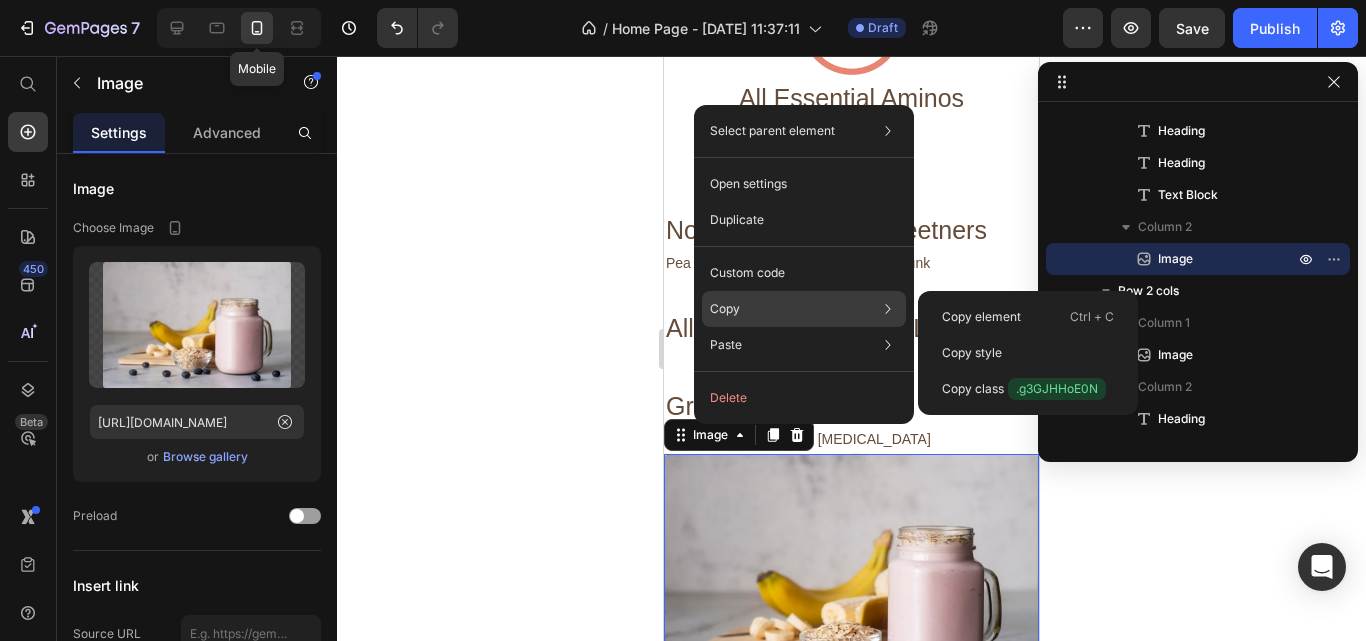 click on "Copy" at bounding box center [725, 309] 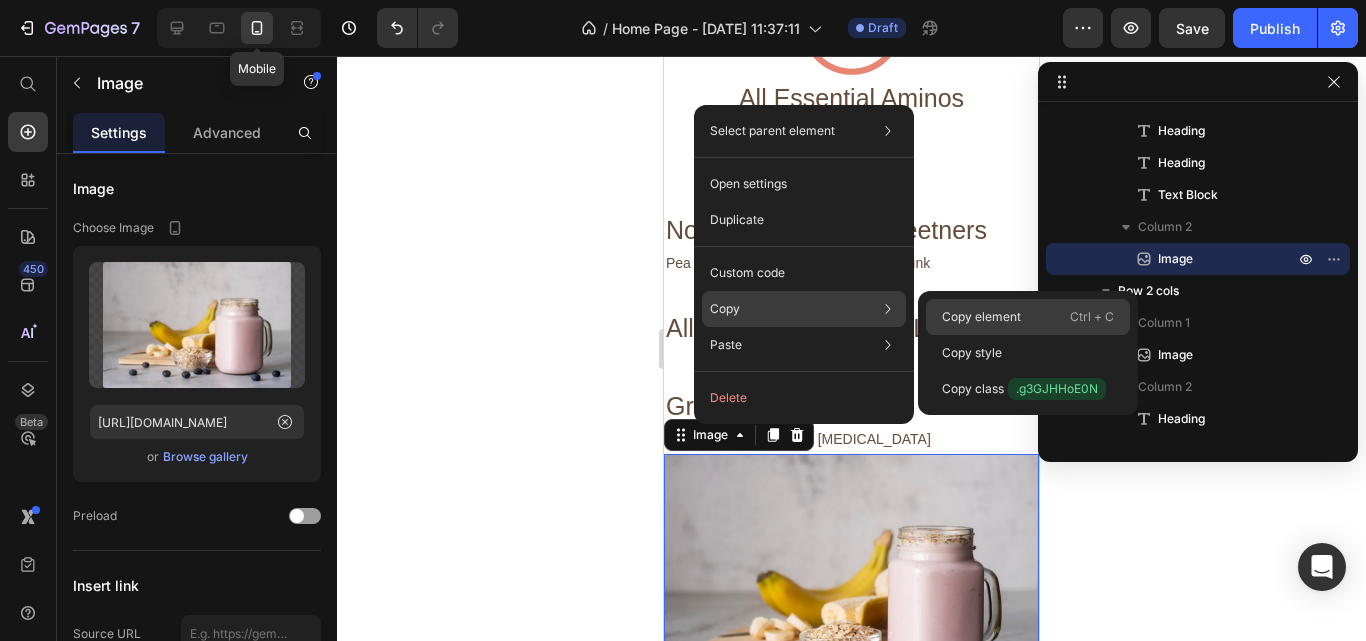 click on "Copy element" at bounding box center [981, 317] 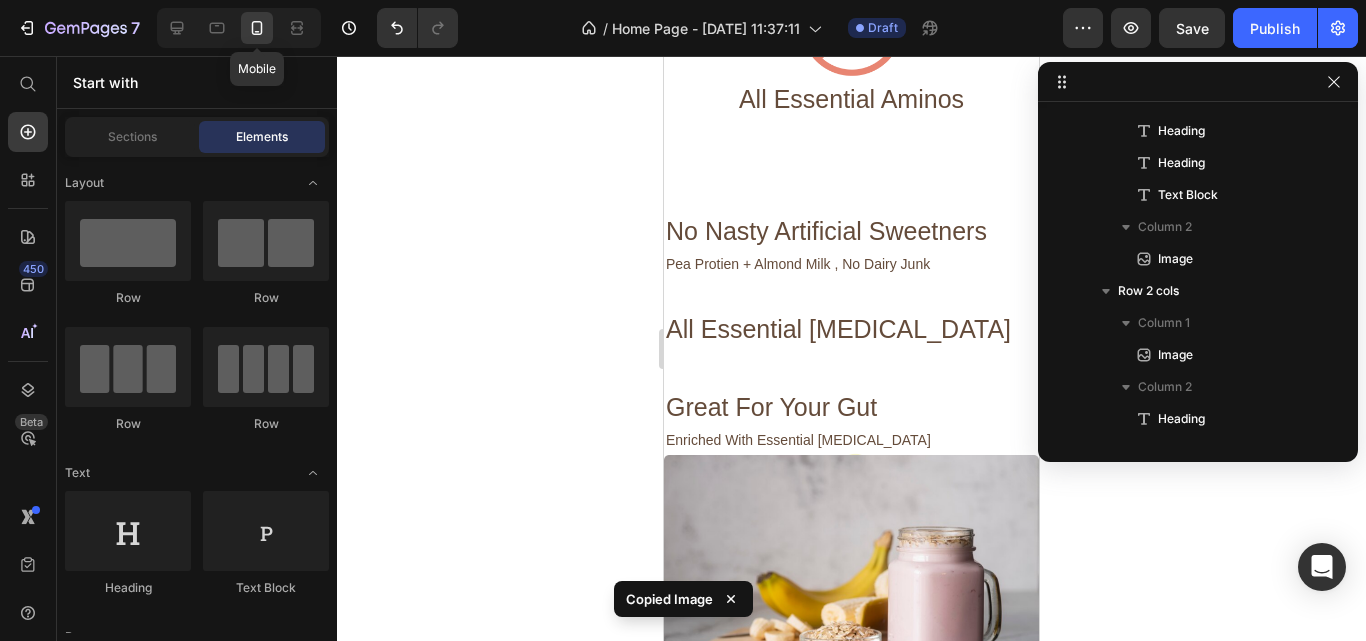 scroll, scrollTop: 765, scrollLeft: 0, axis: vertical 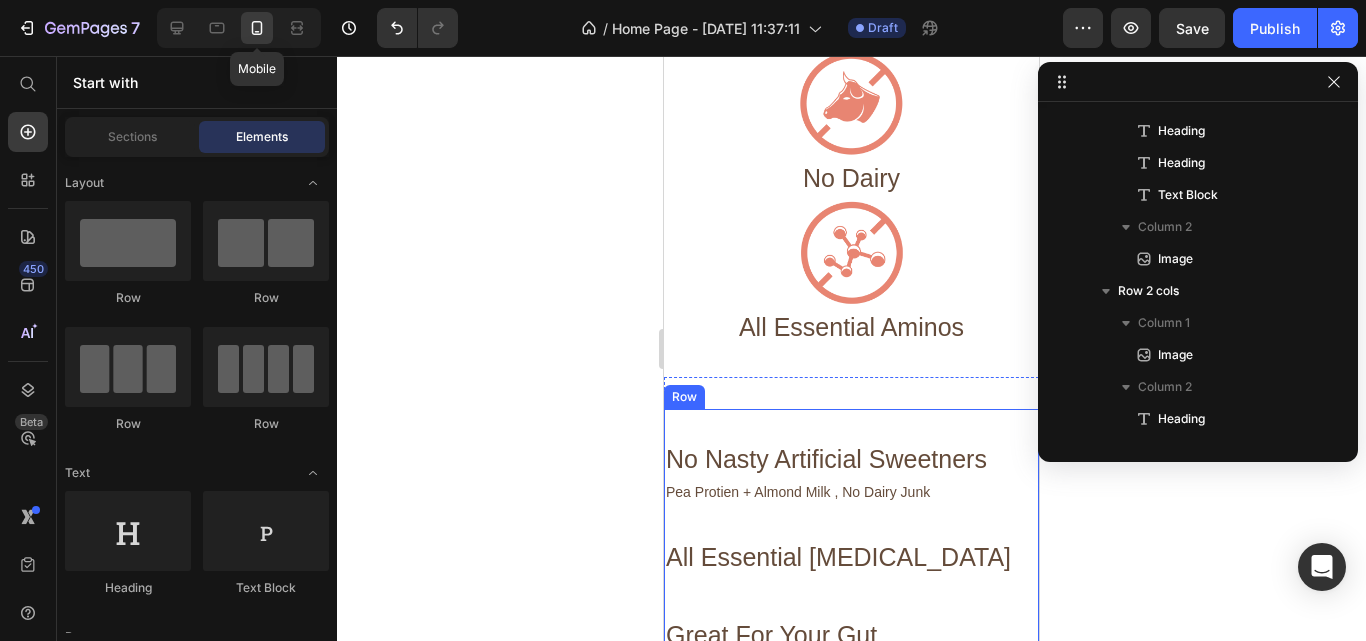 click on "Row" at bounding box center [684, 397] 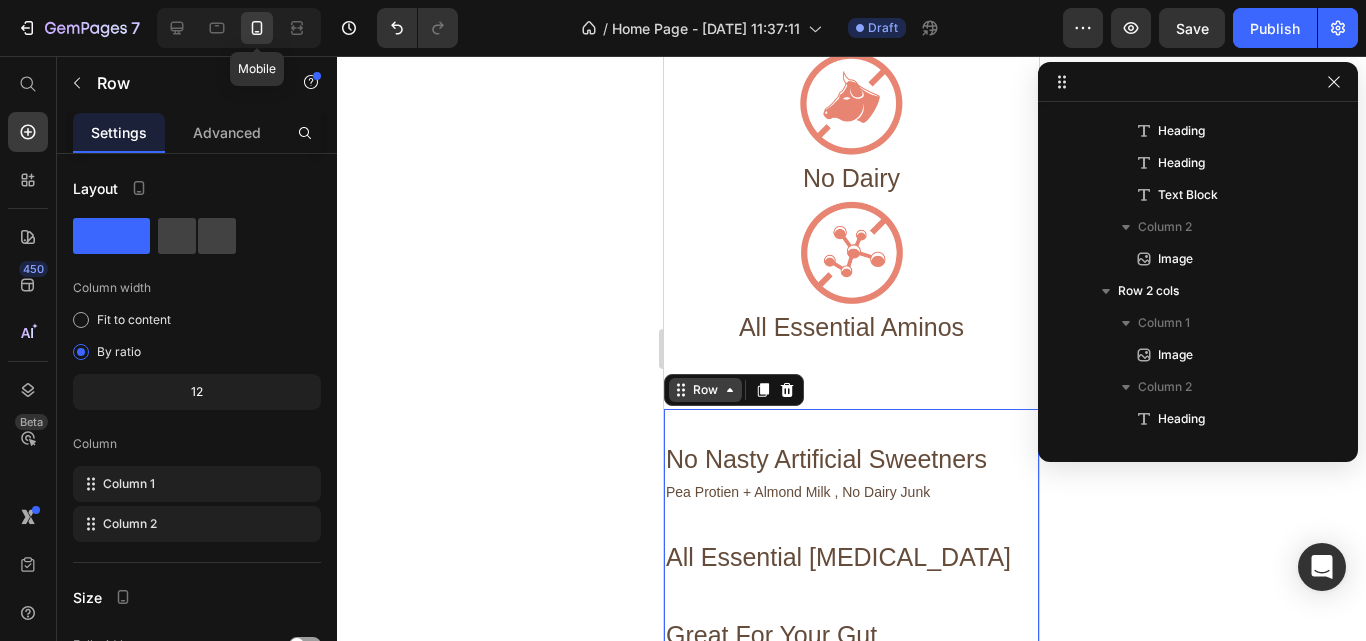 scroll, scrollTop: 891, scrollLeft: 0, axis: vertical 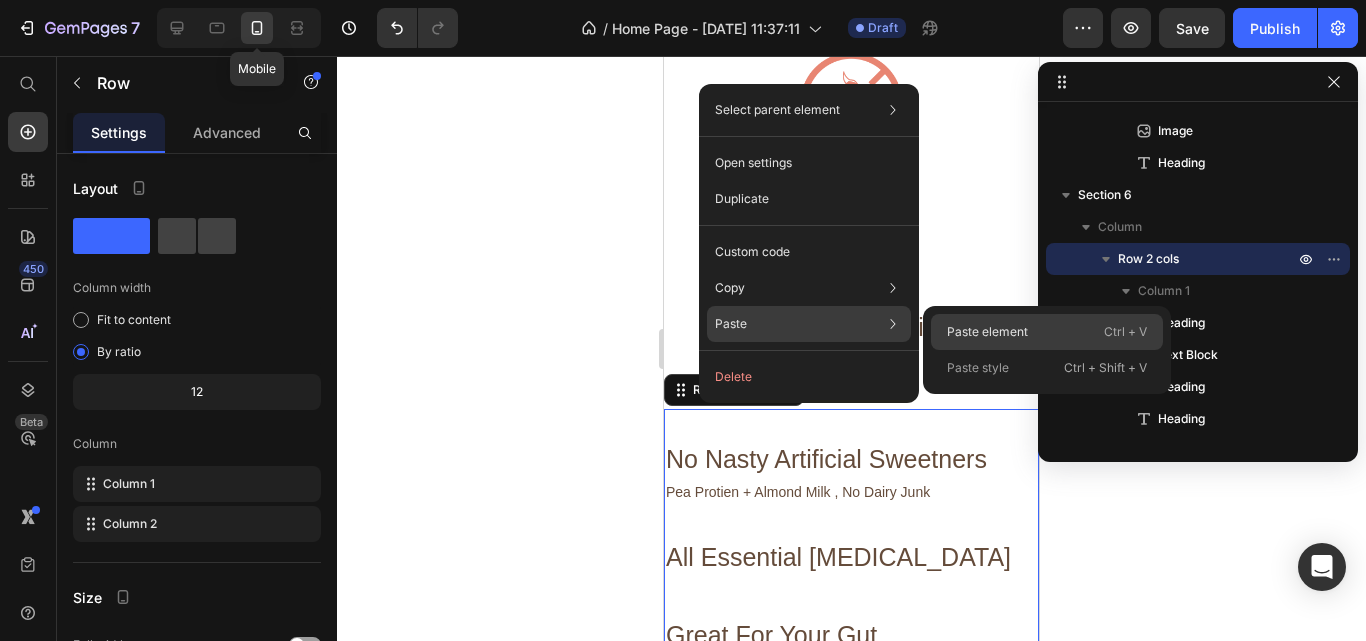 click on "Paste element" at bounding box center (987, 332) 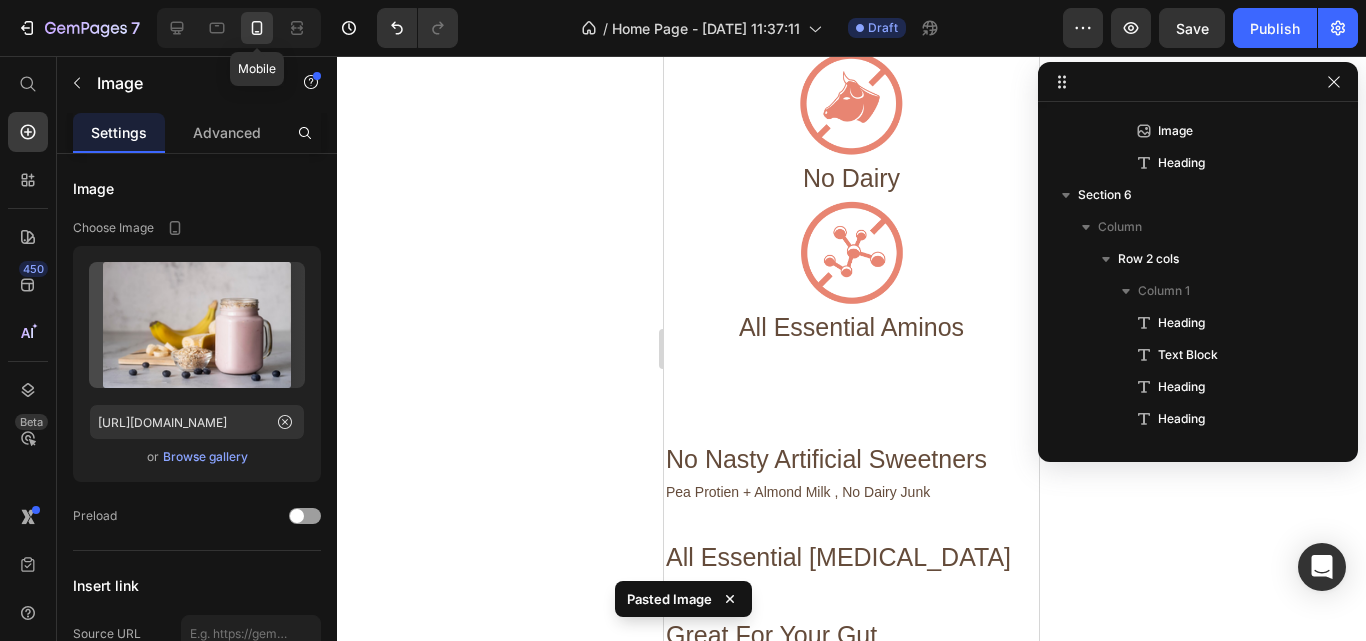 scroll, scrollTop: 1179, scrollLeft: 0, axis: vertical 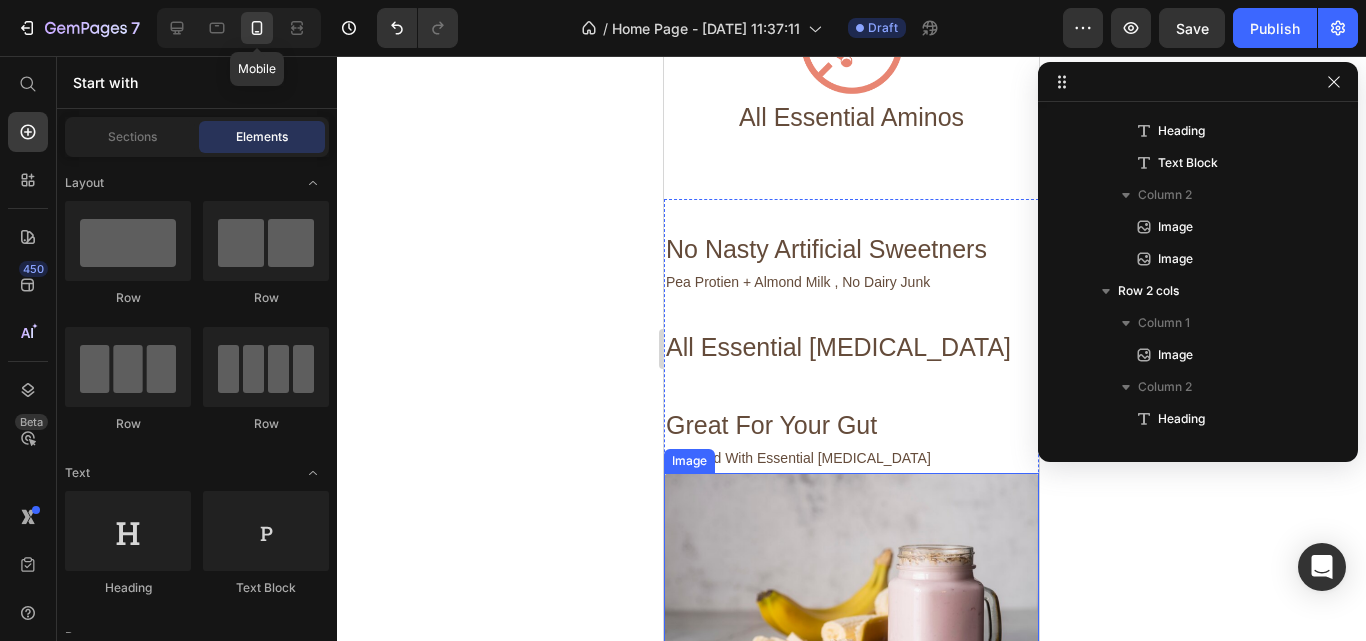 click at bounding box center (851, 598) 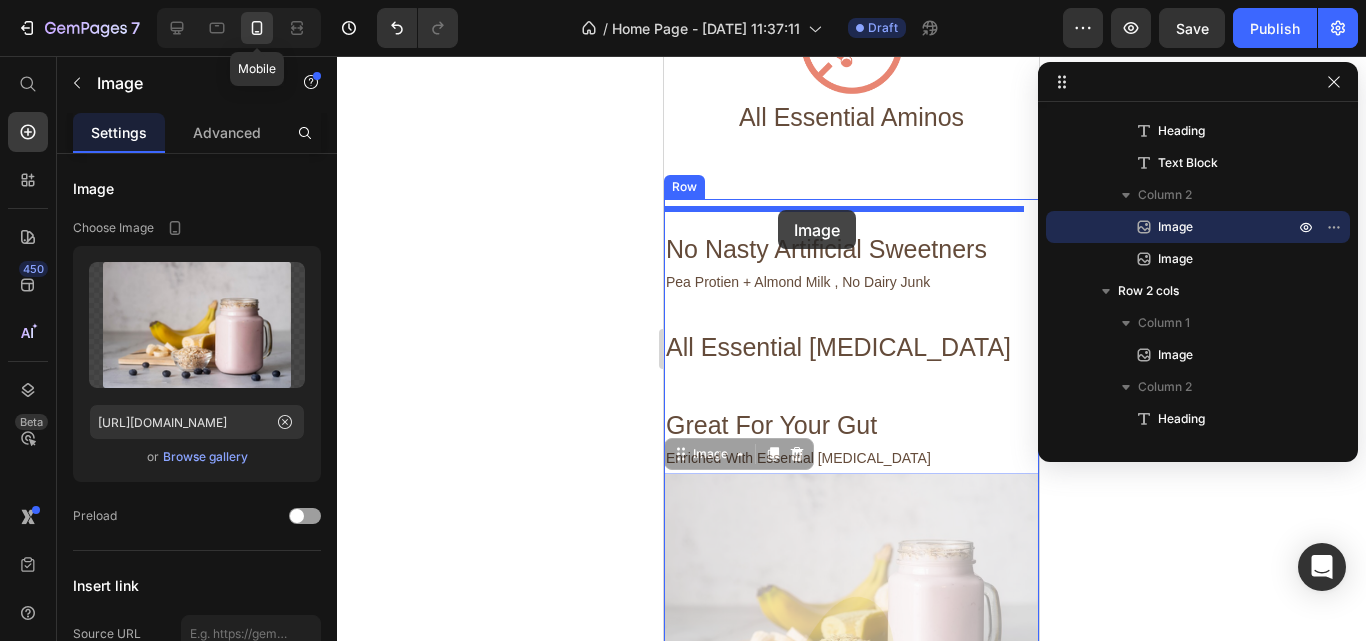 drag, startPoint x: 849, startPoint y: 493, endPoint x: 778, endPoint y: 210, distance: 291.77045 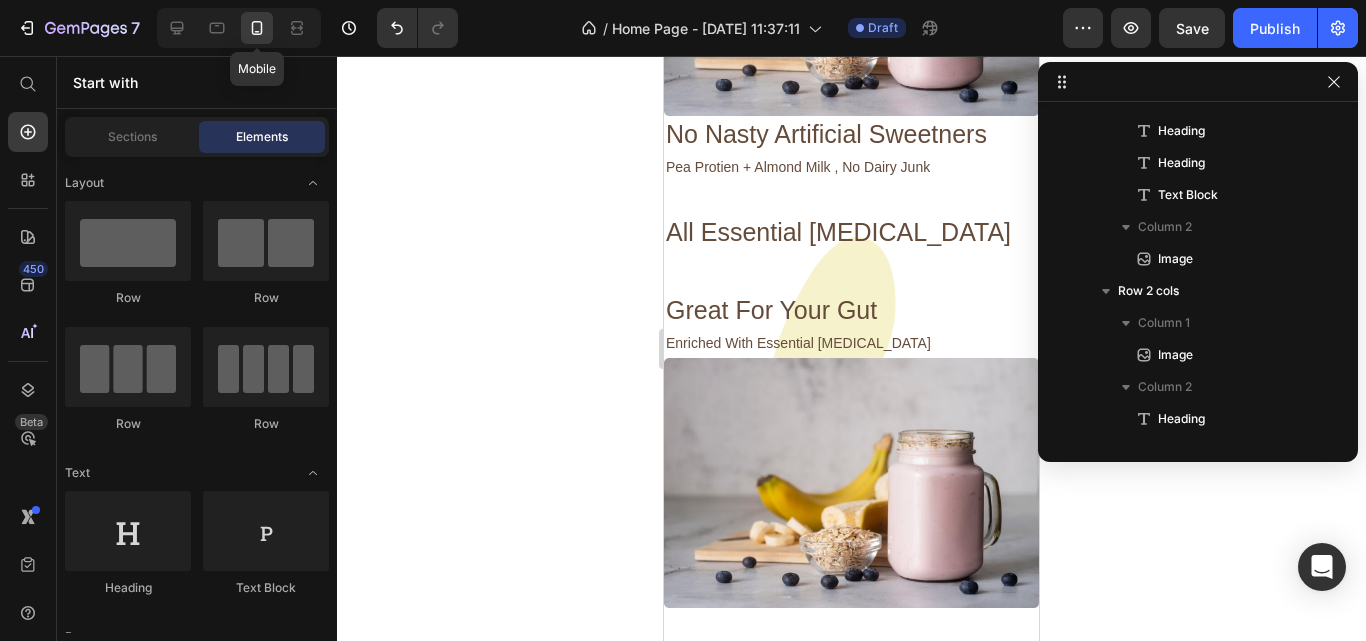 scroll, scrollTop: 1623, scrollLeft: 0, axis: vertical 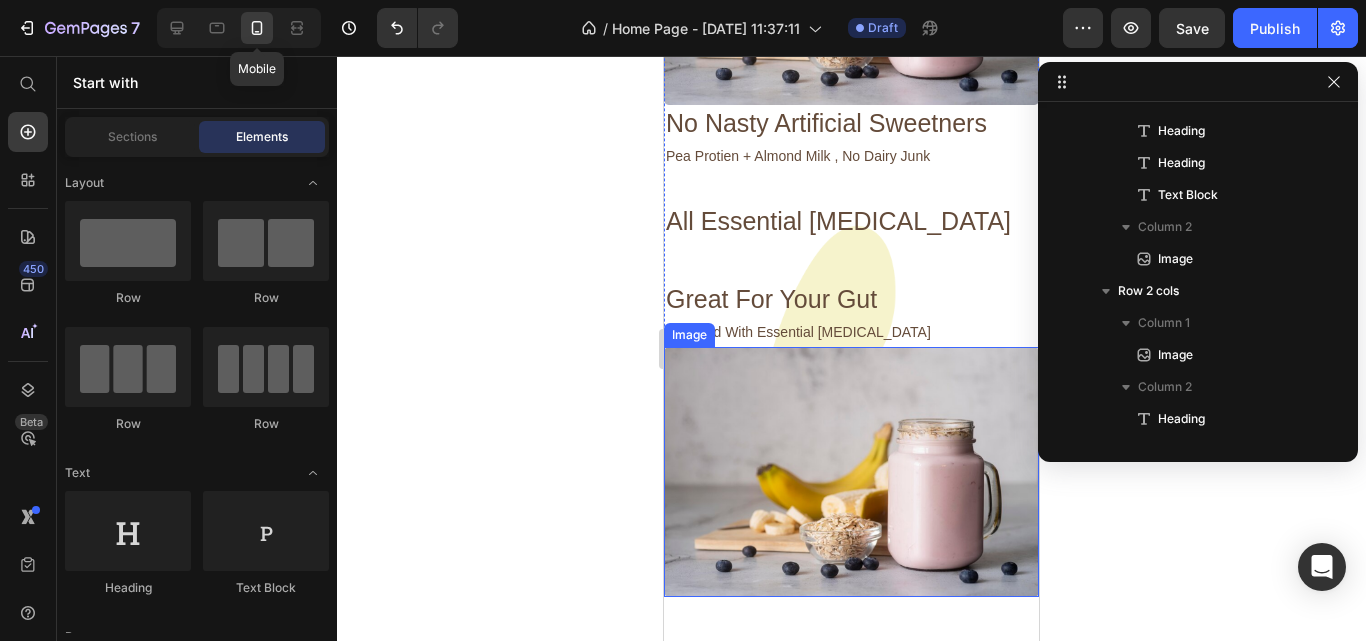 click at bounding box center [851, 472] 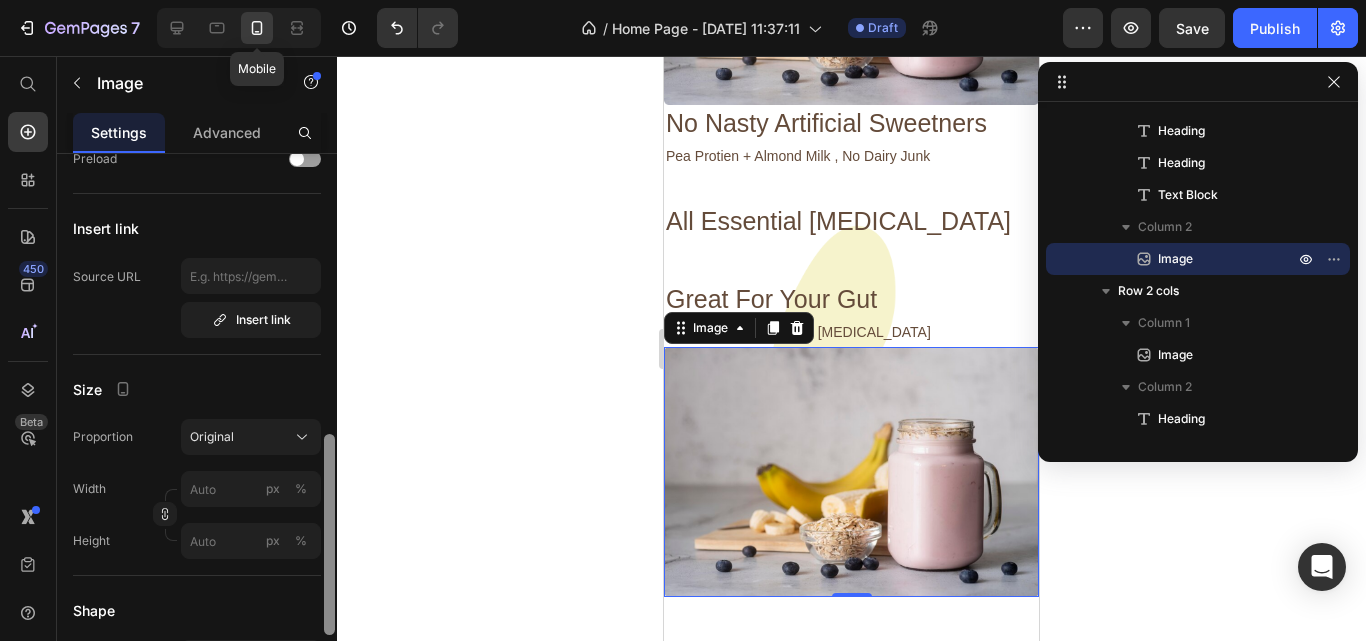 scroll, scrollTop: 484, scrollLeft: 0, axis: vertical 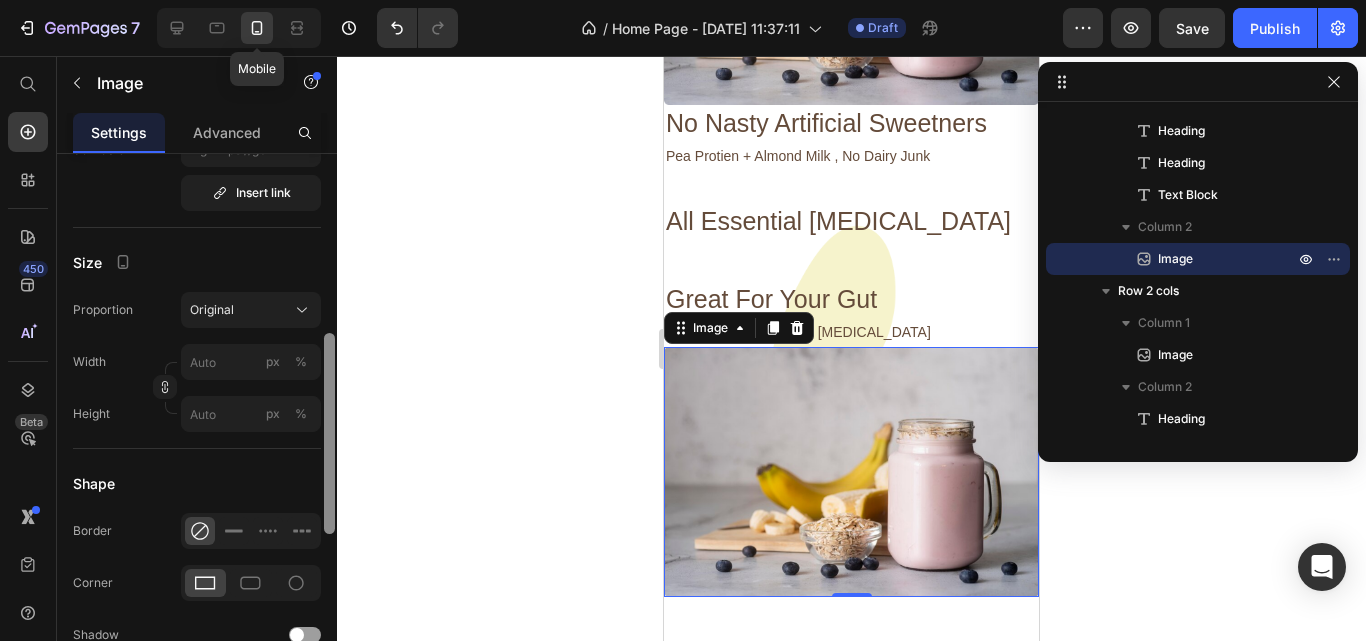 drag, startPoint x: 331, startPoint y: 202, endPoint x: 329, endPoint y: 381, distance: 179.01117 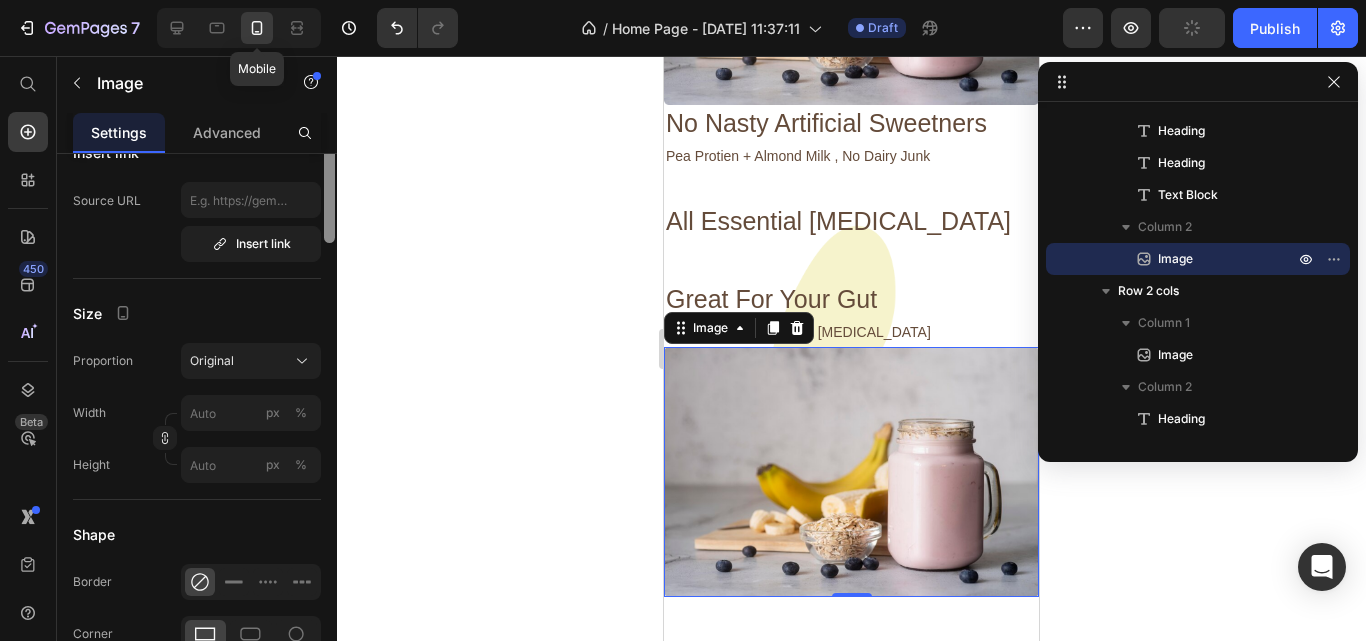 scroll, scrollTop: 6, scrollLeft: 0, axis: vertical 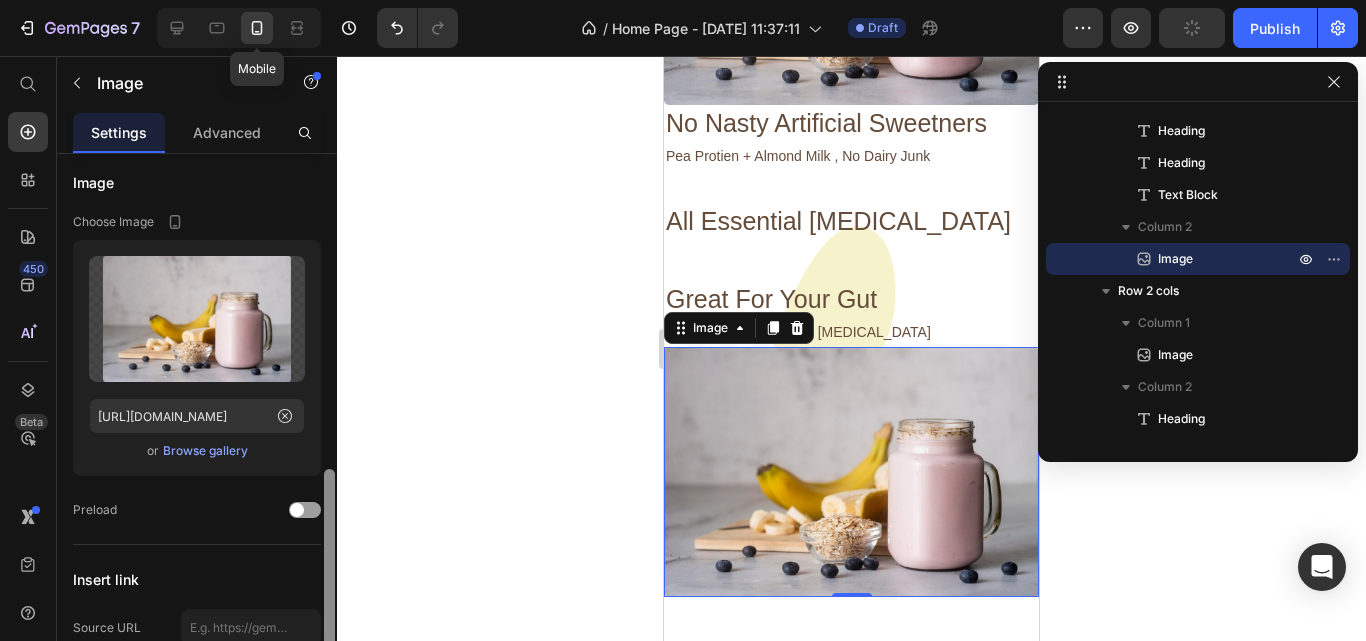 drag, startPoint x: 325, startPoint y: 489, endPoint x: 331, endPoint y: 261, distance: 228.07893 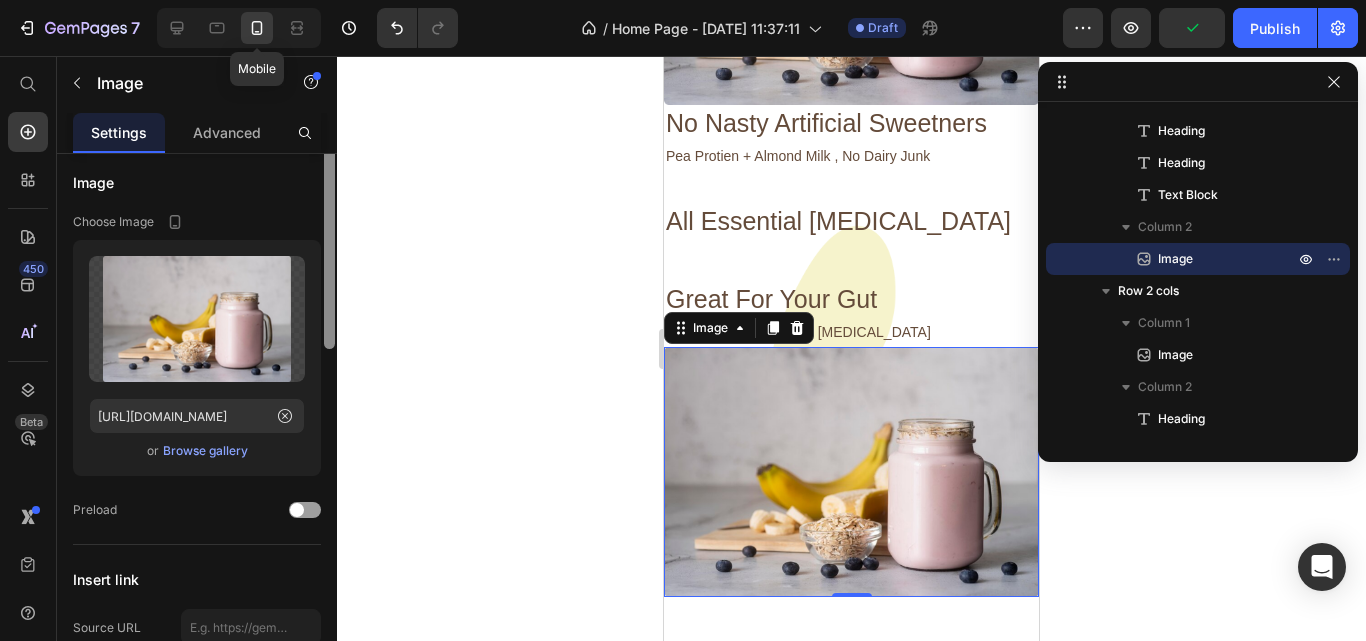 scroll, scrollTop: 0, scrollLeft: 0, axis: both 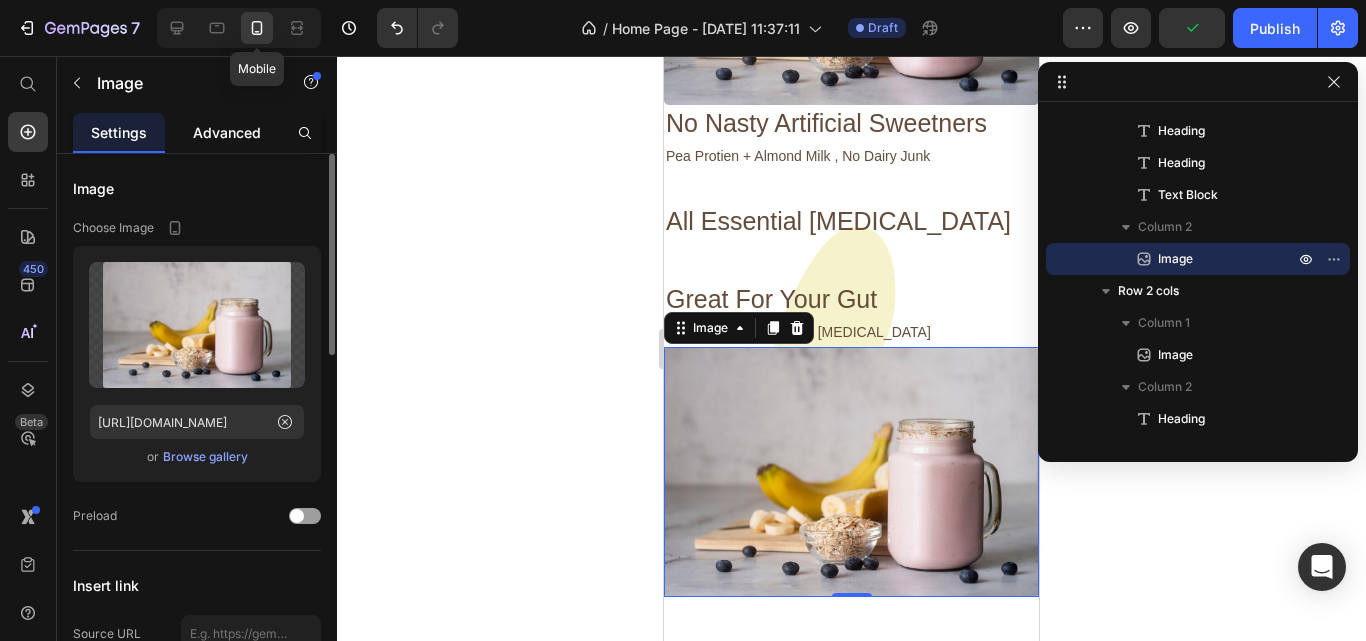 click on "Advanced" at bounding box center (227, 132) 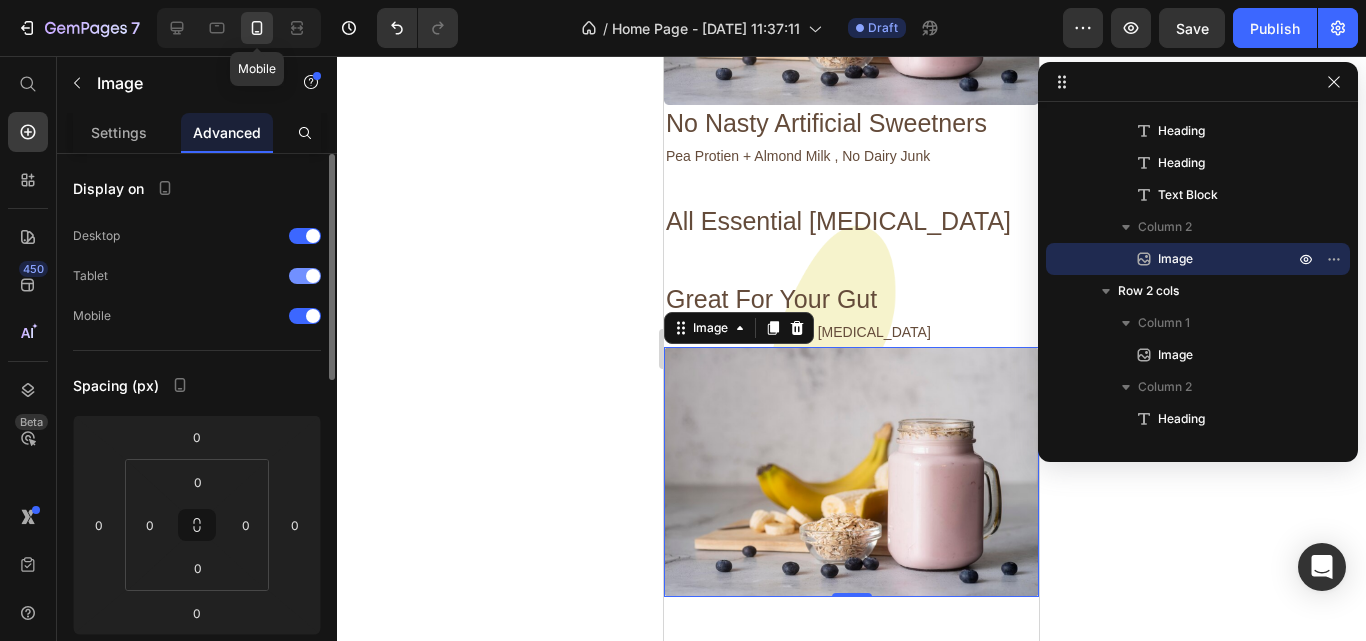 click at bounding box center (305, 276) 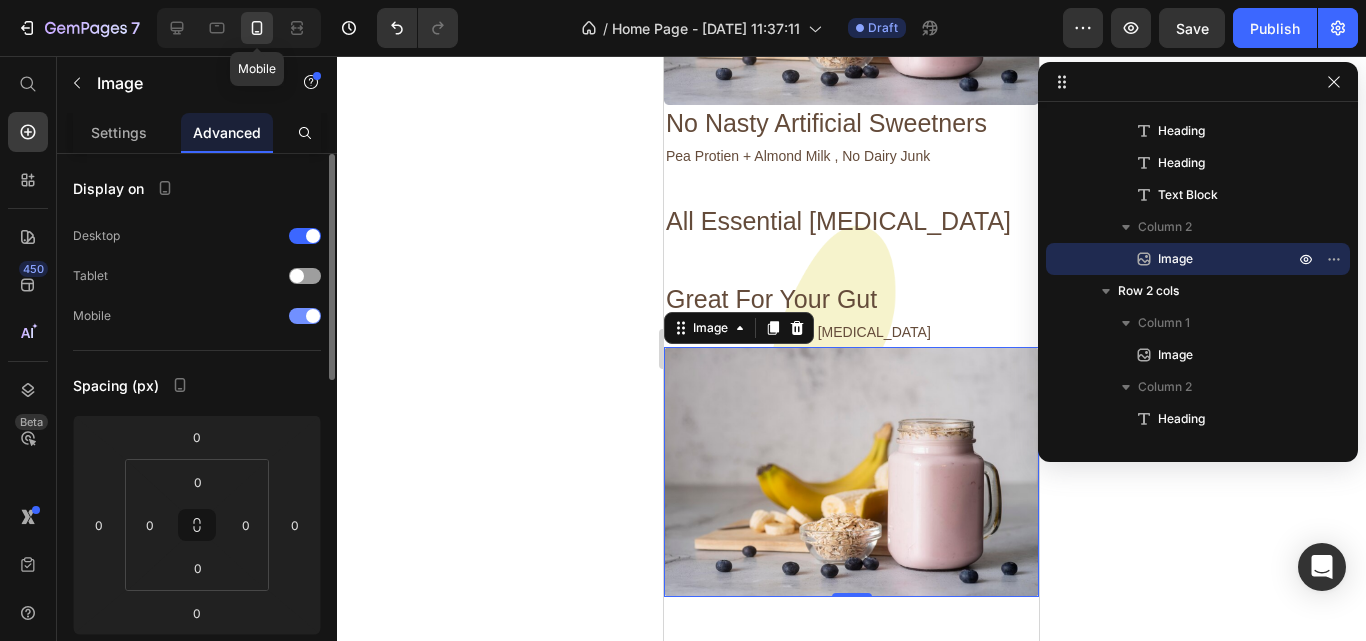 click at bounding box center [305, 316] 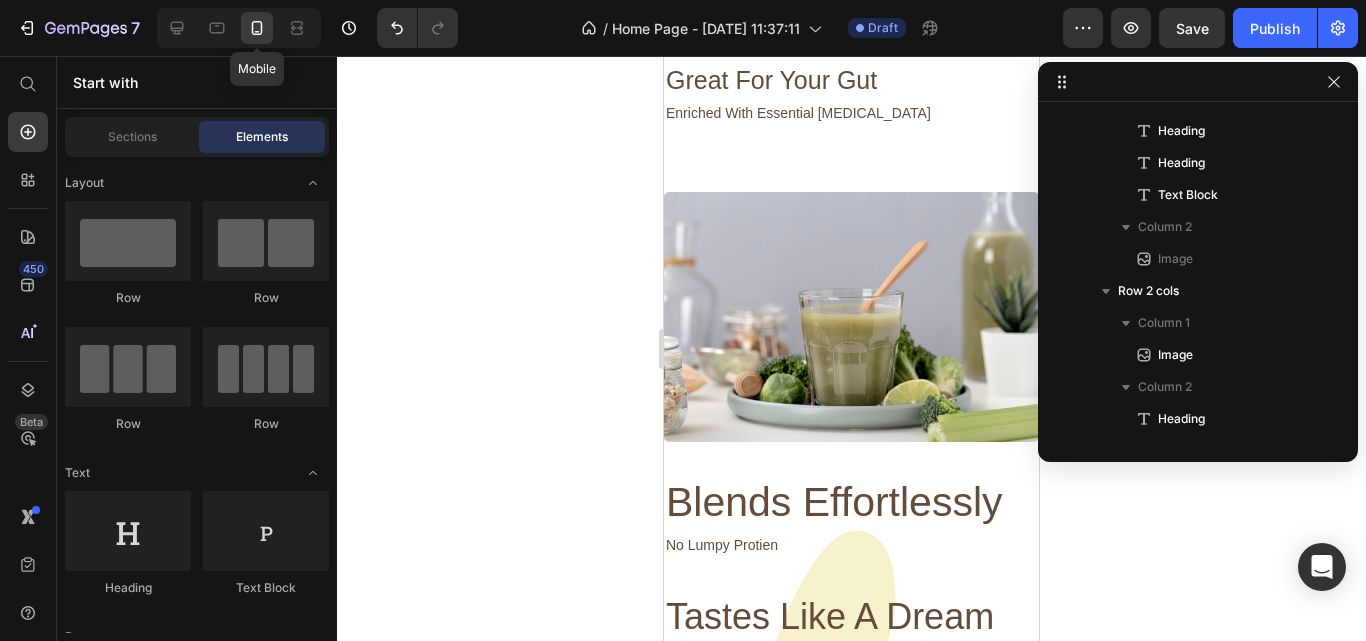 scroll, scrollTop: 1809, scrollLeft: 0, axis: vertical 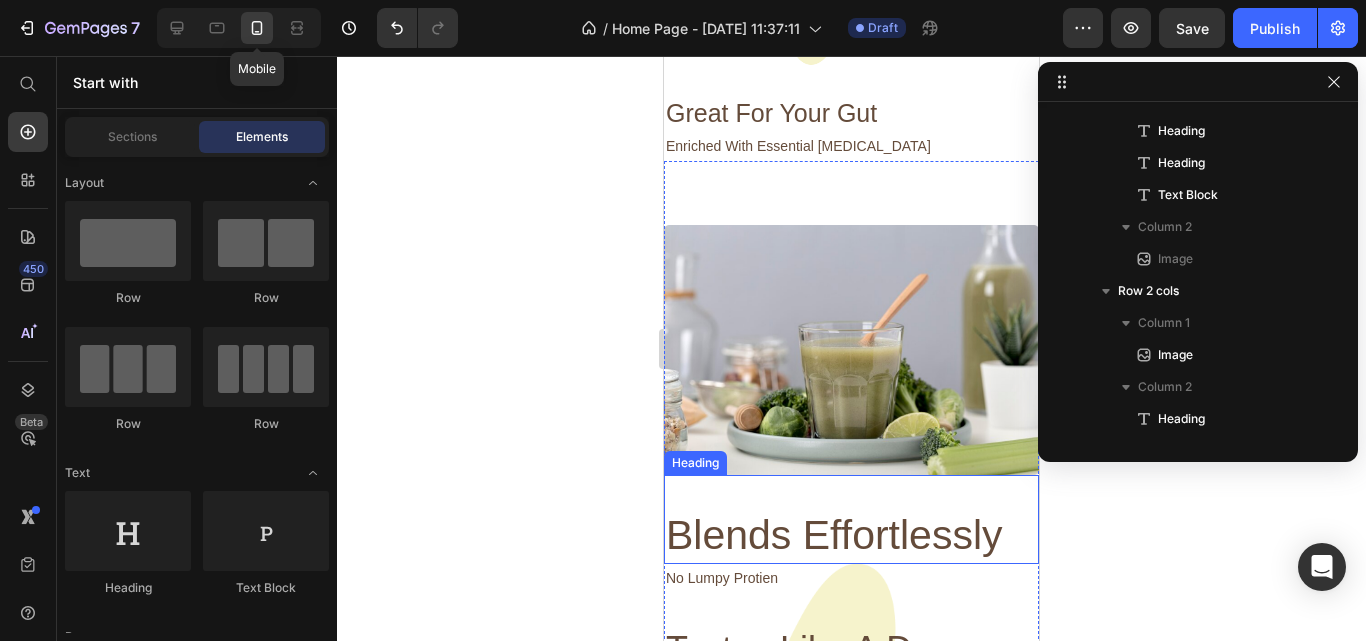 click on "Blends Effortlessly" at bounding box center (851, 535) 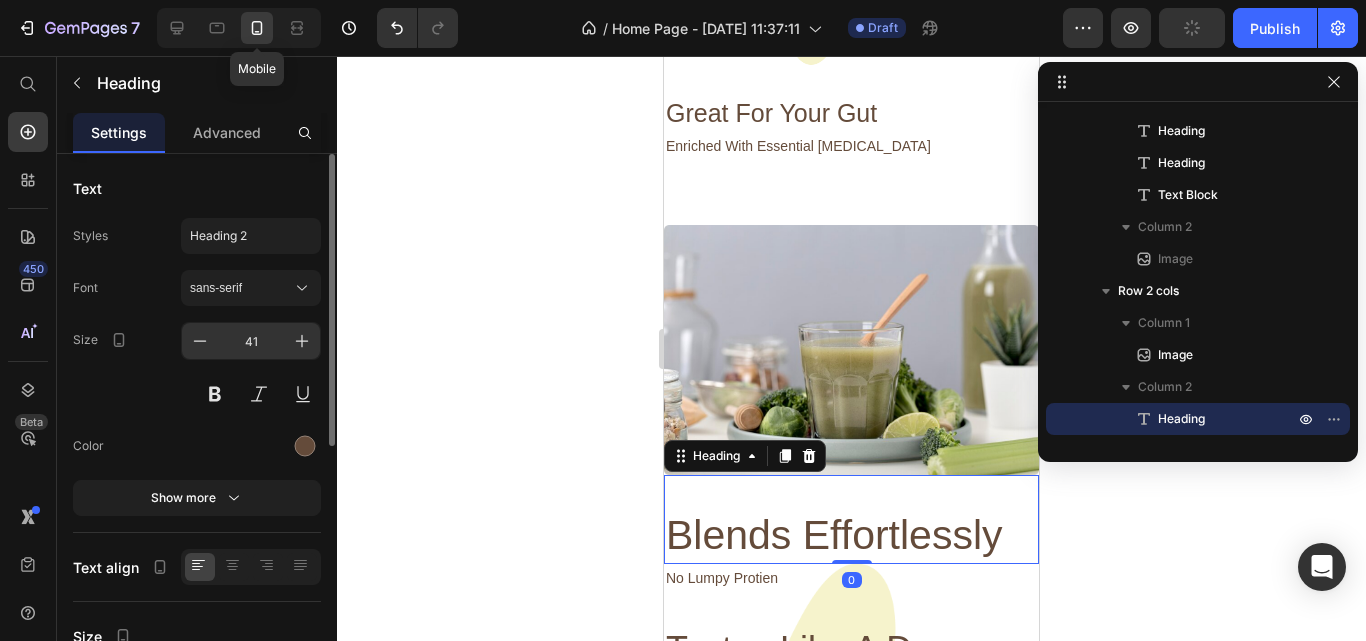 click on "41" at bounding box center [251, 341] 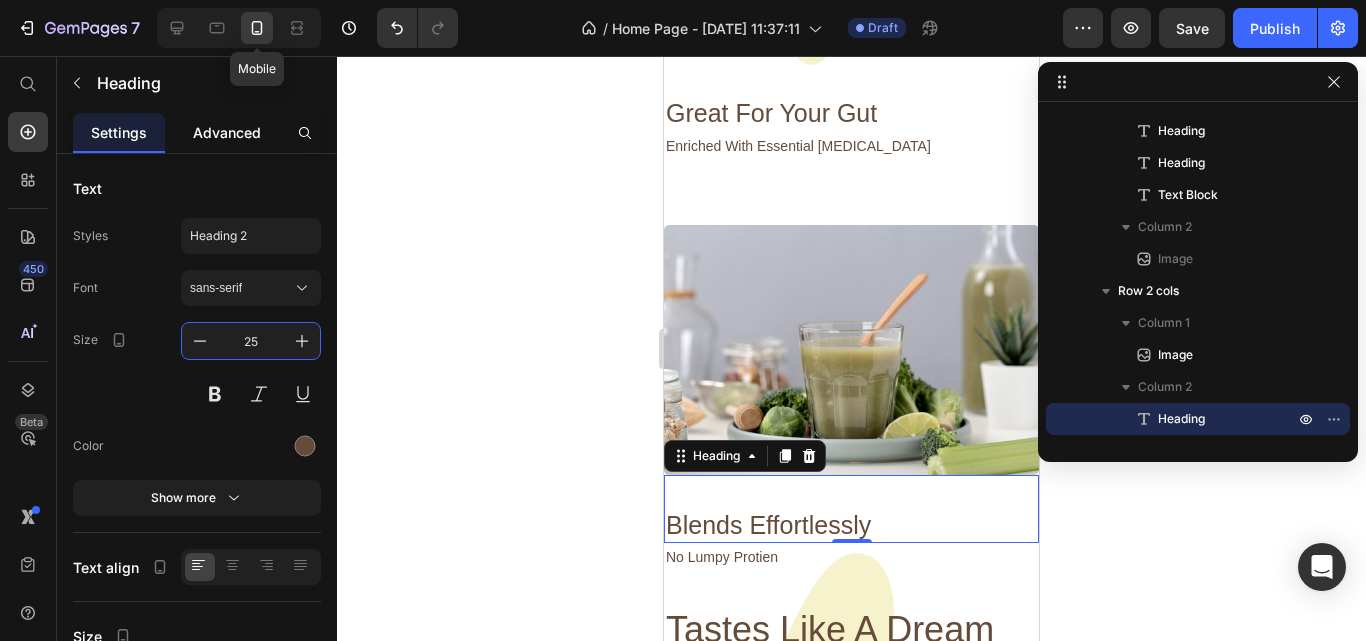 type on "25" 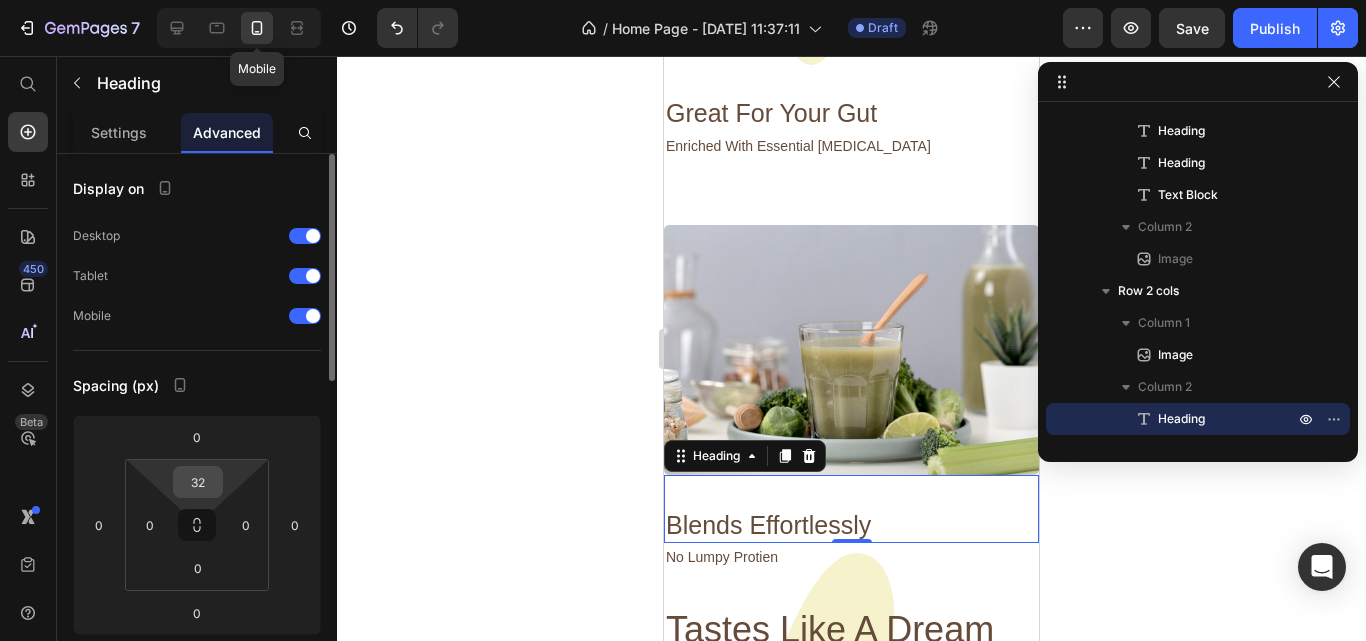 click on "32" at bounding box center [198, 482] 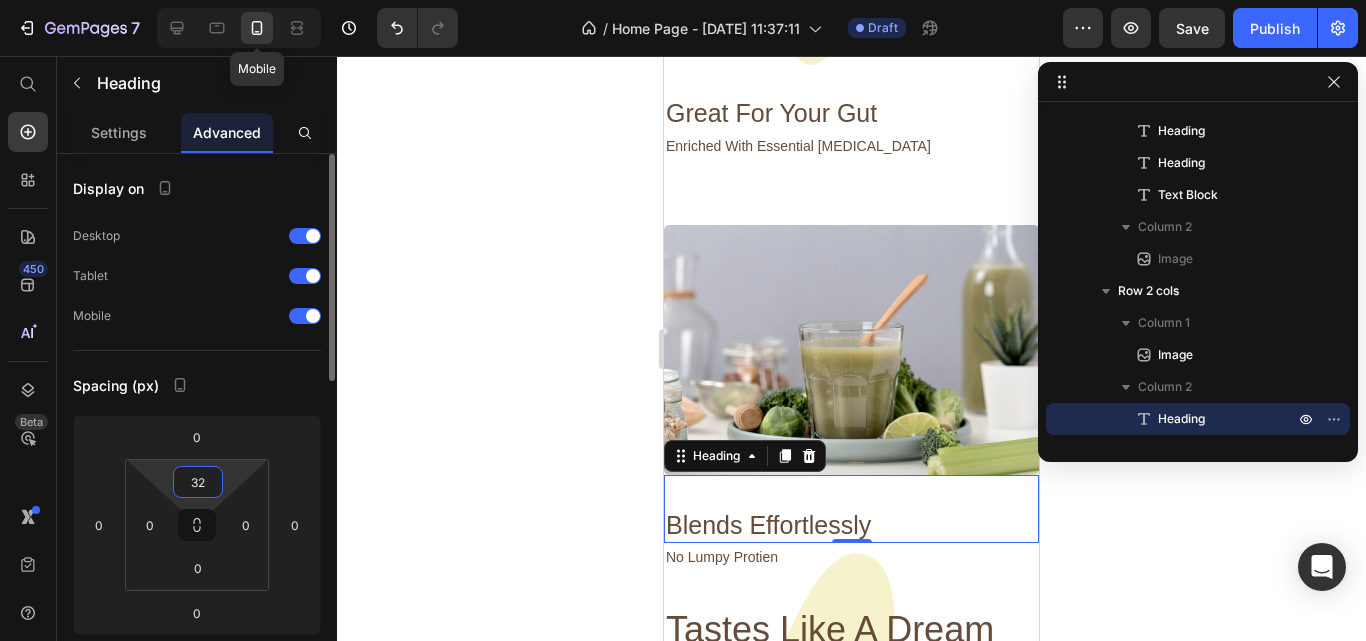 click on "32" at bounding box center (198, 482) 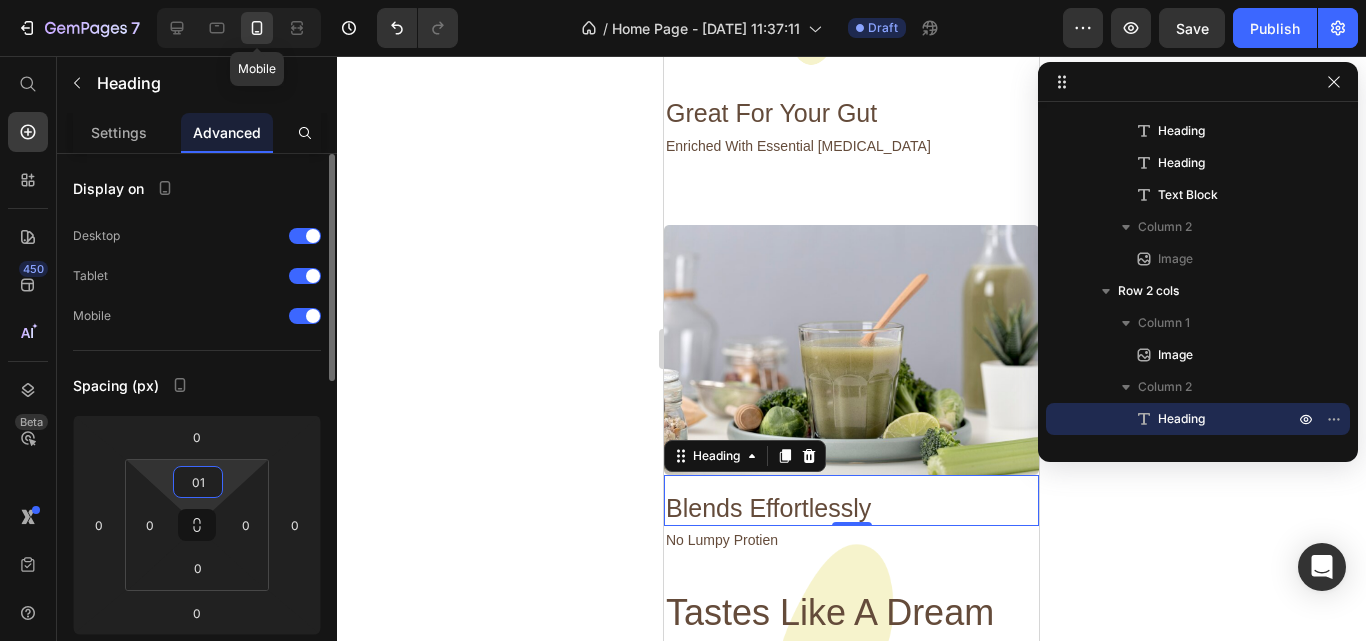 type on "0" 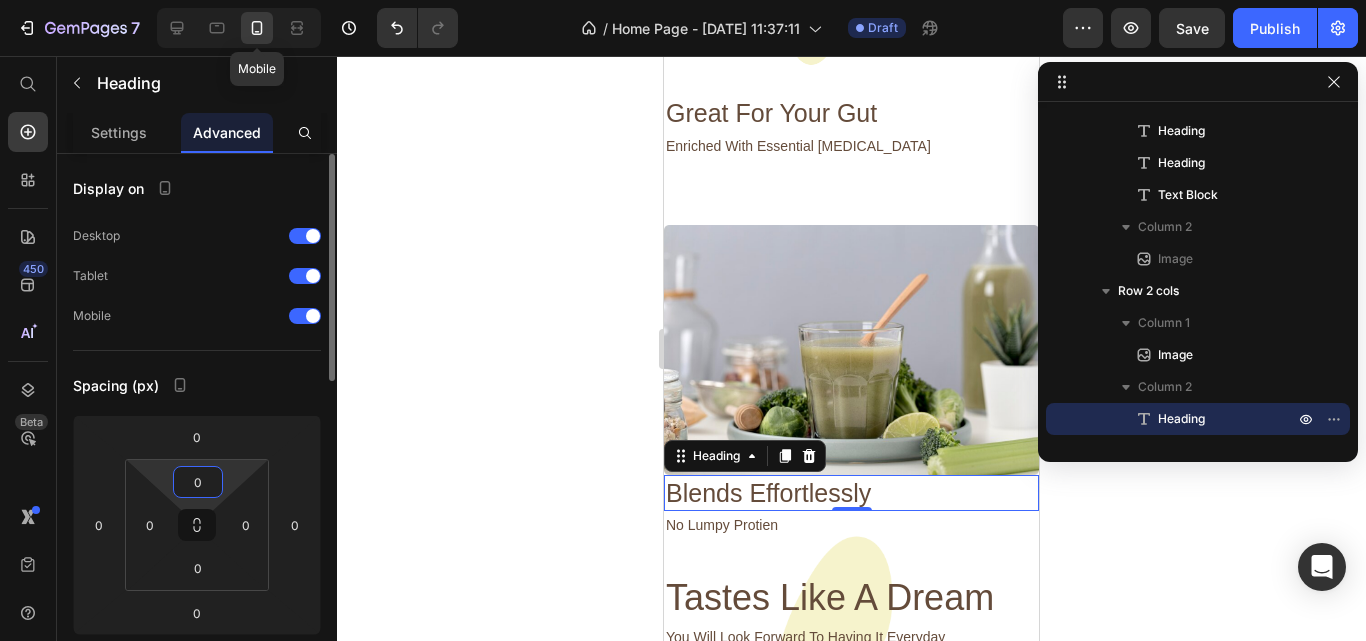 type 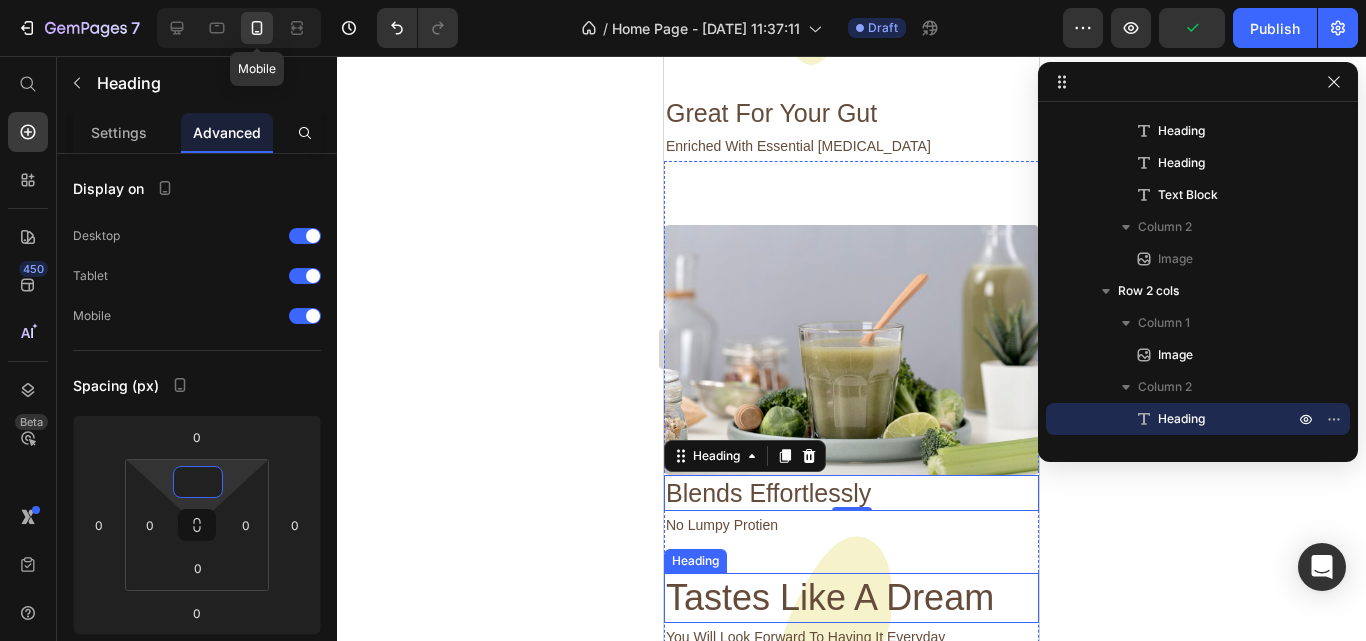 click on "Tastes Like A Dream" at bounding box center (851, 598) 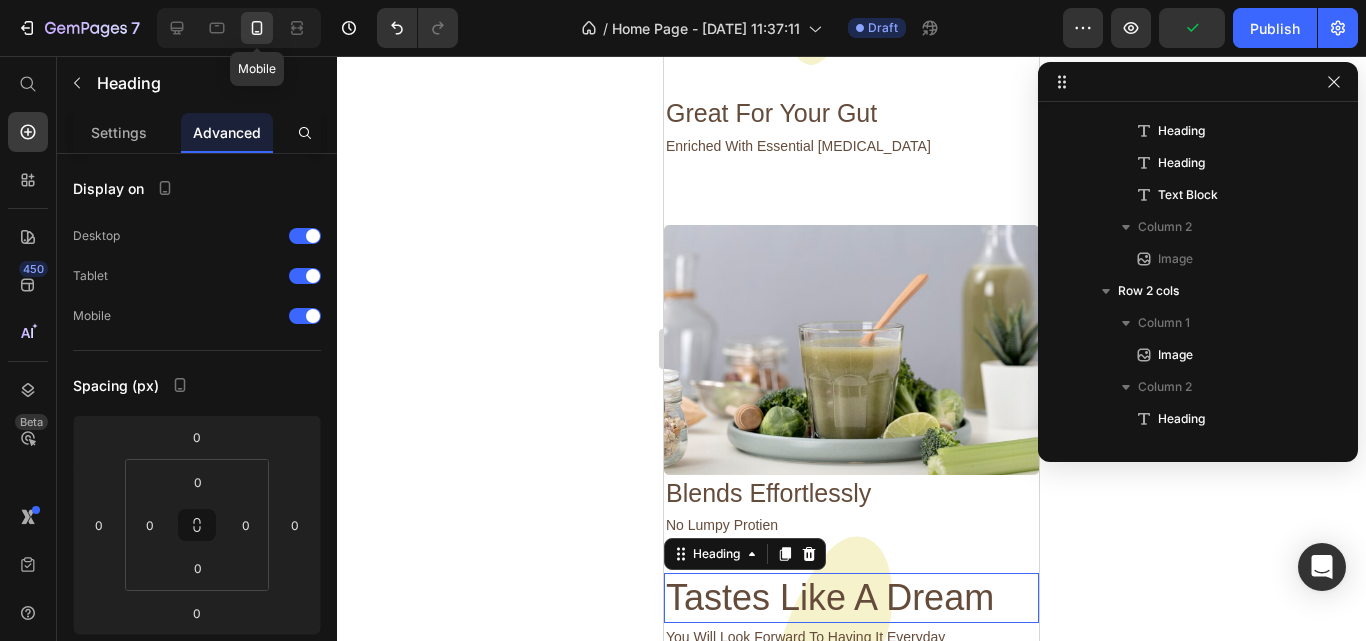scroll, scrollTop: 1403, scrollLeft: 0, axis: vertical 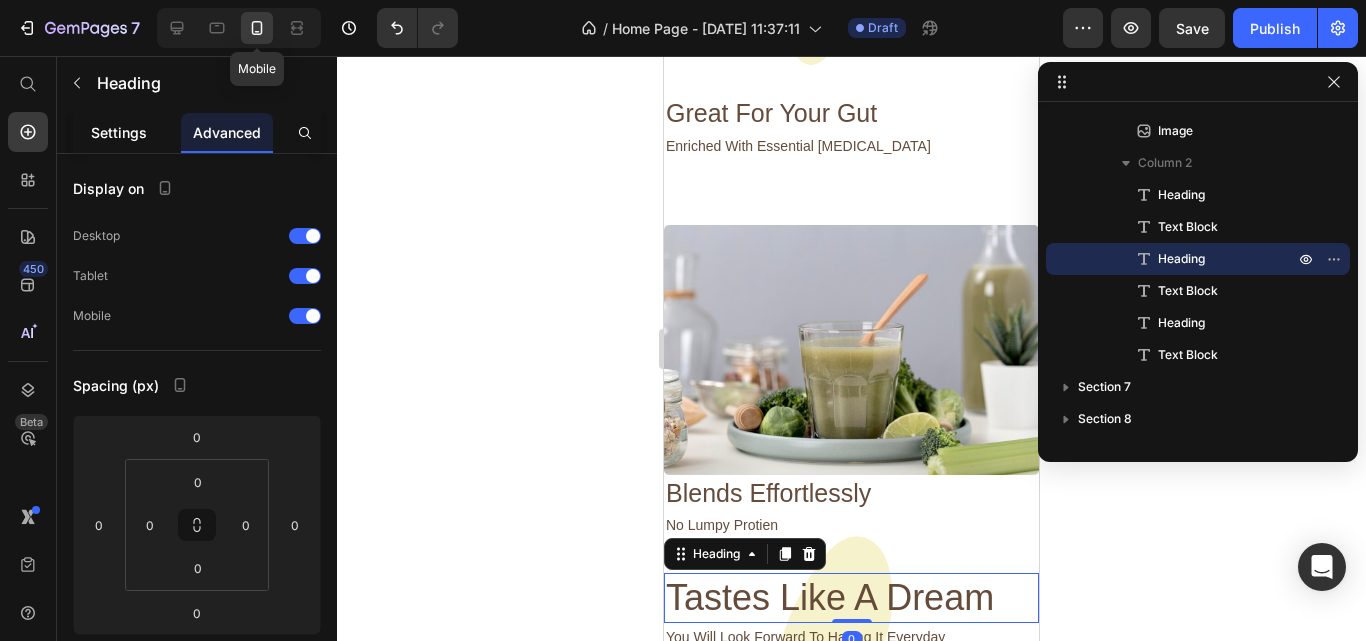 click on "Settings" at bounding box center (119, 132) 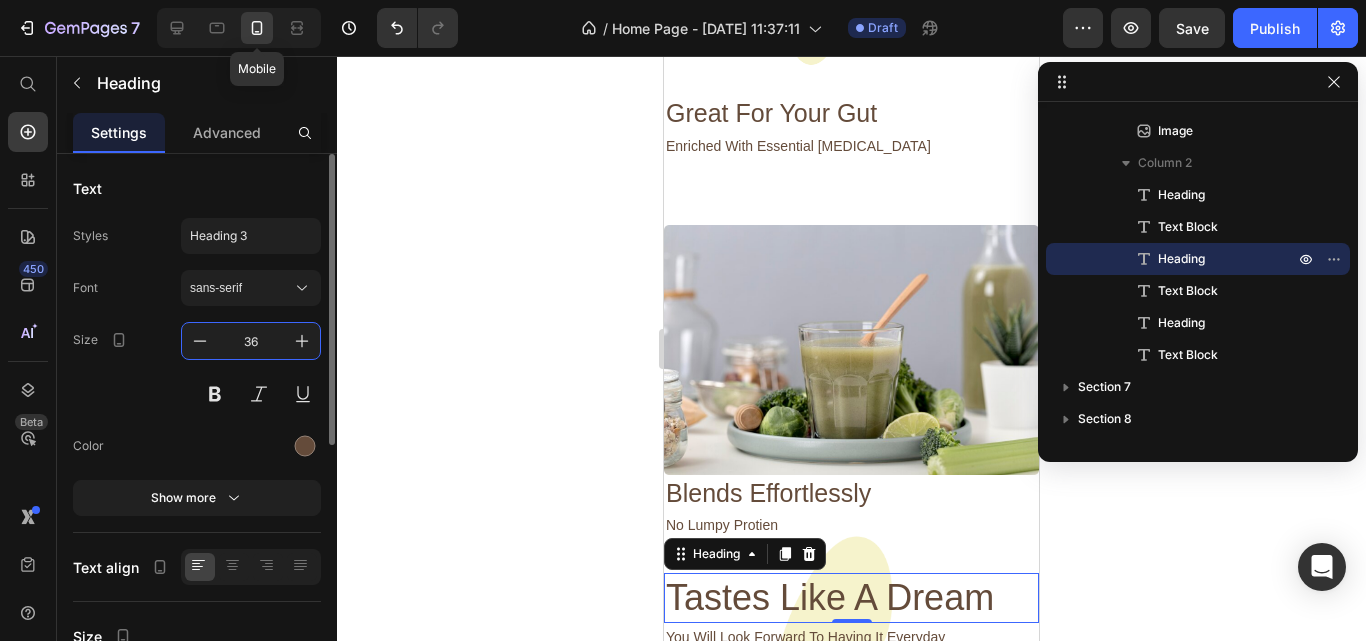 click on "36" at bounding box center [251, 341] 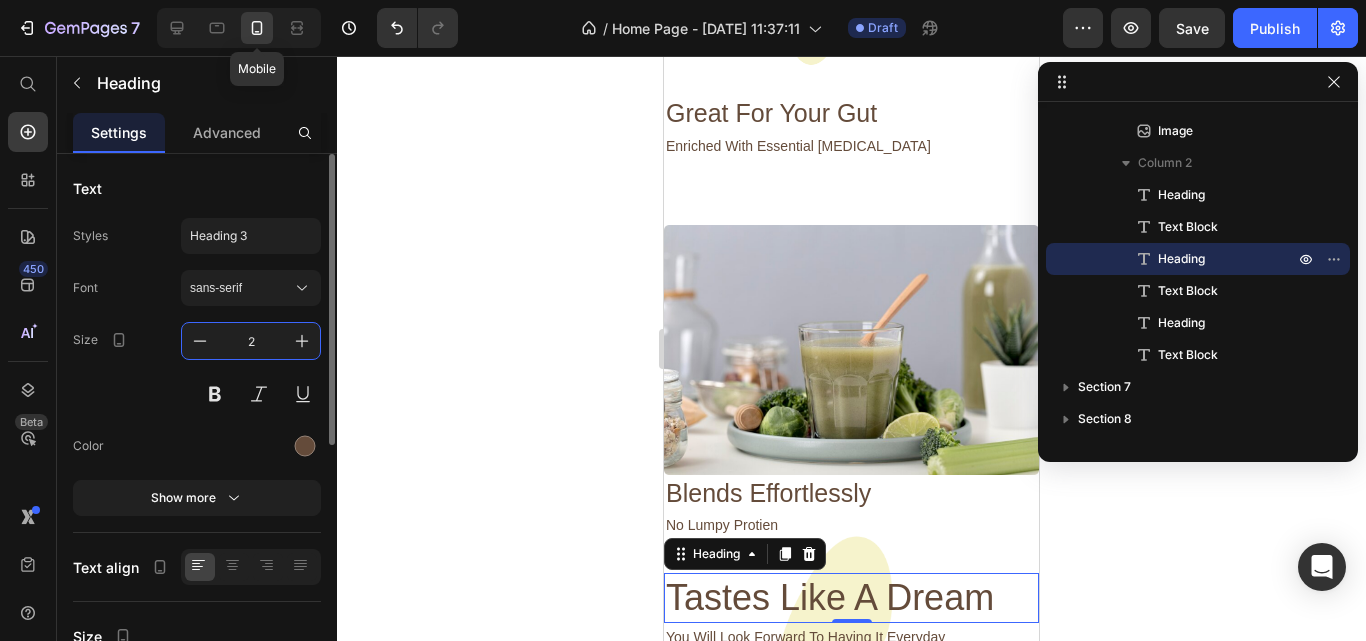 type on "25" 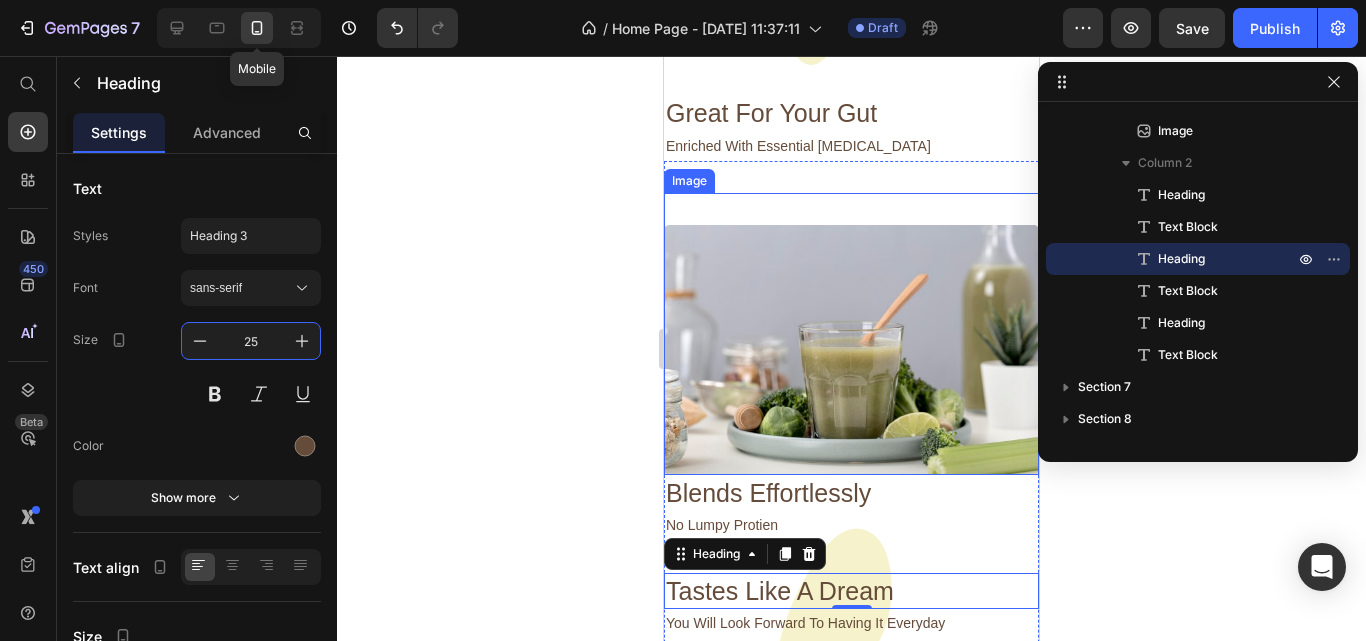 click at bounding box center (851, 334) 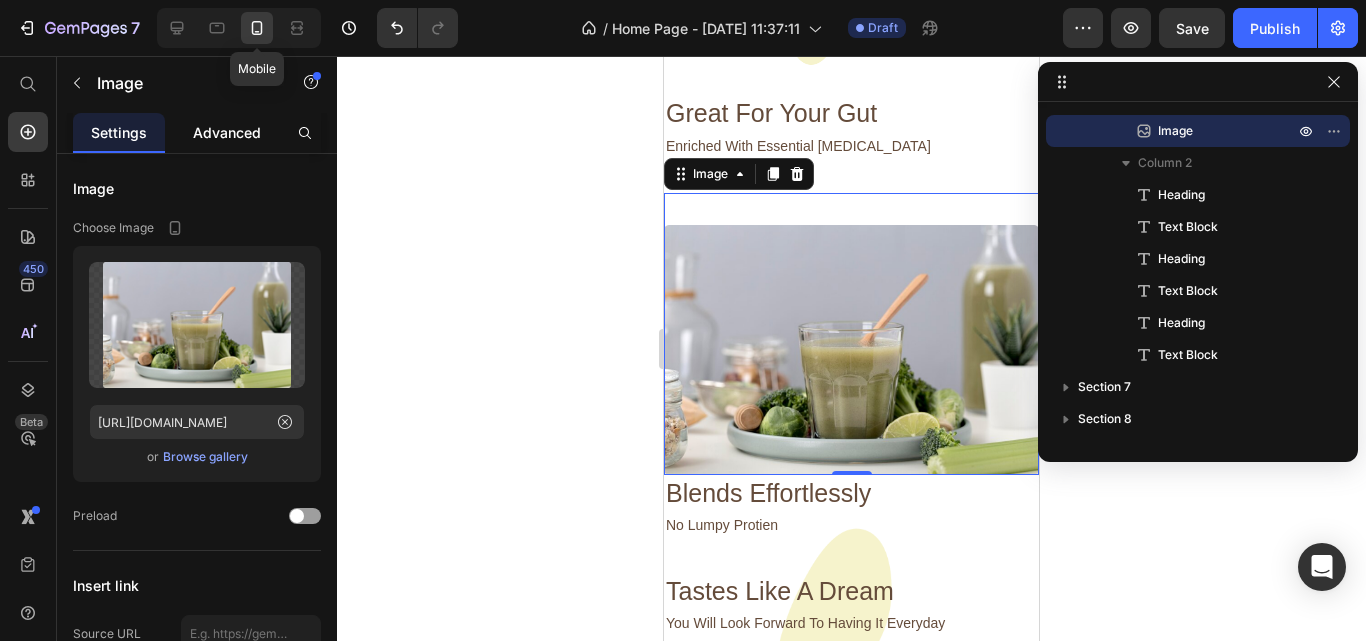 click on "Advanced" at bounding box center [227, 132] 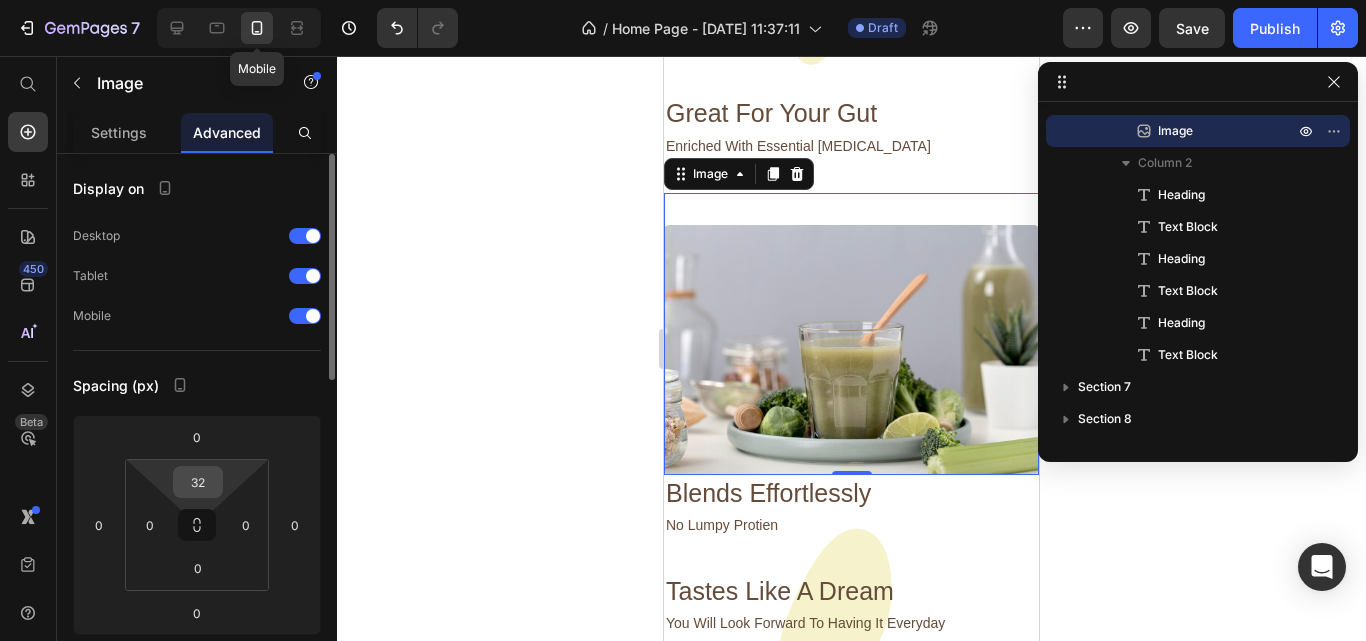 click on "32" at bounding box center (198, 482) 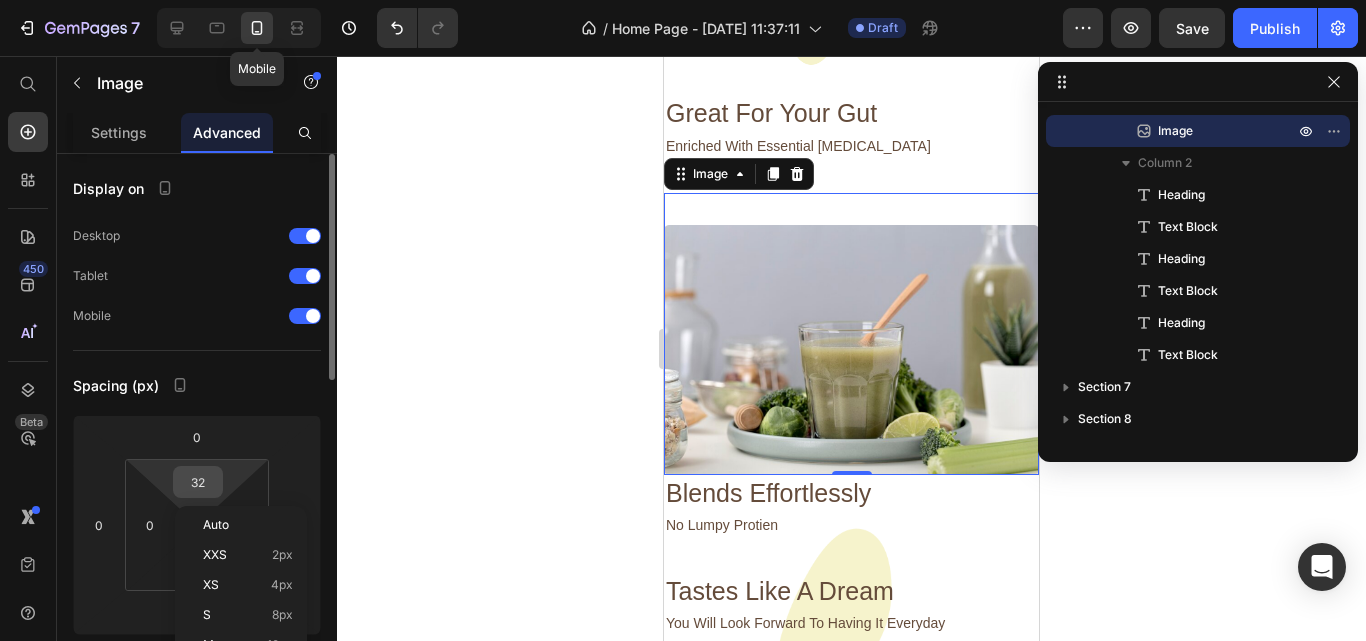 click on "32" at bounding box center [198, 482] 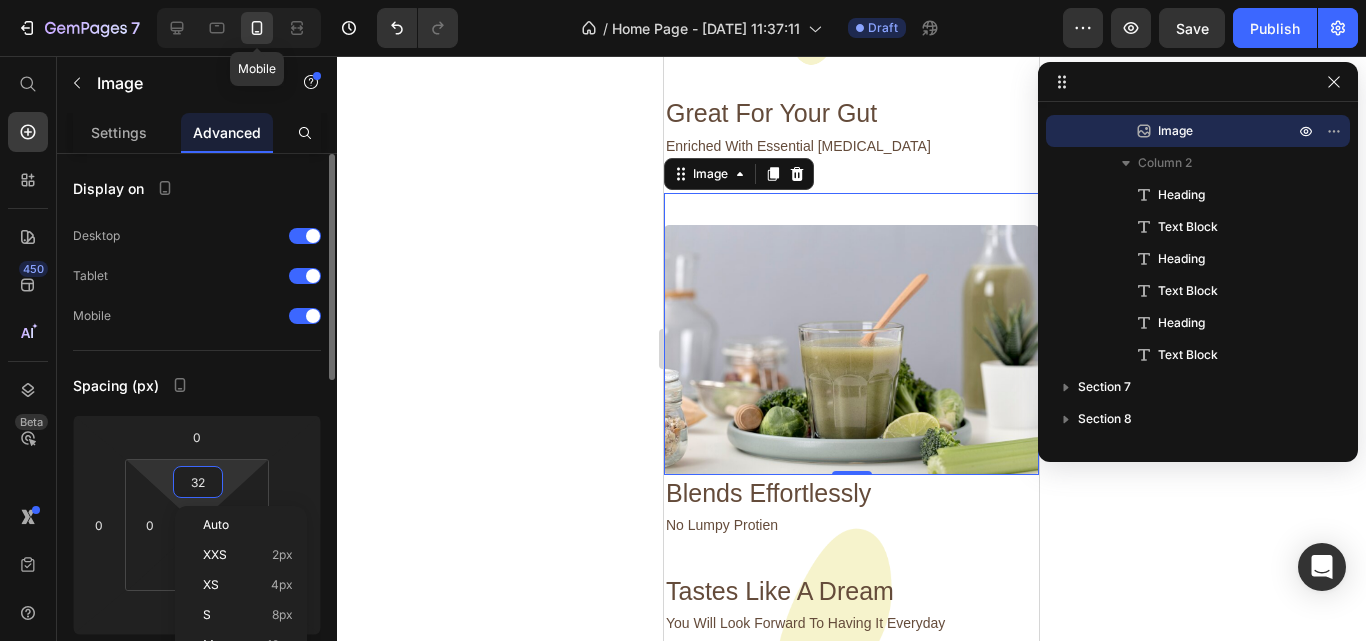 type on "0" 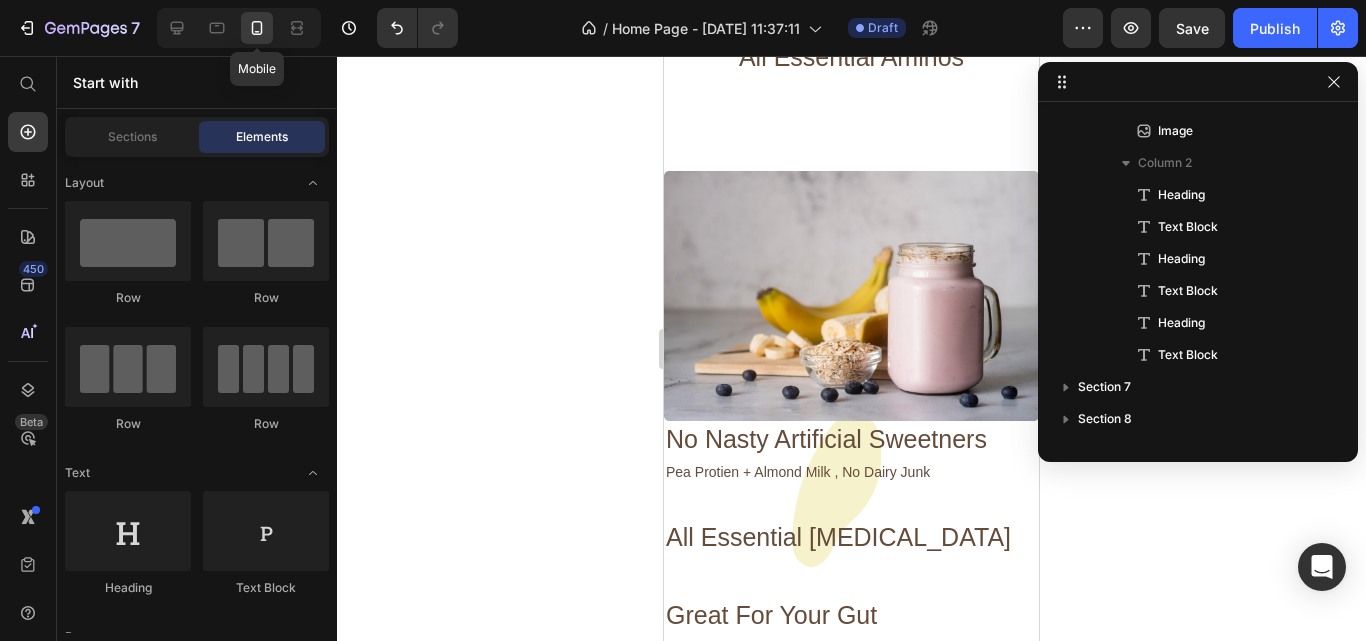 scroll, scrollTop: 1208, scrollLeft: 0, axis: vertical 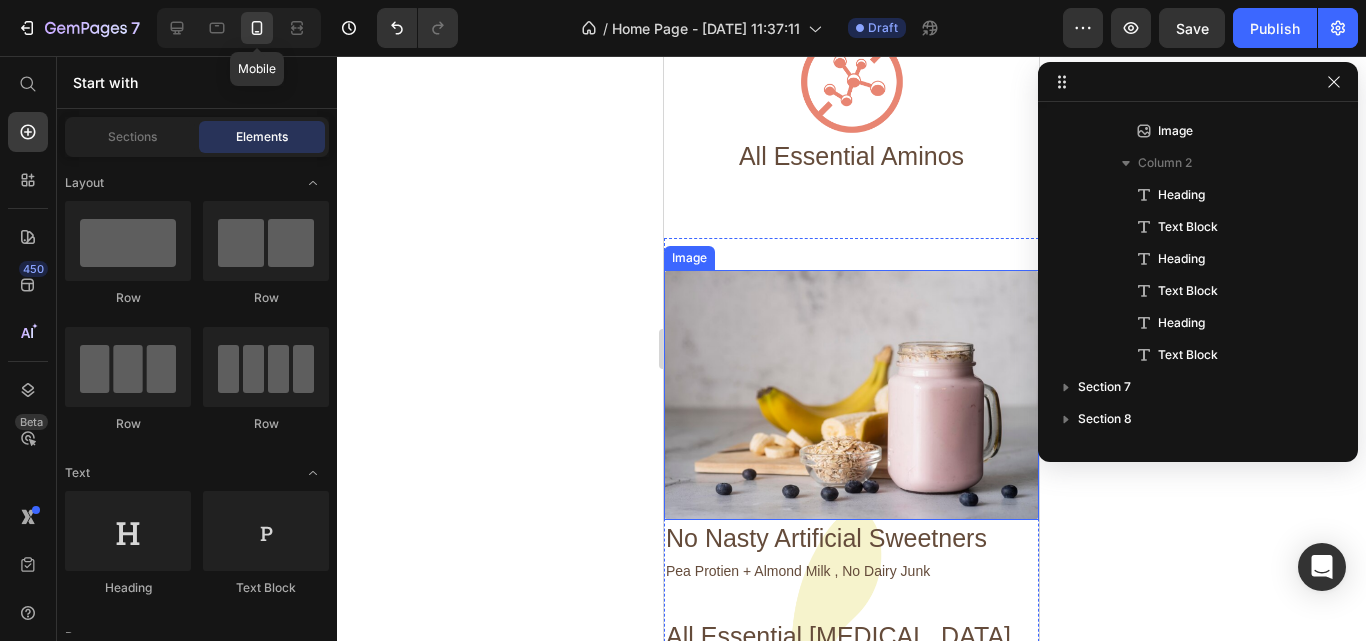 click at bounding box center (851, 395) 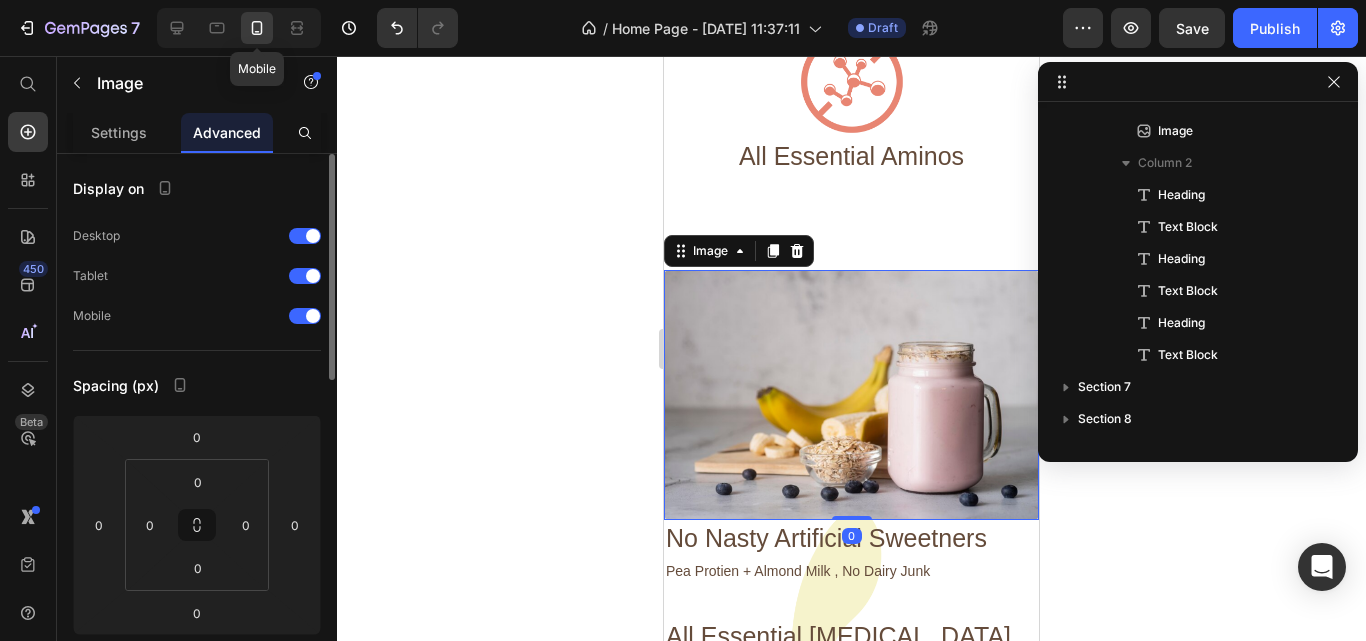 scroll, scrollTop: 955, scrollLeft: 0, axis: vertical 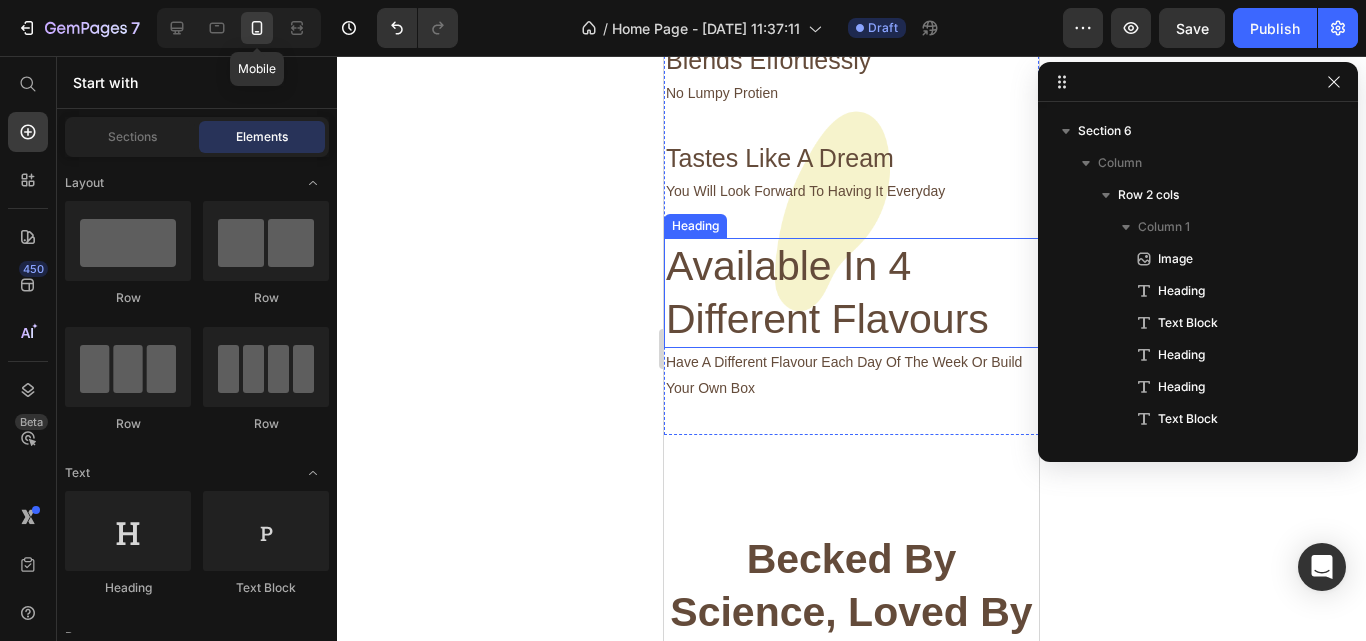 click on "Available In 4 Different Flavours" at bounding box center (851, 293) 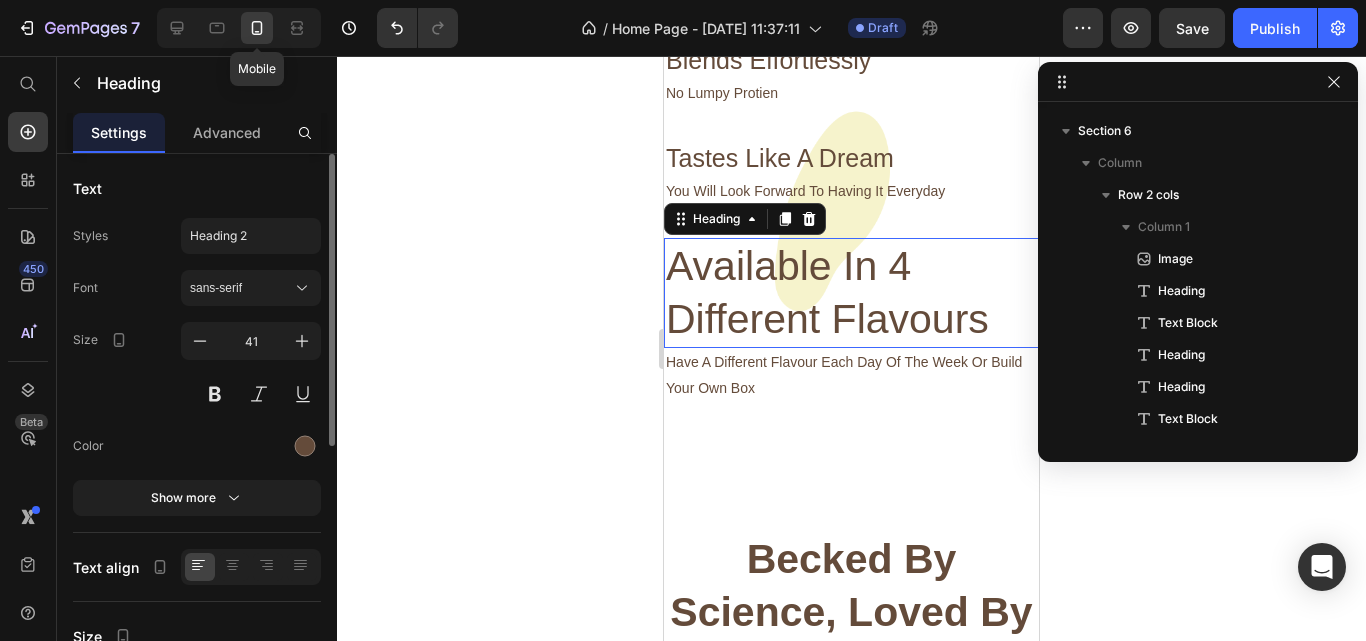 scroll, scrollTop: 1467, scrollLeft: 0, axis: vertical 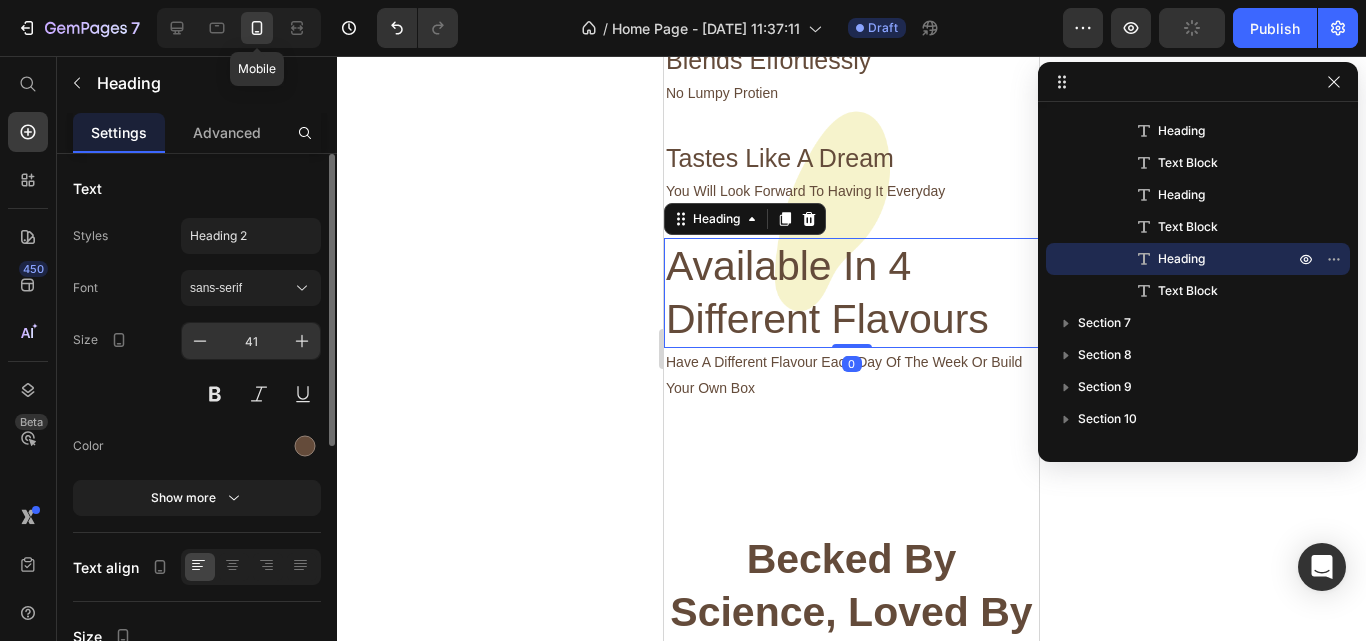 click on "41" at bounding box center [251, 341] 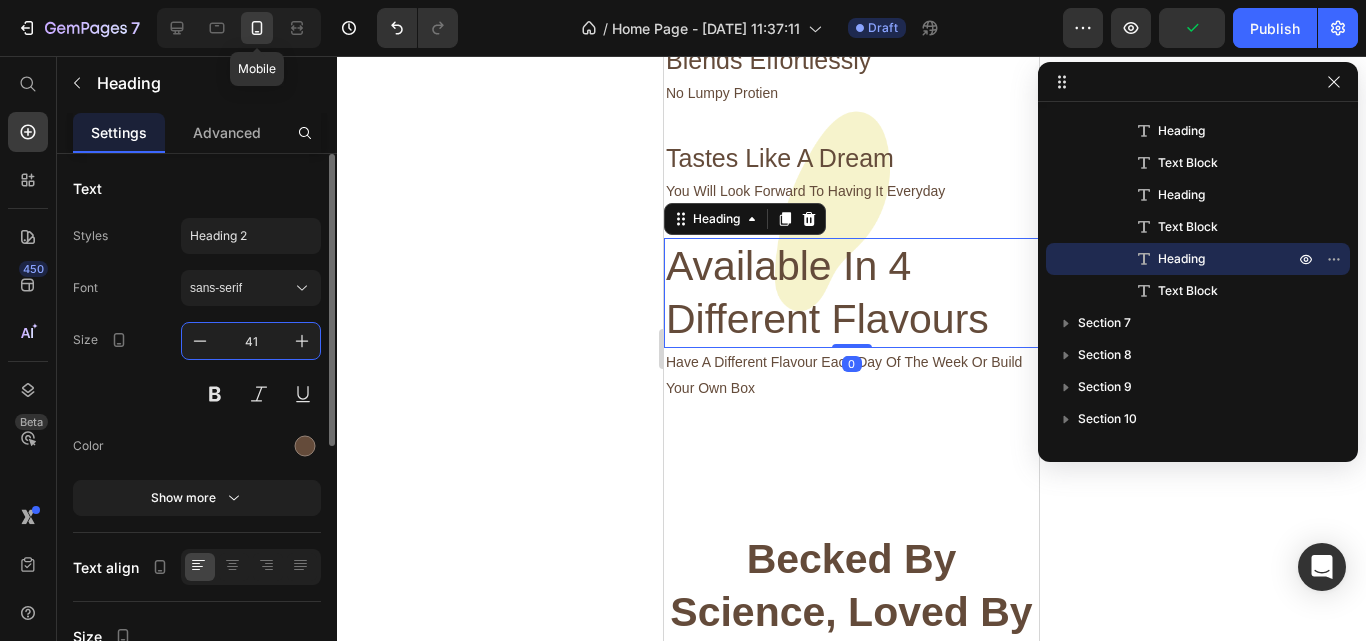 click on "41" at bounding box center [251, 341] 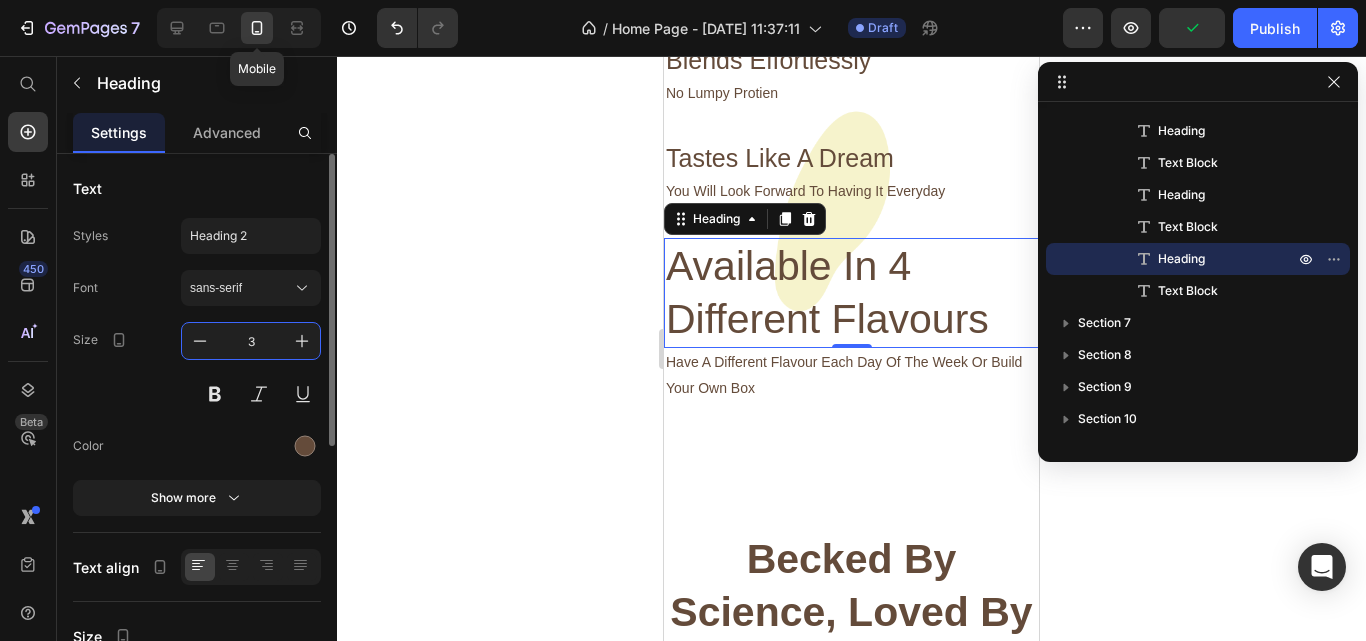 type on "30" 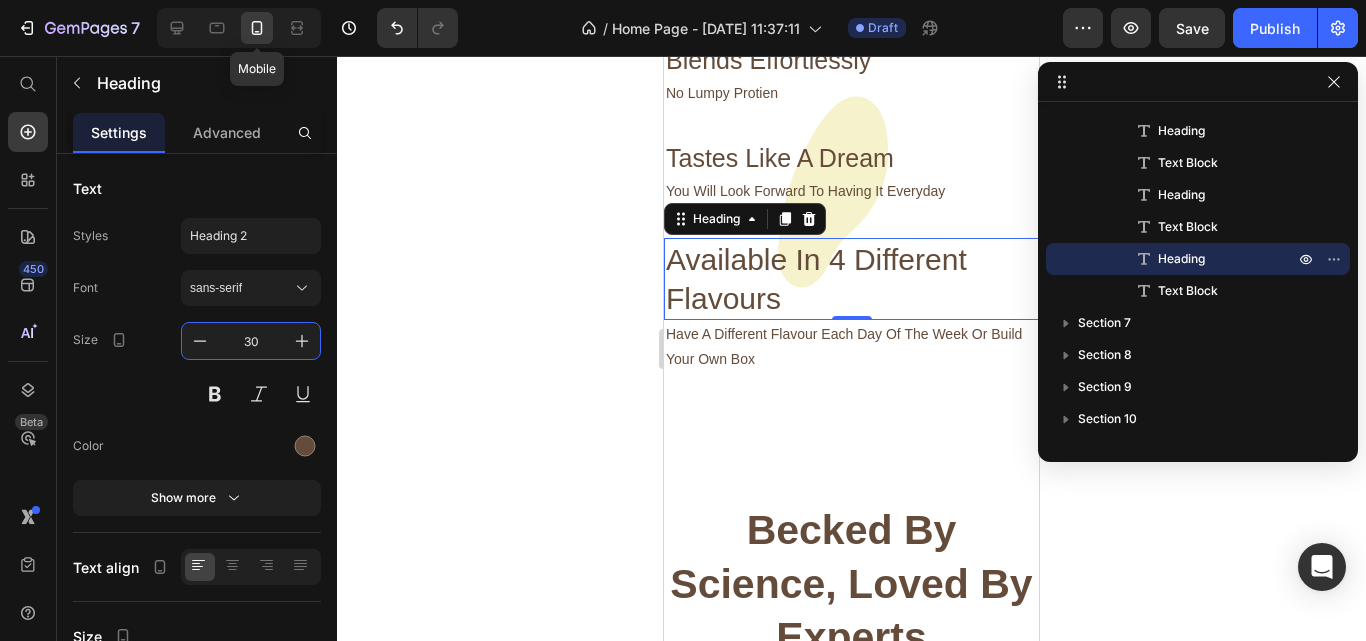 click on "Have A Different Flavour Each Day Of The Week Or Build Your Own Box Text Block" at bounding box center (851, 363) 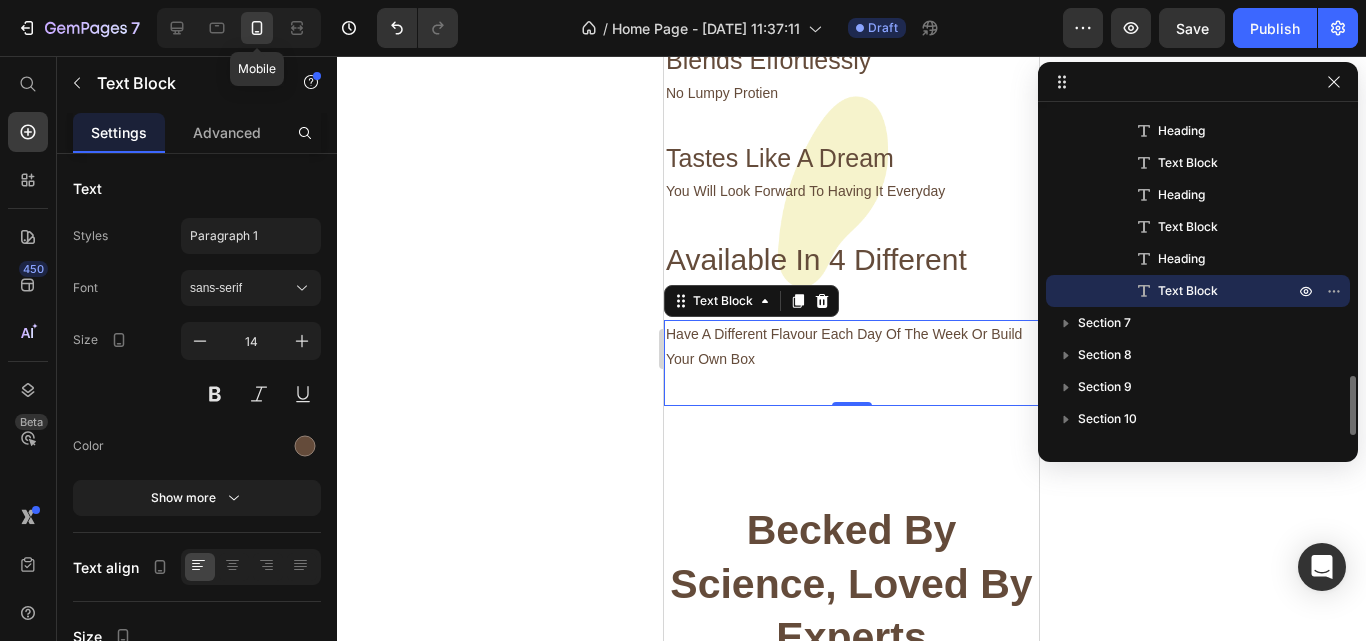 click on "Text Block" at bounding box center [1188, 291] 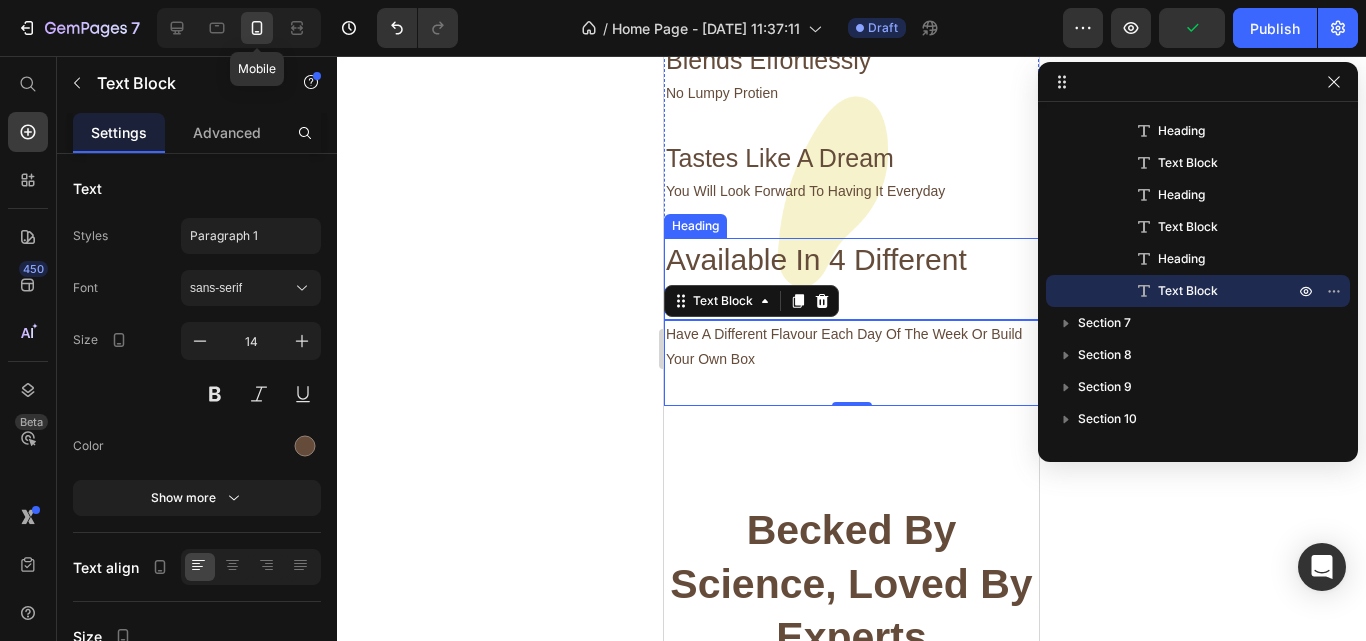 click on "Available In 4 Different Flavours" at bounding box center (851, 279) 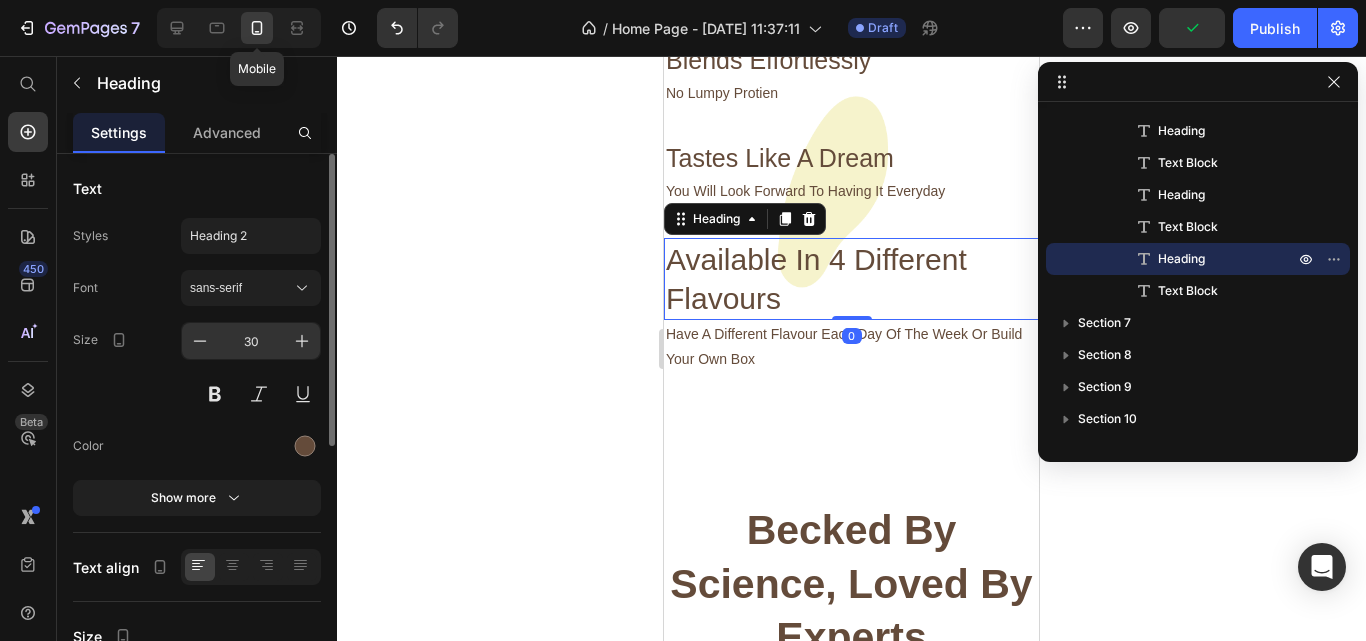 click on "30" at bounding box center (251, 341) 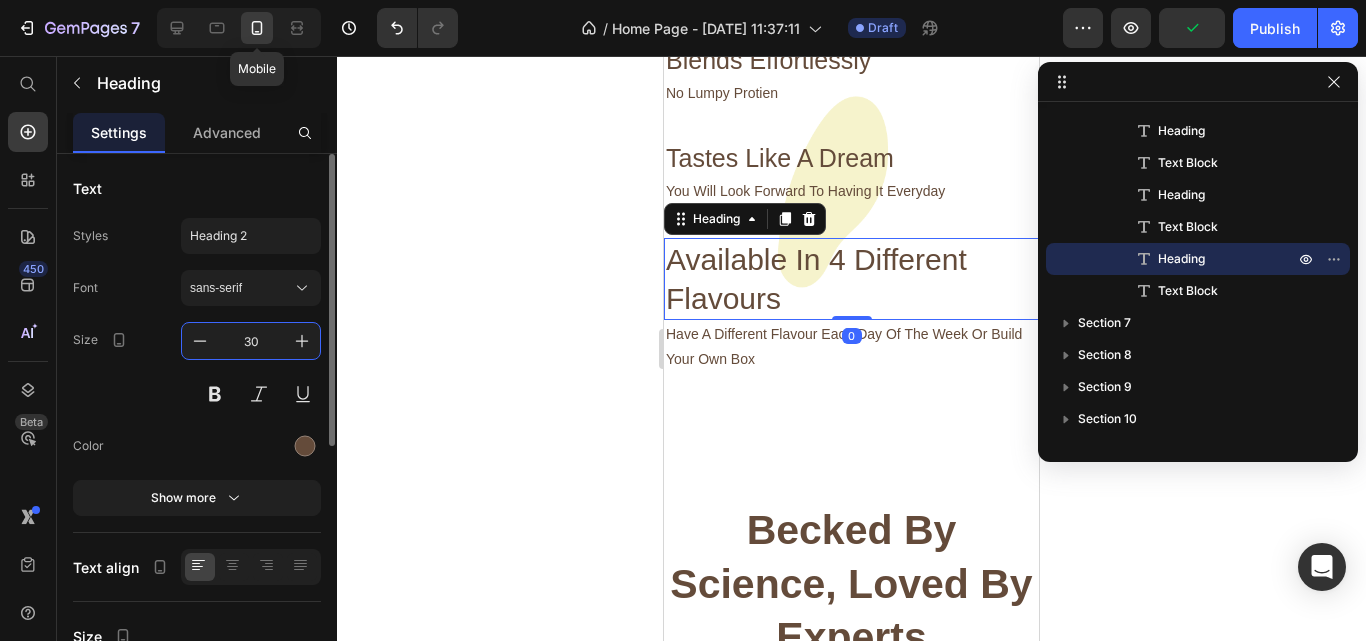 click on "30" at bounding box center (251, 341) 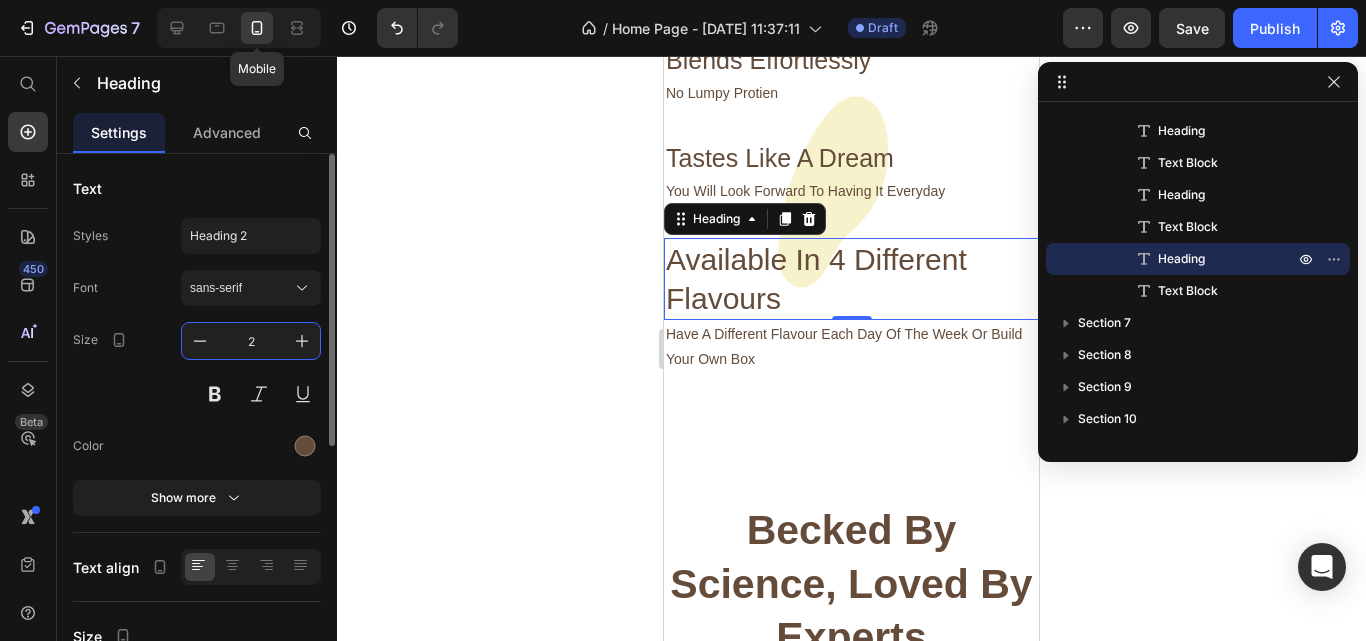 type on "25" 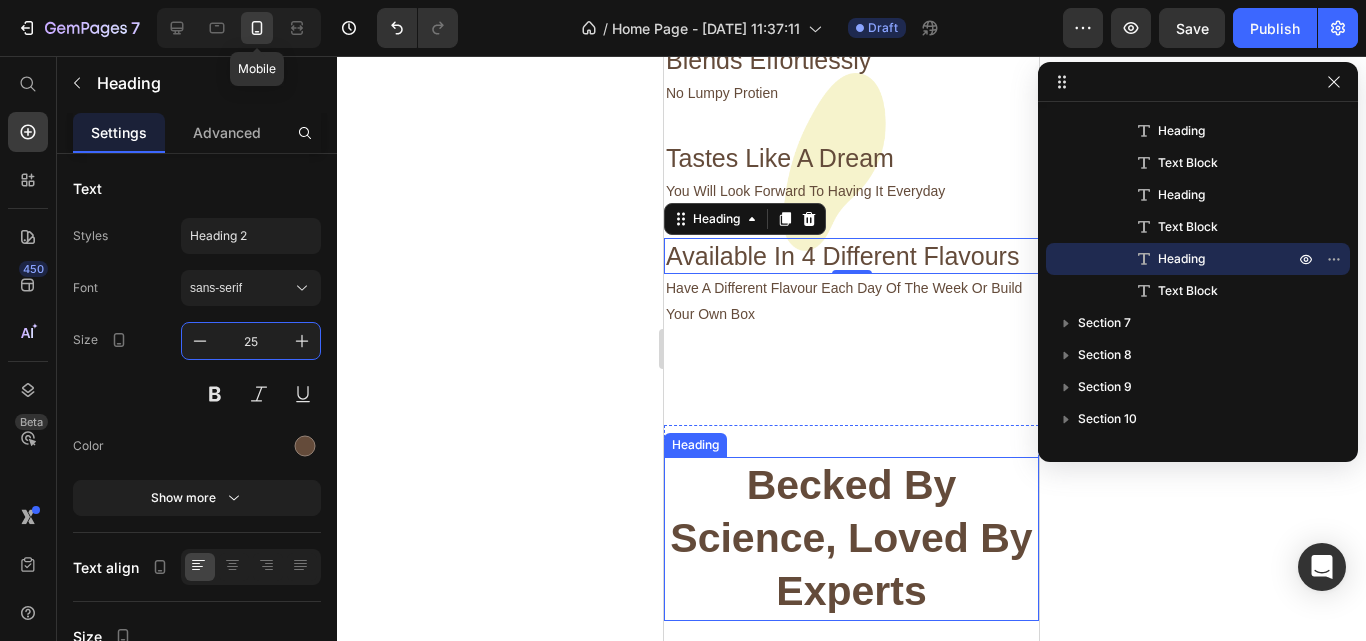 click on "Becked By Science, Loved By Experts" at bounding box center (851, 539) 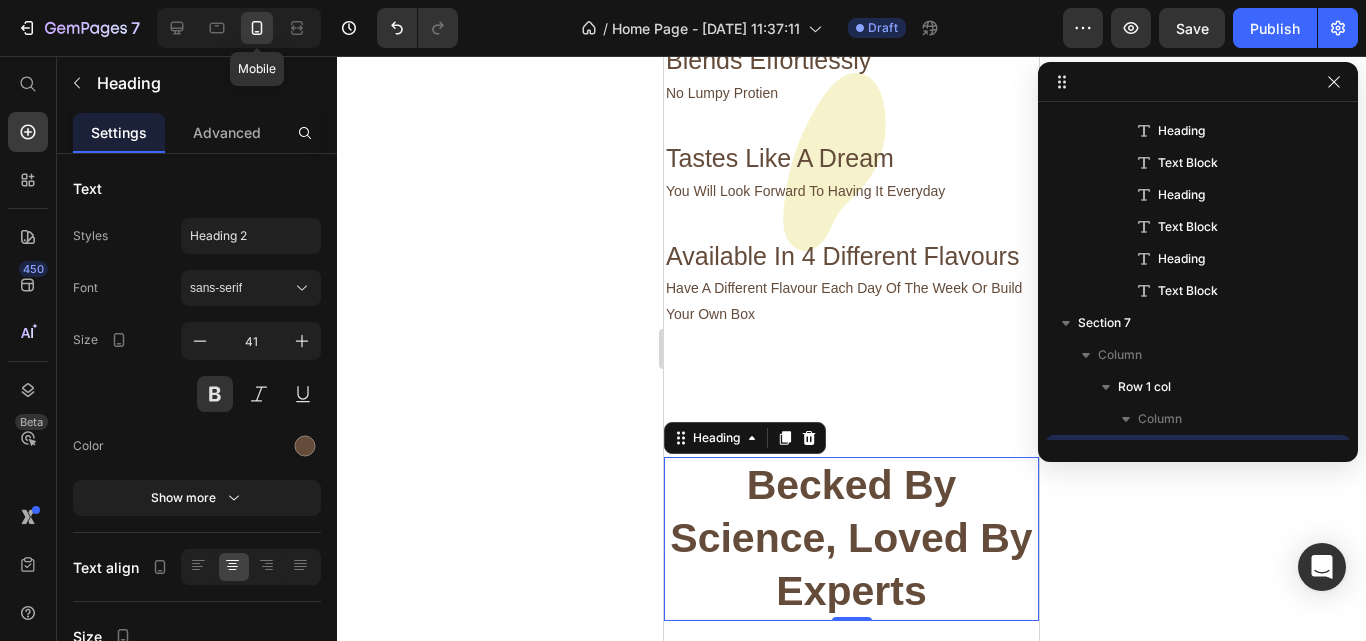scroll, scrollTop: 1622, scrollLeft: 0, axis: vertical 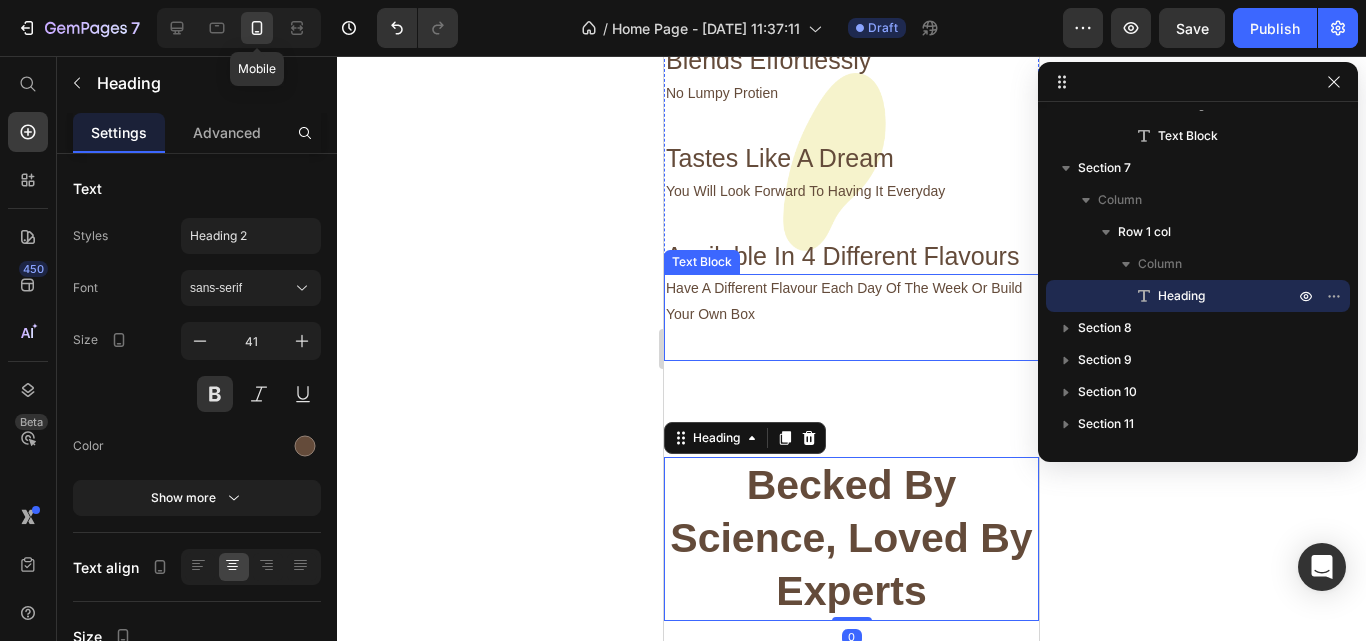 click on "Have A Different Flavour Each Day Of The Week Or Build Your Own Box Text Block" at bounding box center [851, 317] 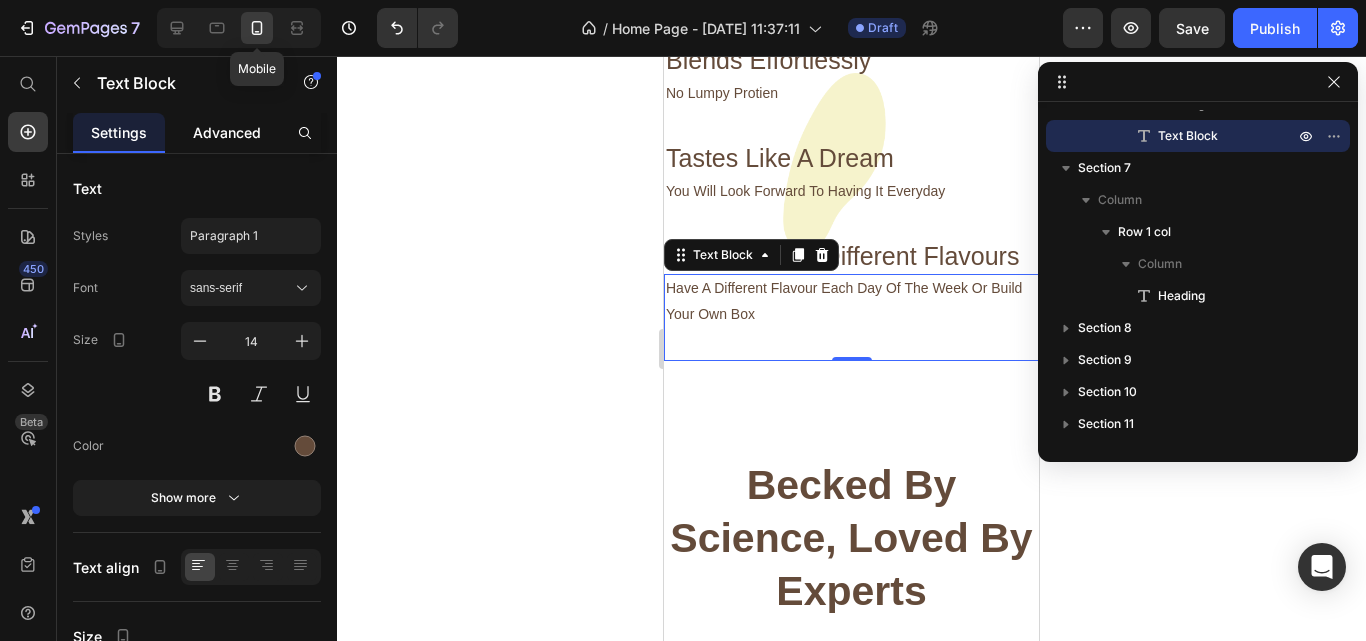 click on "Advanced" at bounding box center (227, 132) 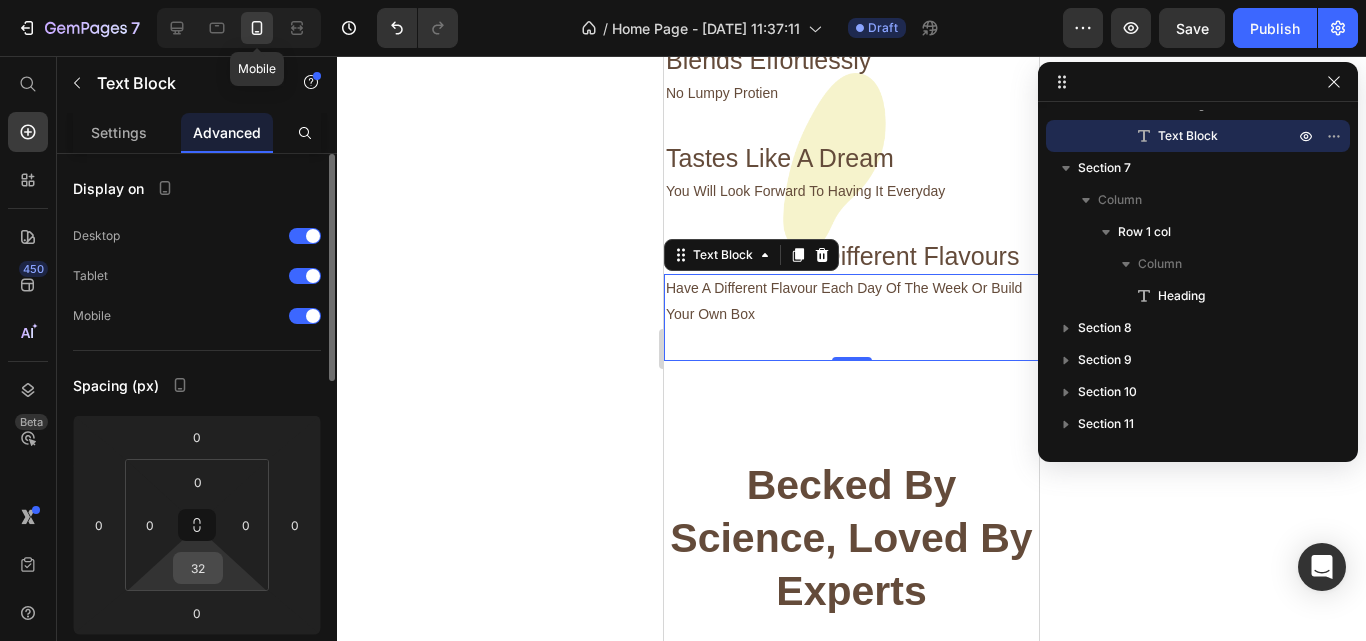 click on "32" at bounding box center [198, 568] 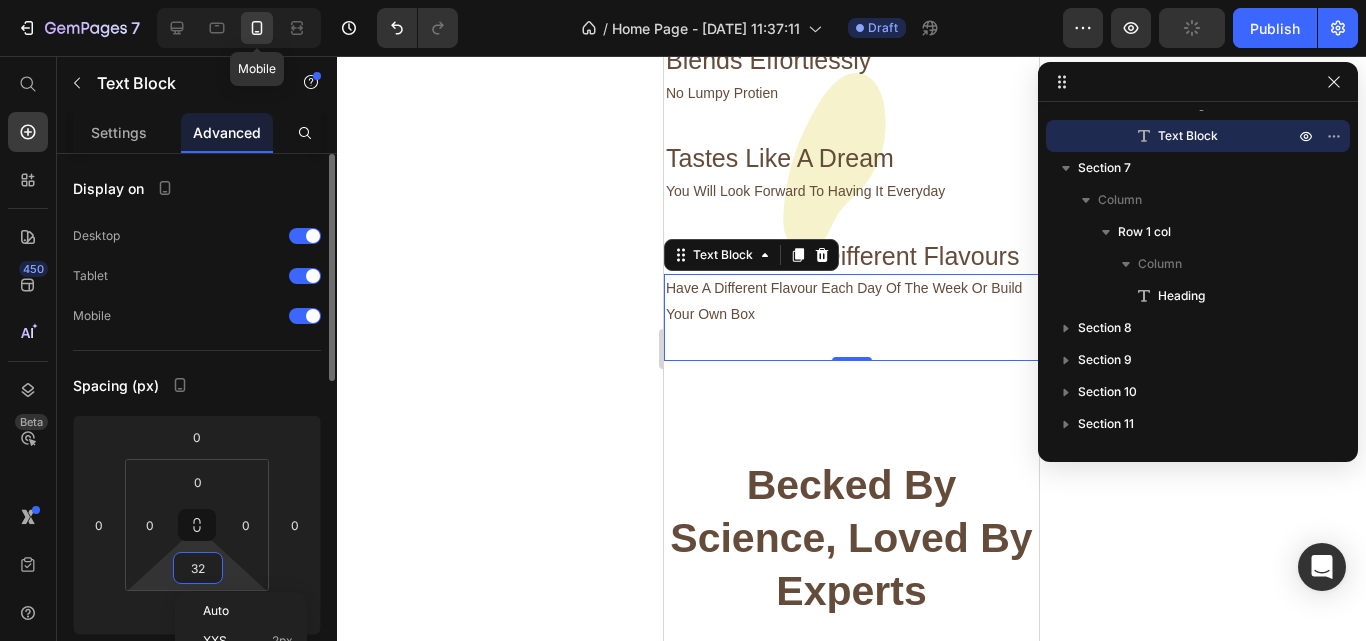 type on "0" 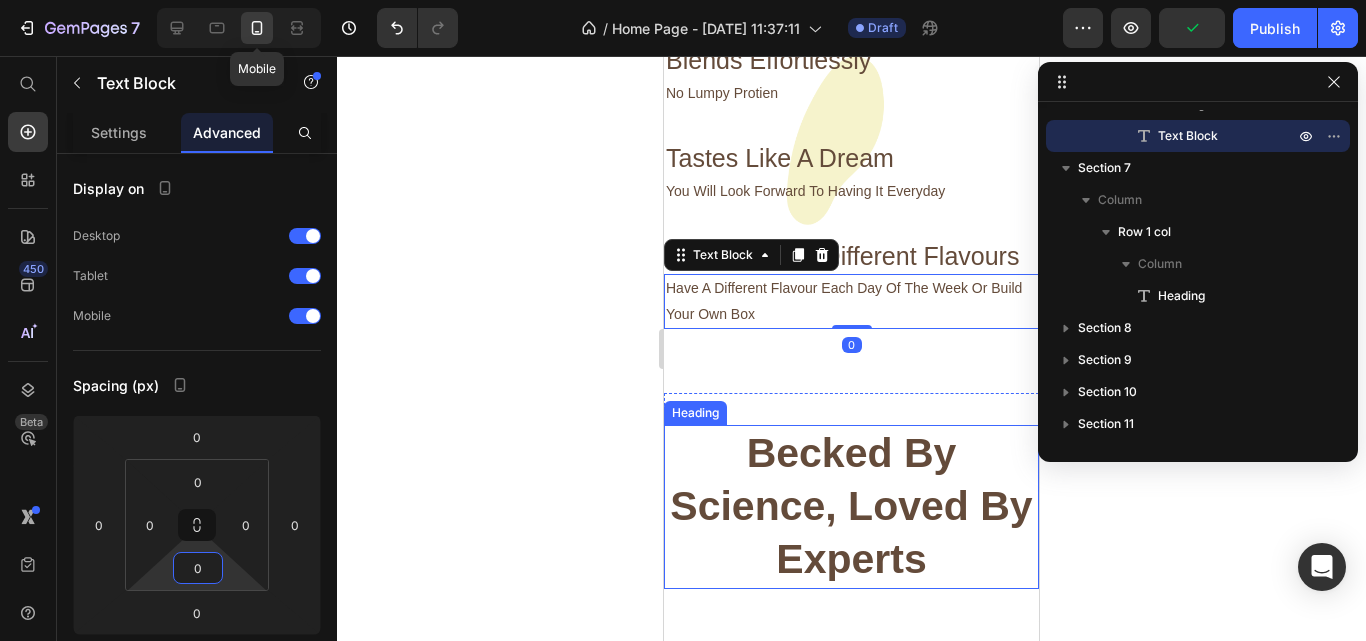 click on "Becked By Science, Loved By Experts" at bounding box center [851, 507] 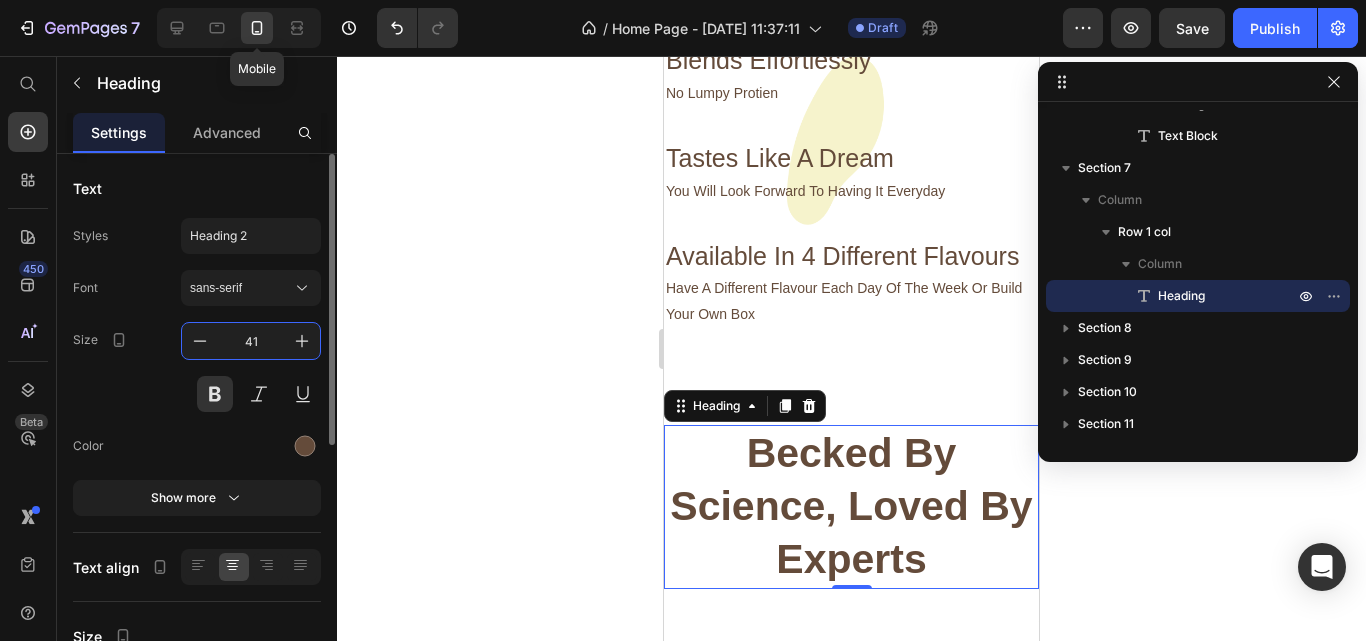 click on "41" at bounding box center (251, 341) 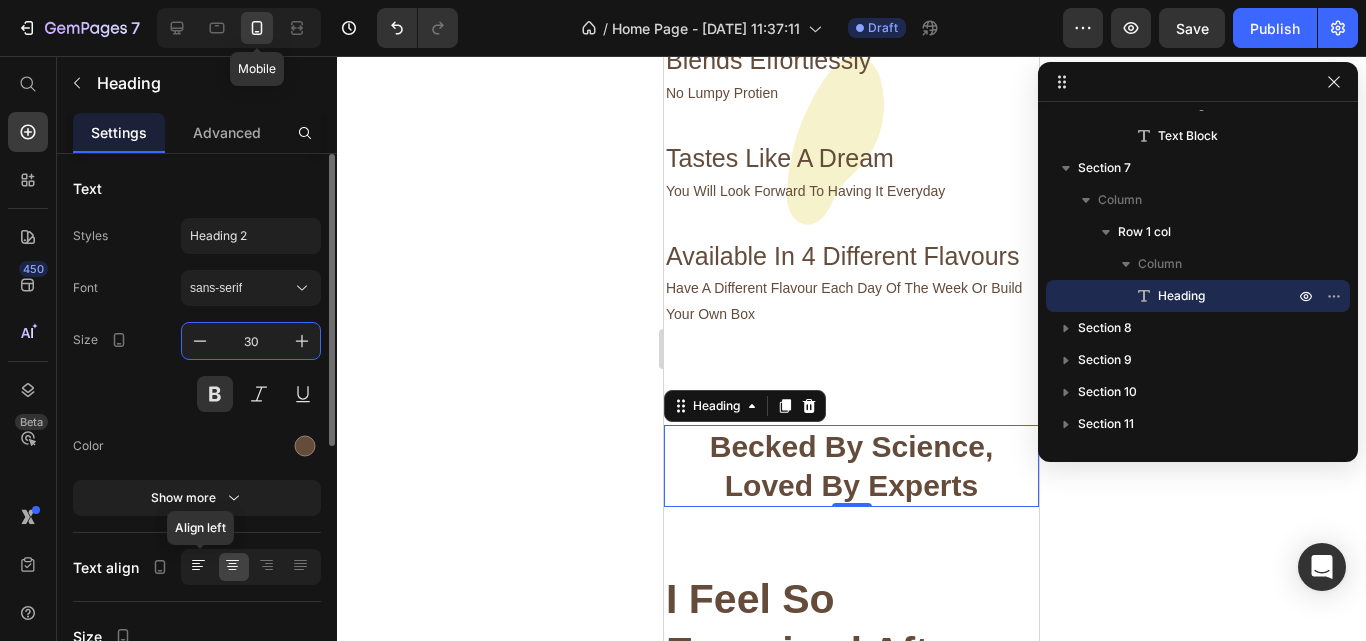 type on "30" 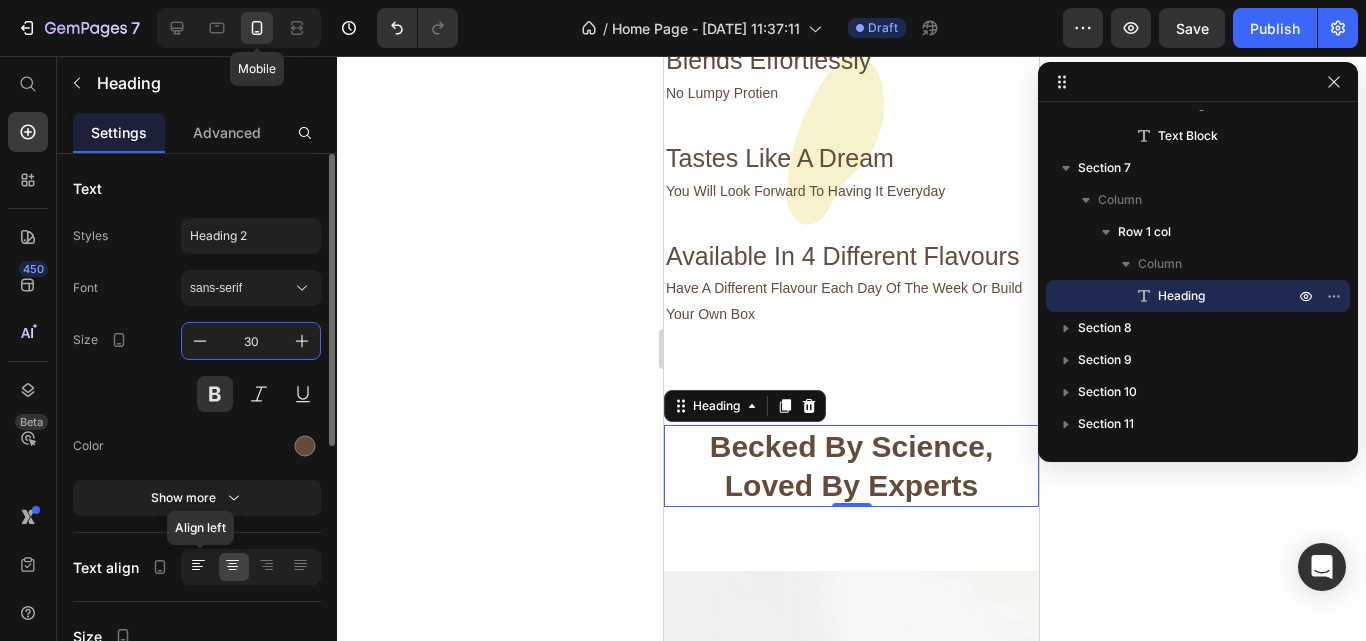 click 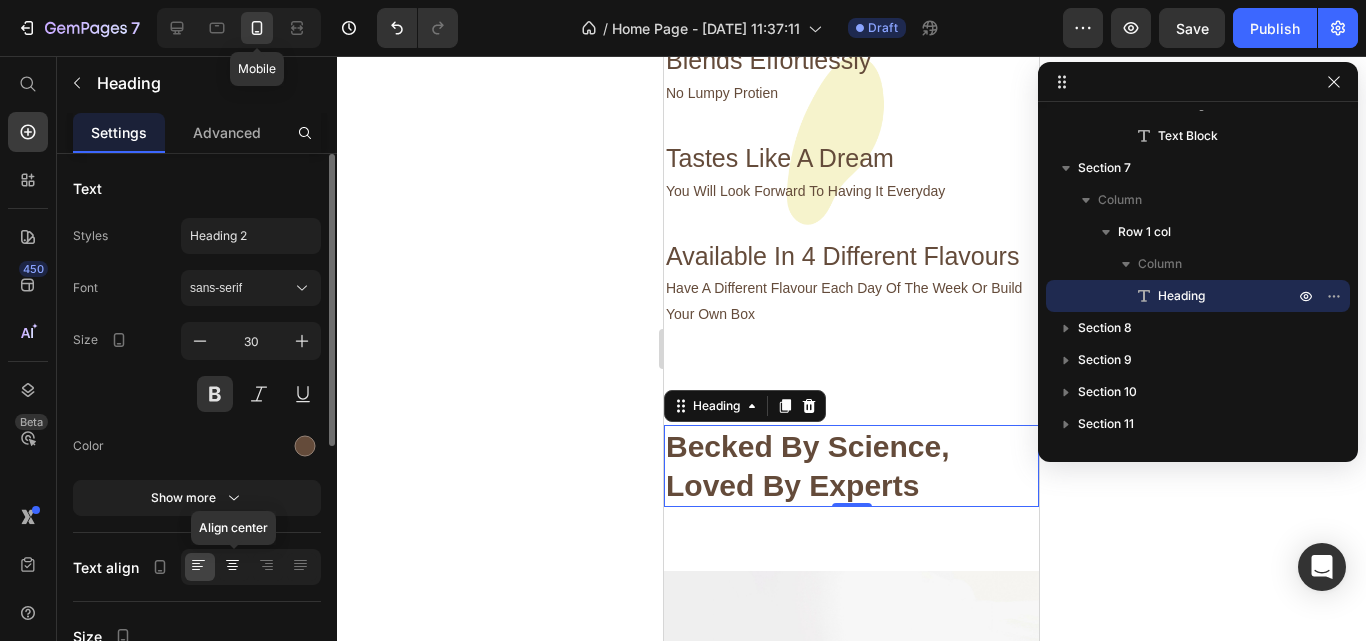 click 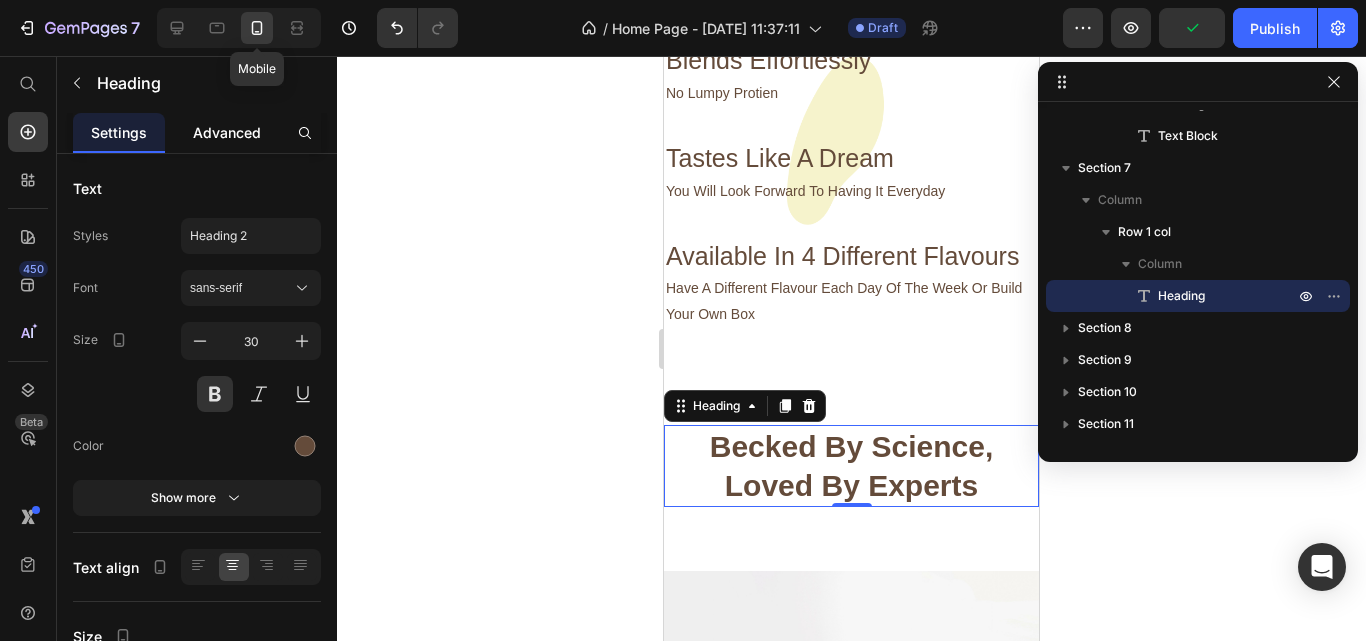 click on "Advanced" at bounding box center (227, 132) 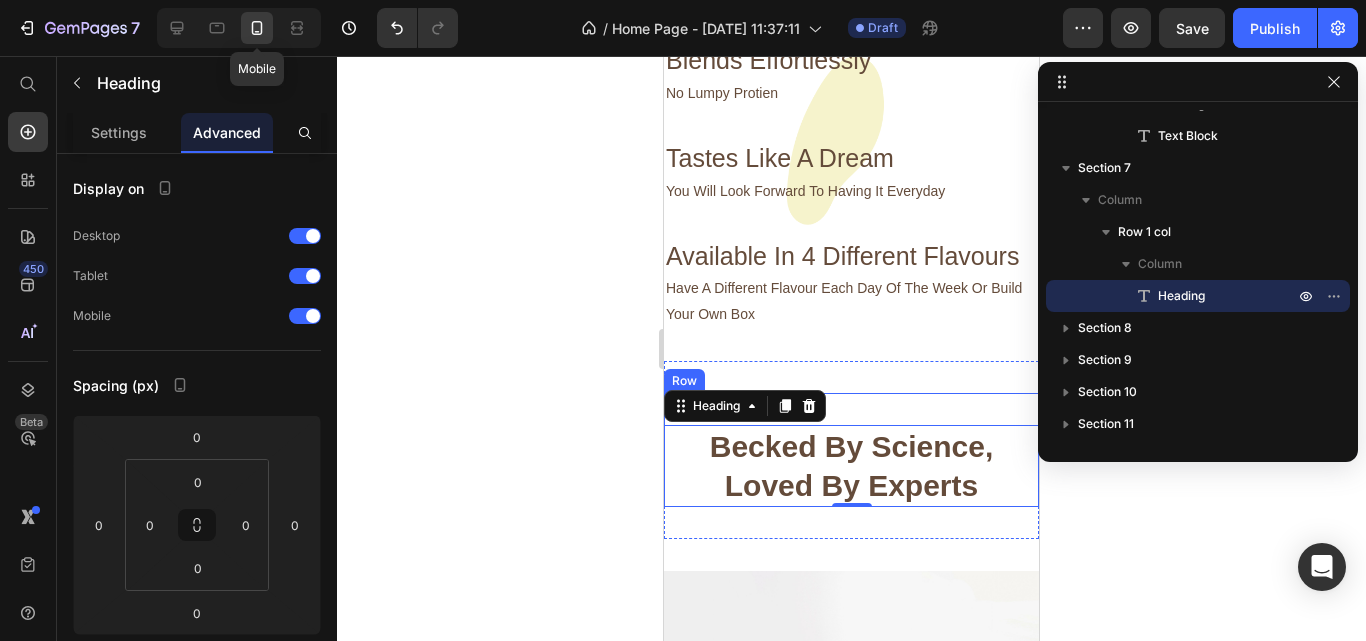 click on "Becked By Science, Loved By Experts  Heading   0 Row" at bounding box center (851, 450) 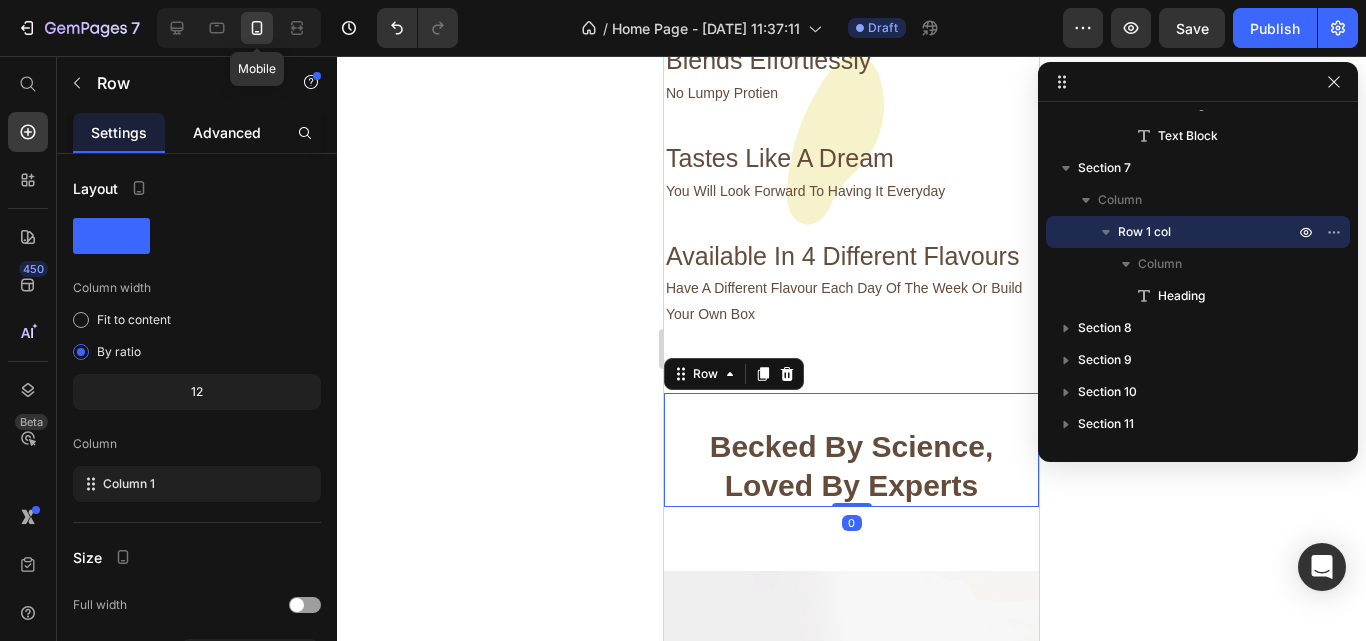 click on "Advanced" at bounding box center (227, 132) 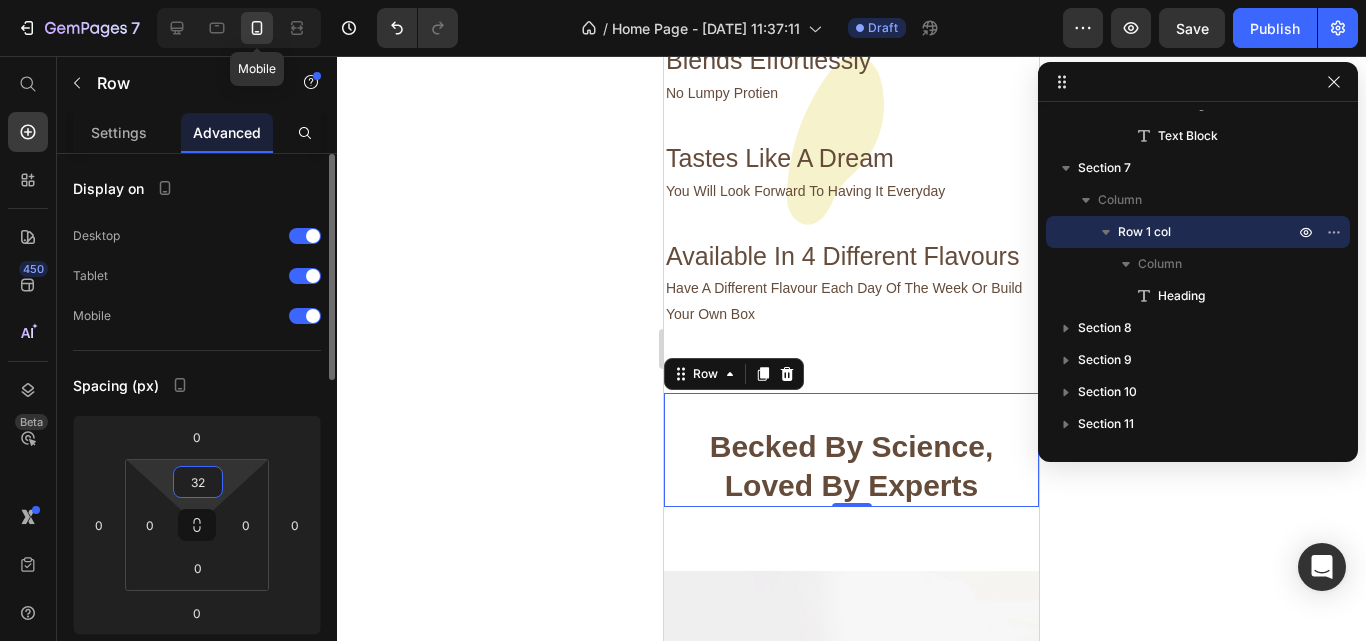drag, startPoint x: 217, startPoint y: 483, endPoint x: 151, endPoint y: 482, distance: 66.007576 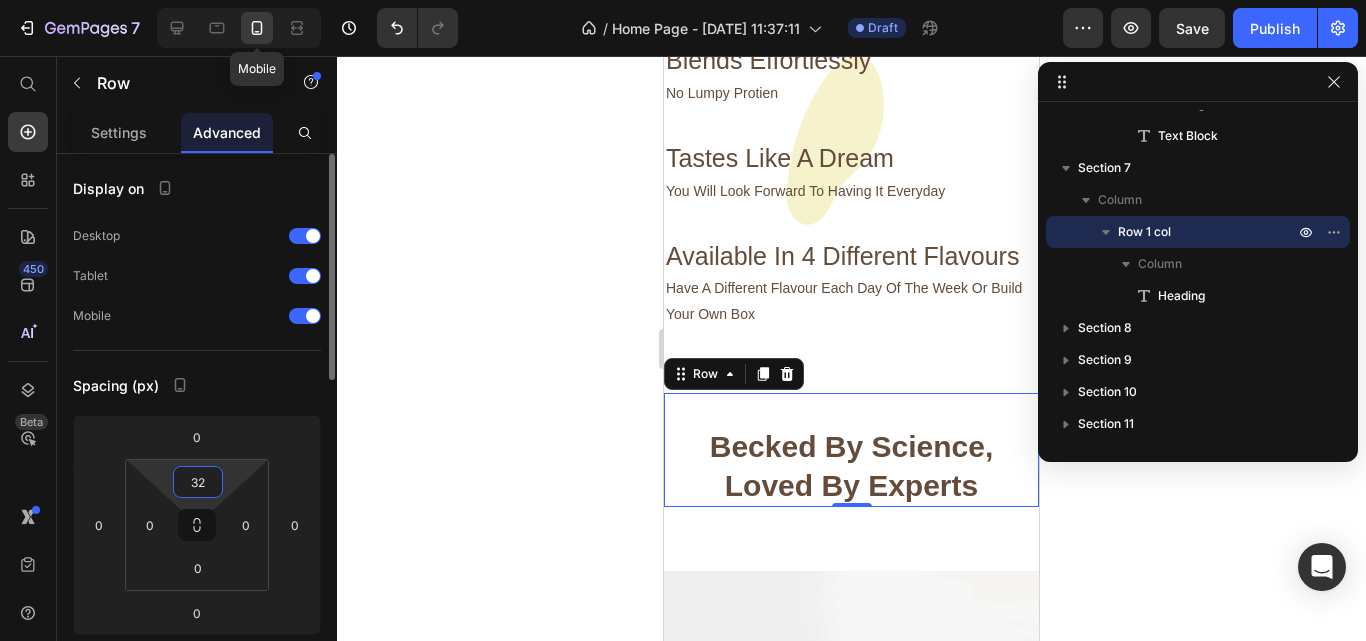 click on "32 0 0 0" at bounding box center [197, 525] 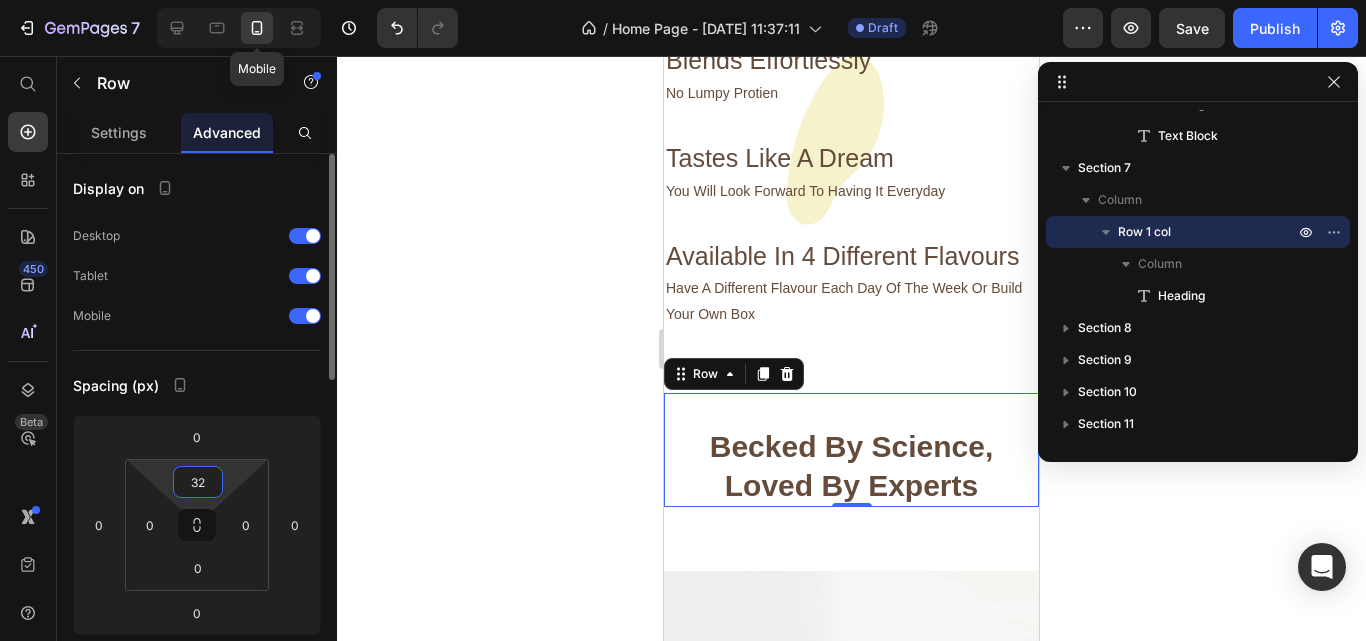 drag, startPoint x: 207, startPoint y: 480, endPoint x: 180, endPoint y: 481, distance: 27.018513 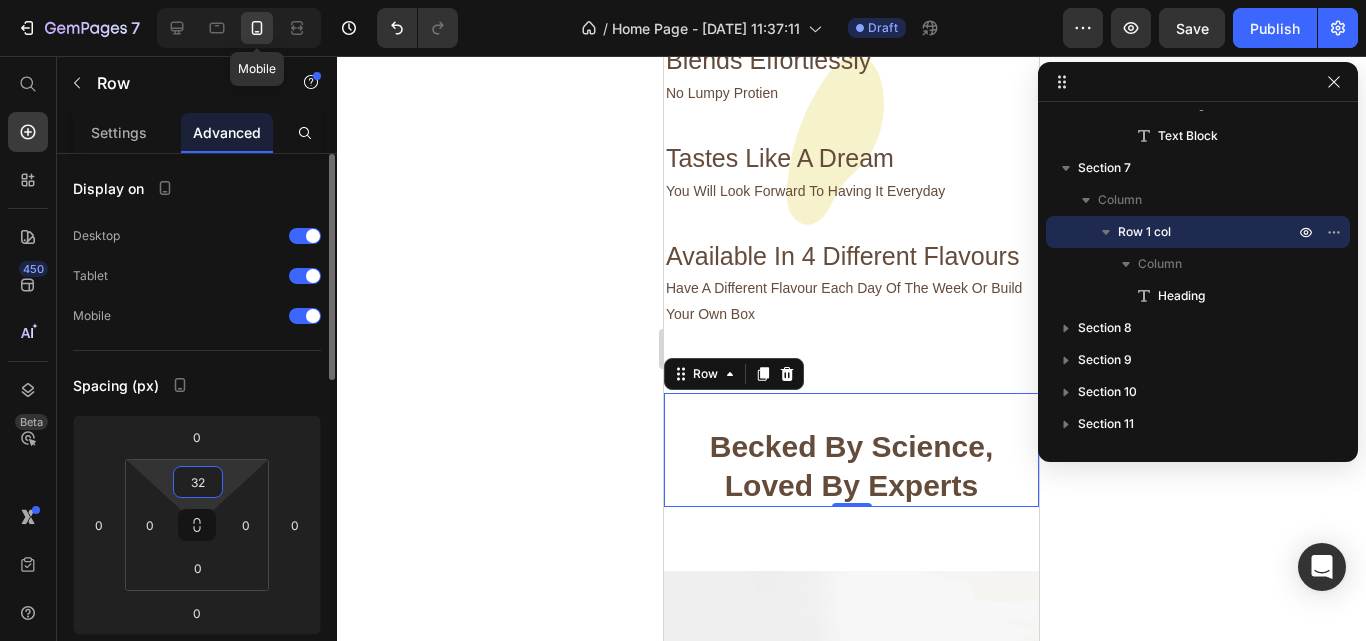 click on "32" at bounding box center (198, 482) 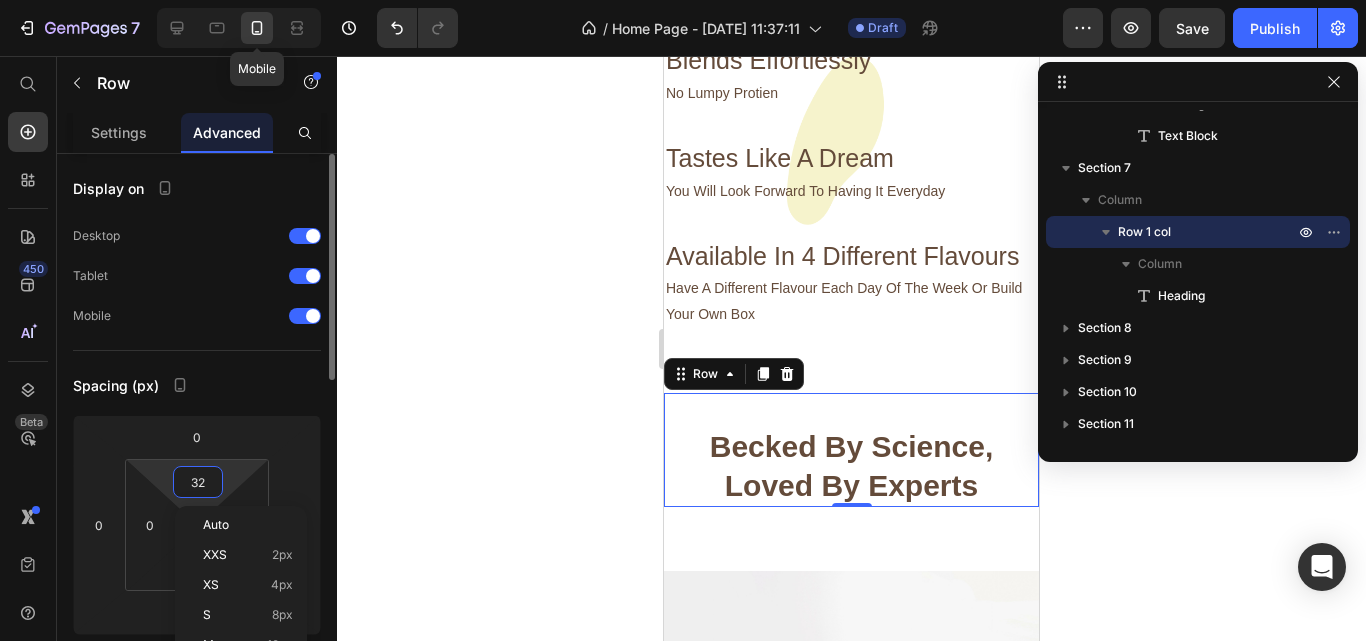 type on "0" 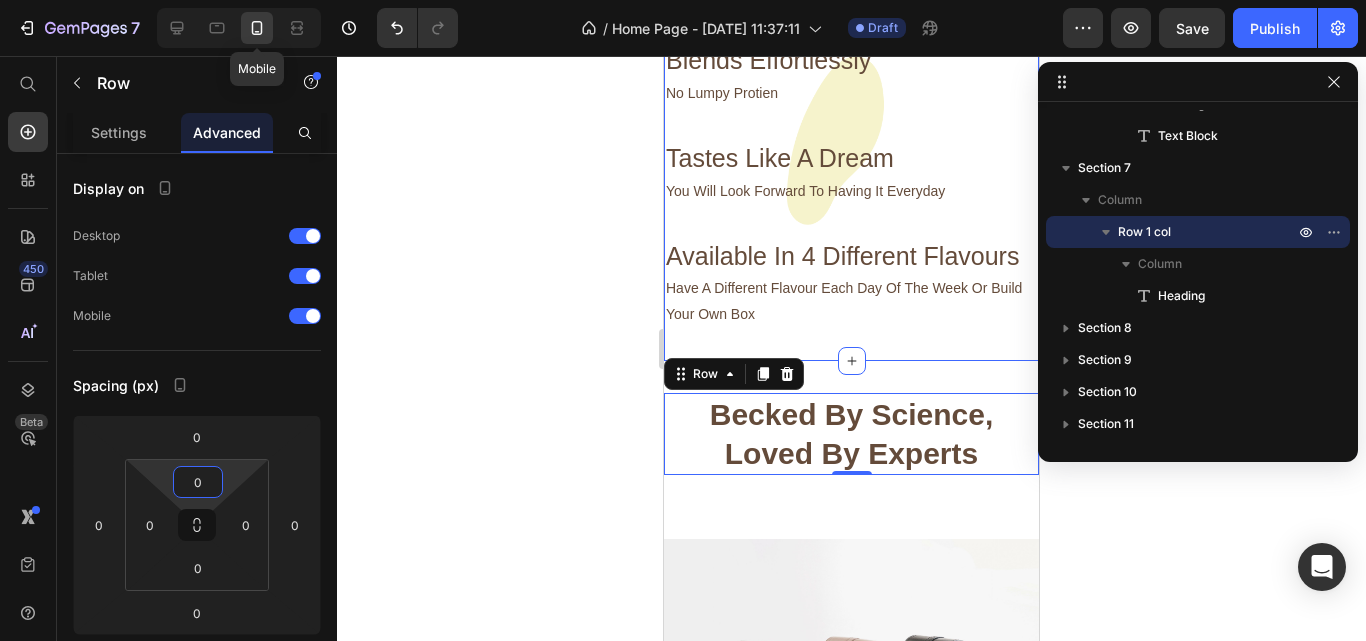 click on "Image No Nasty Artificial Sweetners Heading Pea Protien + Almond Milk , No Dairy Junk Text Block All Essential [MEDICAL_DATA] Heading Great For Your Gut Heading Enriched With Essential [MEDICAL_DATA] Text Block Image Row Image Blends Effortlessly Heading No Lumpy Protien Text Block Tastes Like A Dream Heading You Will Look Forward To Having It Everyday Text Block Available In 4 Different Flavours Heading Have A Different Flavour Each Day Of The Week Or Build Your Own Box Text Block Row Section 6" at bounding box center (851, -217) 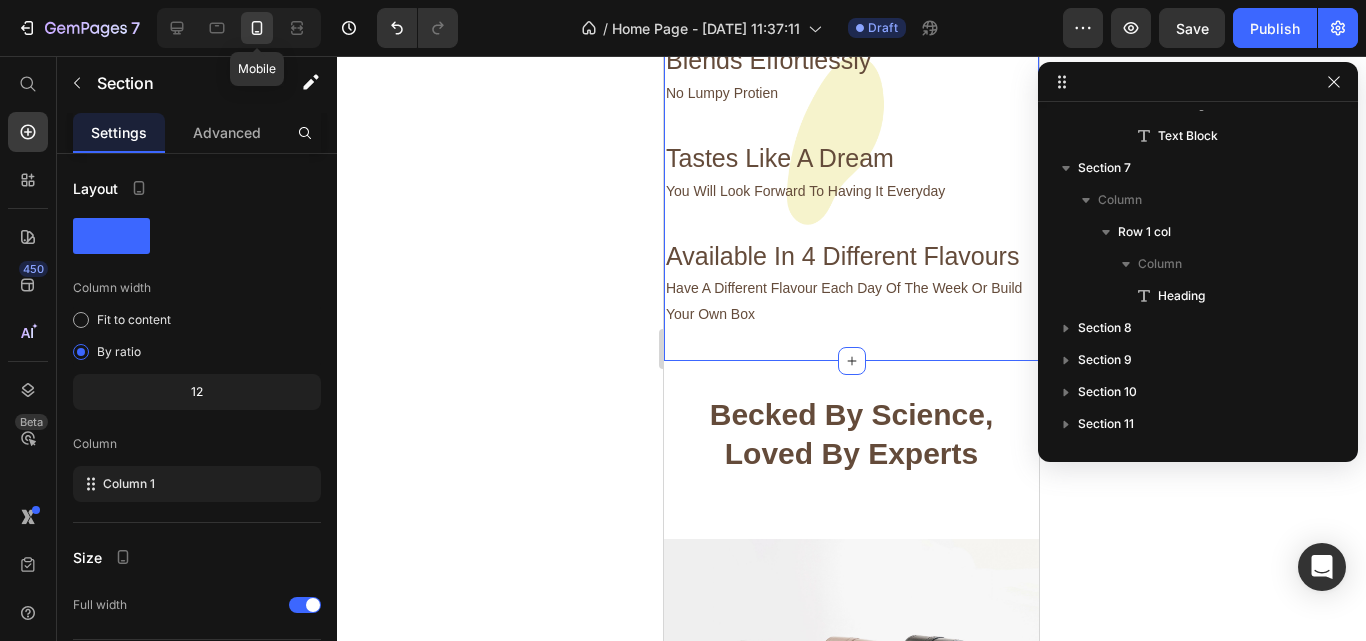 scroll, scrollTop: 827, scrollLeft: 0, axis: vertical 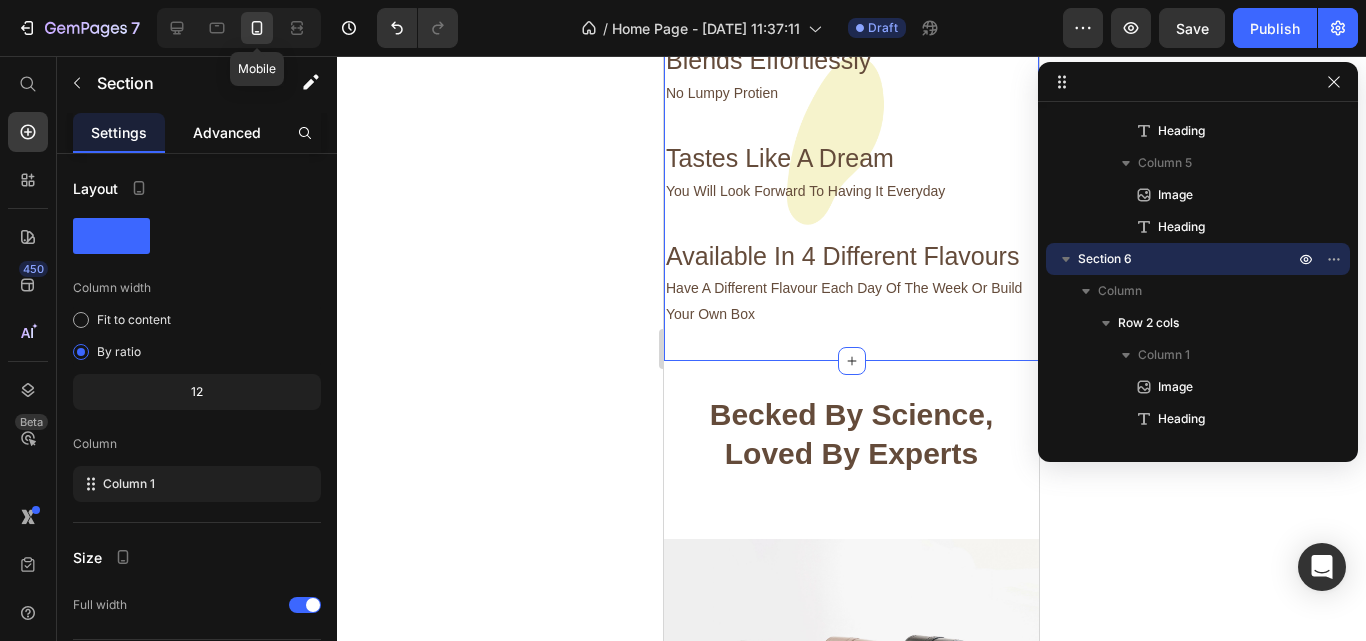 click on "Advanced" at bounding box center [227, 132] 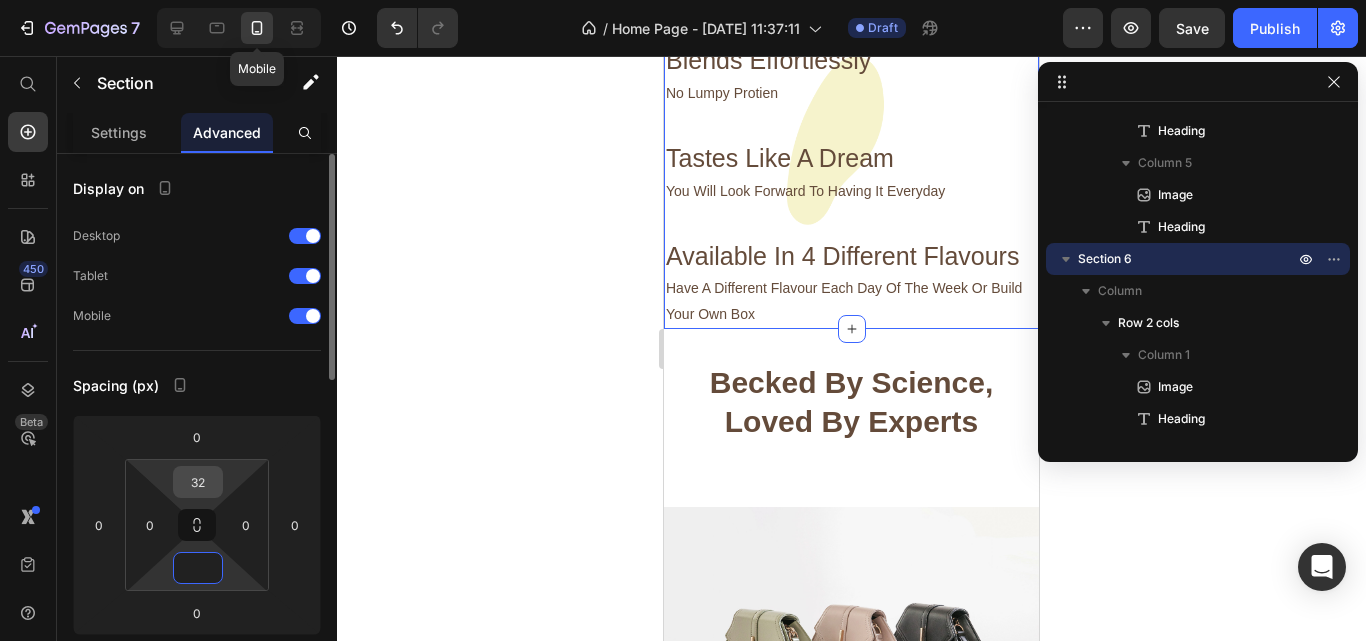 type on "0" 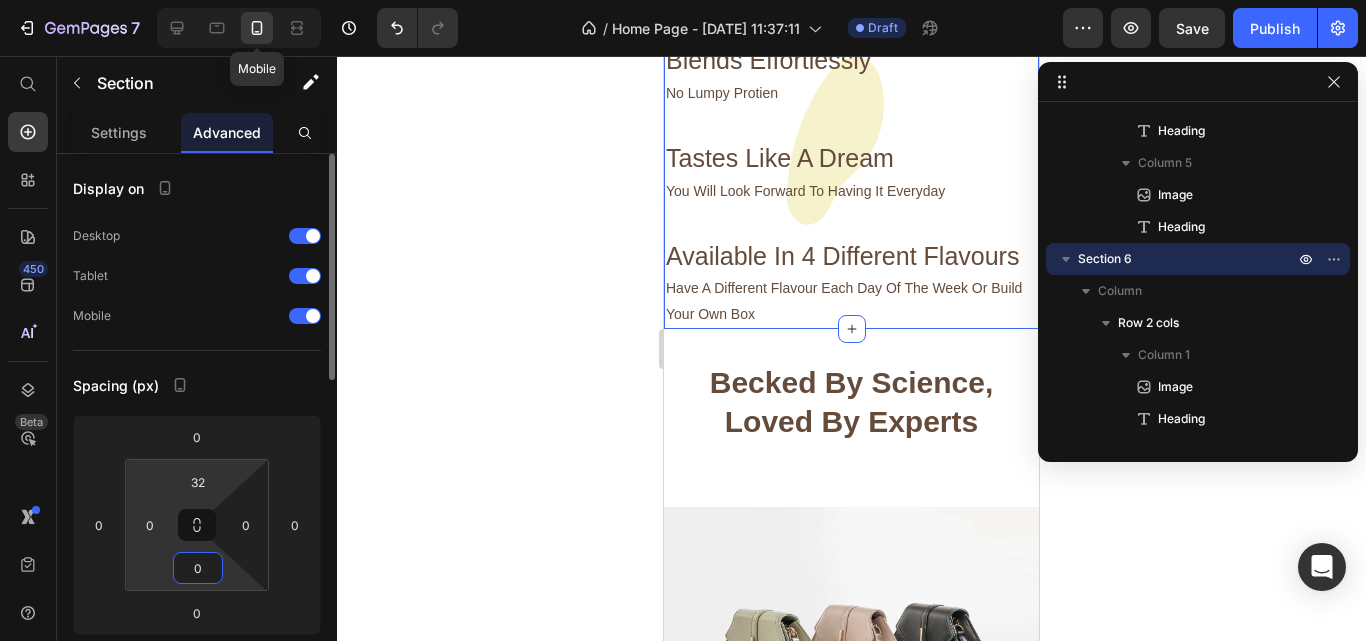 drag, startPoint x: 214, startPoint y: 481, endPoint x: 149, endPoint y: 489, distance: 65.490456 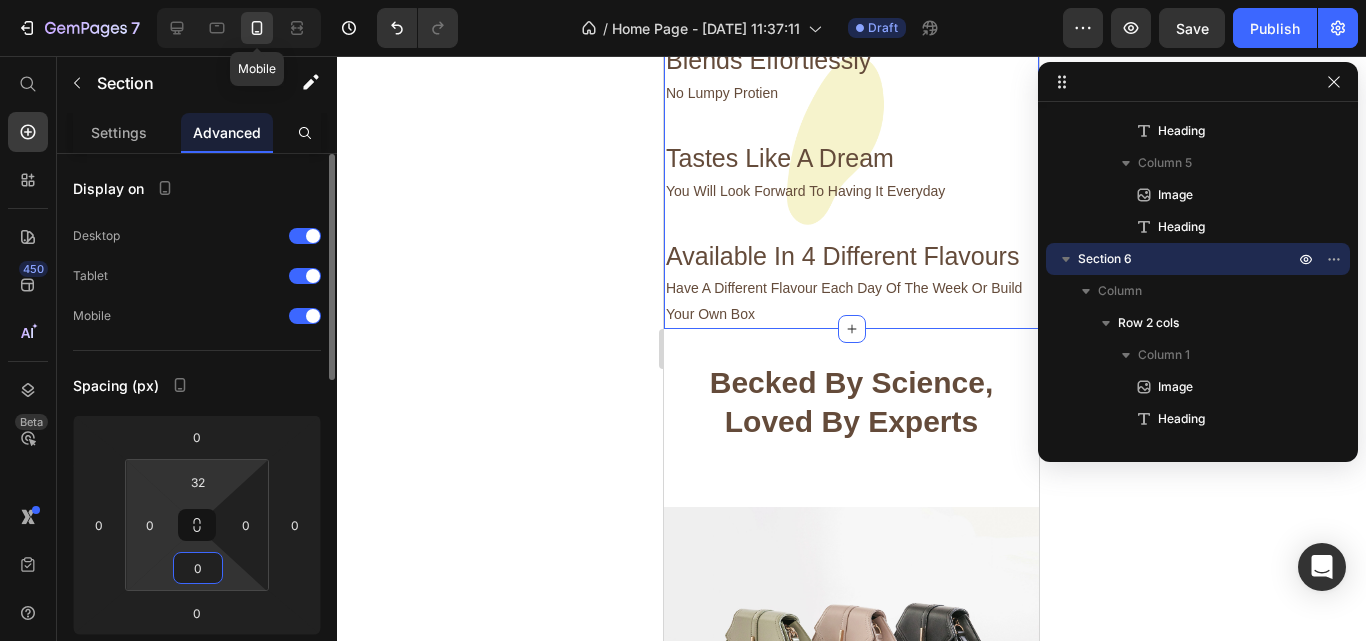 click on "32 0 0 0" at bounding box center (197, 525) 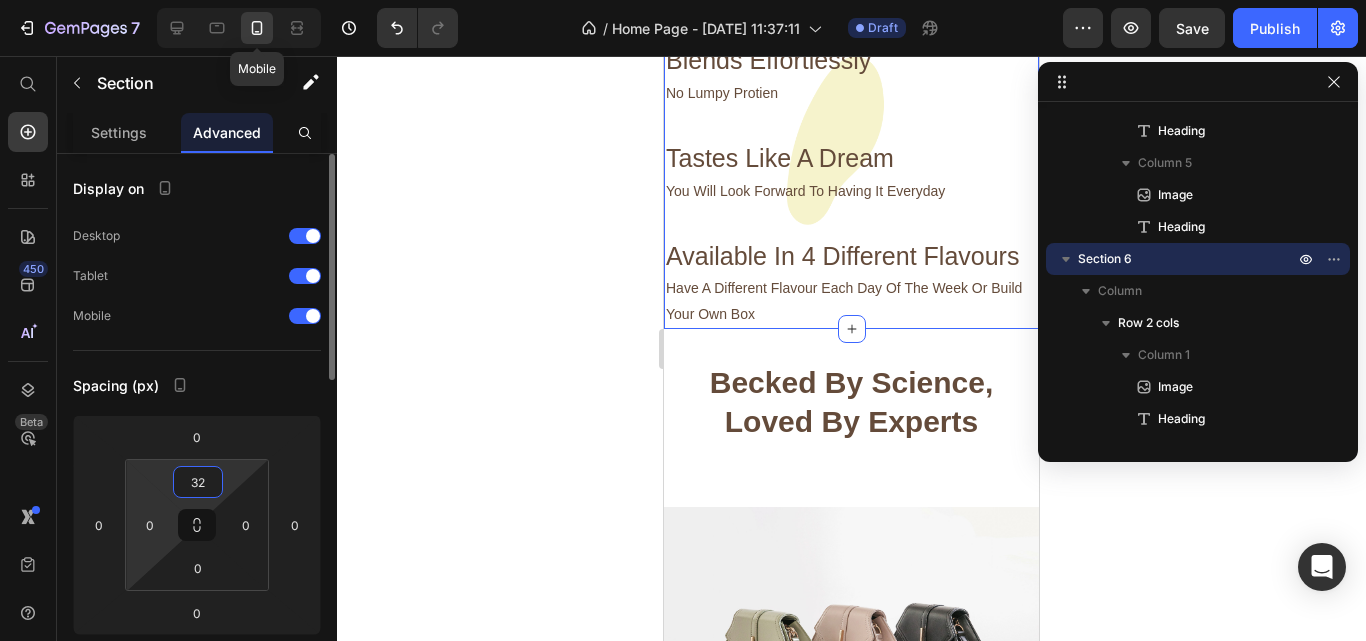 type 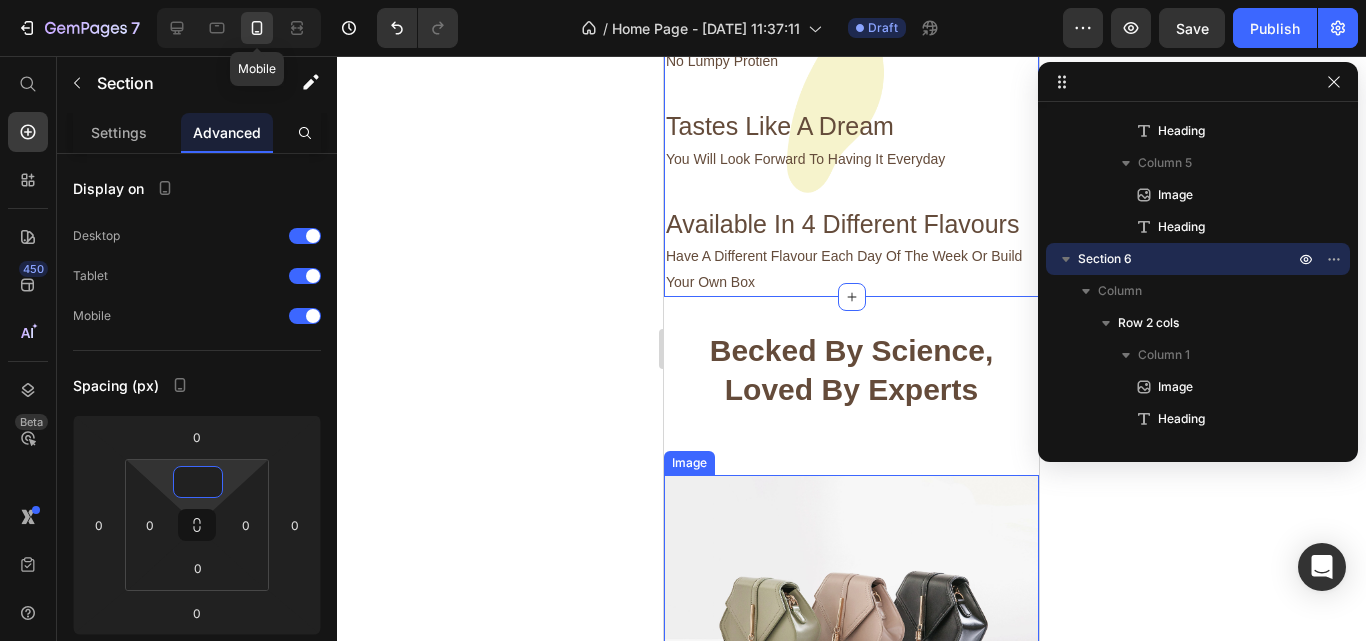 click at bounding box center [851, 615] 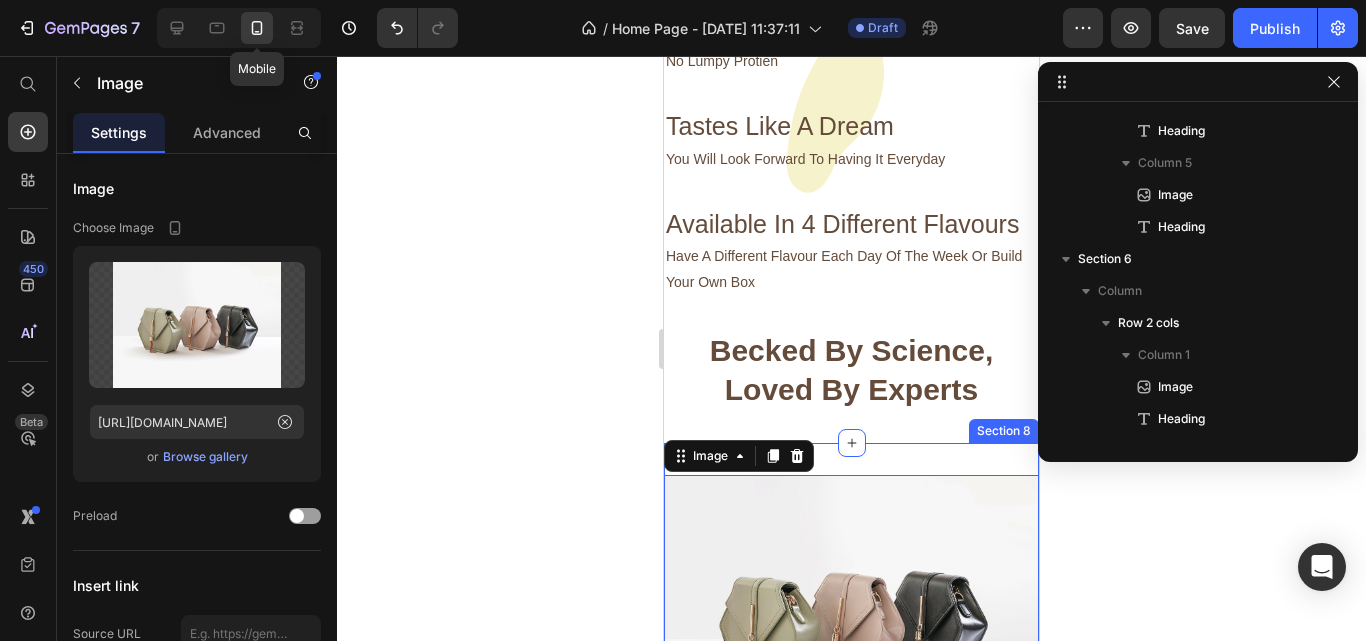 scroll, scrollTop: 1819, scrollLeft: 0, axis: vertical 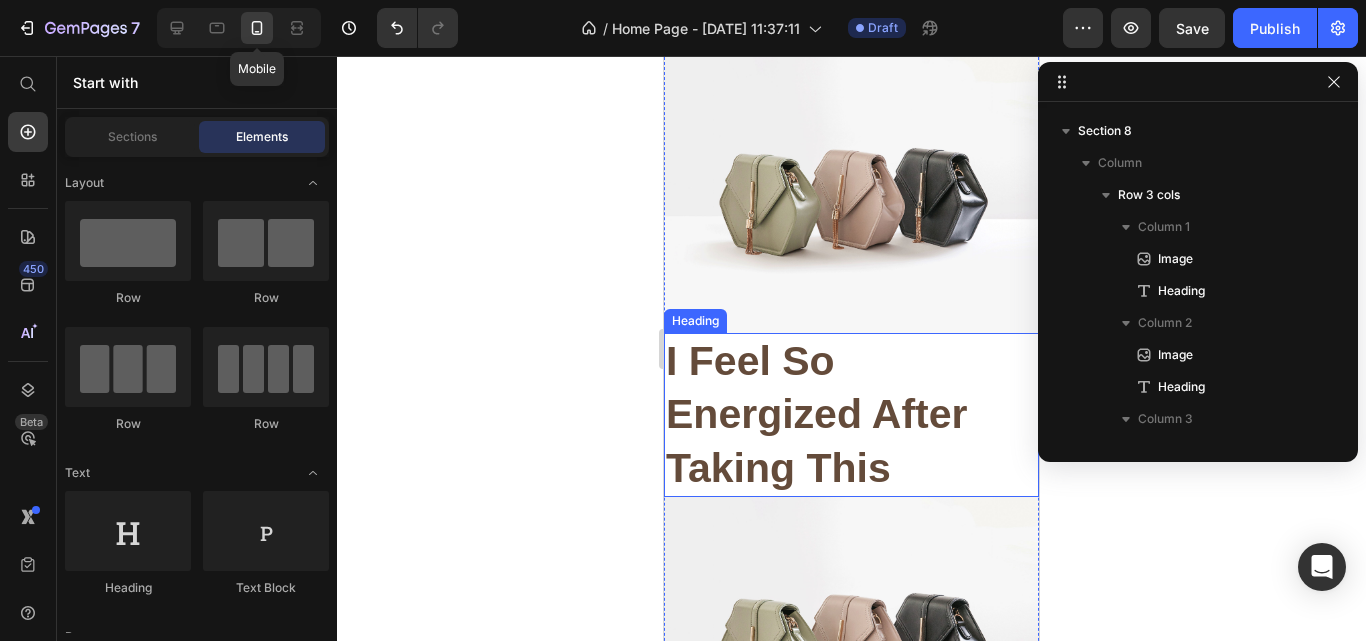 click on "I Feel So Energized After Taking This" at bounding box center (851, 415) 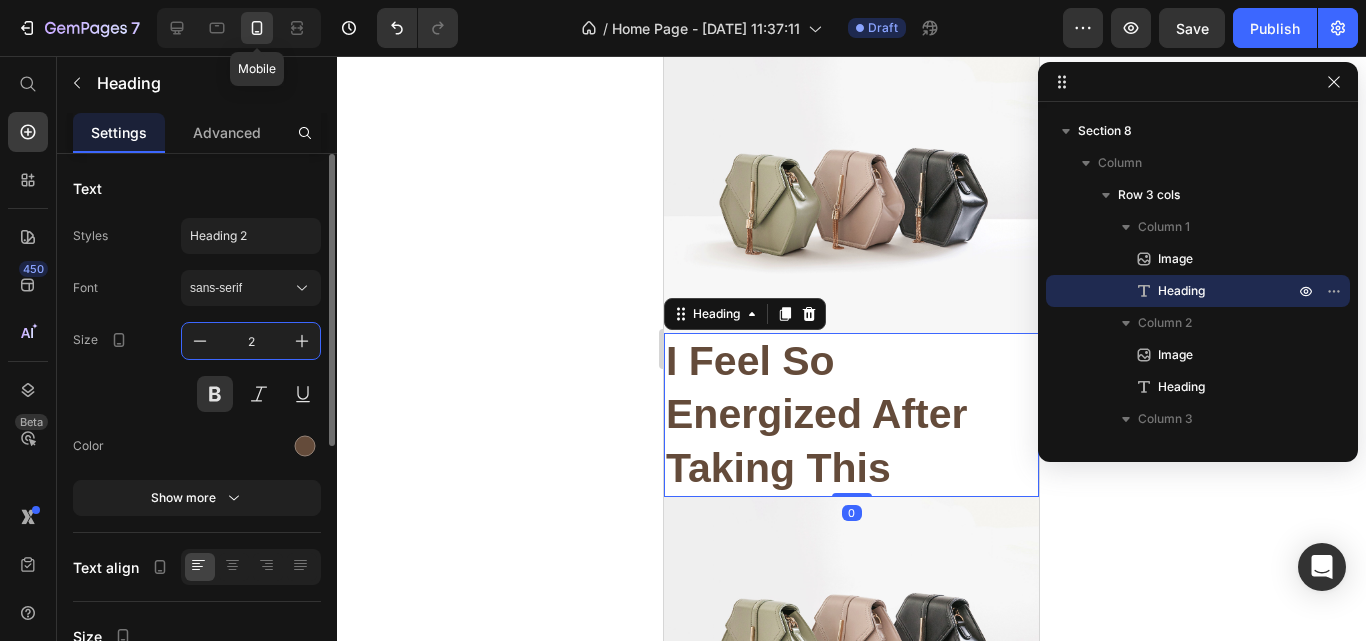 type on "25" 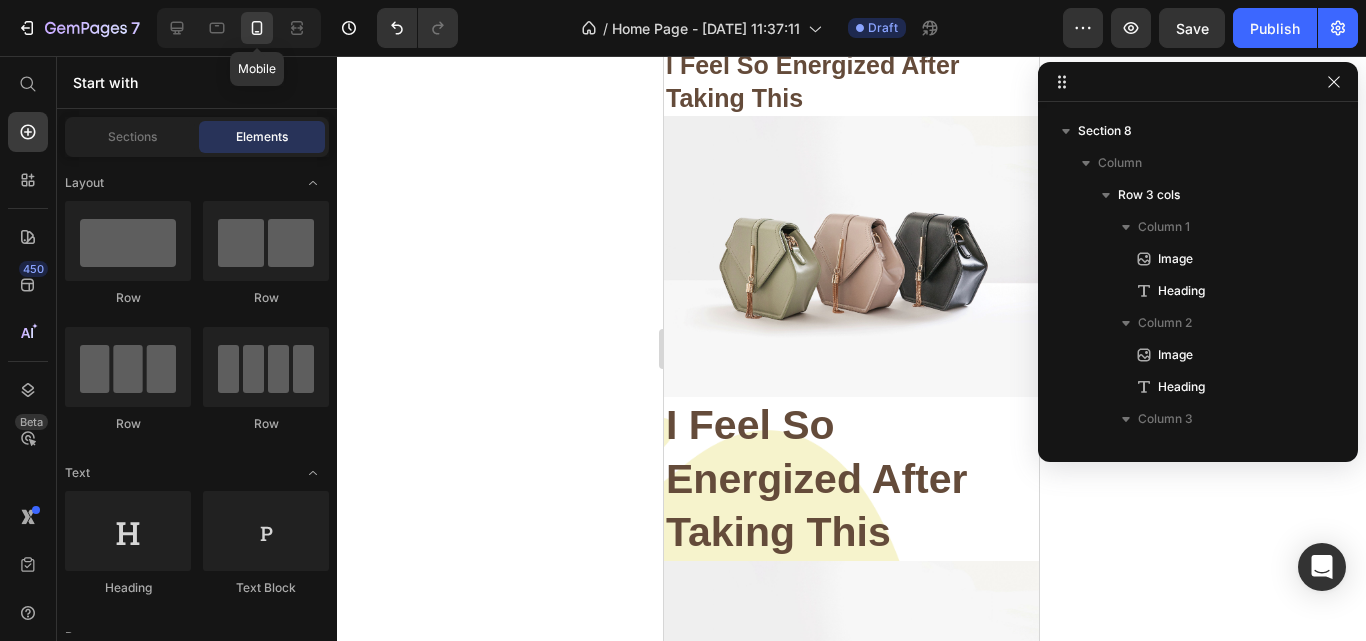 scroll, scrollTop: 2908, scrollLeft: 0, axis: vertical 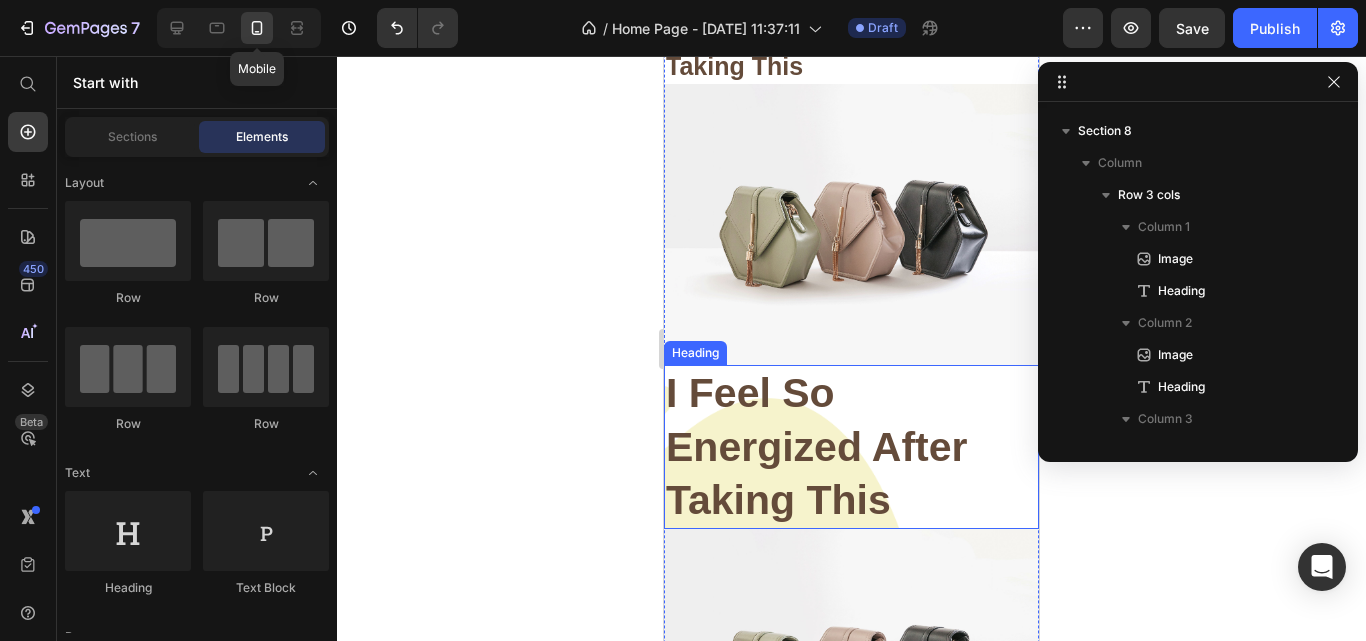 click on "I Feel So Energized After Taking This" at bounding box center (851, 447) 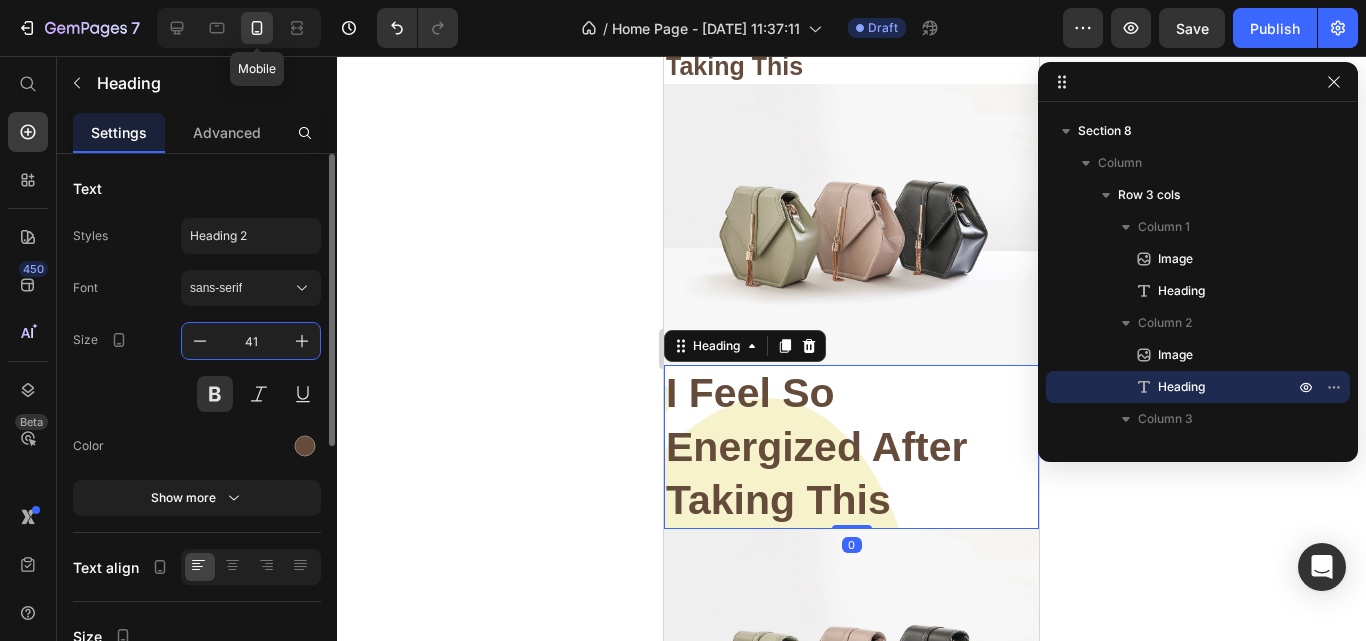 click on "41" at bounding box center [251, 341] 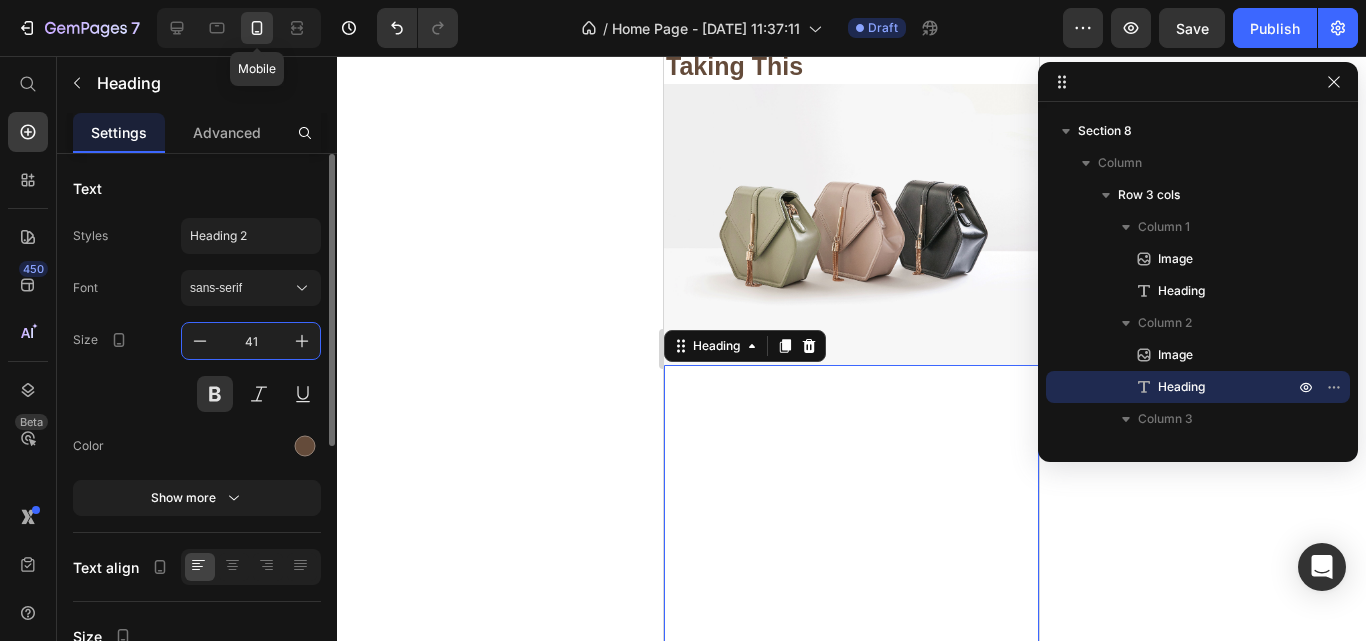 type on "4" 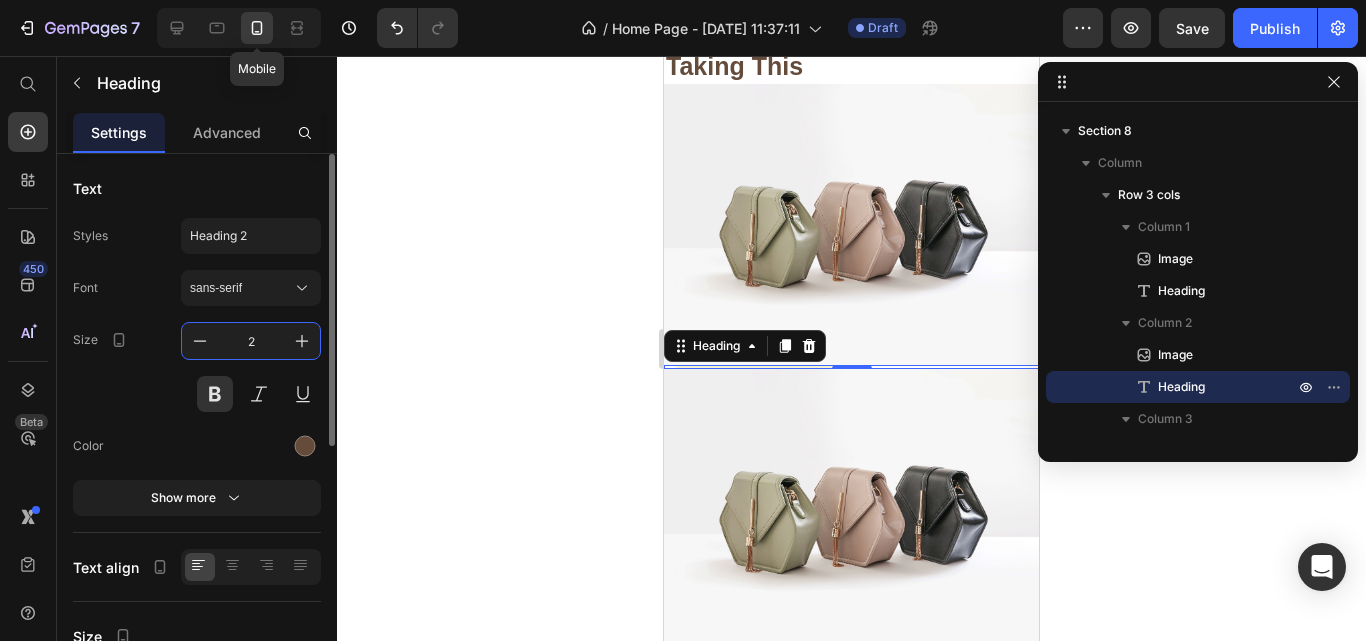 type on "25" 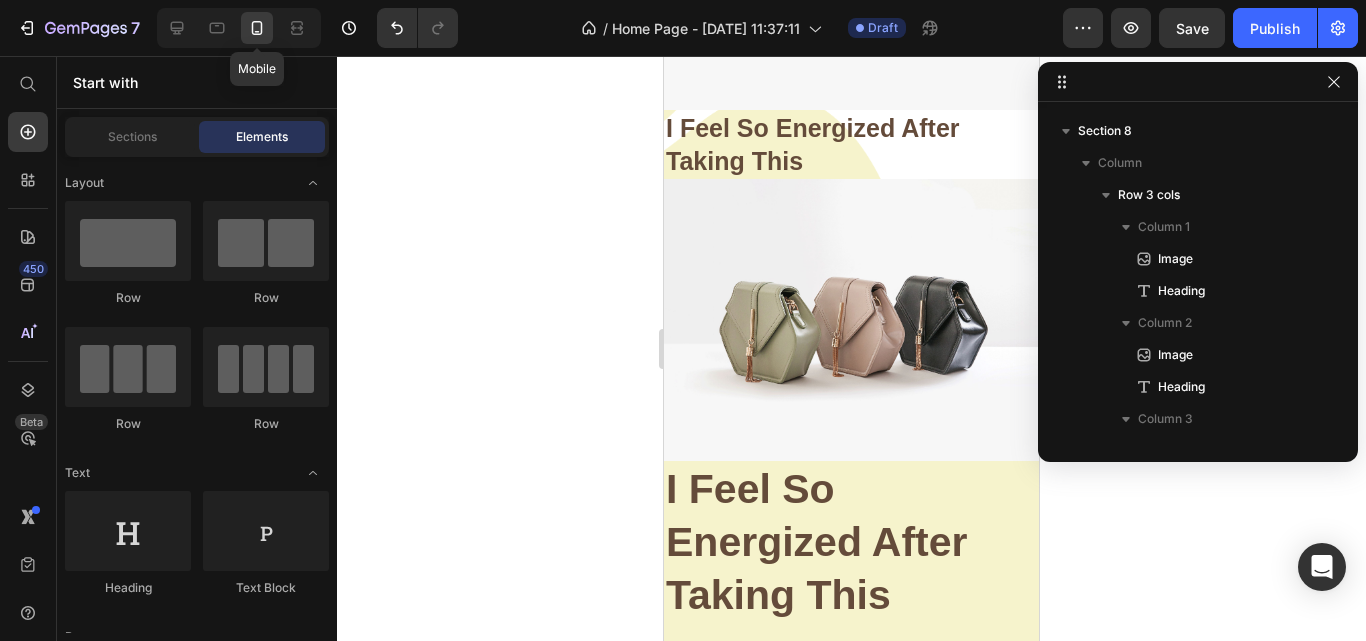 scroll, scrollTop: 3281, scrollLeft: 0, axis: vertical 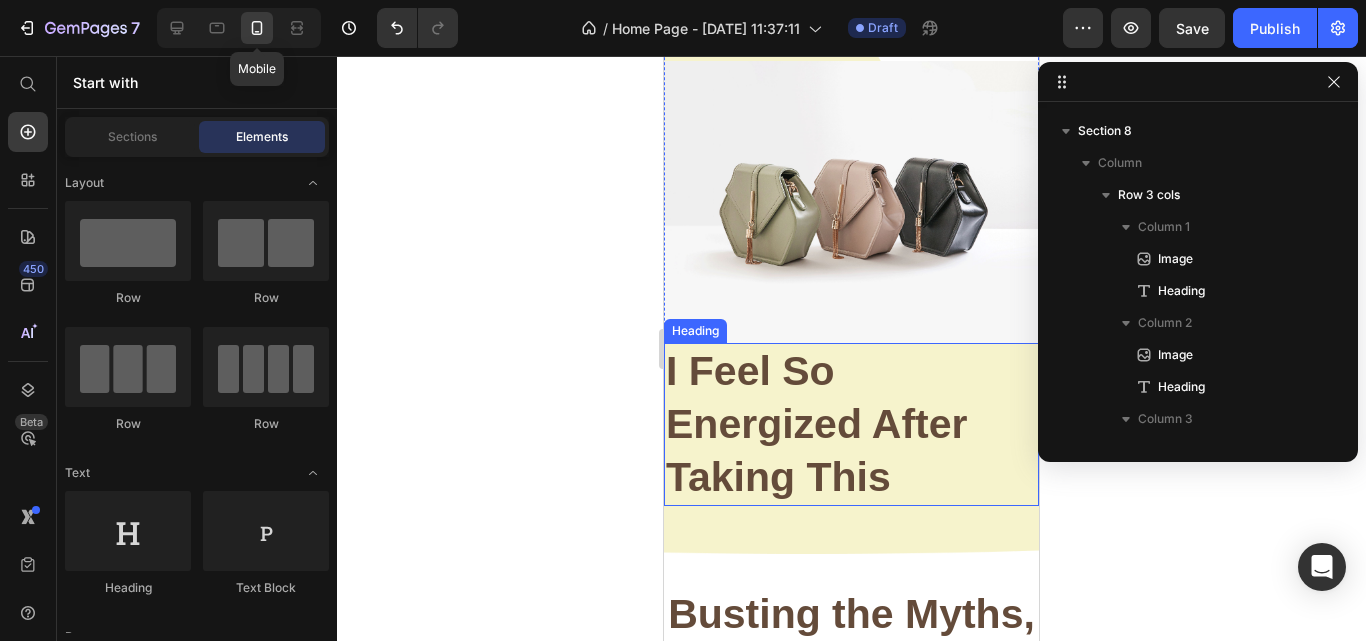 click on "I Feel So Energized After Taking This" at bounding box center (851, 425) 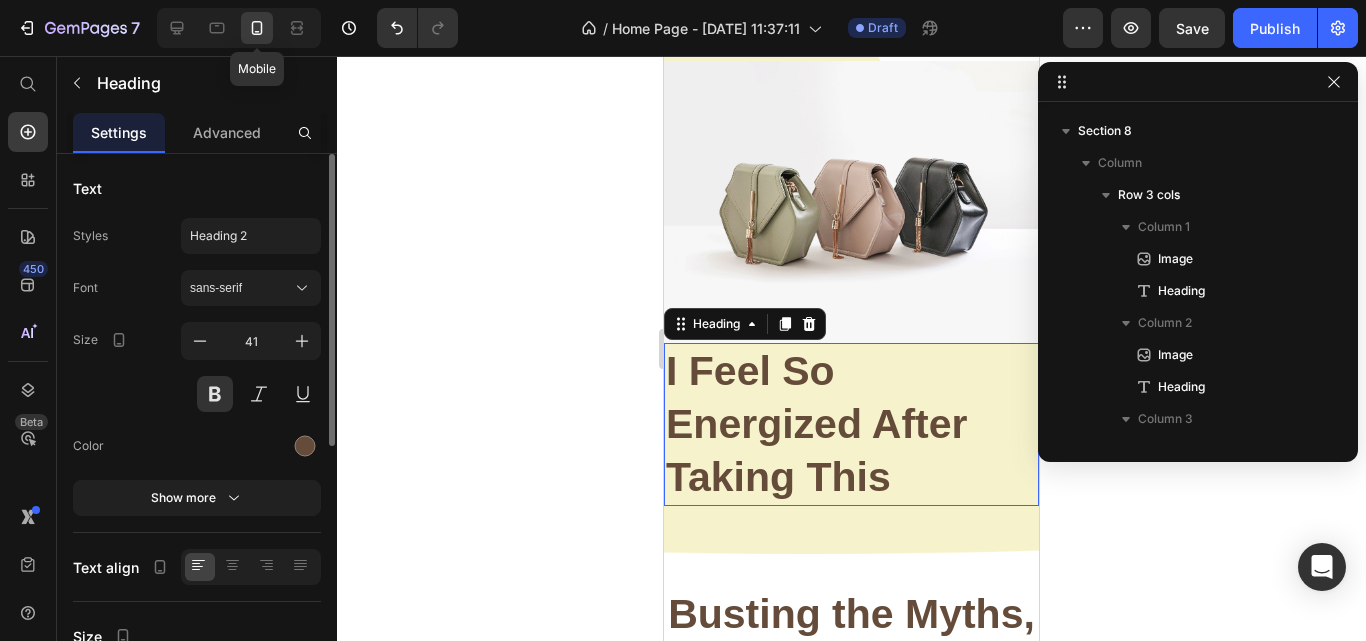 scroll, scrollTop: 1974, scrollLeft: 0, axis: vertical 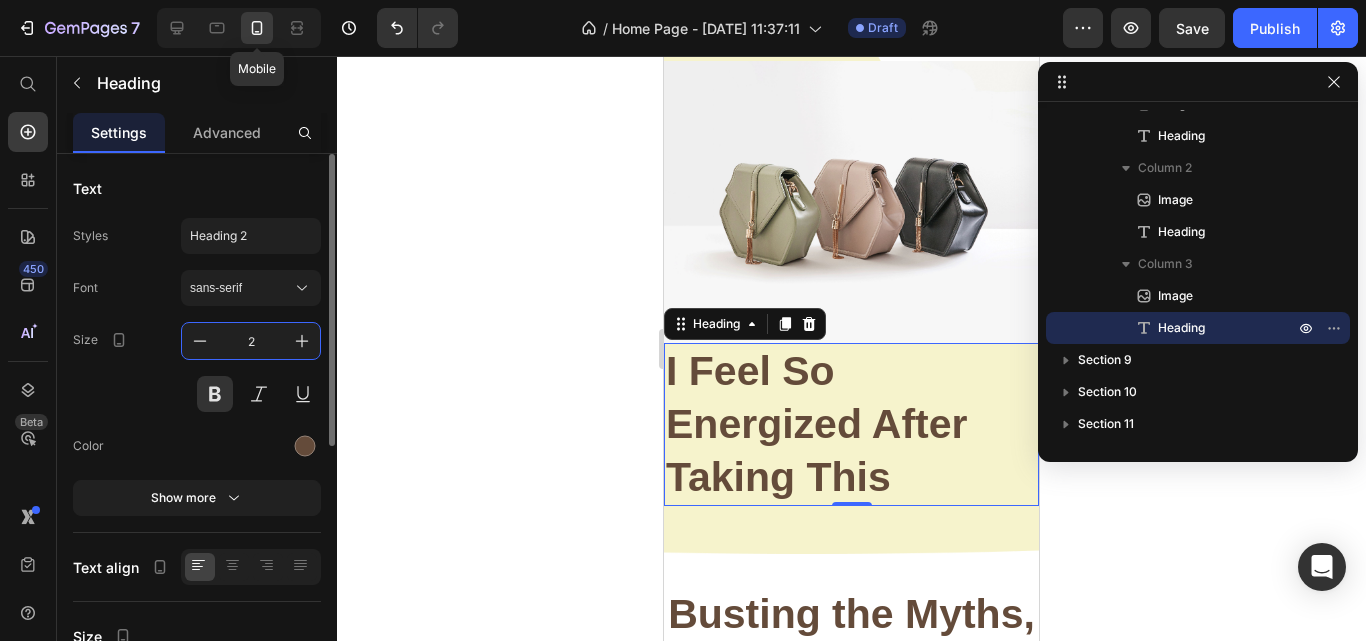 type on "25" 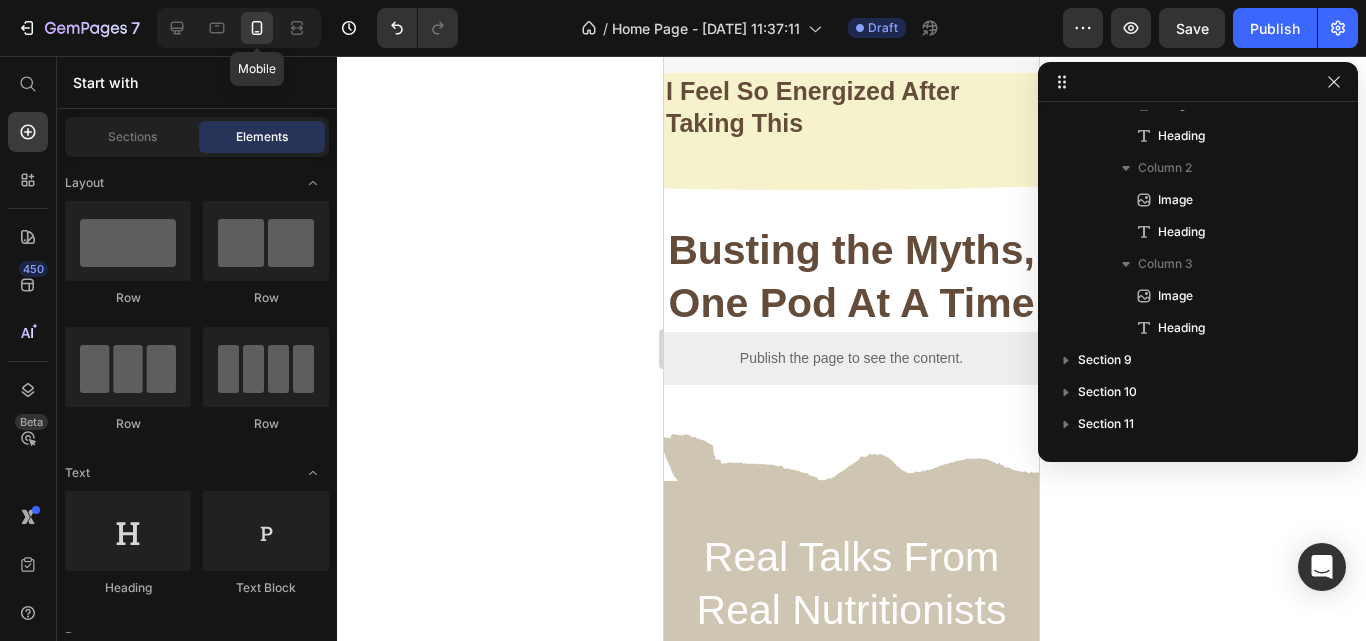 scroll, scrollTop: 3573, scrollLeft: 0, axis: vertical 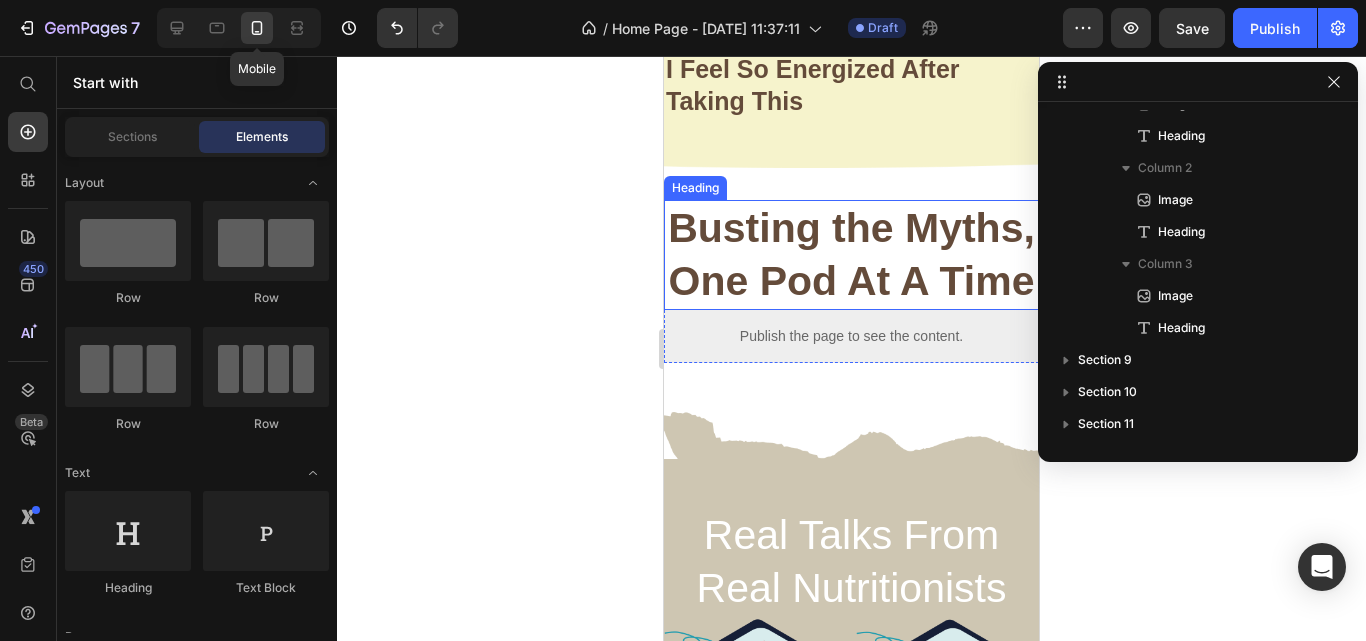click on "Busting the Myths, One Pod At A Time" at bounding box center (851, 255) 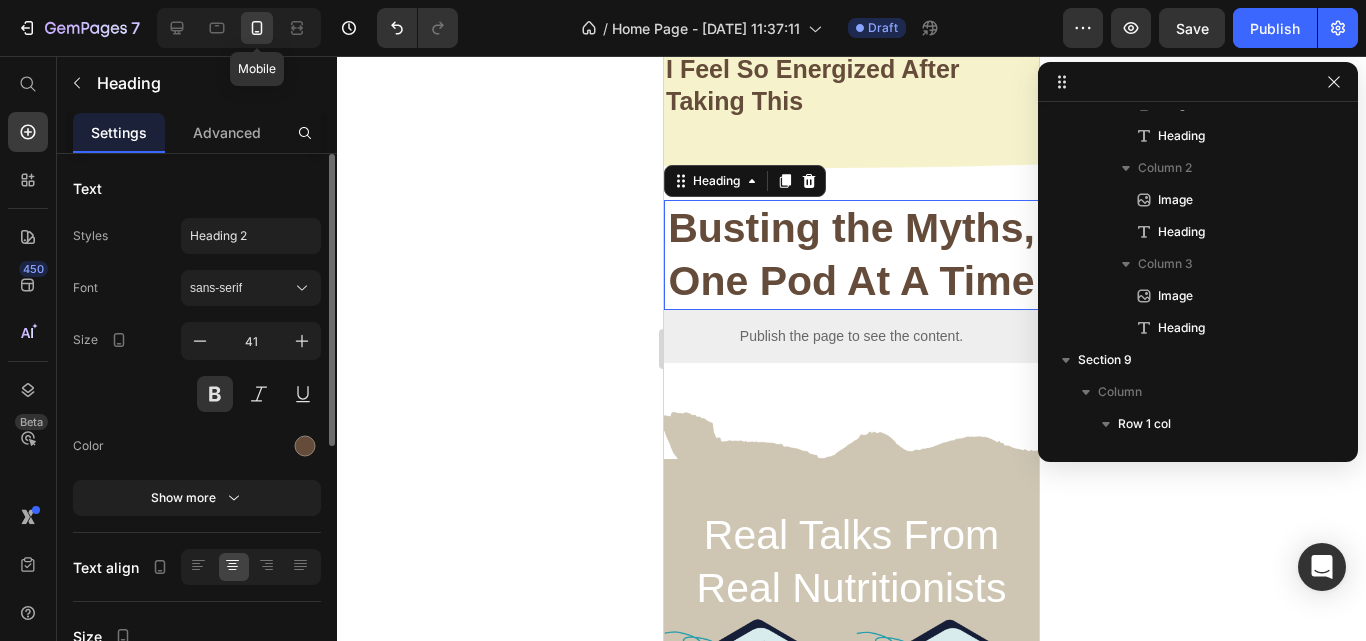 scroll, scrollTop: 2134, scrollLeft: 0, axis: vertical 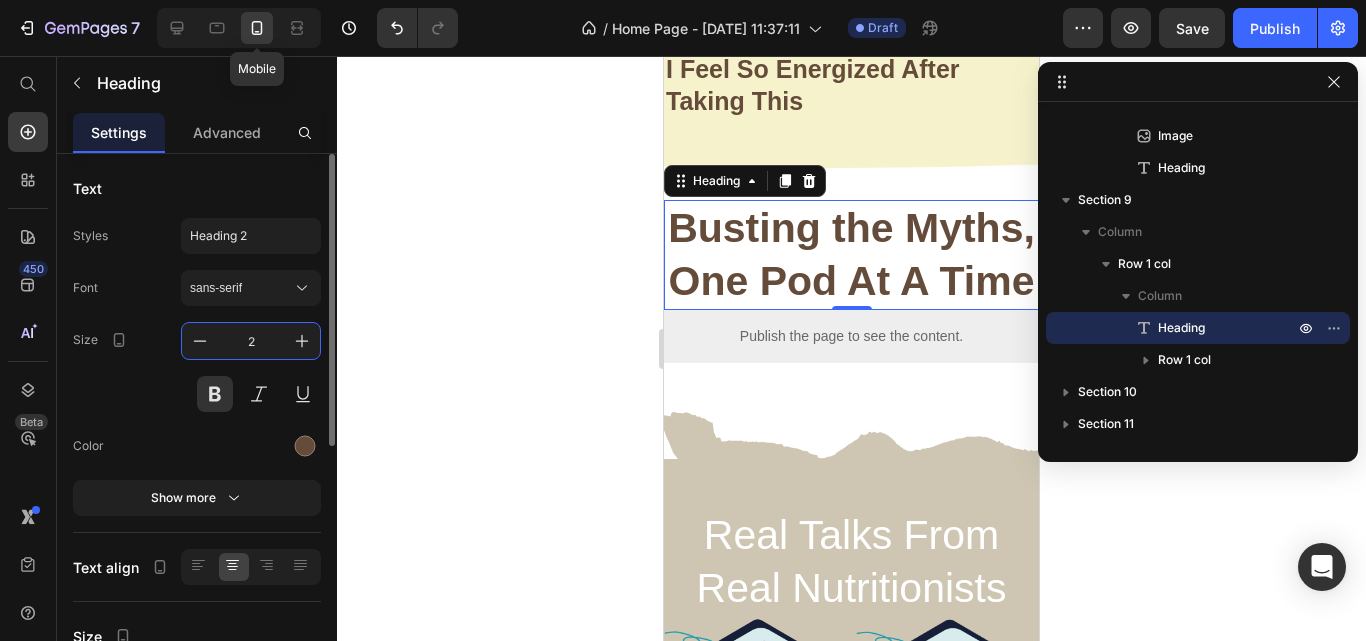 type on "25" 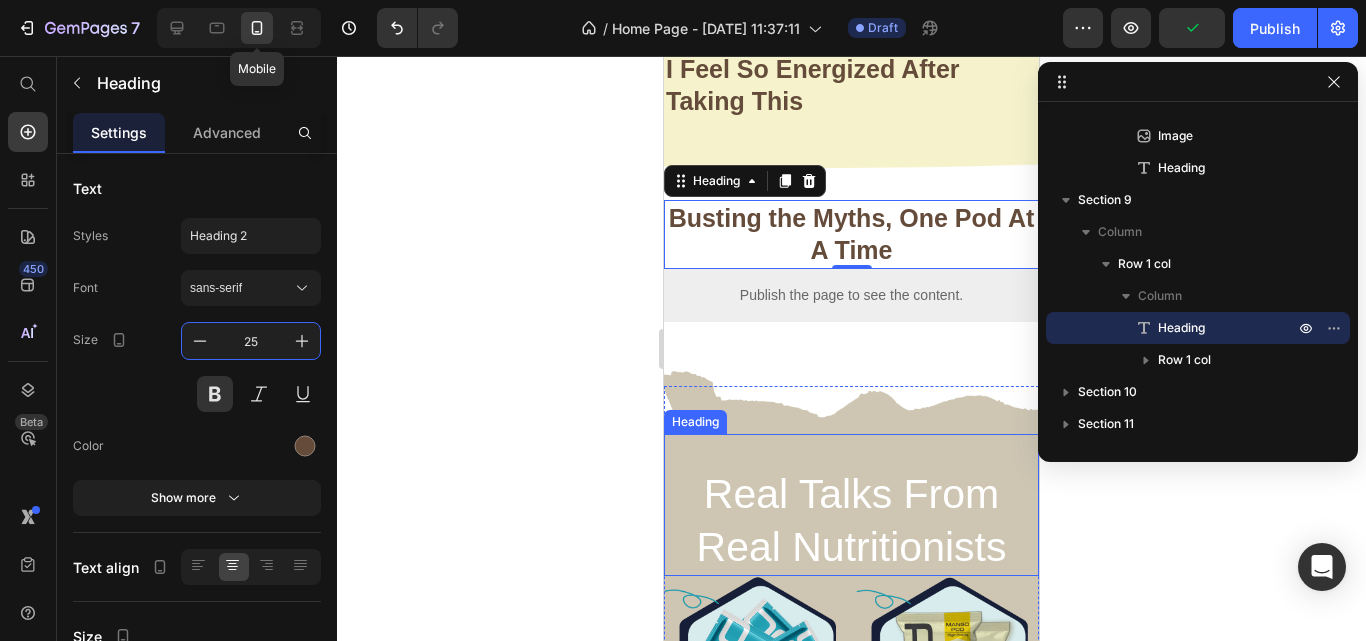 click on "Real Talks From Real Nutritionists" at bounding box center (851, 521) 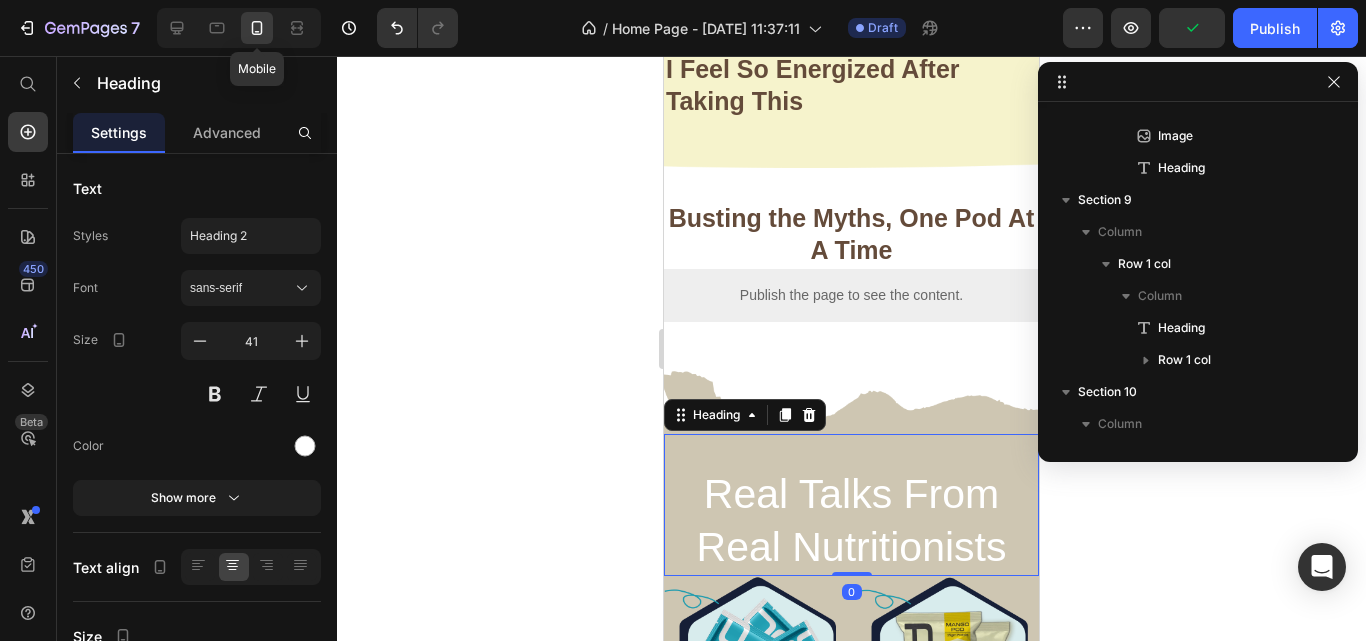 scroll, scrollTop: 2294, scrollLeft: 0, axis: vertical 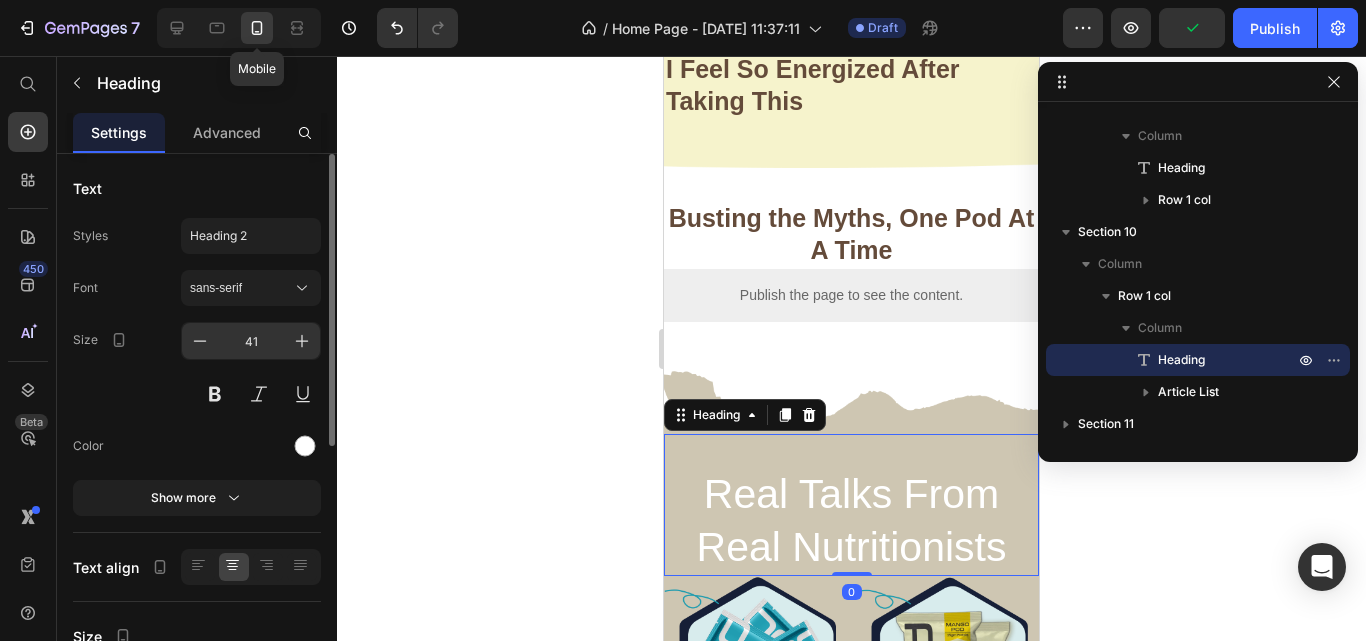 click on "41" at bounding box center (251, 341) 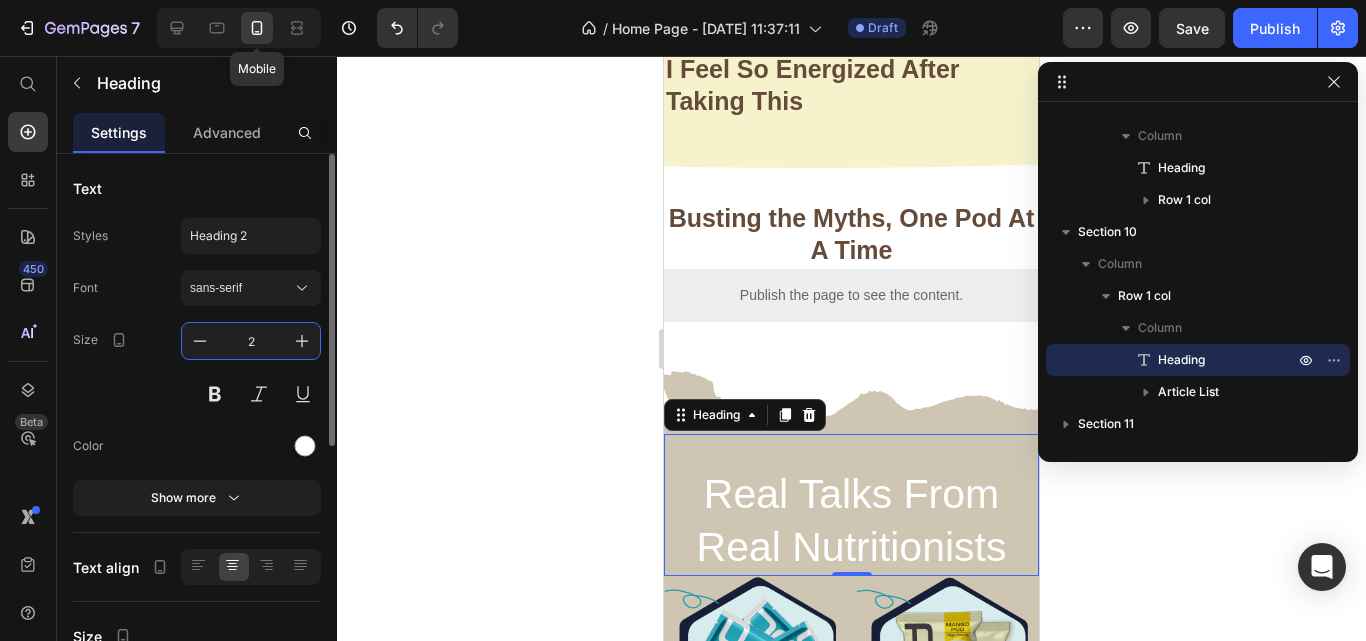 type on "25" 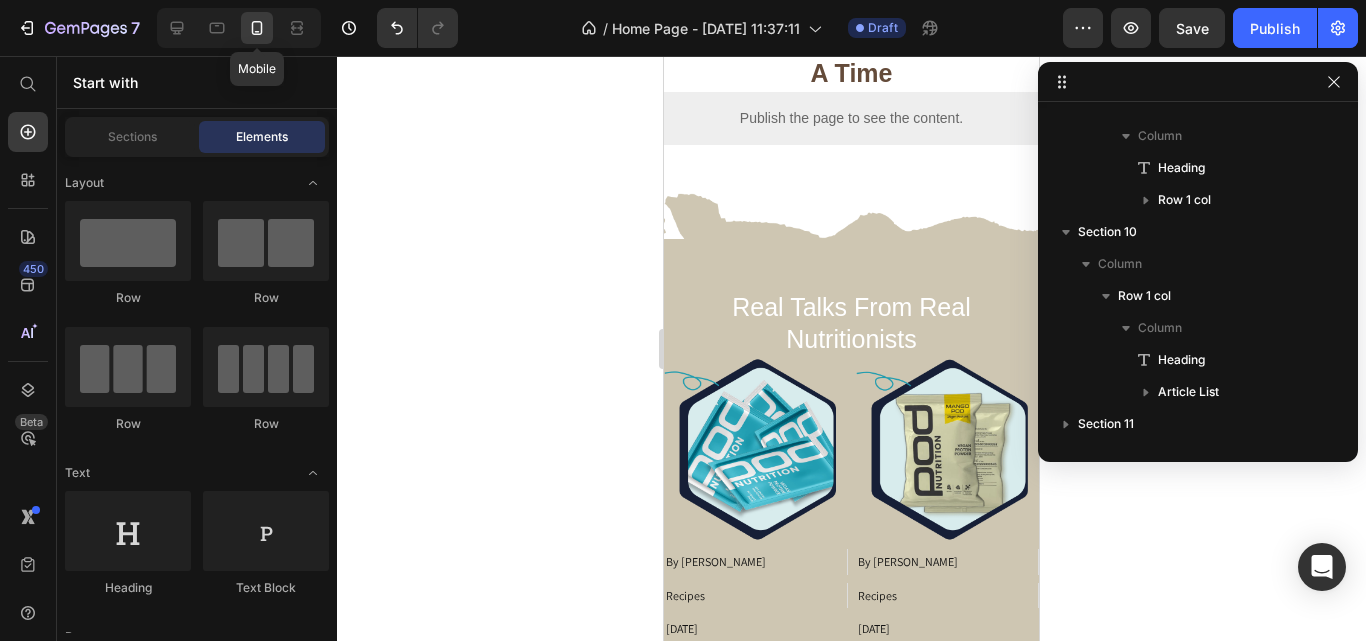 scroll, scrollTop: 3760, scrollLeft: 0, axis: vertical 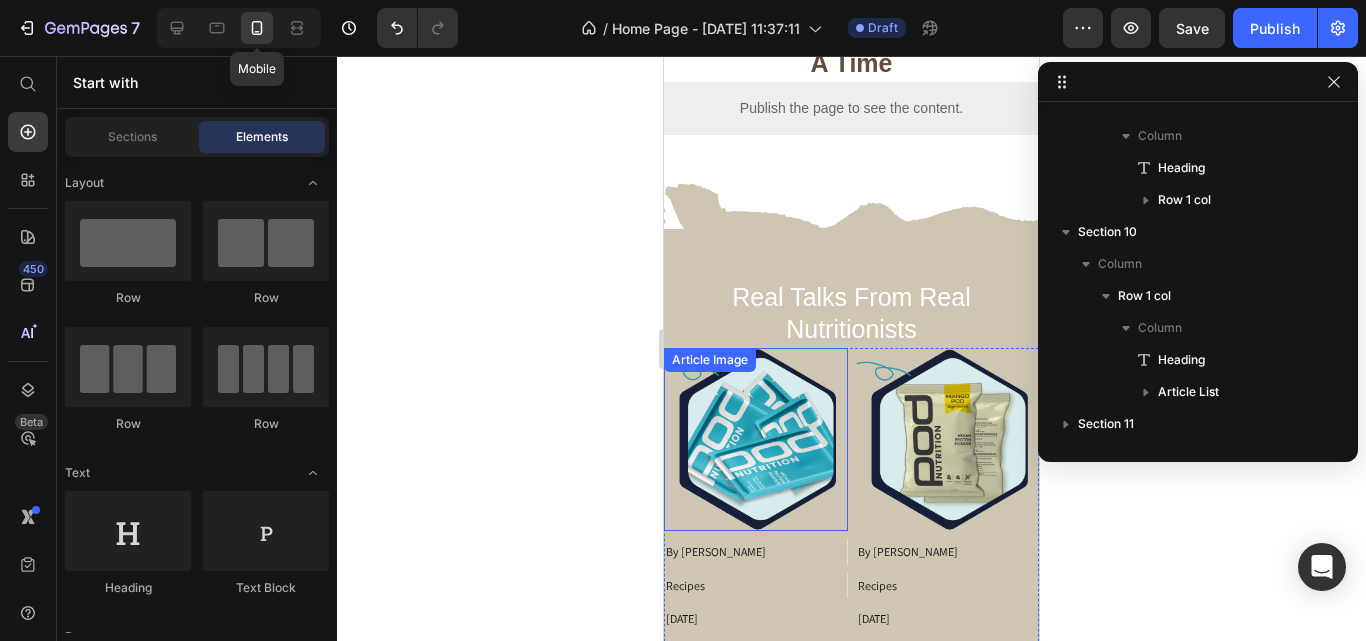 click at bounding box center (756, 440) 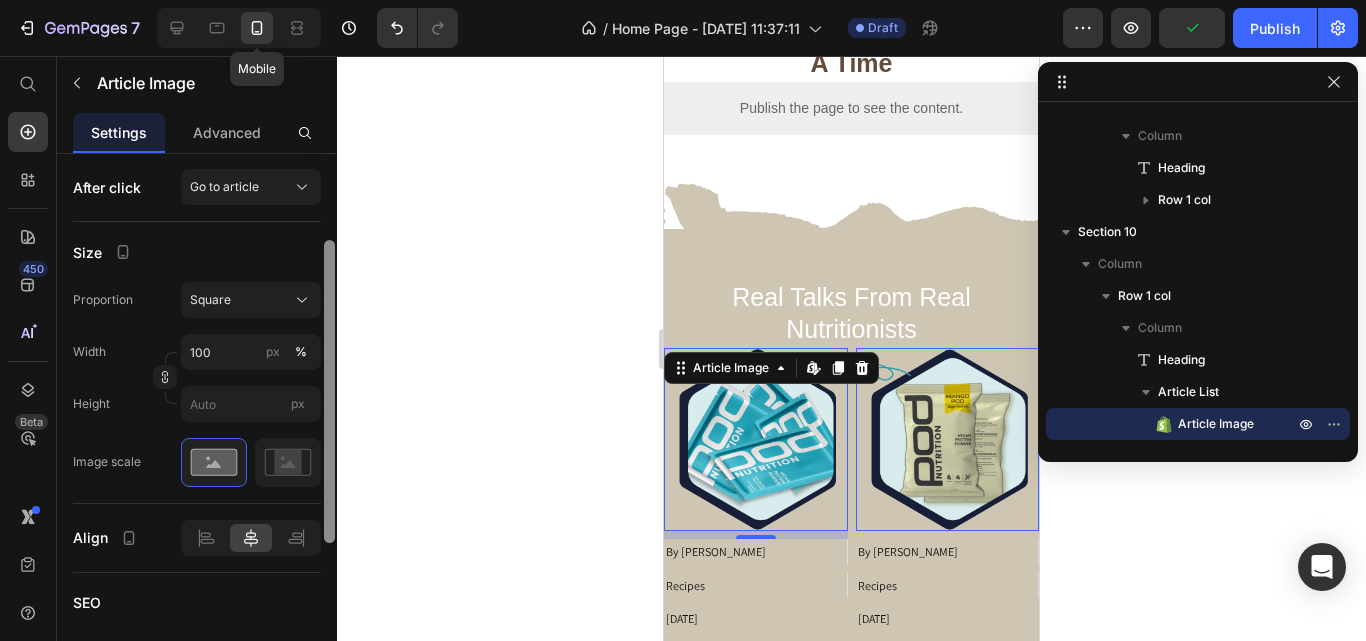 scroll, scrollTop: 207, scrollLeft: 0, axis: vertical 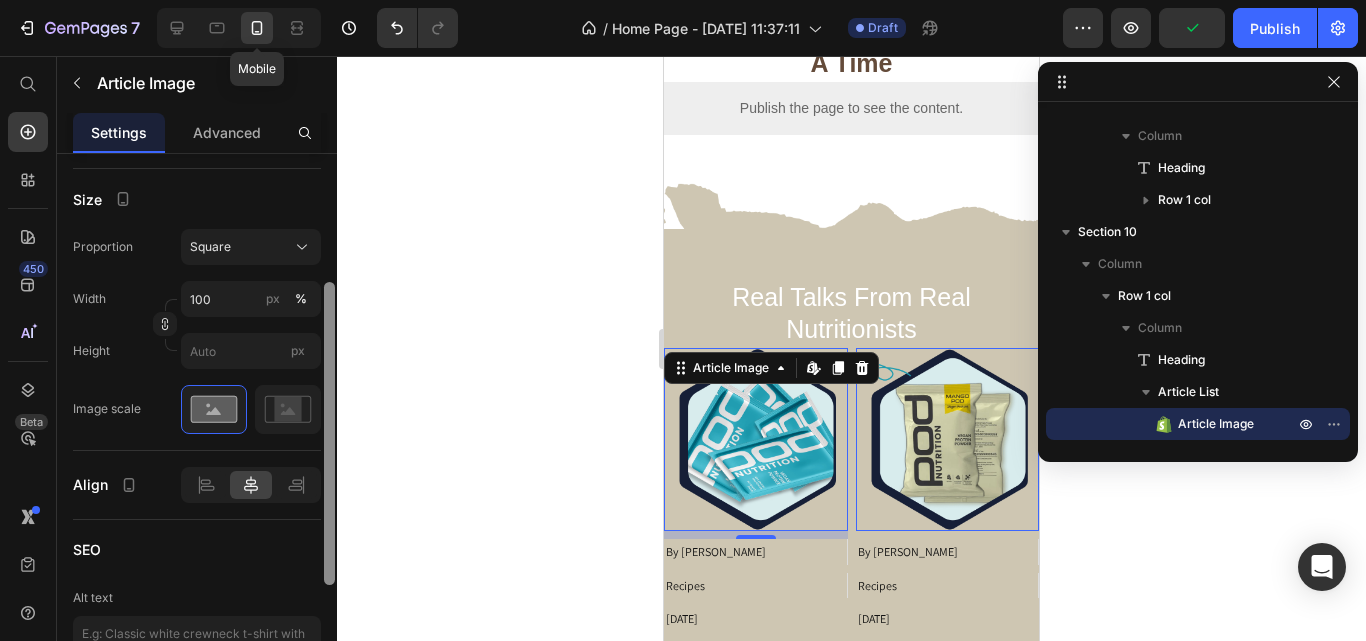 drag, startPoint x: 328, startPoint y: 262, endPoint x: 323, endPoint y: 175, distance: 87.14356 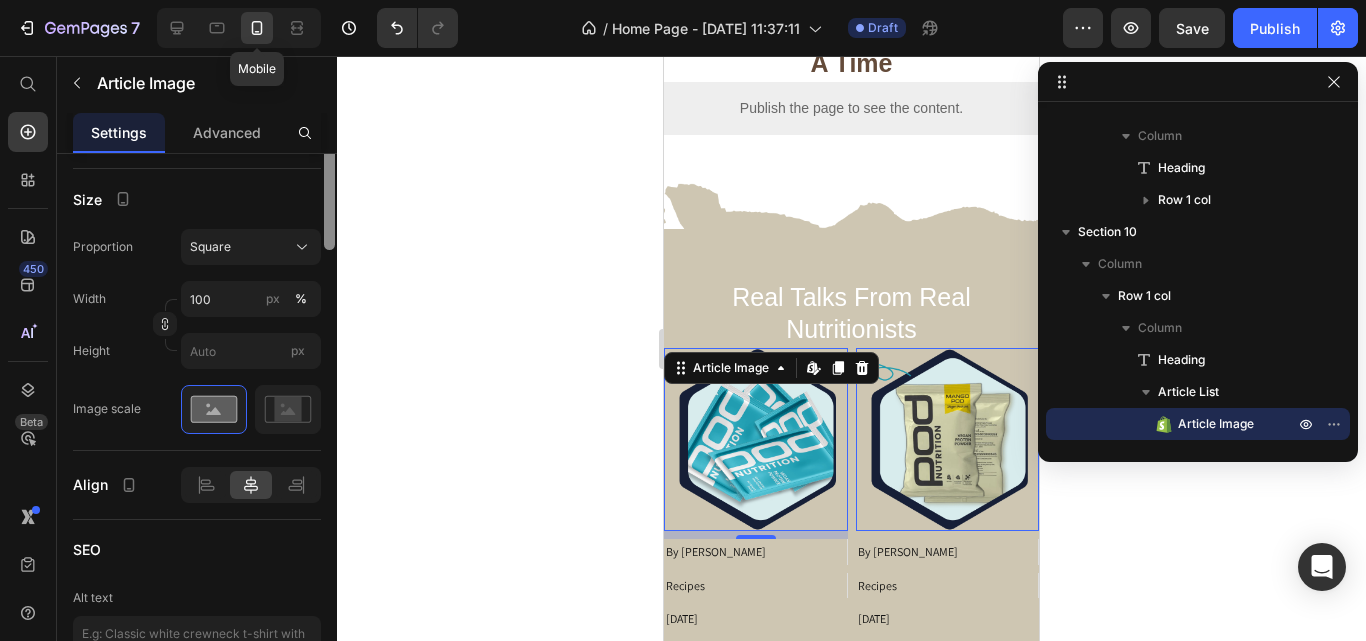 scroll, scrollTop: 0, scrollLeft: 0, axis: both 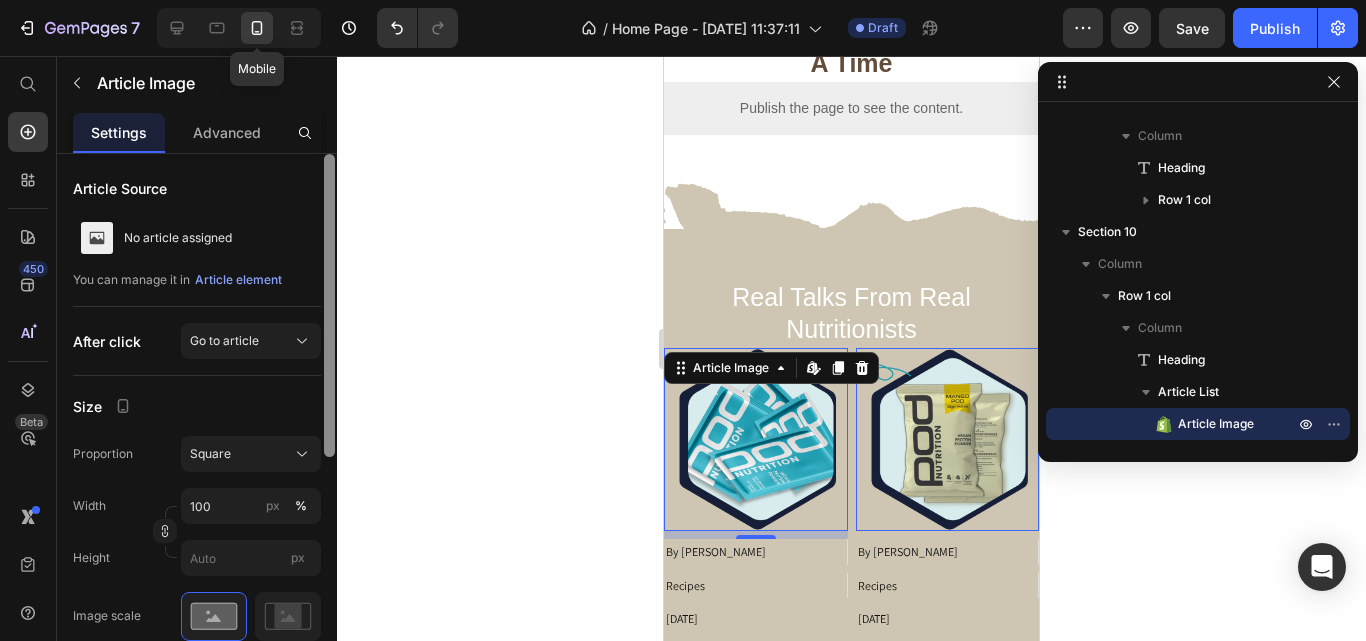 drag, startPoint x: 327, startPoint y: 288, endPoint x: 333, endPoint y: 133, distance: 155.11609 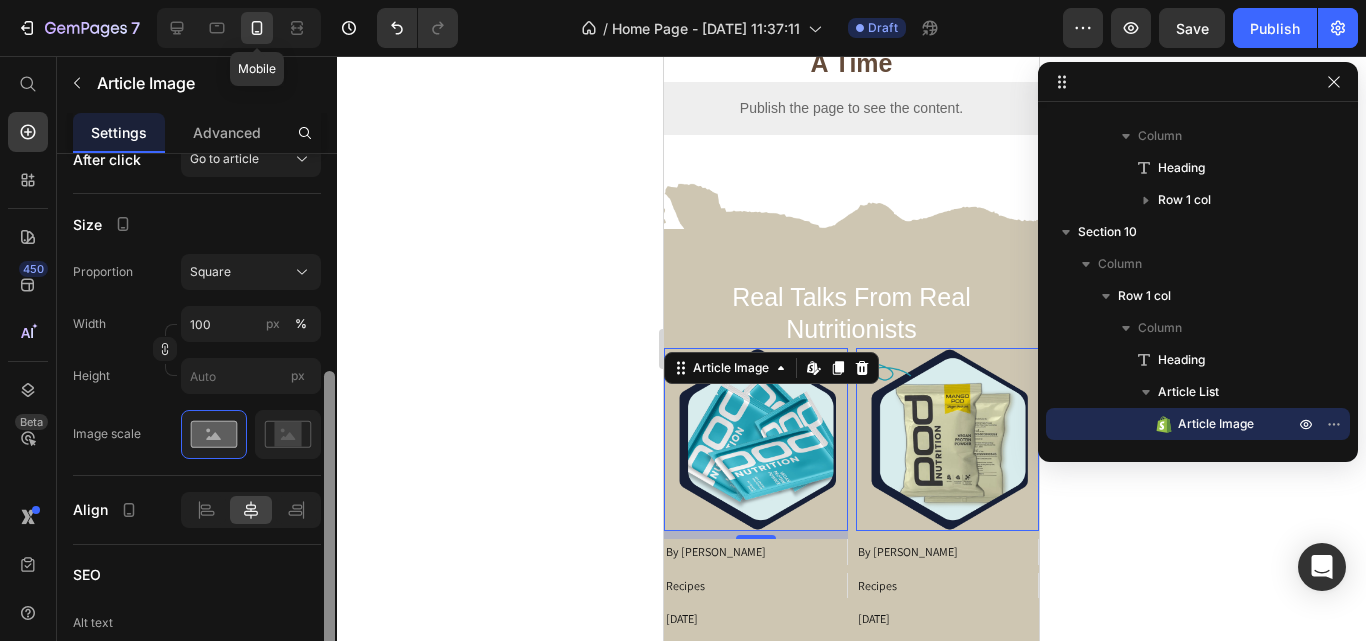 drag, startPoint x: 333, startPoint y: 199, endPoint x: 349, endPoint y: 348, distance: 149.8566 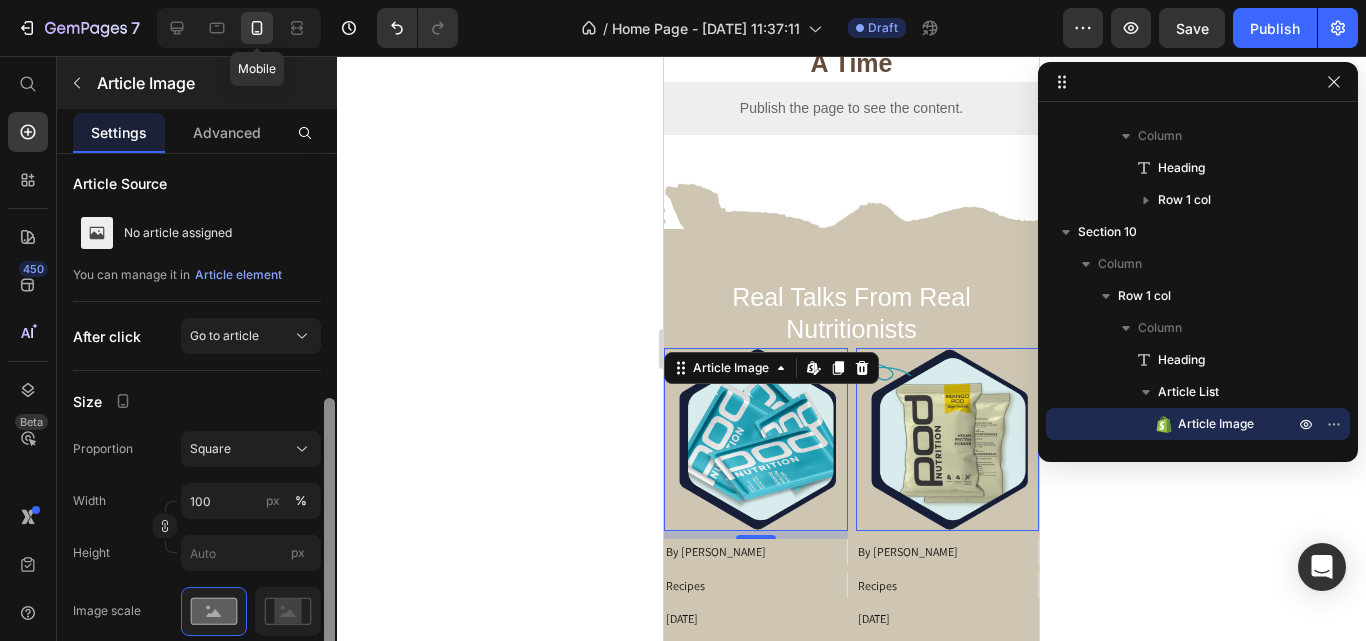 scroll, scrollTop: 0, scrollLeft: 0, axis: both 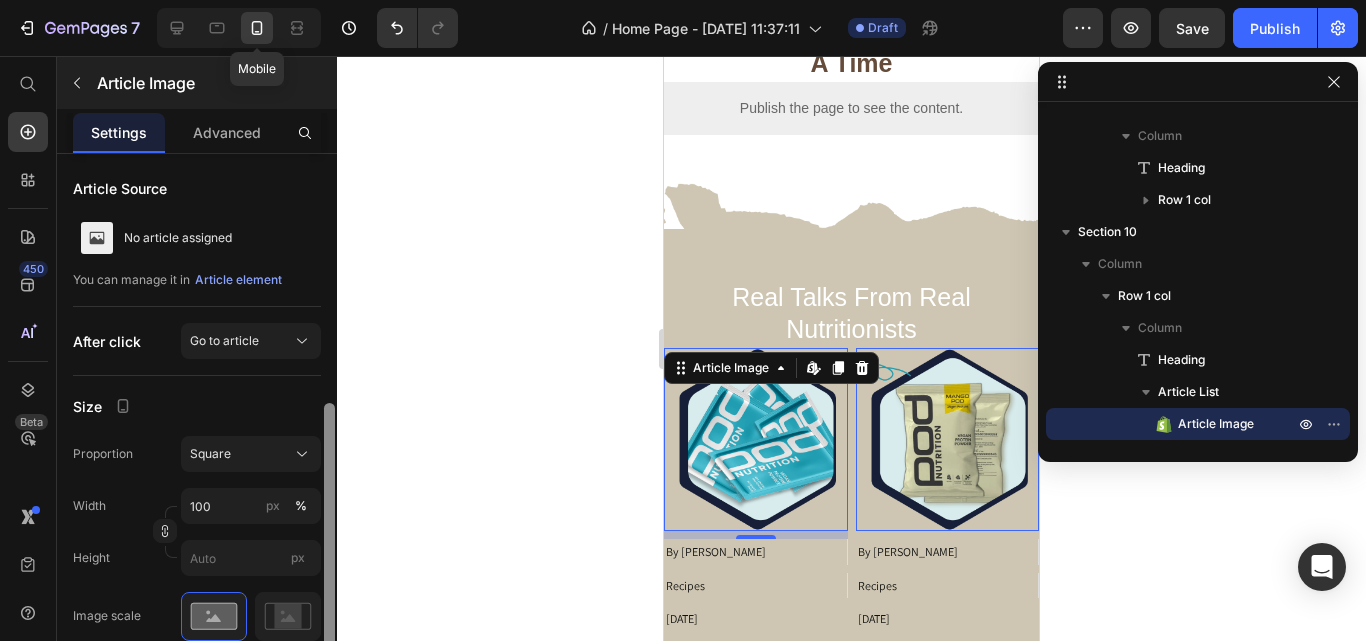 drag, startPoint x: 329, startPoint y: 355, endPoint x: 336, endPoint y: 96, distance: 259.09457 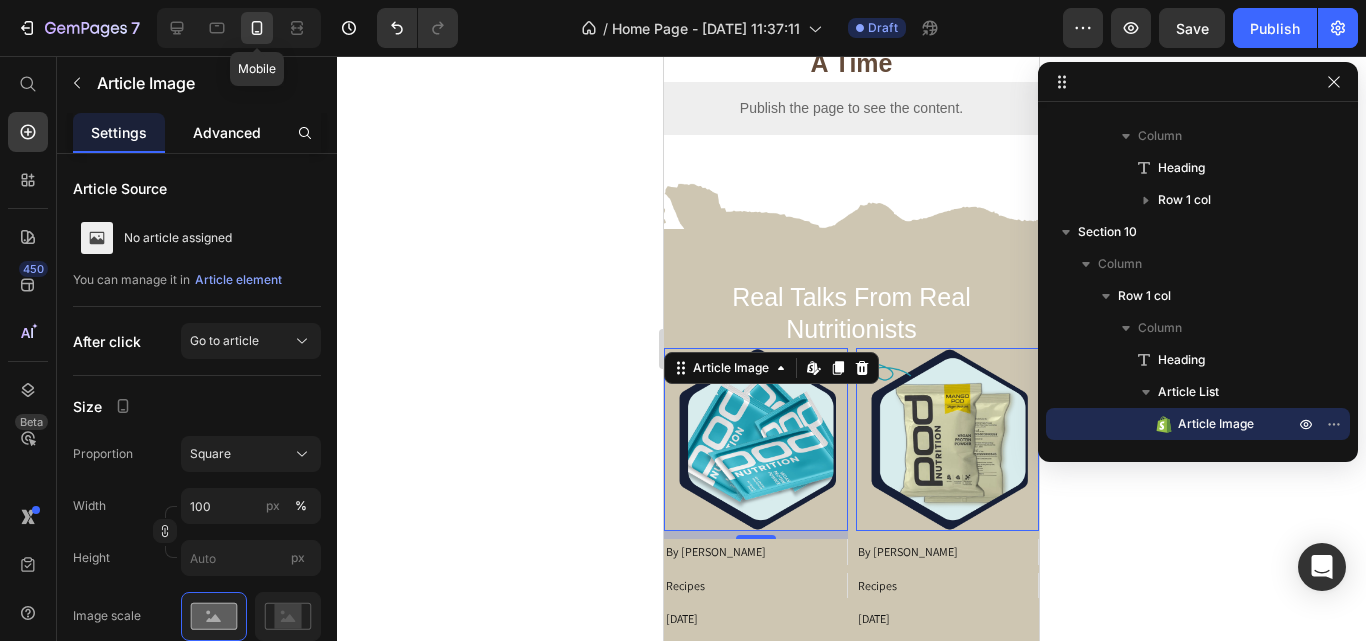 click on "Advanced" 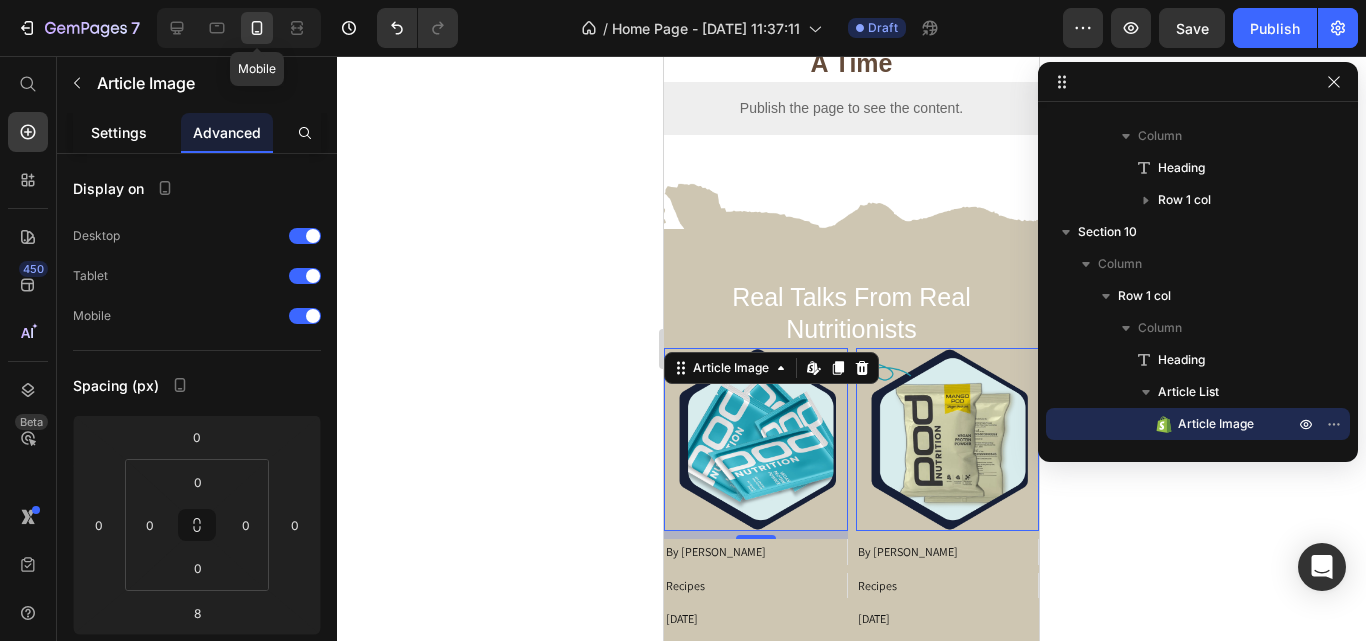 click on "Settings" at bounding box center (119, 132) 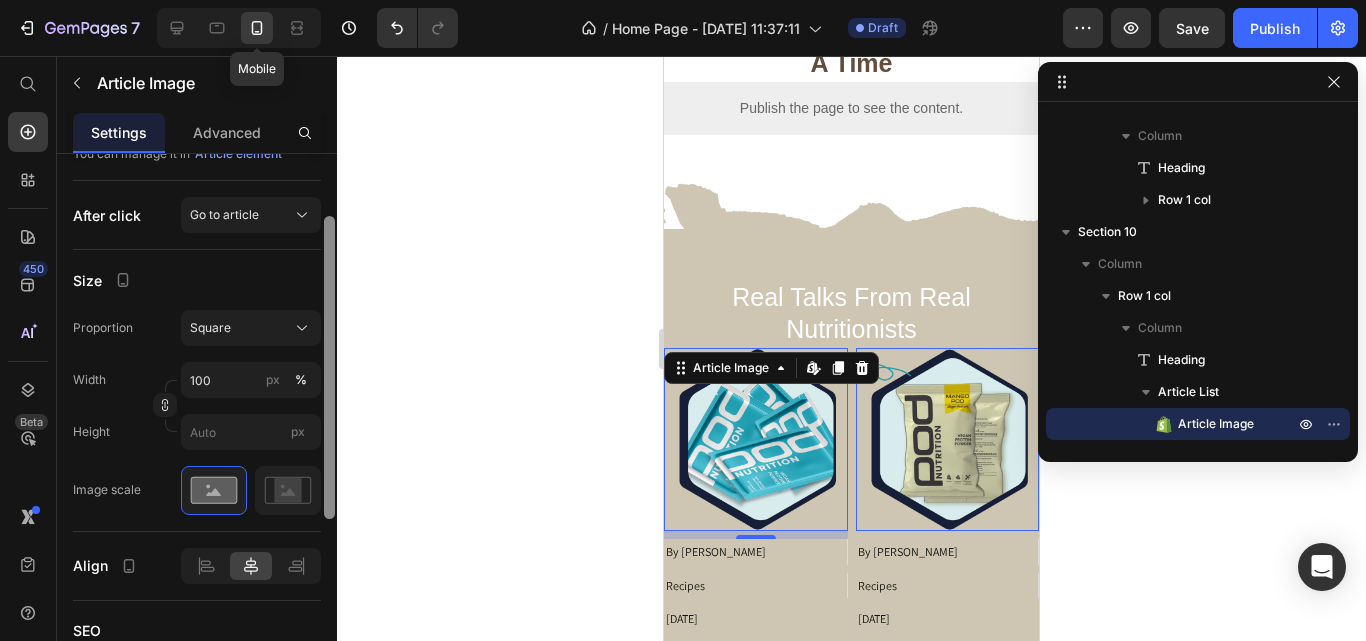 drag, startPoint x: 330, startPoint y: 412, endPoint x: 324, endPoint y: 486, distance: 74.24284 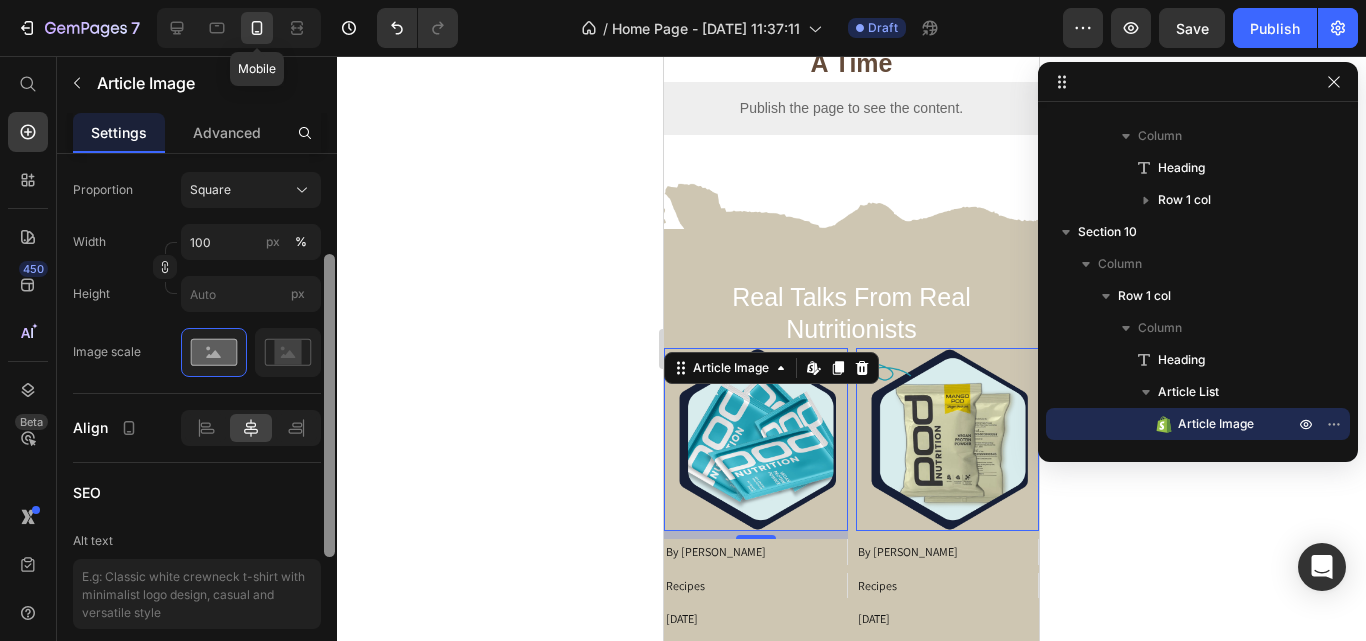 scroll, scrollTop: 0, scrollLeft: 0, axis: both 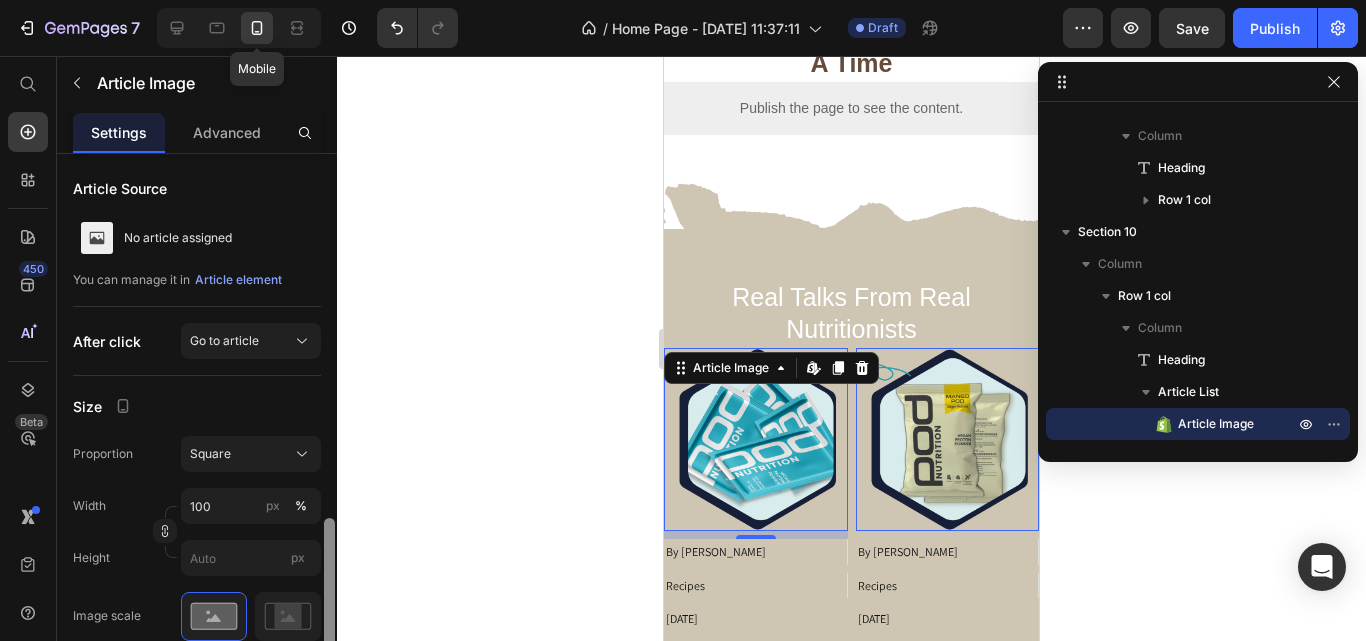 drag, startPoint x: 331, startPoint y: 485, endPoint x: 336, endPoint y: 282, distance: 203.06157 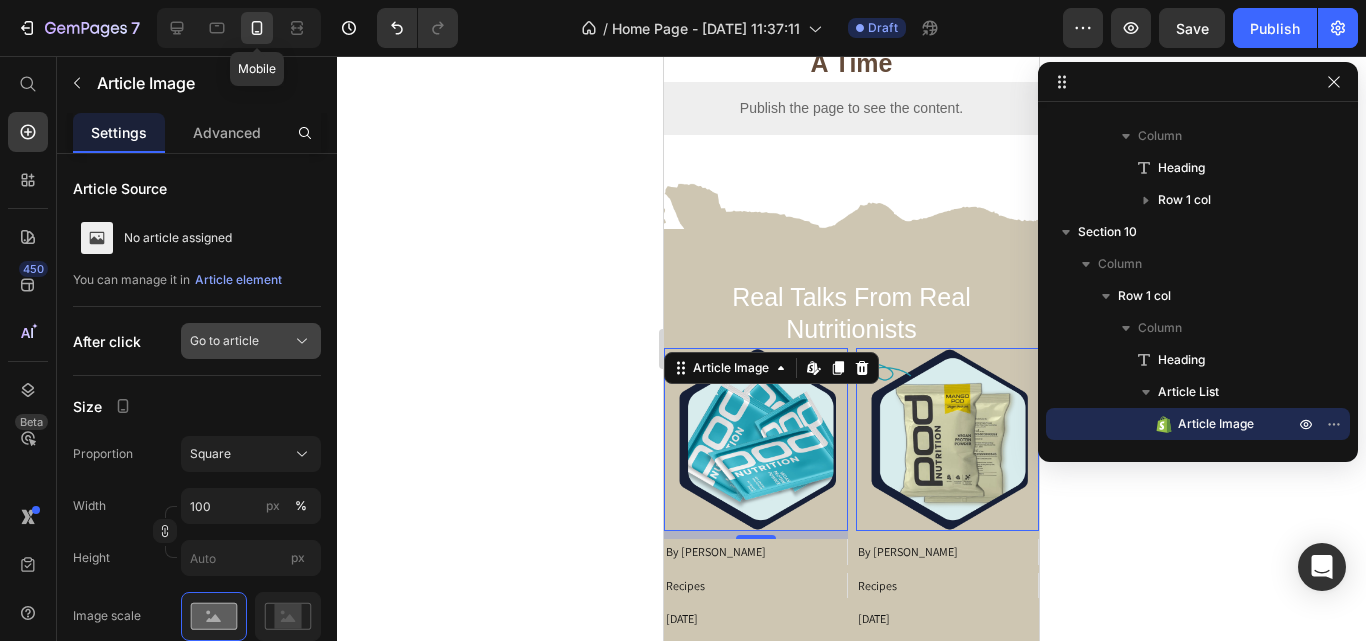 click on "Go to article" 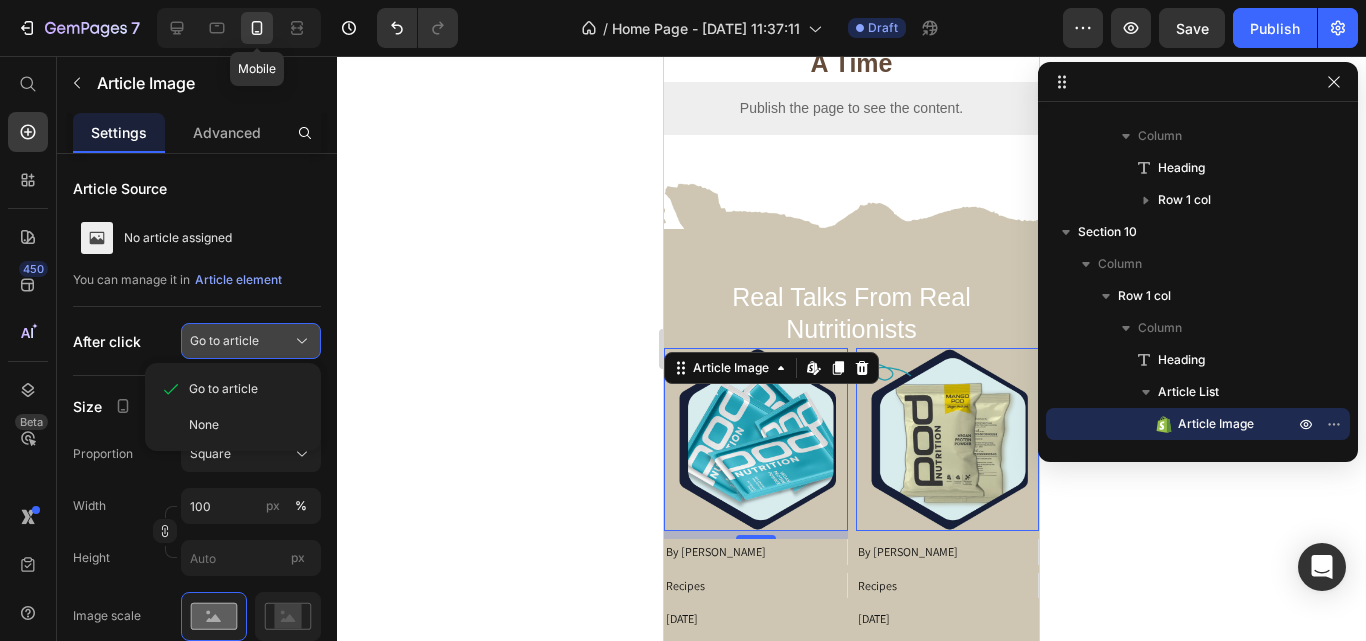 click on "Go to article" 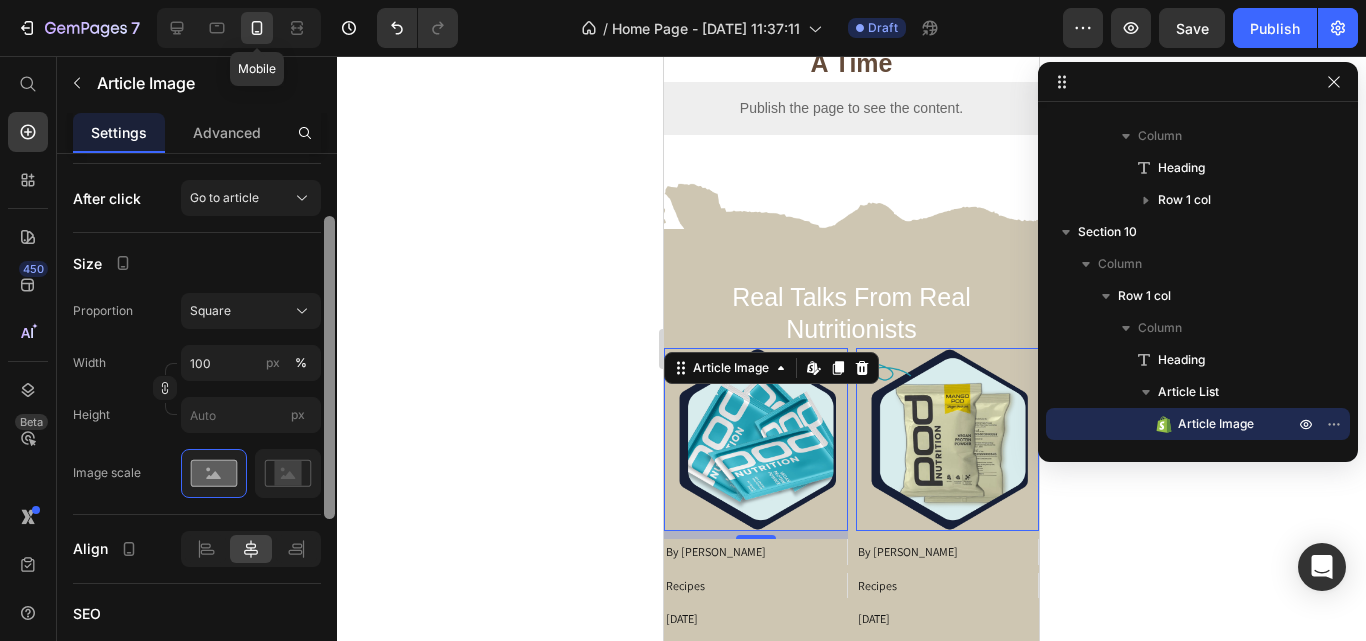 drag, startPoint x: 330, startPoint y: 332, endPoint x: 331, endPoint y: 413, distance: 81.00617 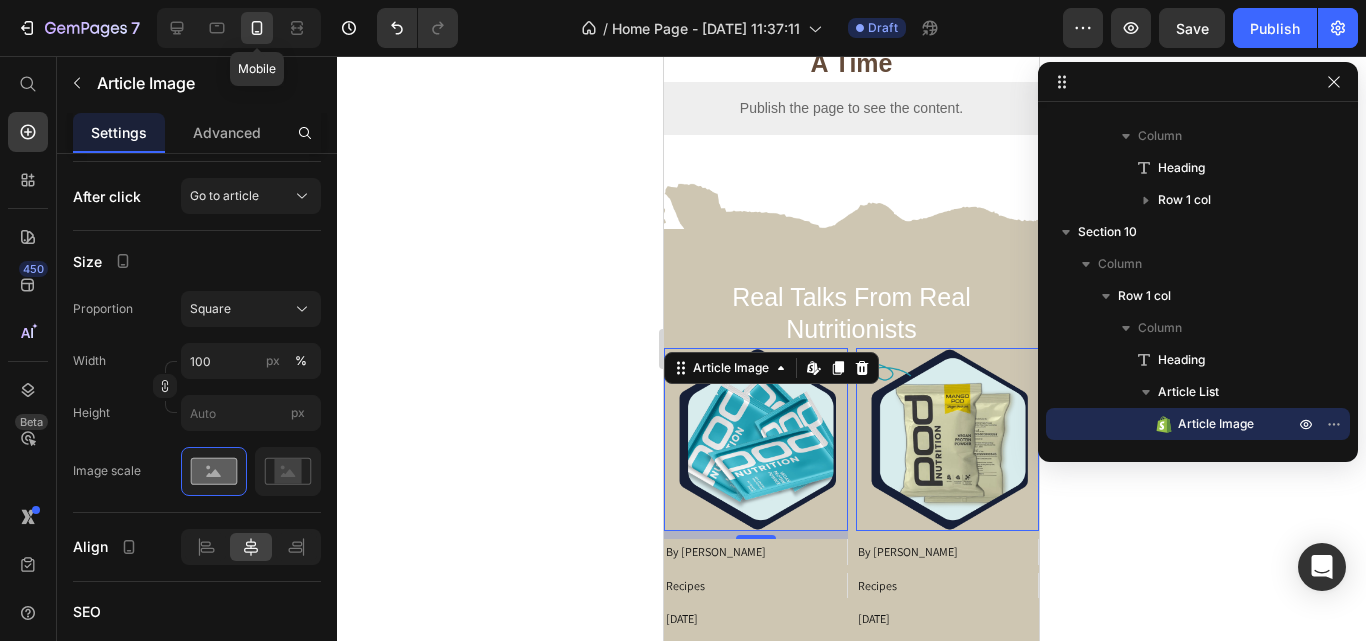 click at bounding box center [756, 440] 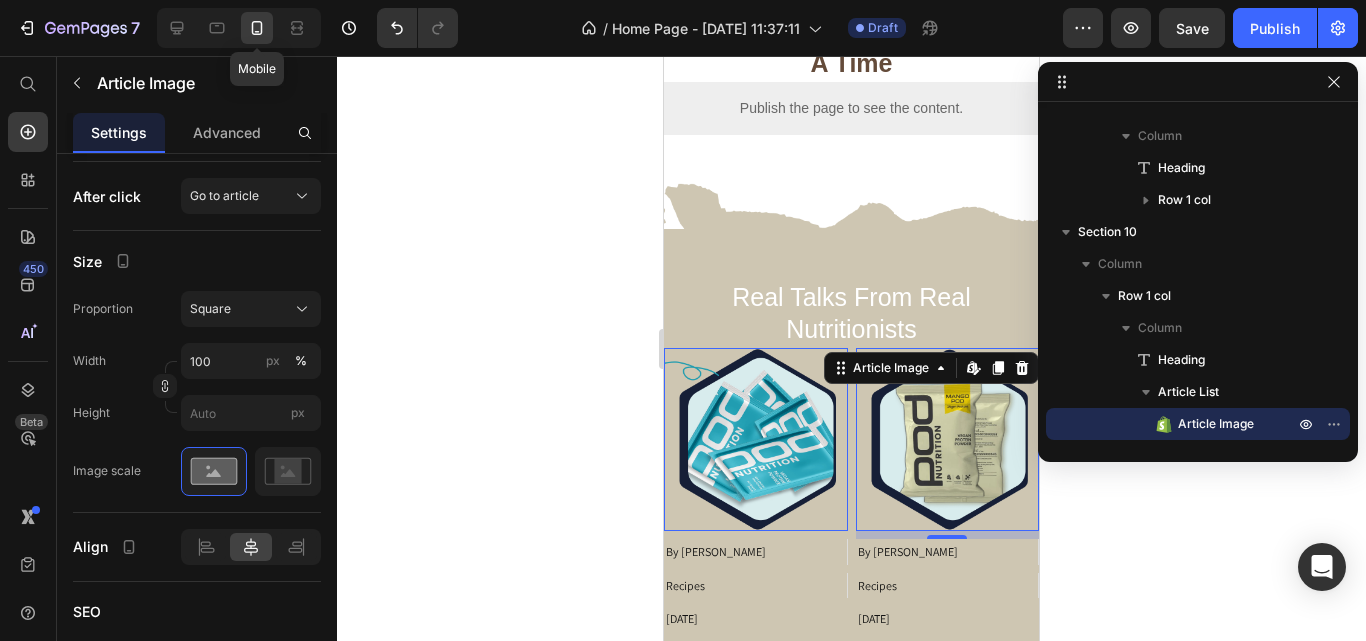 click at bounding box center [948, 440] 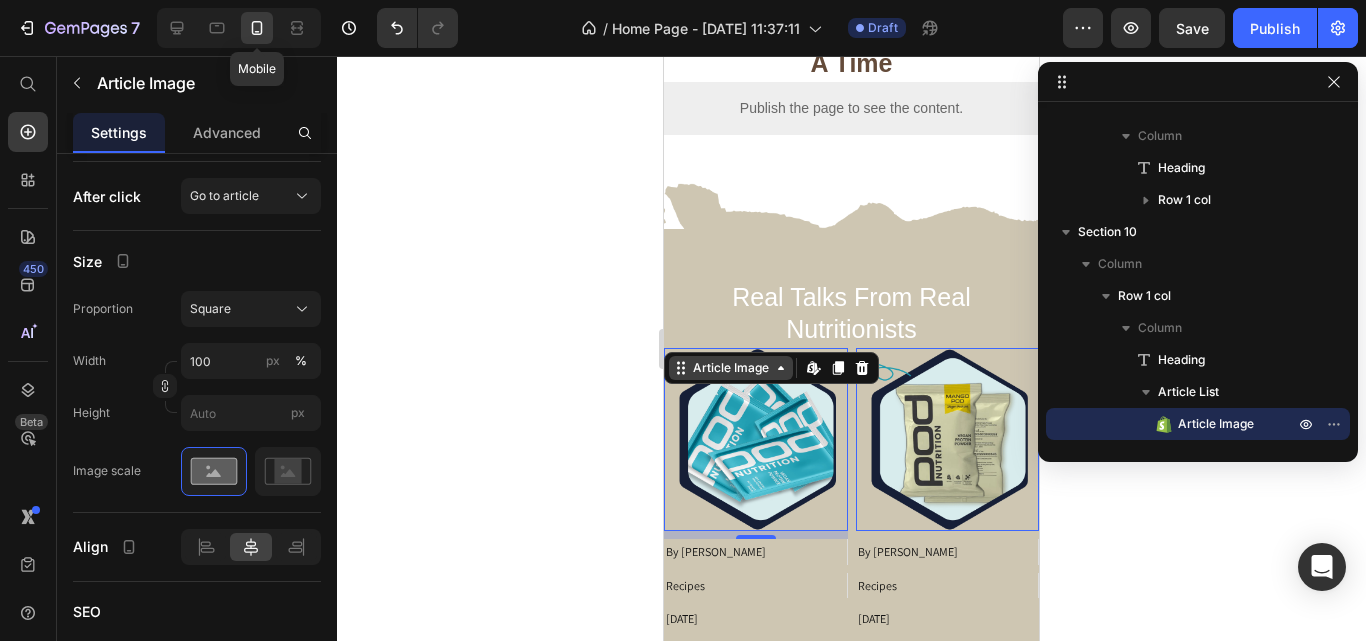click on "Article Image" at bounding box center [731, 368] 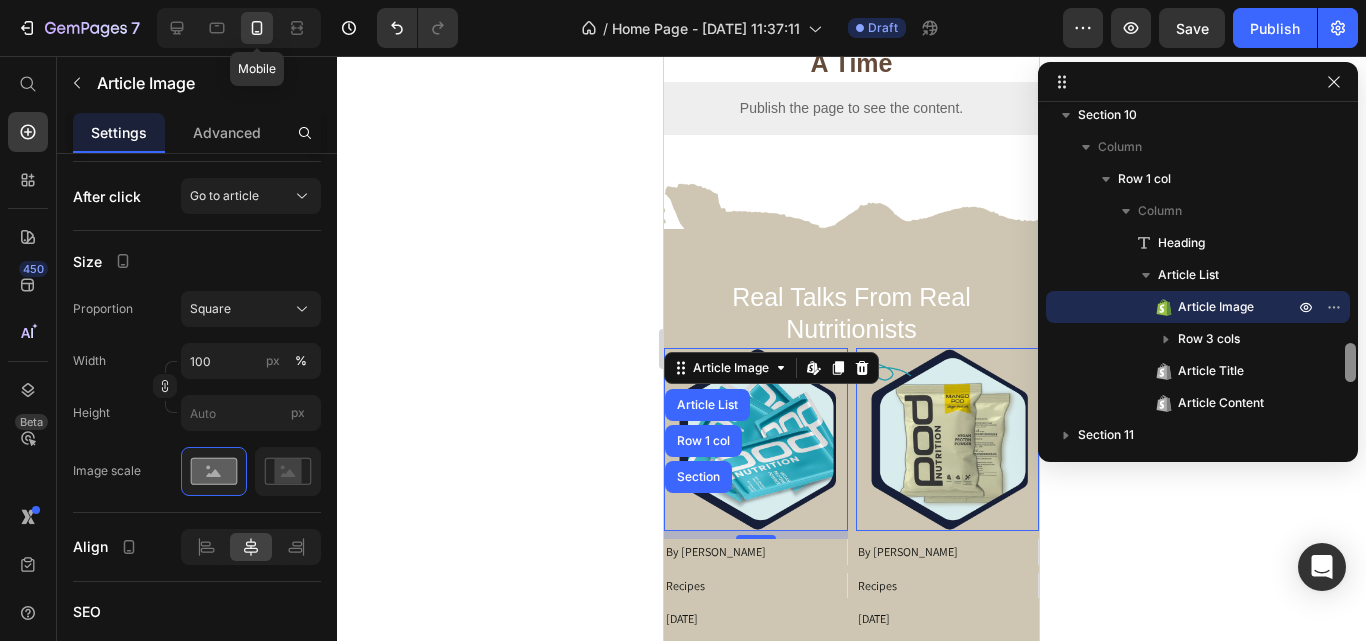 scroll, scrollTop: 2422, scrollLeft: 0, axis: vertical 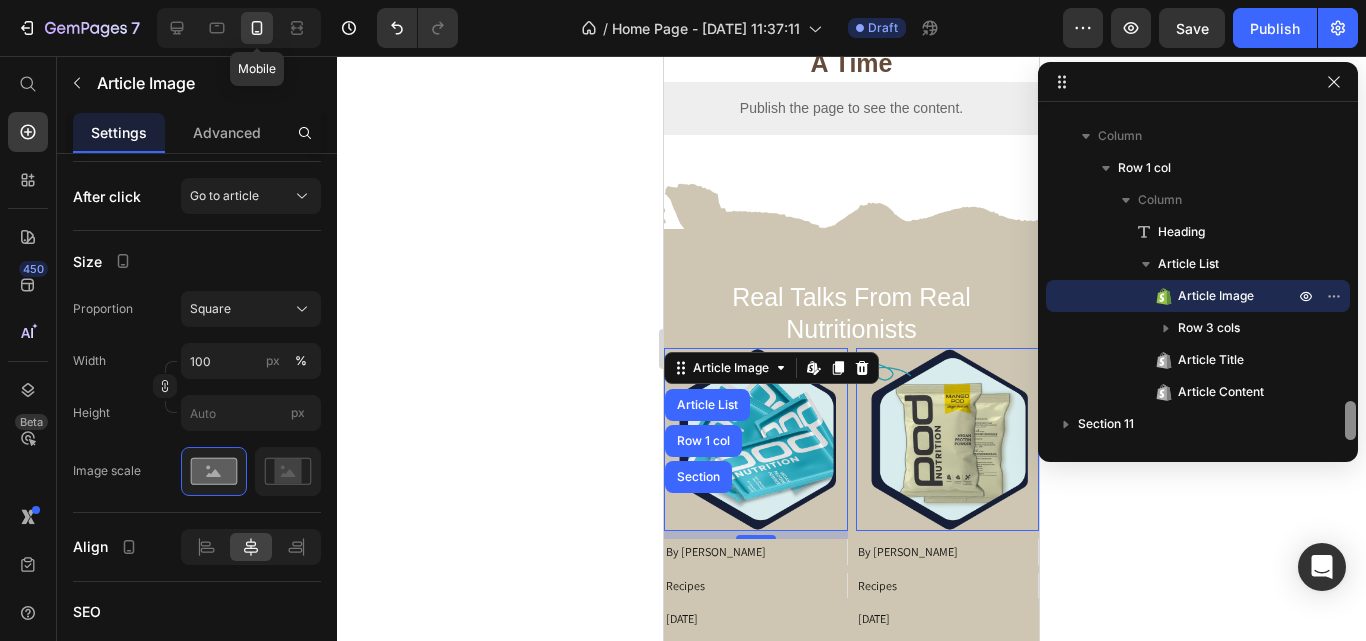 drag, startPoint x: 1349, startPoint y: 400, endPoint x: 1349, endPoint y: 433, distance: 33 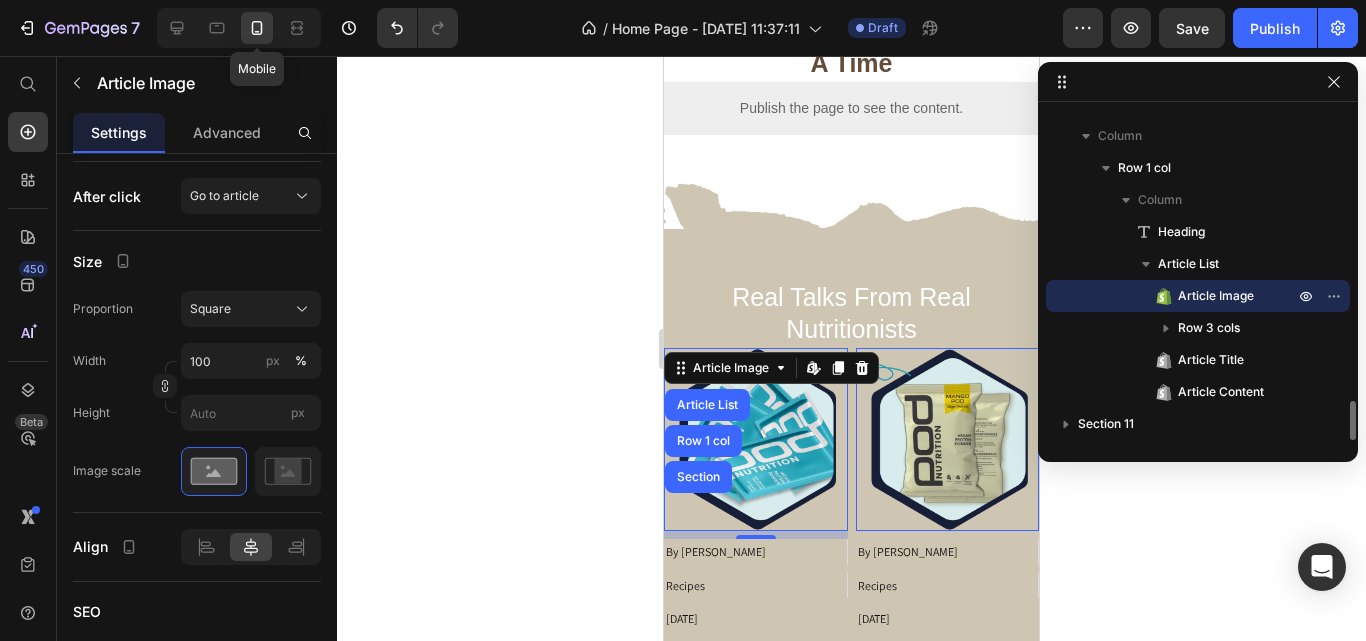 click on "Article Image" at bounding box center [1216, 296] 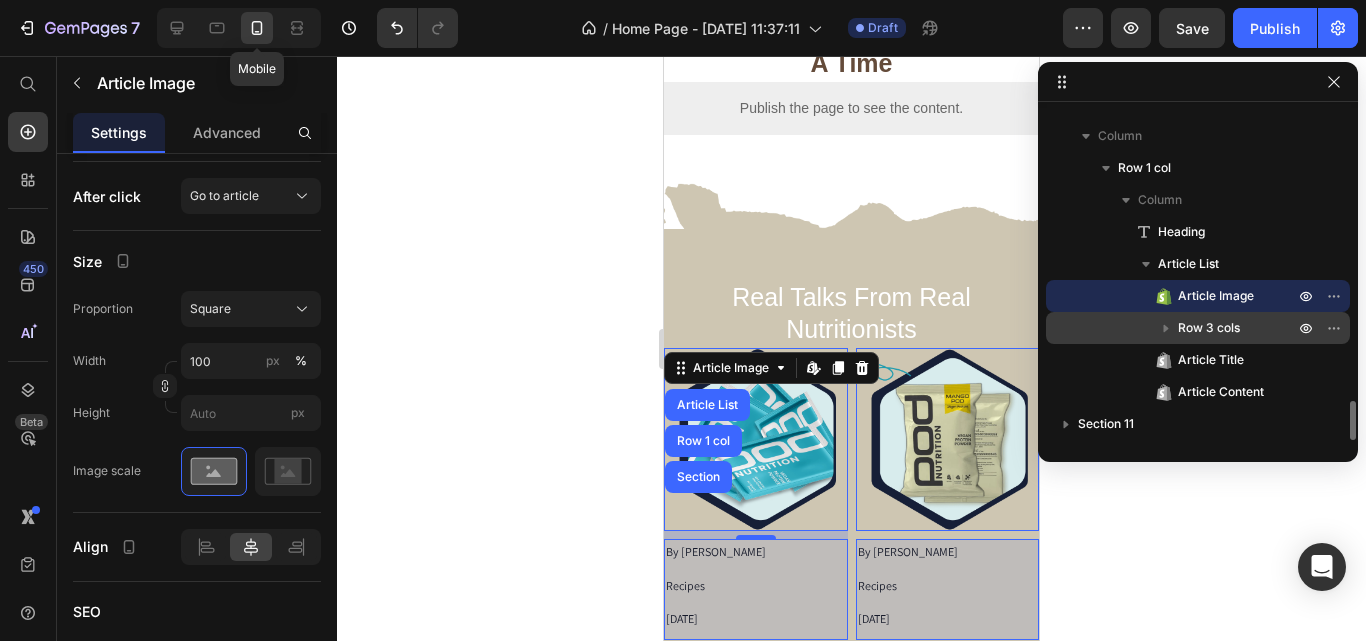 click on "Row 3 cols" at bounding box center [1209, 328] 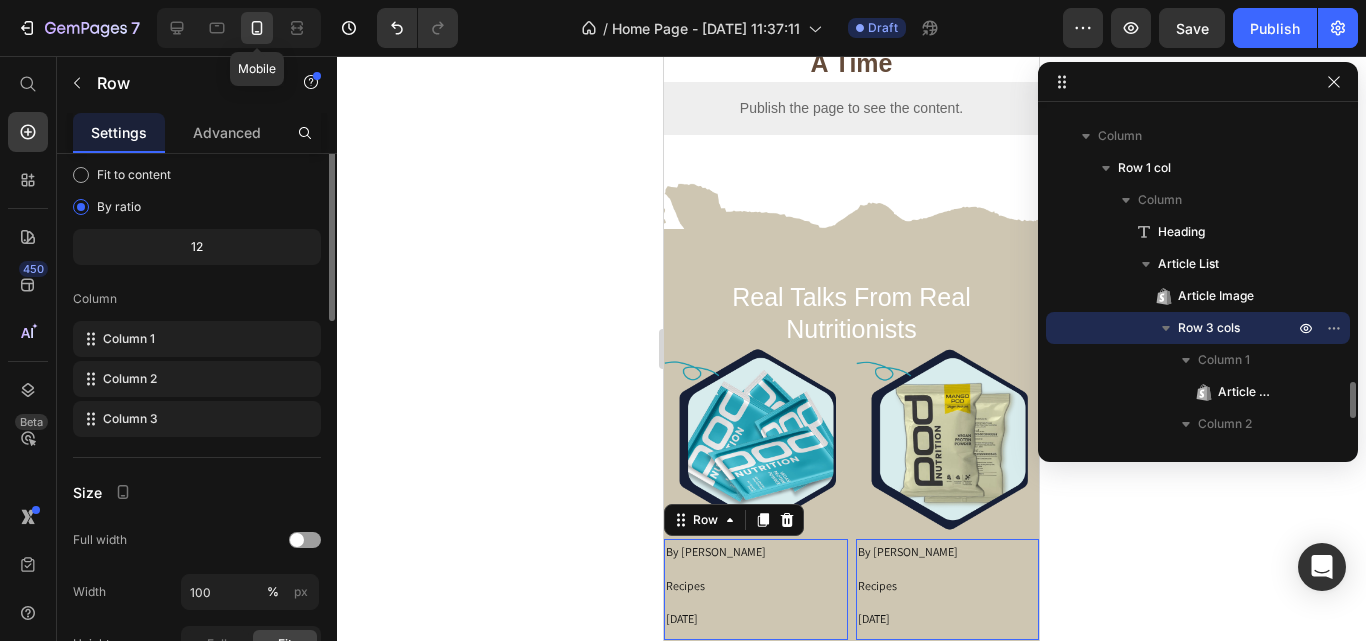 scroll, scrollTop: 0, scrollLeft: 0, axis: both 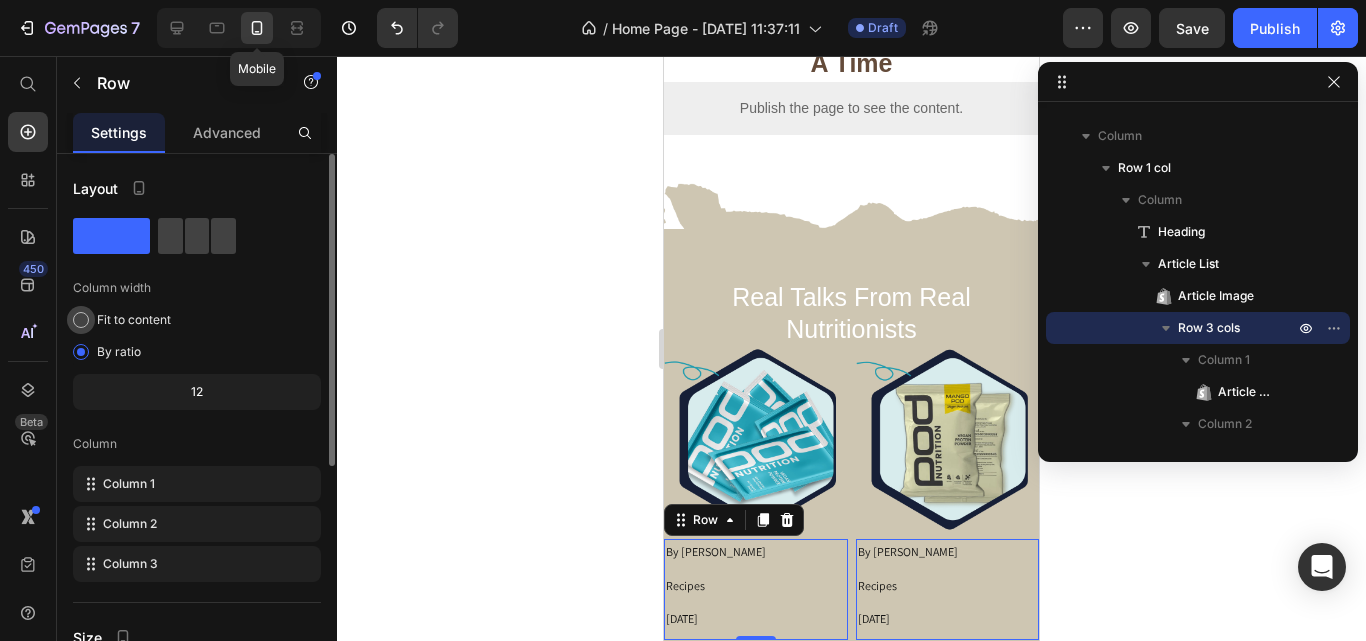 click at bounding box center (81, 320) 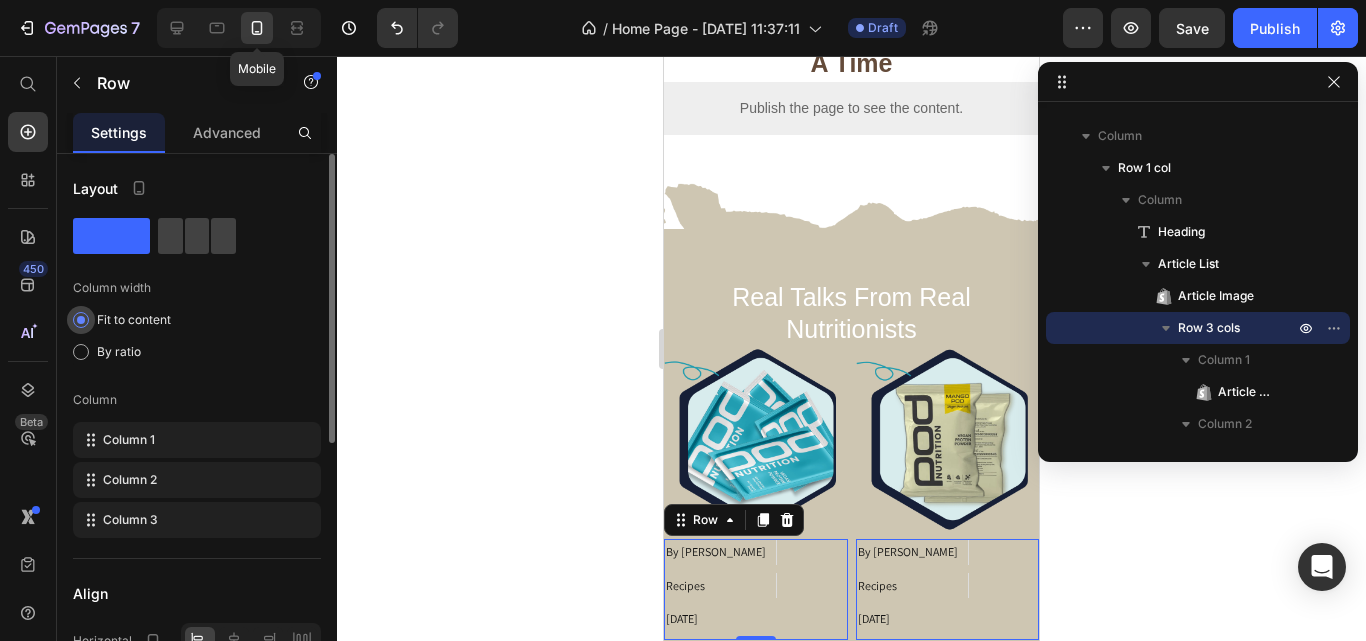 click at bounding box center (81, 320) 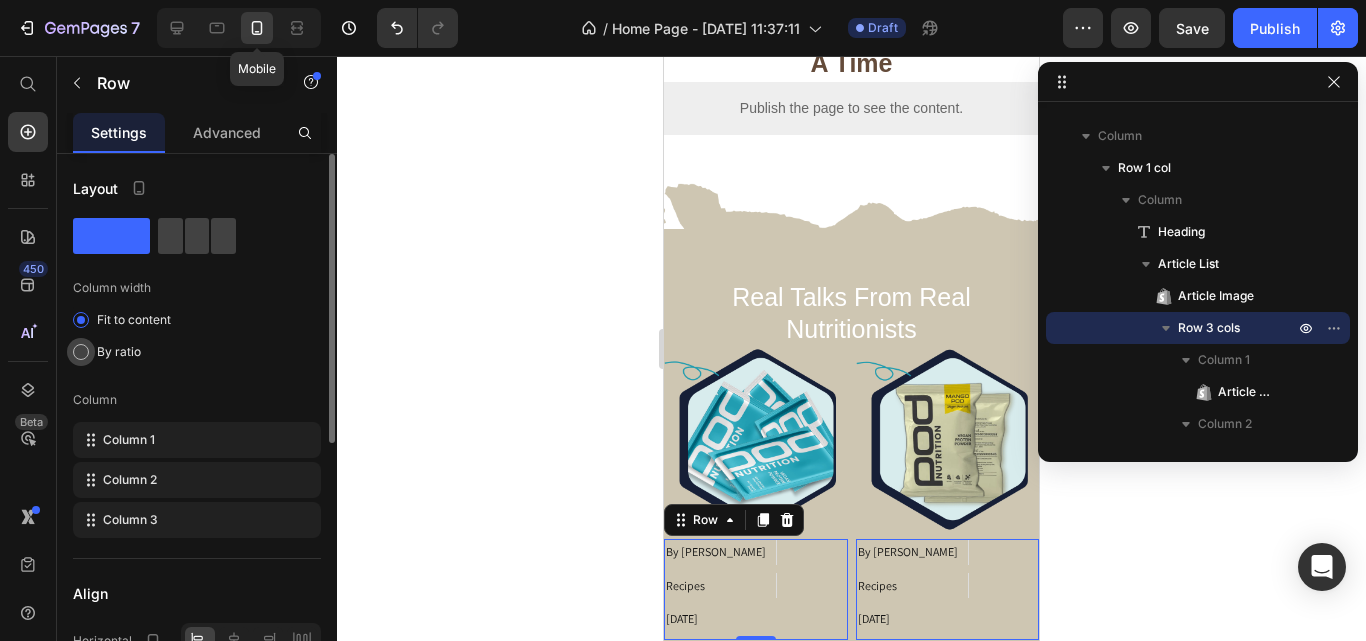 click on "By ratio" 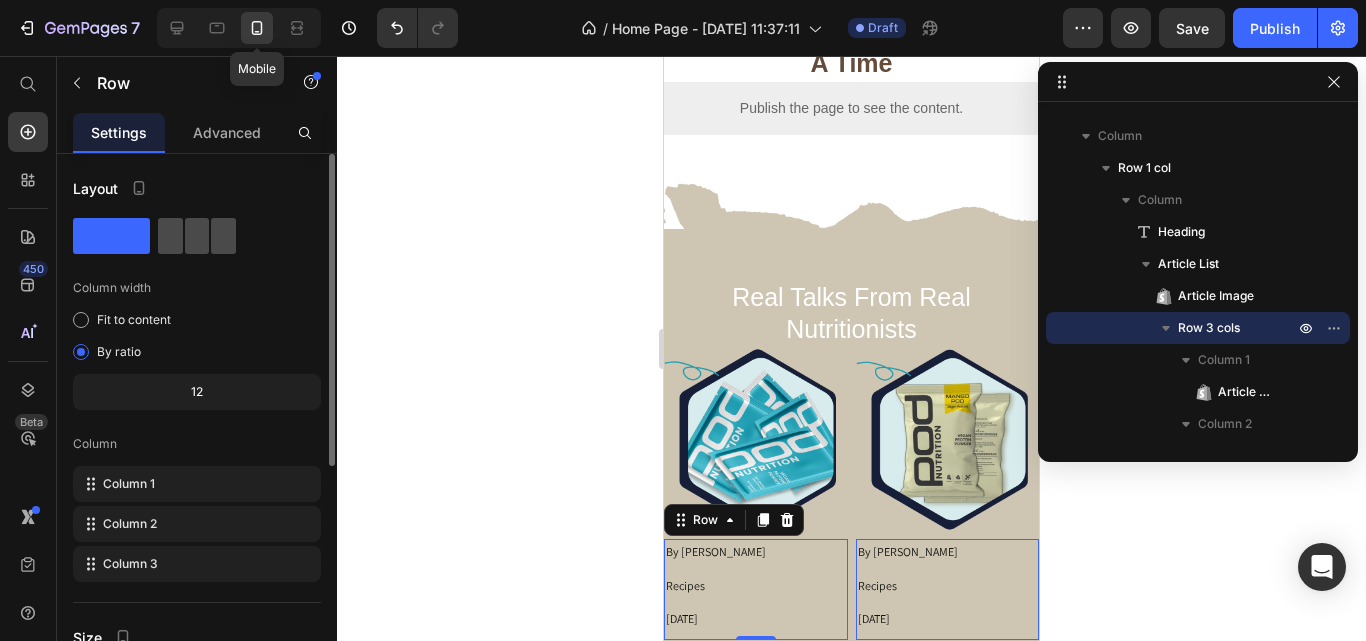 click 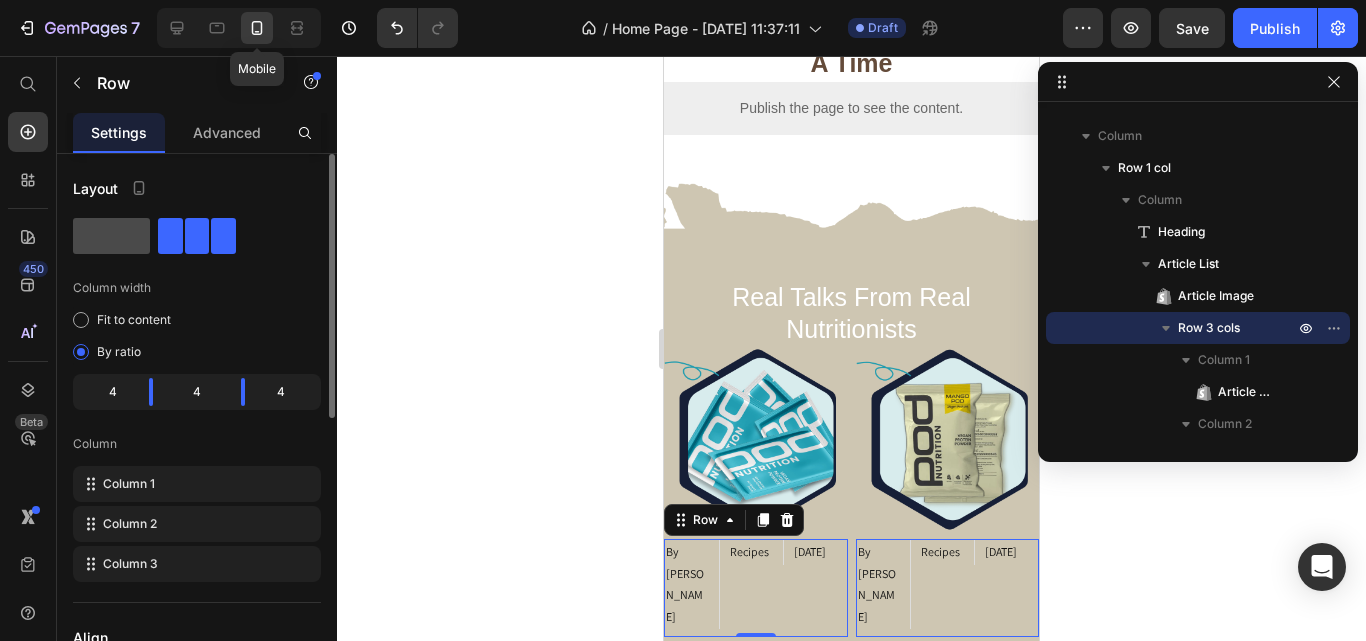 click 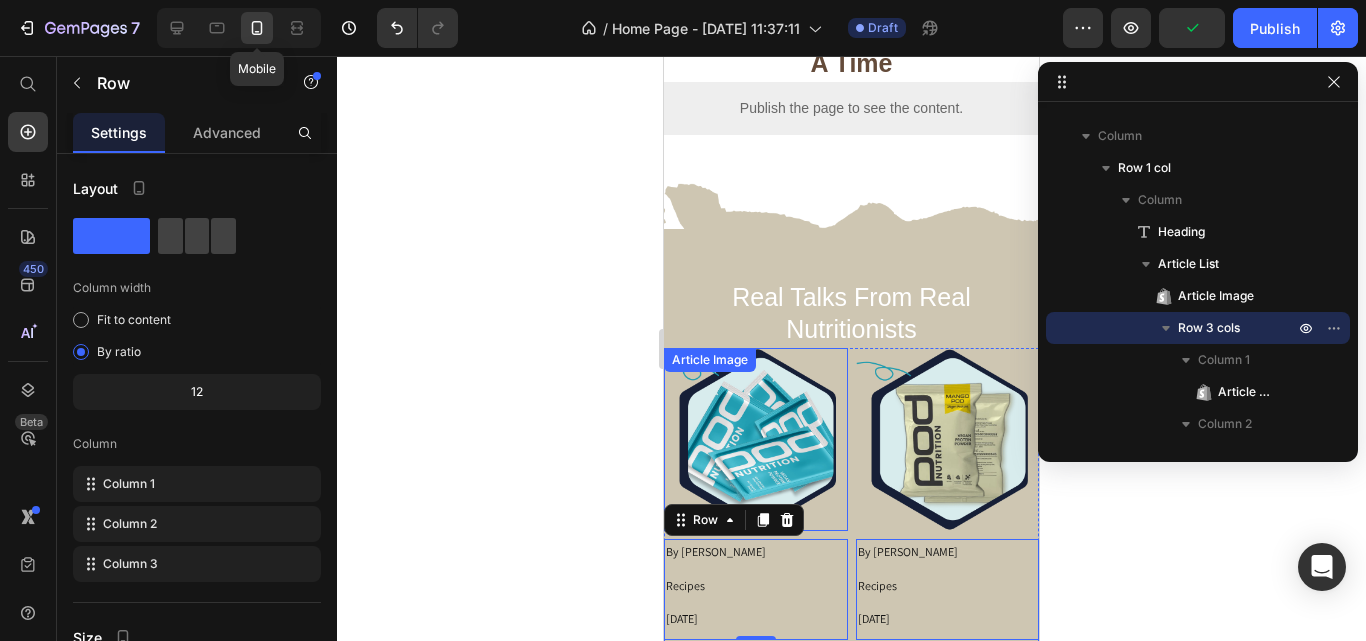 click on "Article Image" at bounding box center [756, 440] 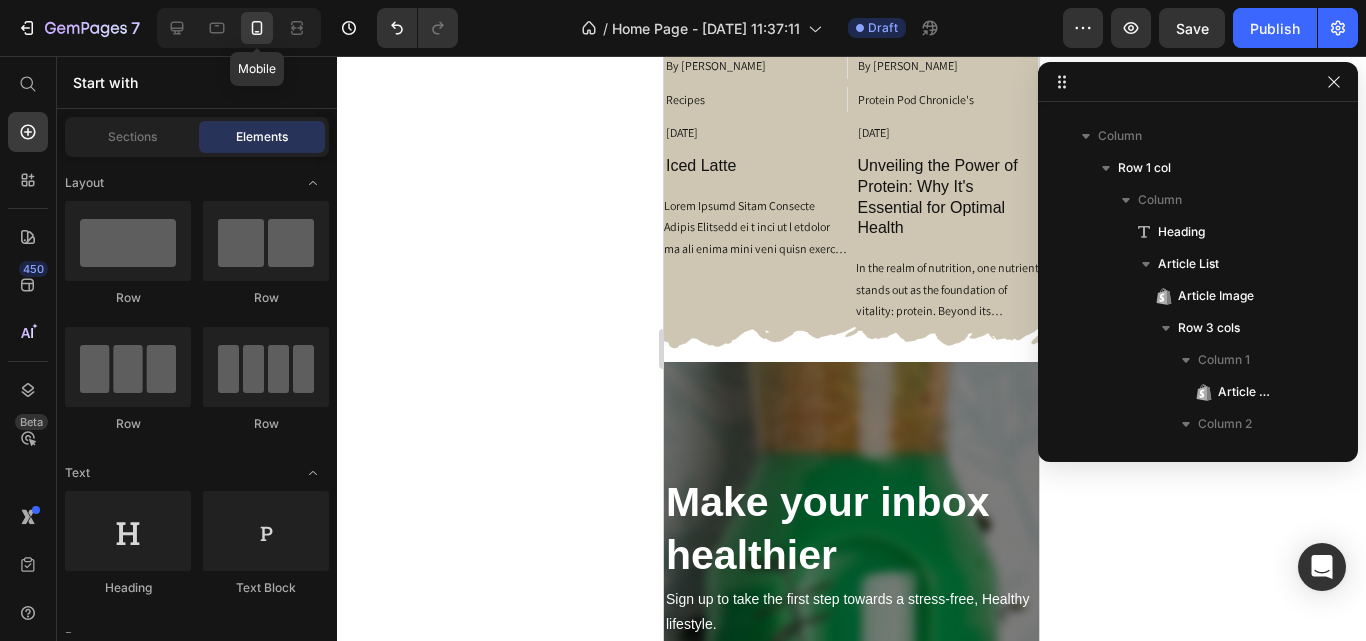 scroll, scrollTop: 4774, scrollLeft: 0, axis: vertical 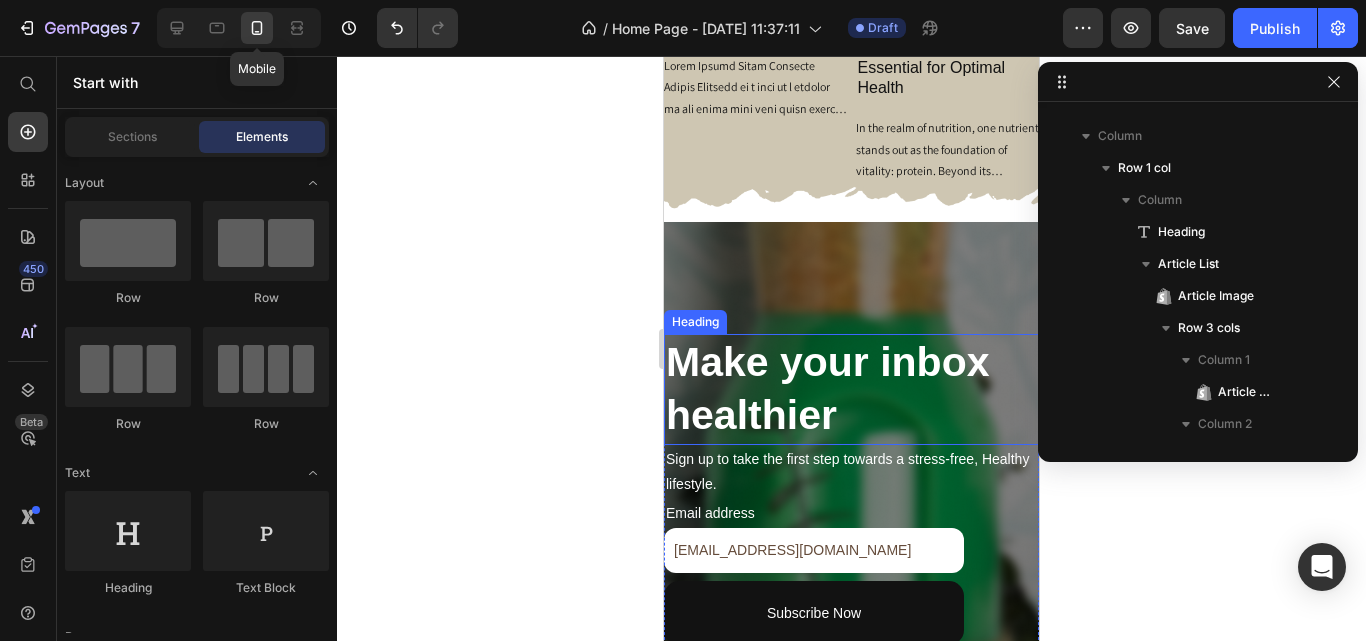 click on "Make your inbox healthier" at bounding box center (851, 389) 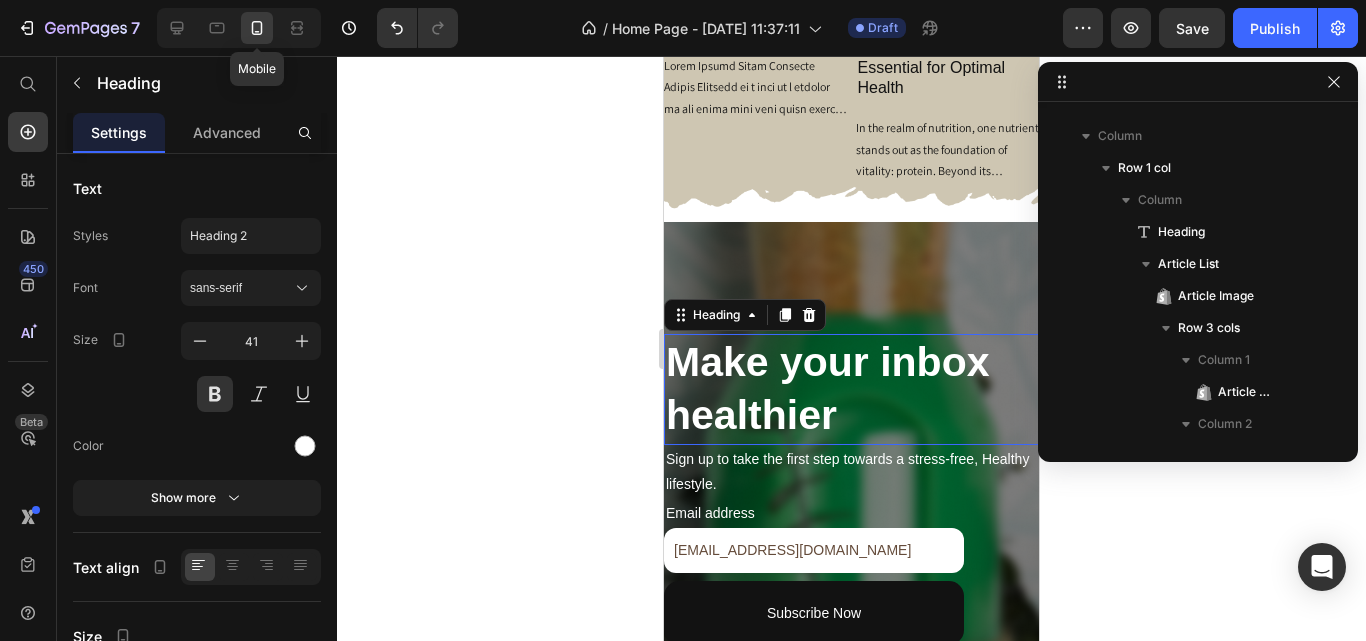 scroll, scrollTop: 2902, scrollLeft: 0, axis: vertical 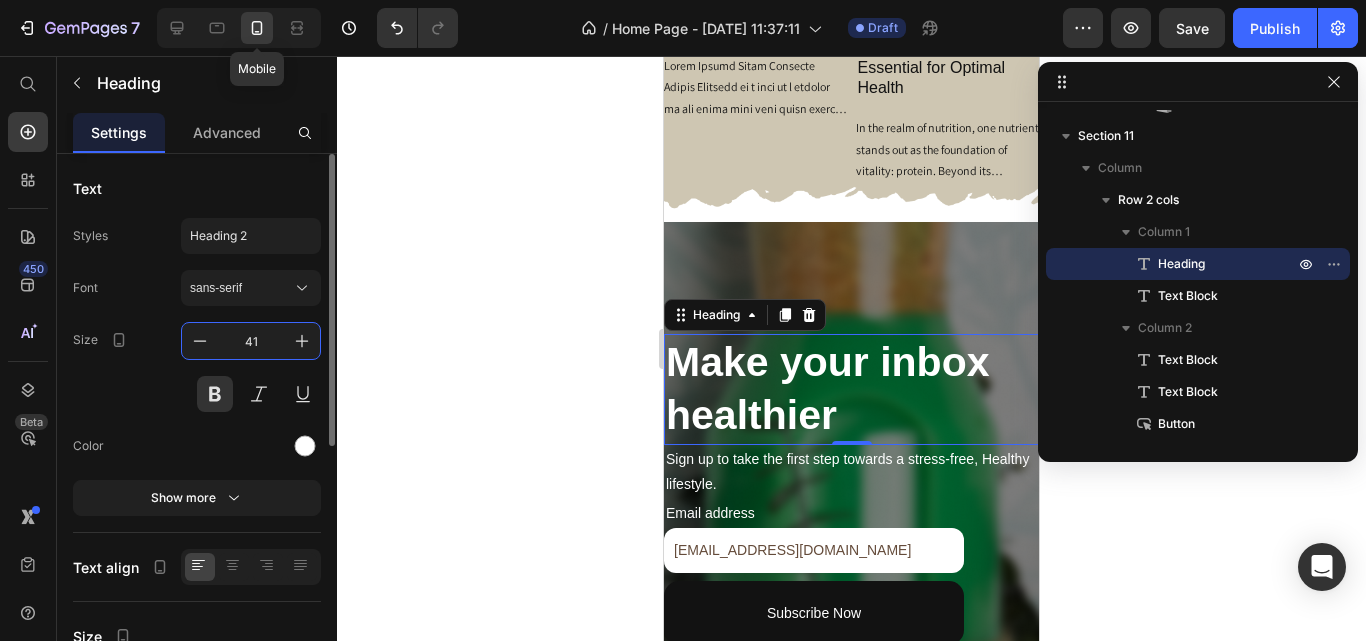click on "41" at bounding box center [251, 341] 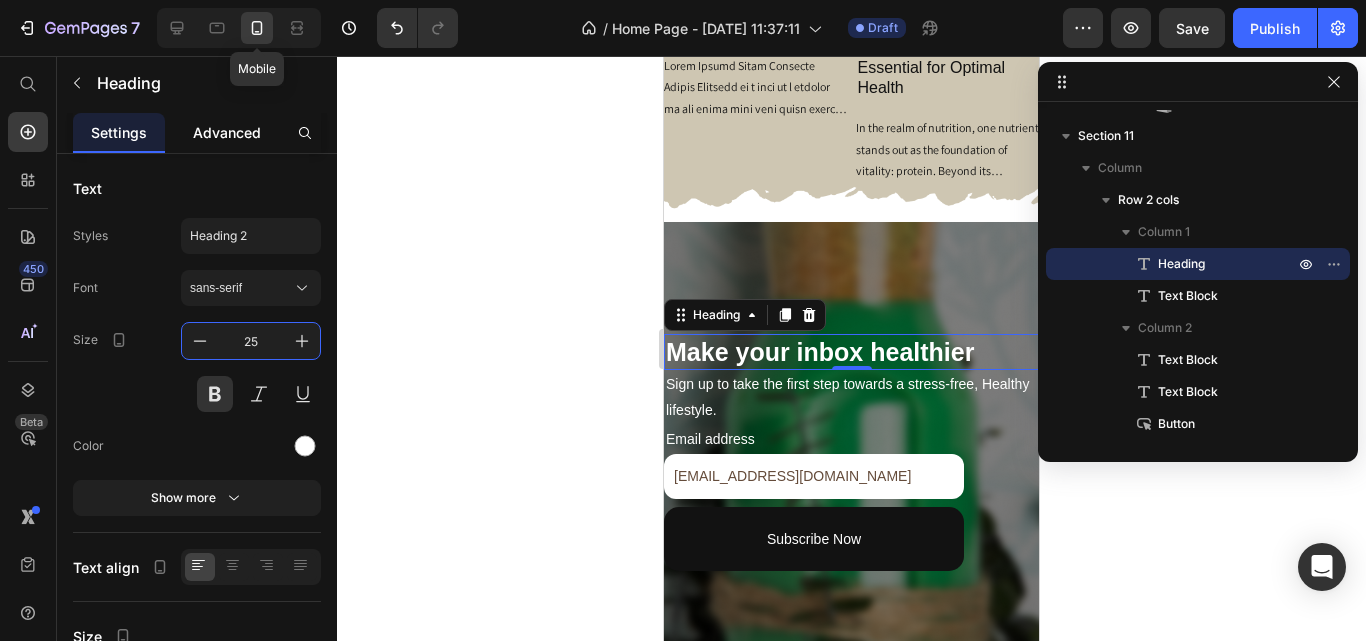 type on "25" 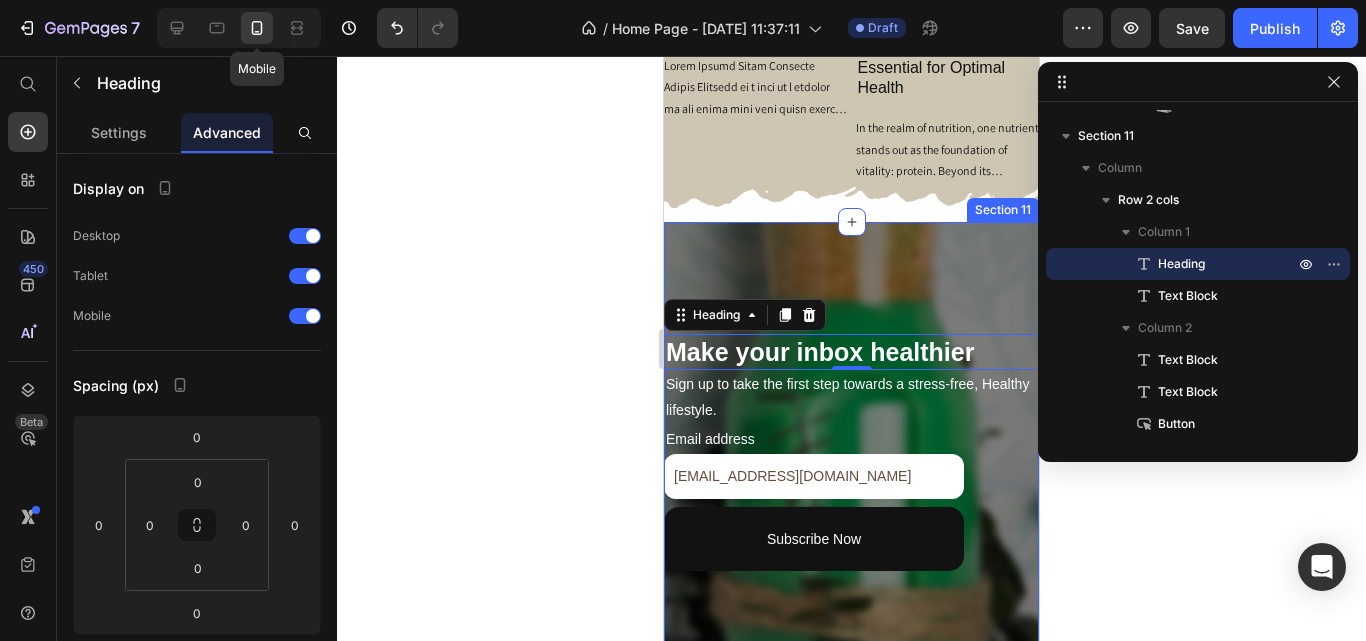 click on "Make your inbox healthier Heading   0 Sign up to take the first step towards a stress-free, Healthy lifestyle. Text Block Email address Text Block [EMAIL_ADDRESS][DOMAIN_NAME] Text Block Subscribe Now Button Row Section 11" at bounding box center [851, 452] 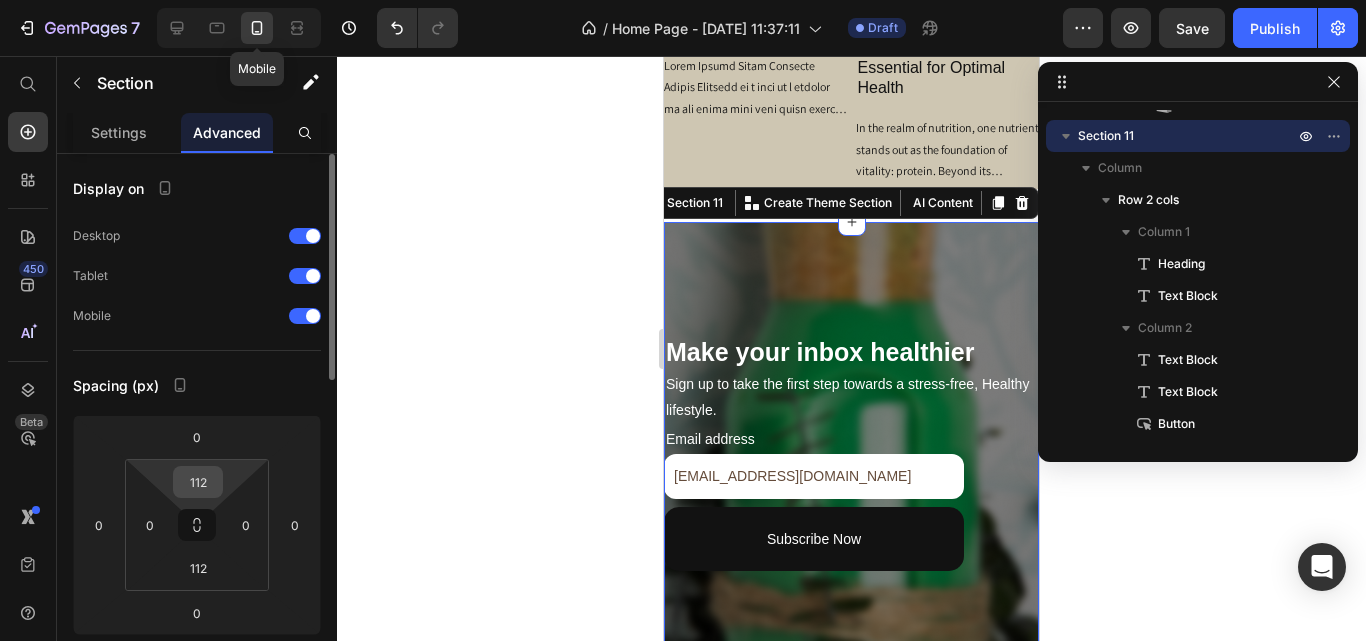 click on "112" at bounding box center [198, 482] 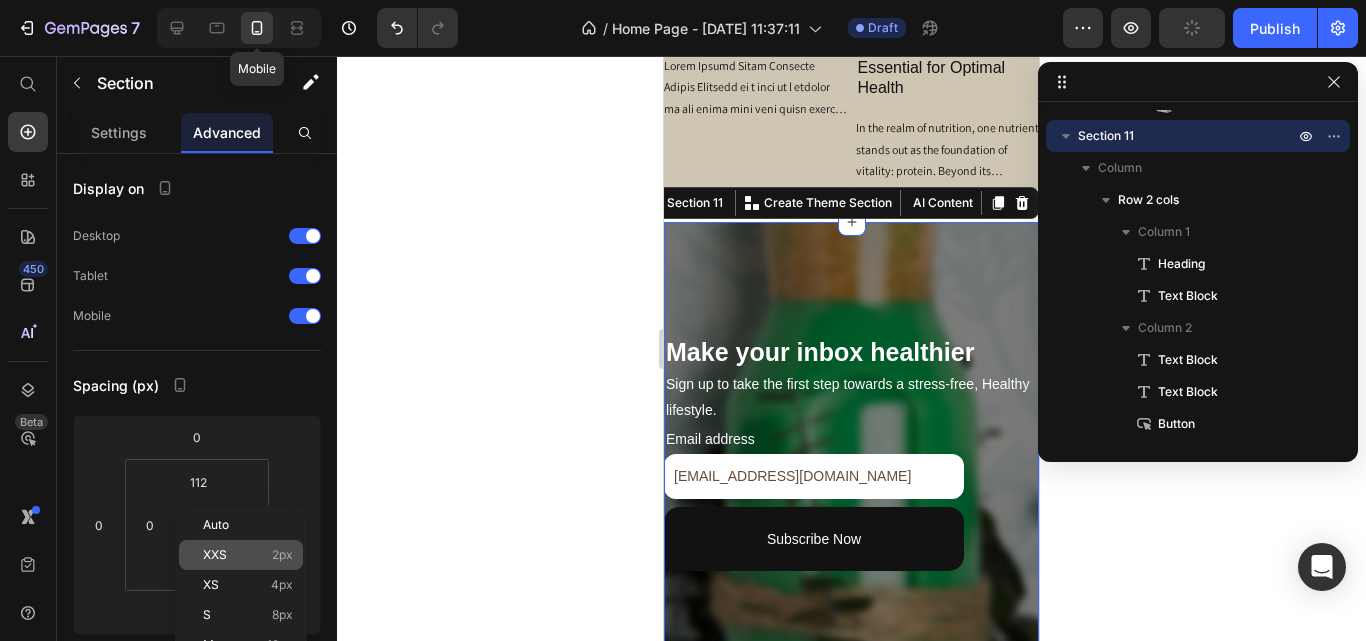 click on "2px" at bounding box center [282, 555] 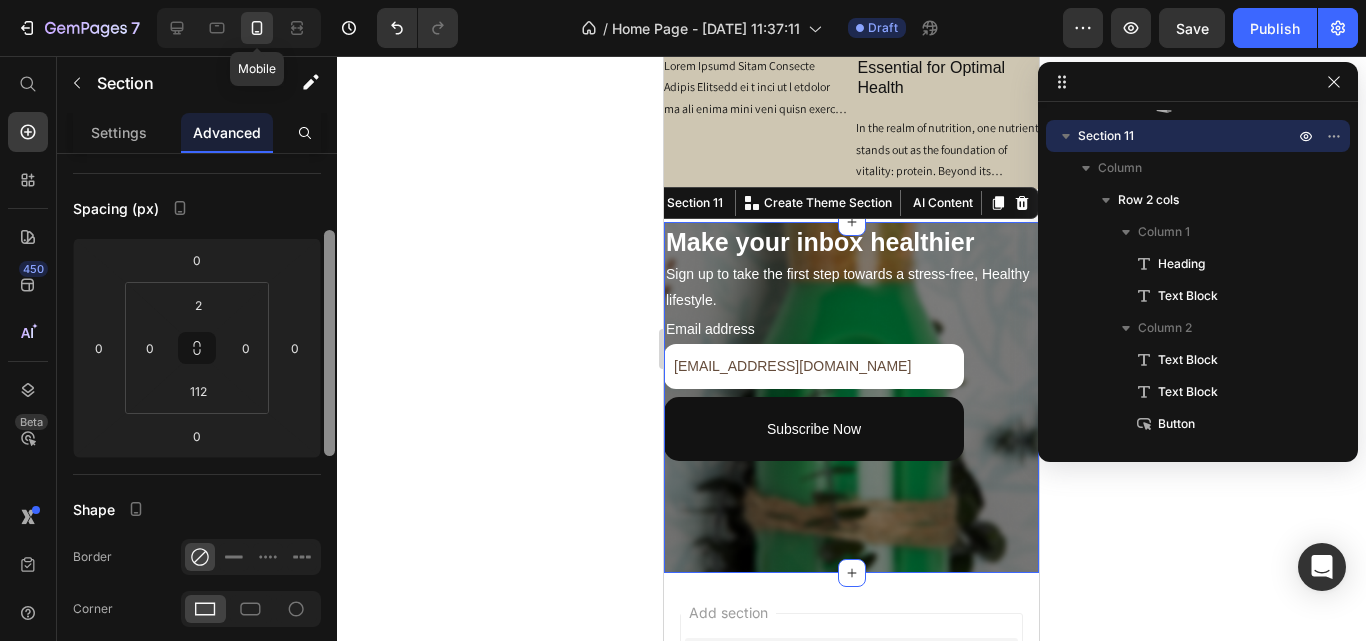 drag, startPoint x: 329, startPoint y: 358, endPoint x: 328, endPoint y: 433, distance: 75.00667 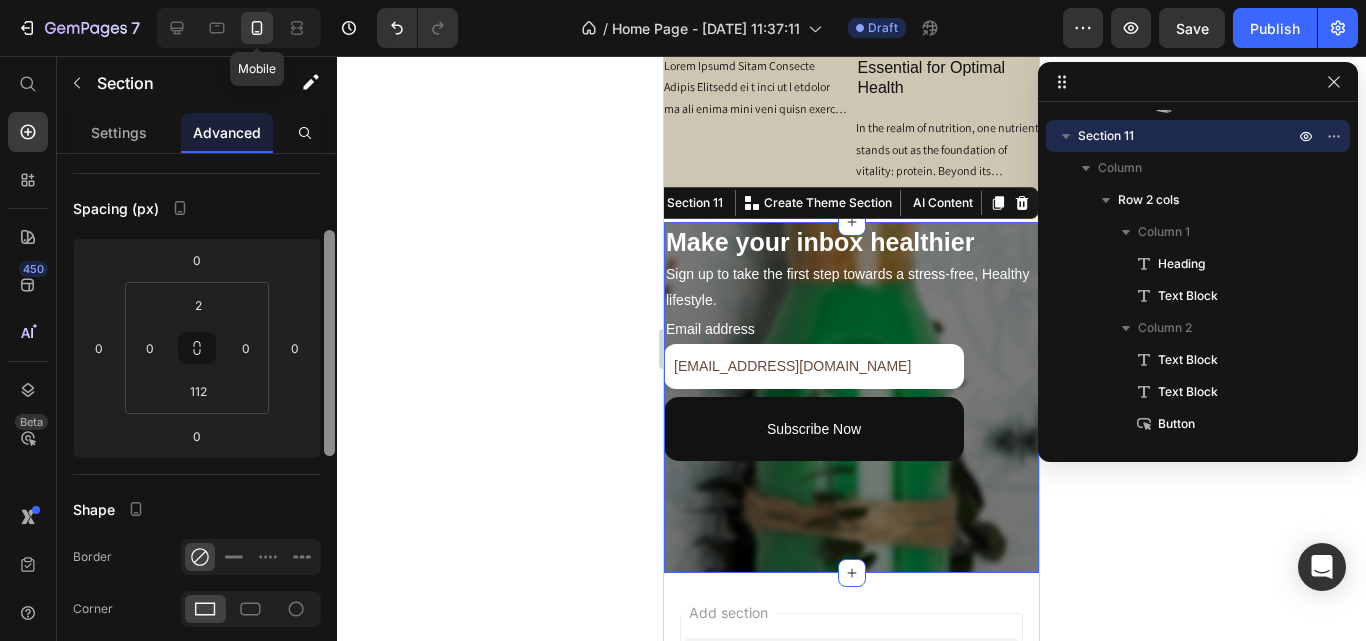click at bounding box center [329, 343] 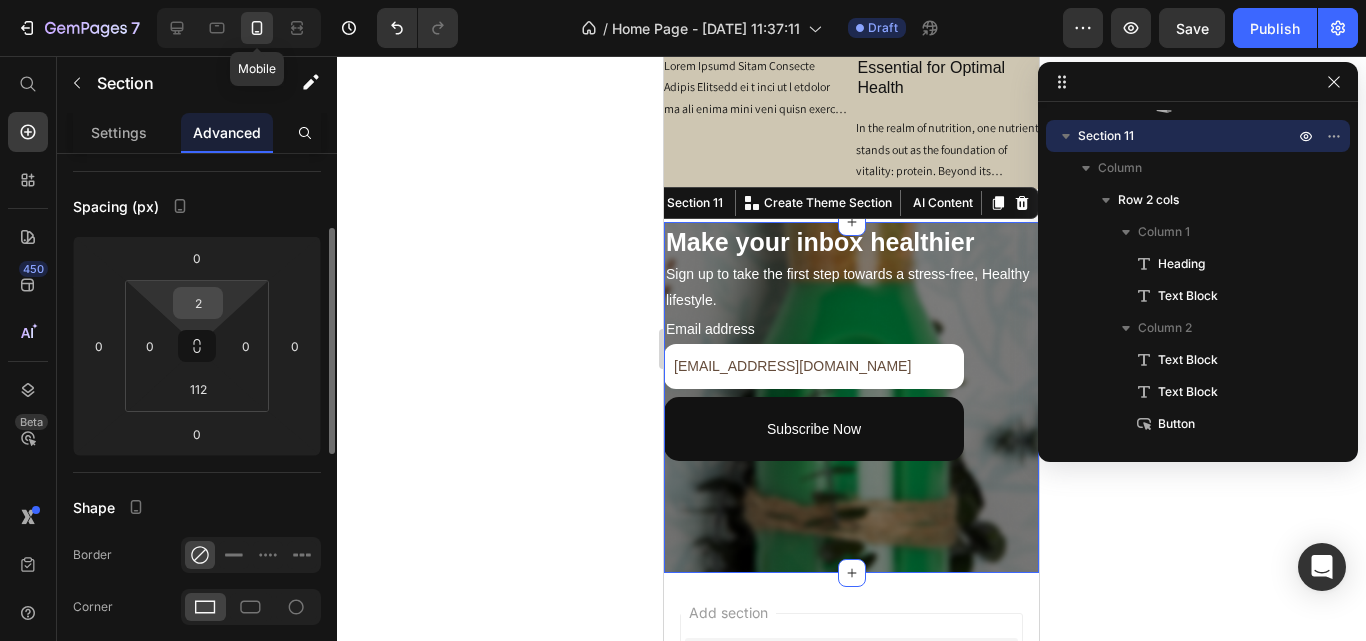 click on "2" at bounding box center [198, 303] 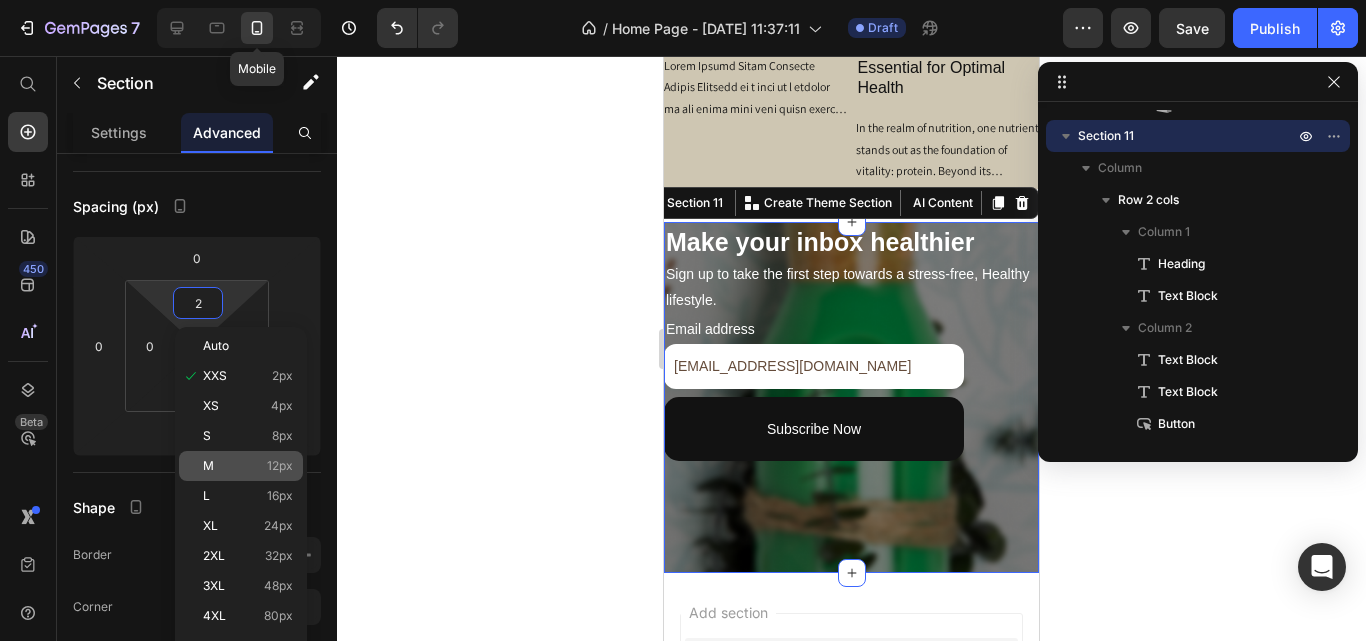 click on "M 12px" 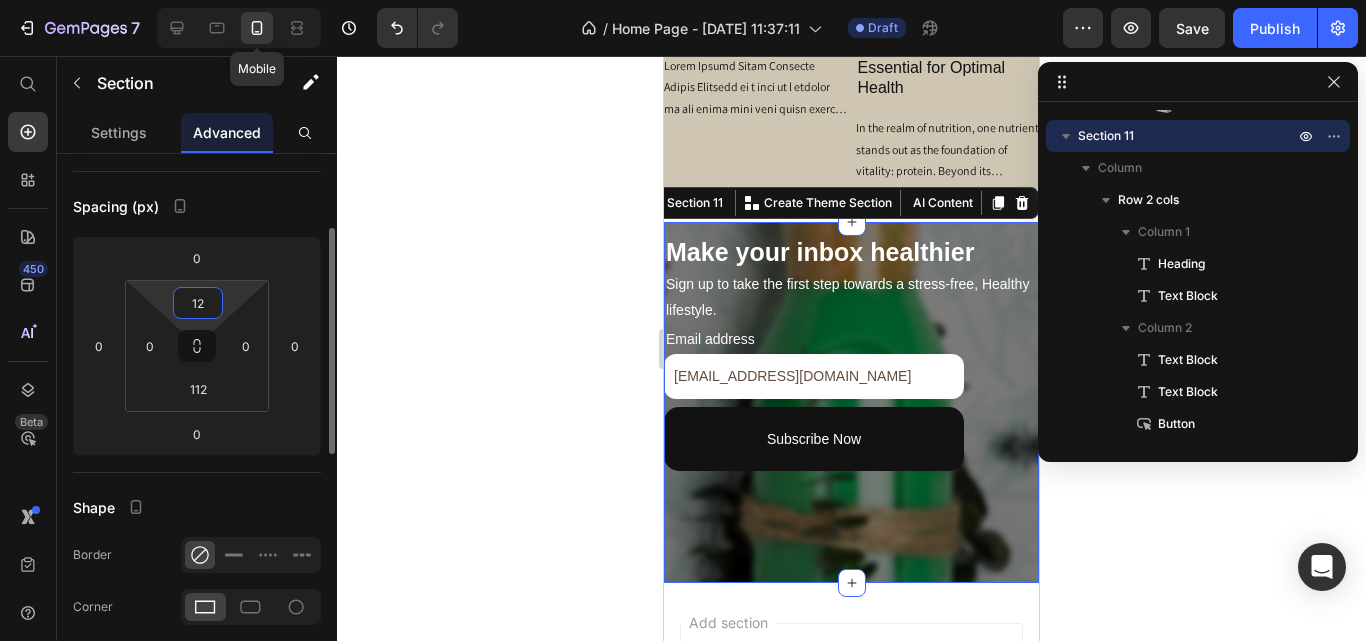click on "12" at bounding box center [198, 303] 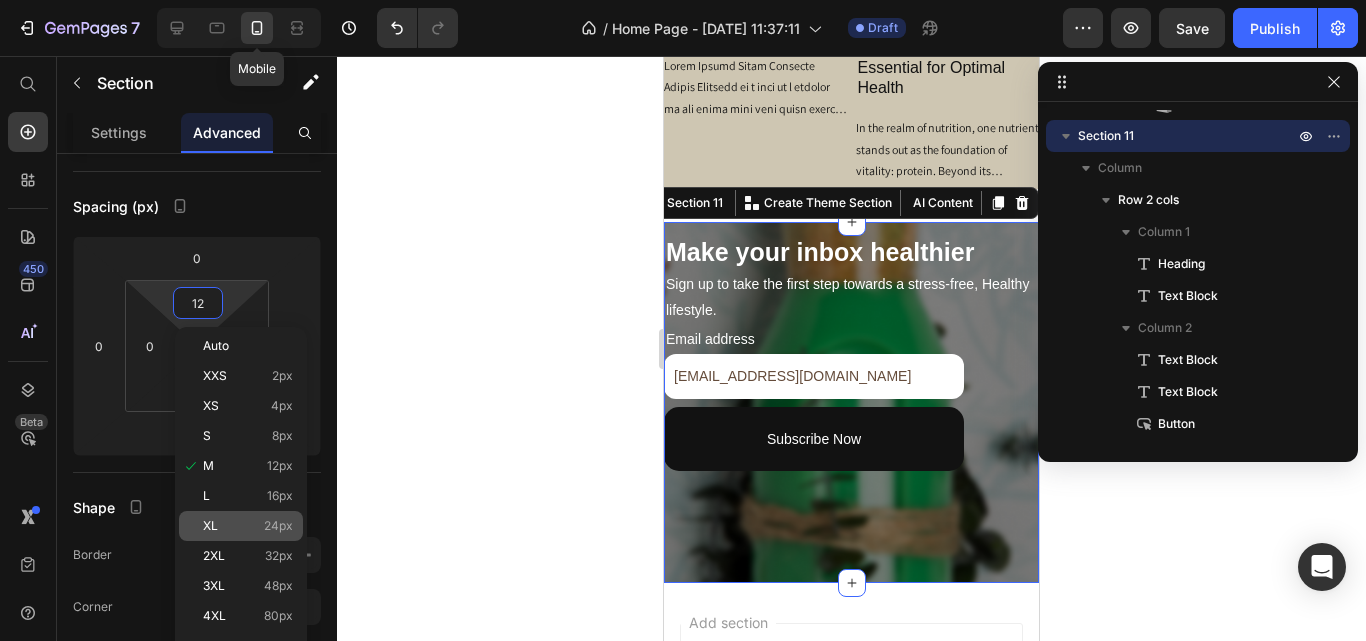 click on "XL 24px" 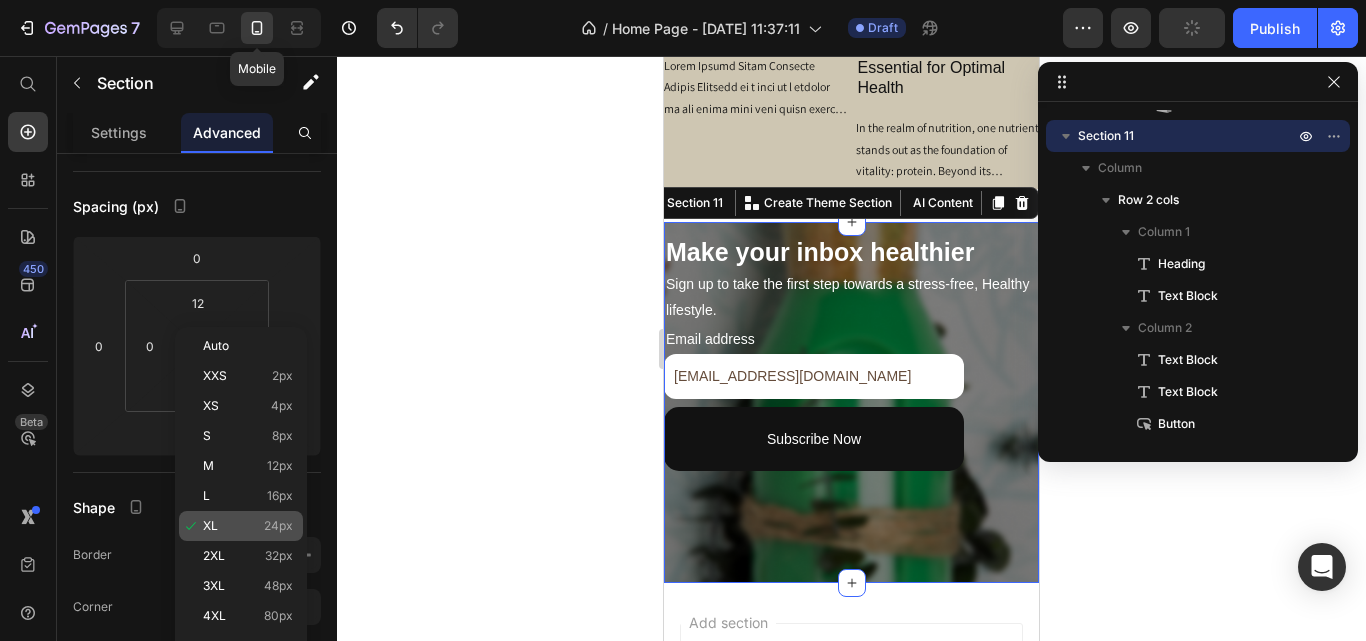 type on "24" 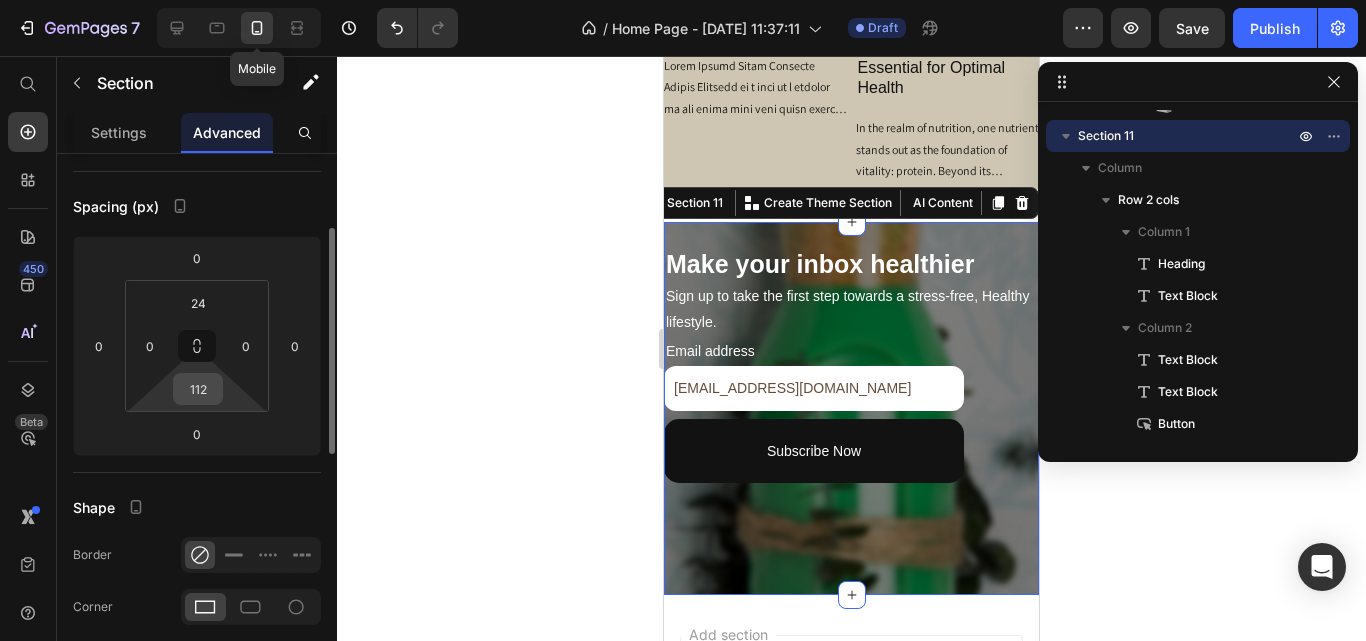 click on "112" at bounding box center [198, 389] 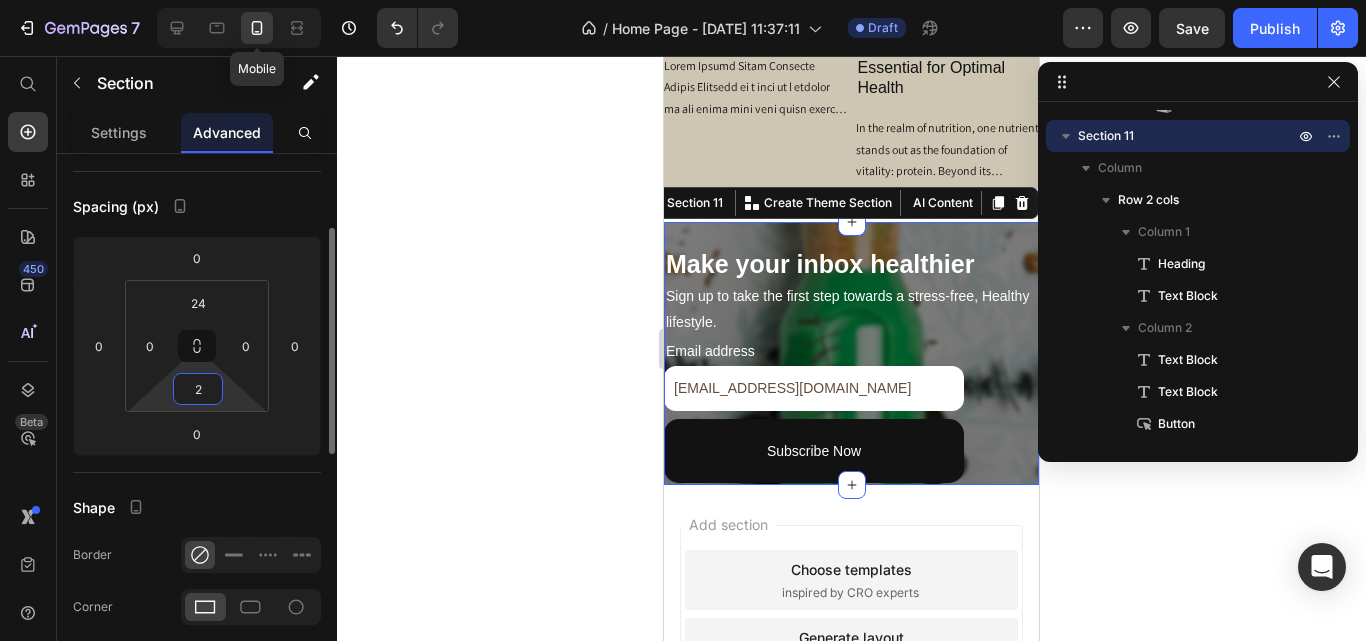 type on "24" 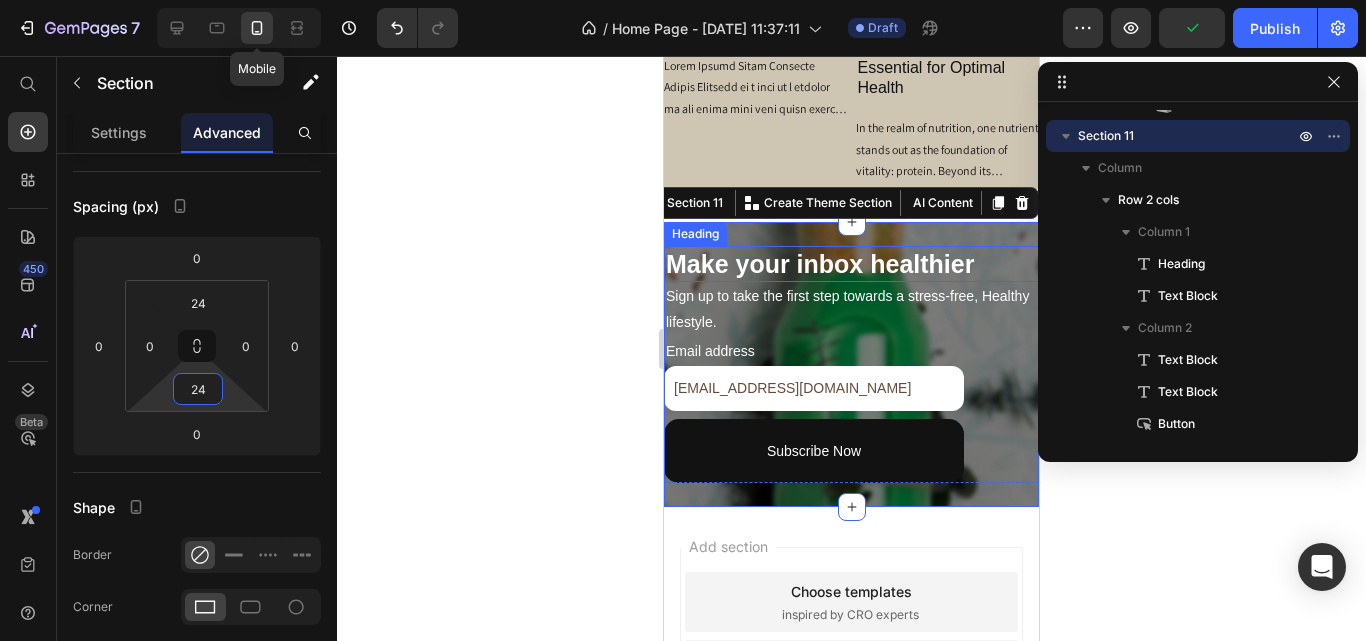 click on "Make your inbox healthier" at bounding box center [851, 264] 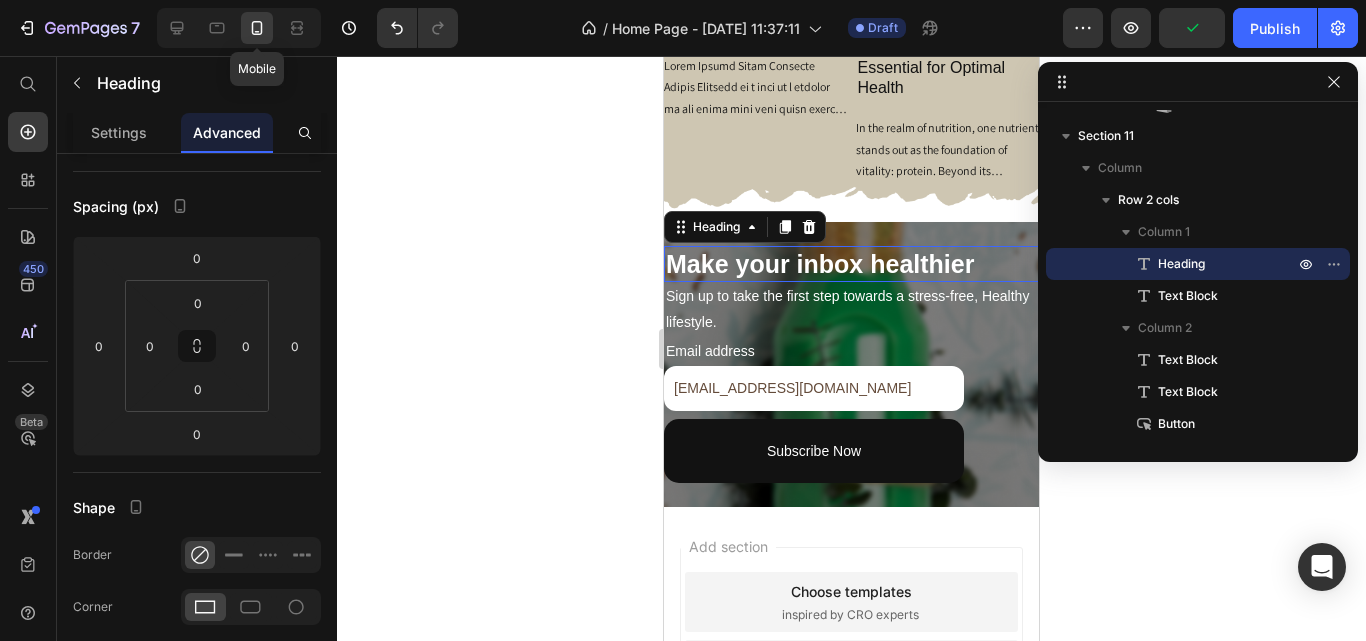 scroll, scrollTop: 0, scrollLeft: 0, axis: both 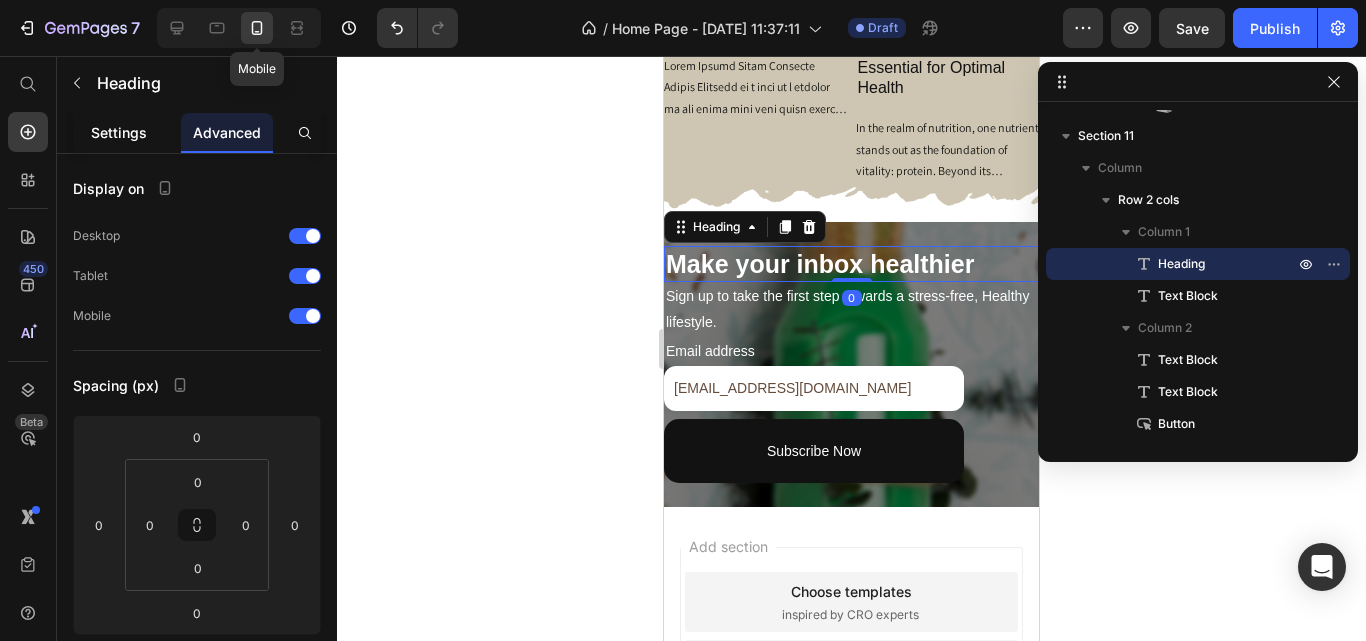 click on "Settings" at bounding box center [119, 132] 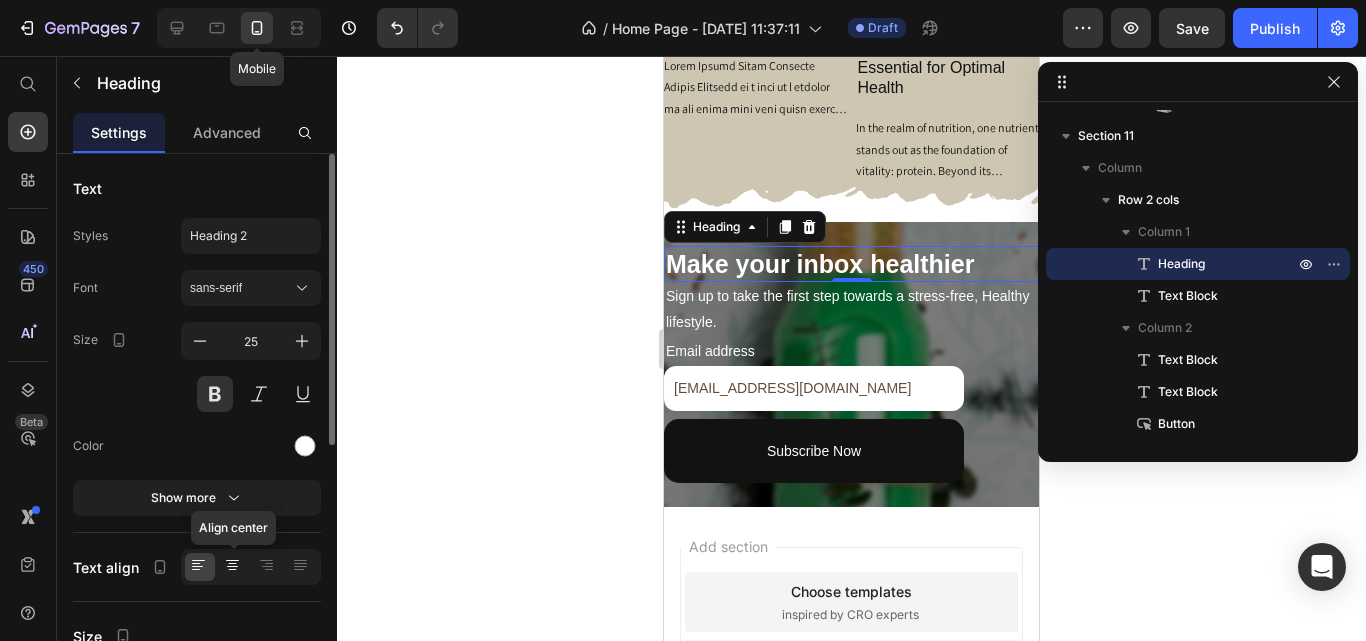 click 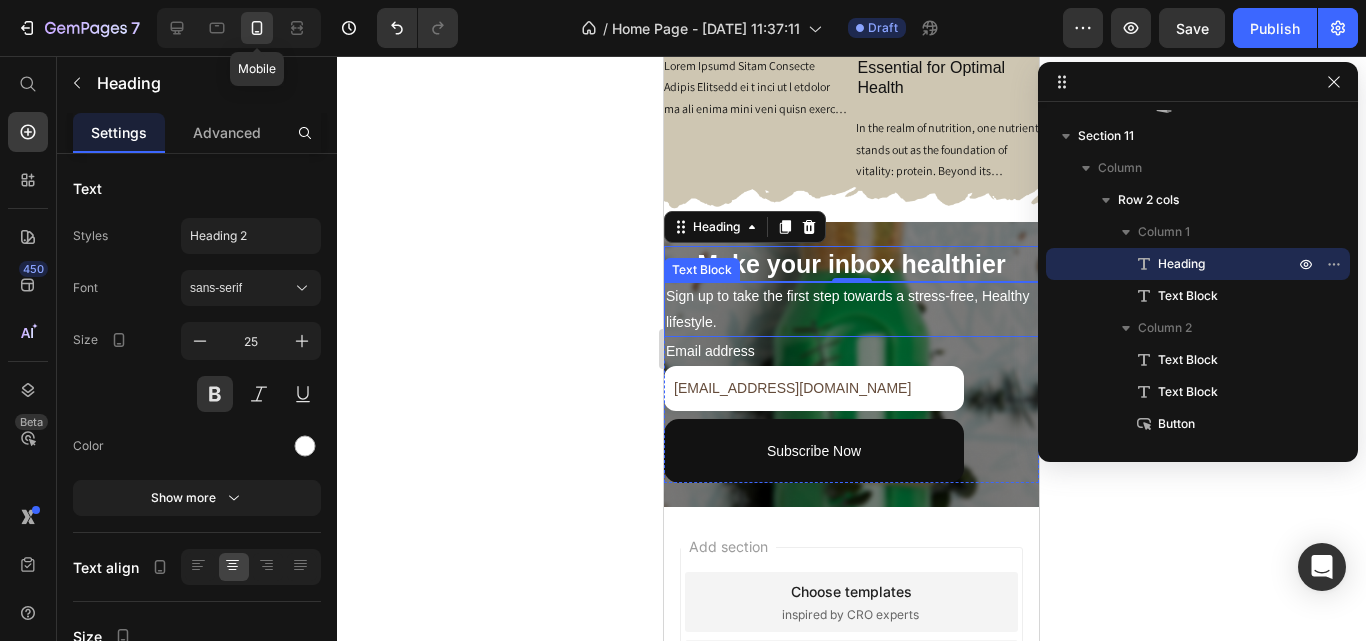 click on "Sign up to take the first step towards a stress-free, Healthy lifestyle." at bounding box center (851, 309) 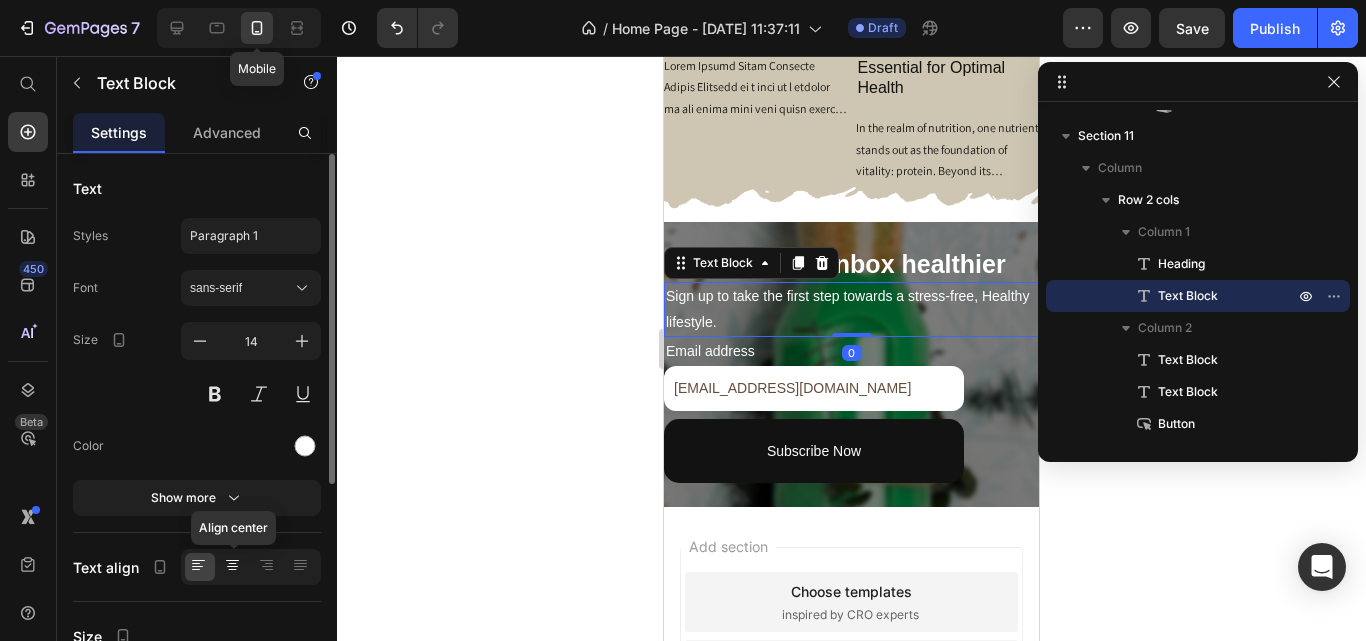 click 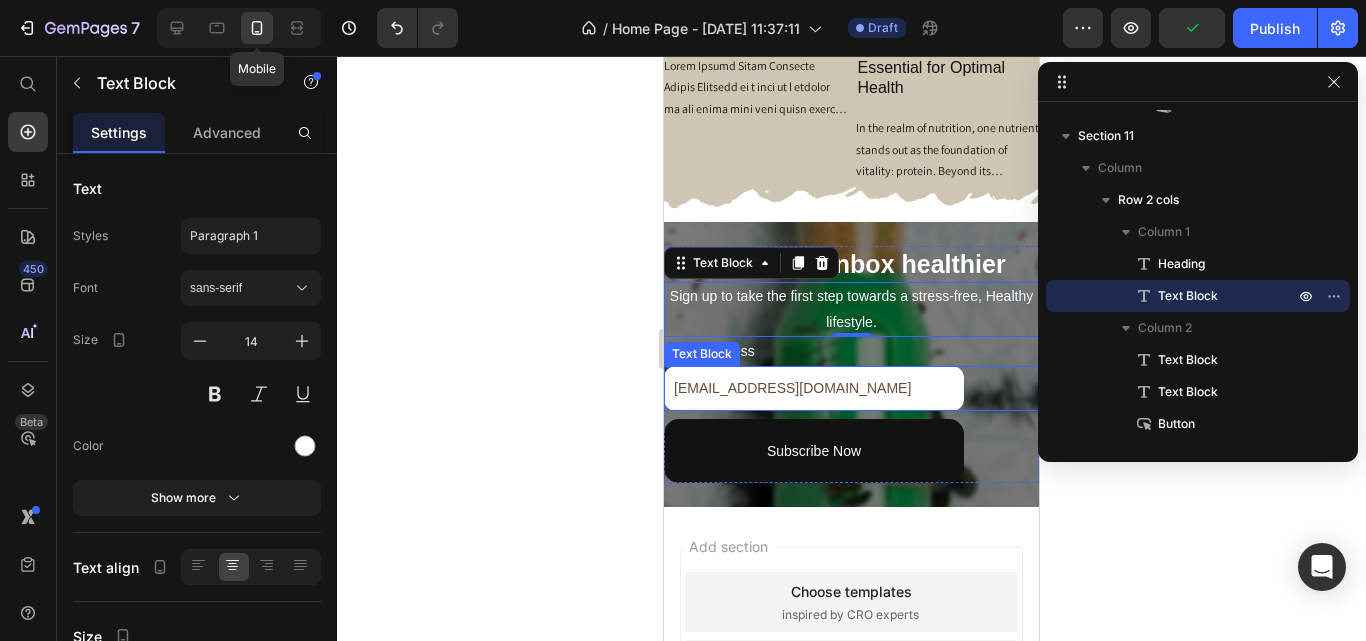 click on "[EMAIL_ADDRESS][DOMAIN_NAME]" at bounding box center [814, 388] 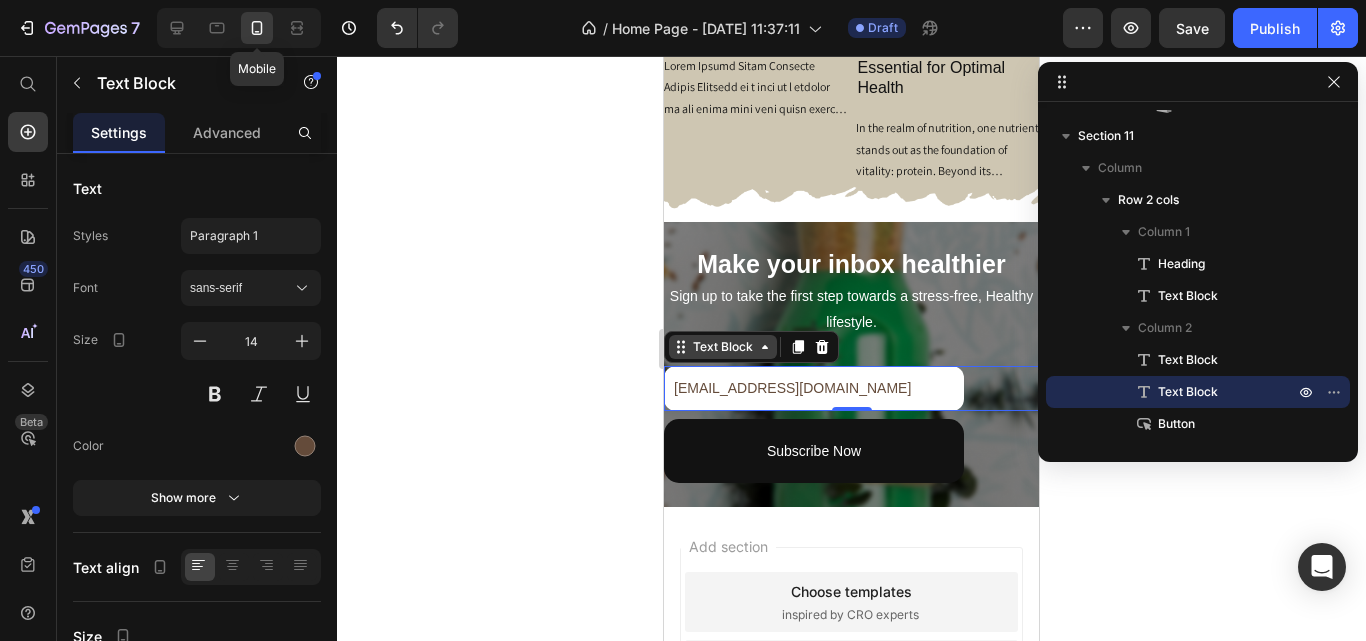 click on "Text Block" at bounding box center [723, 347] 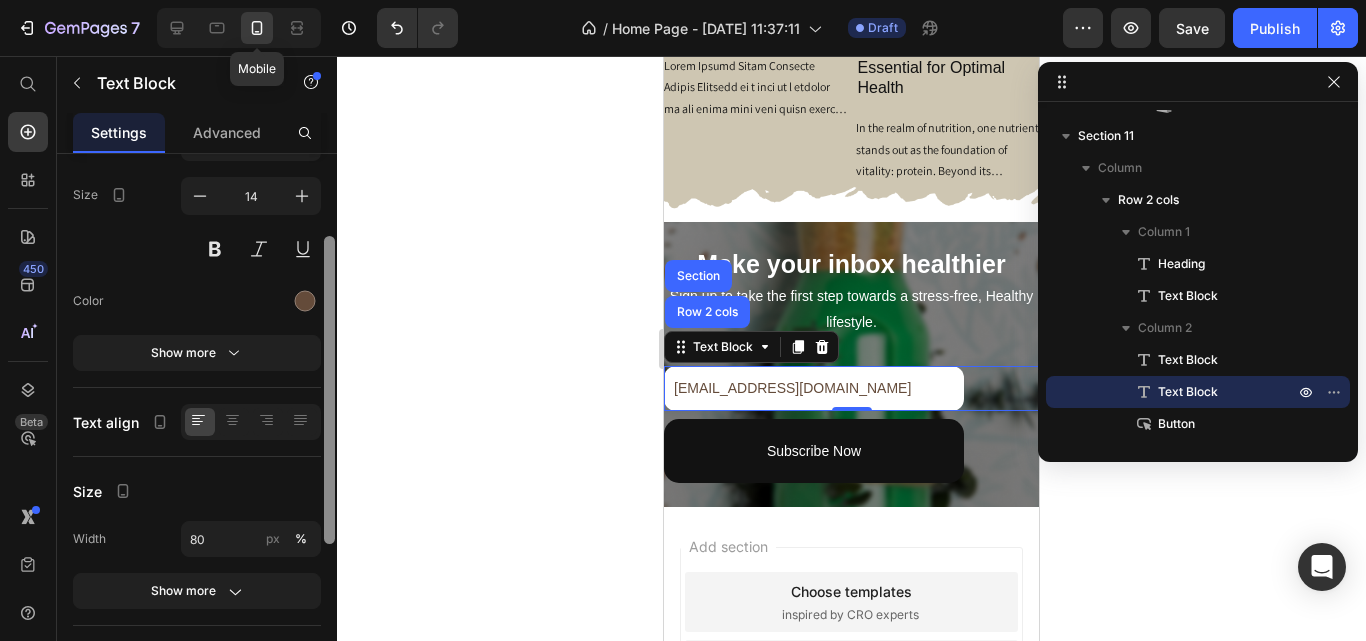 drag, startPoint x: 326, startPoint y: 357, endPoint x: 326, endPoint y: 441, distance: 84 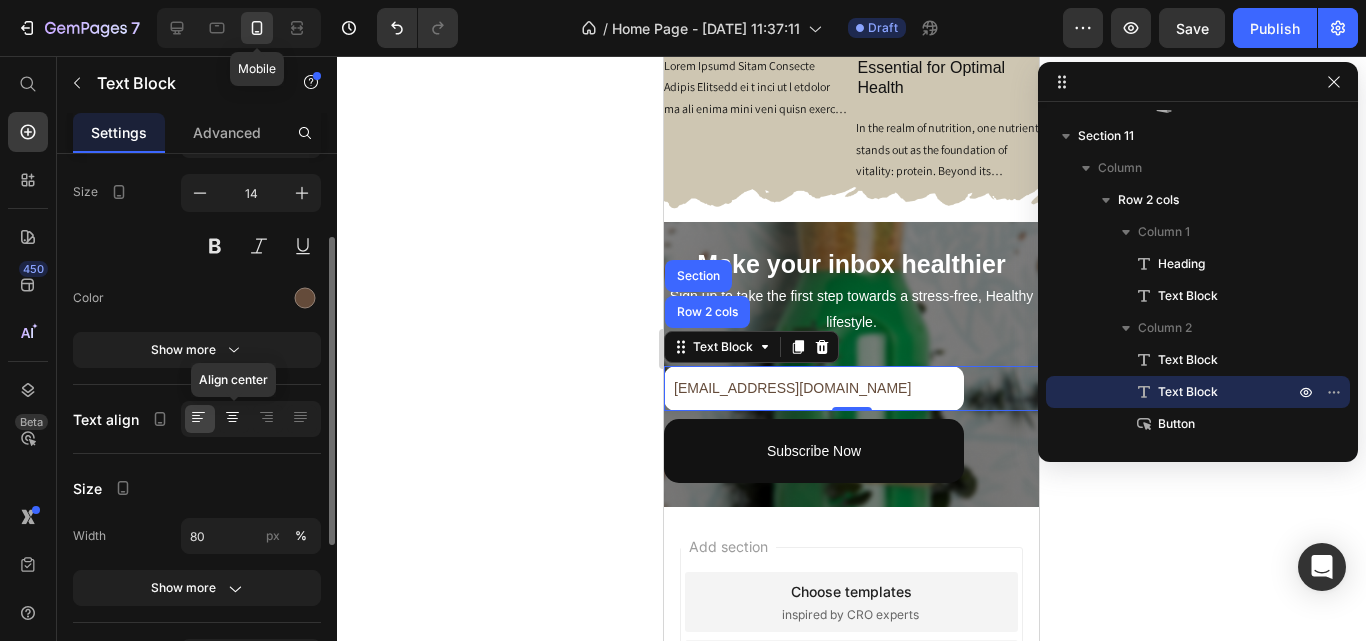 click 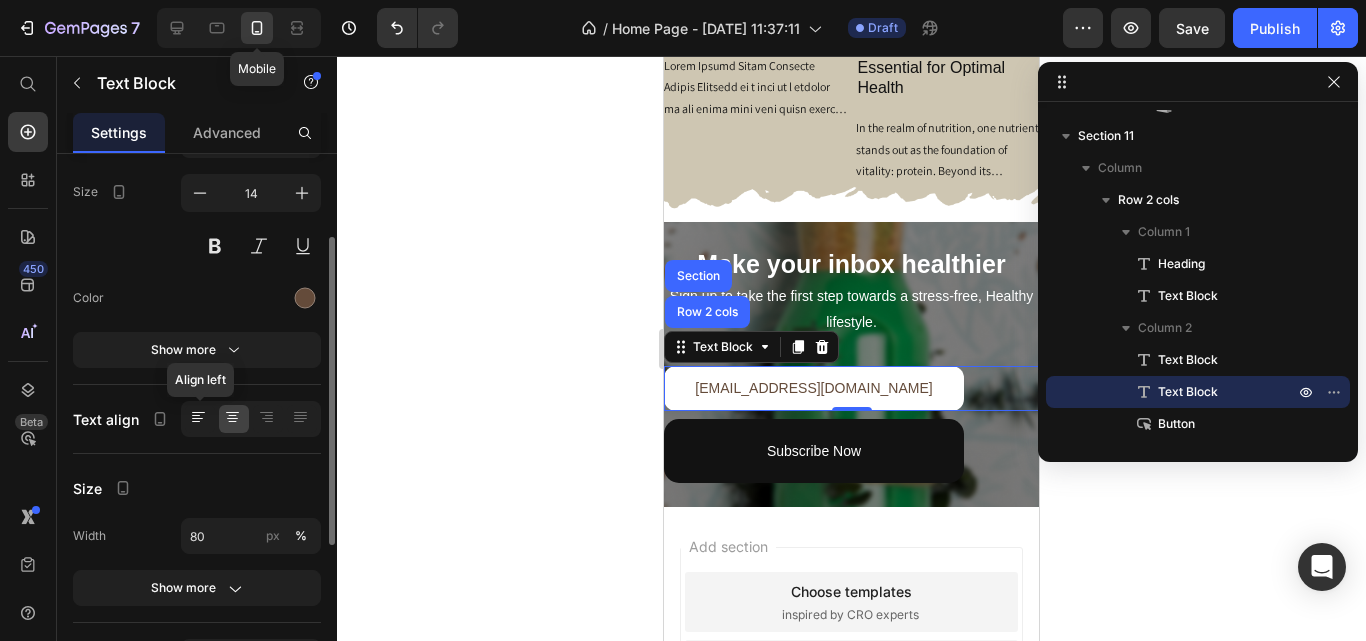 click 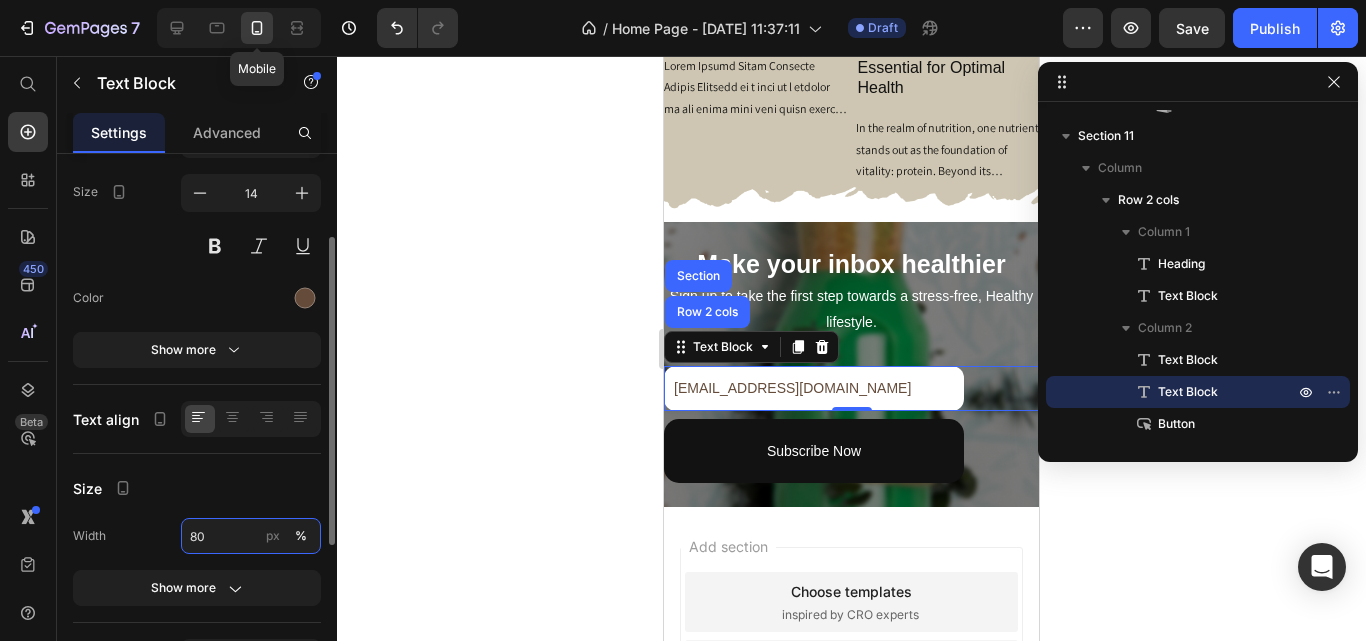 click on "80" at bounding box center [251, 536] 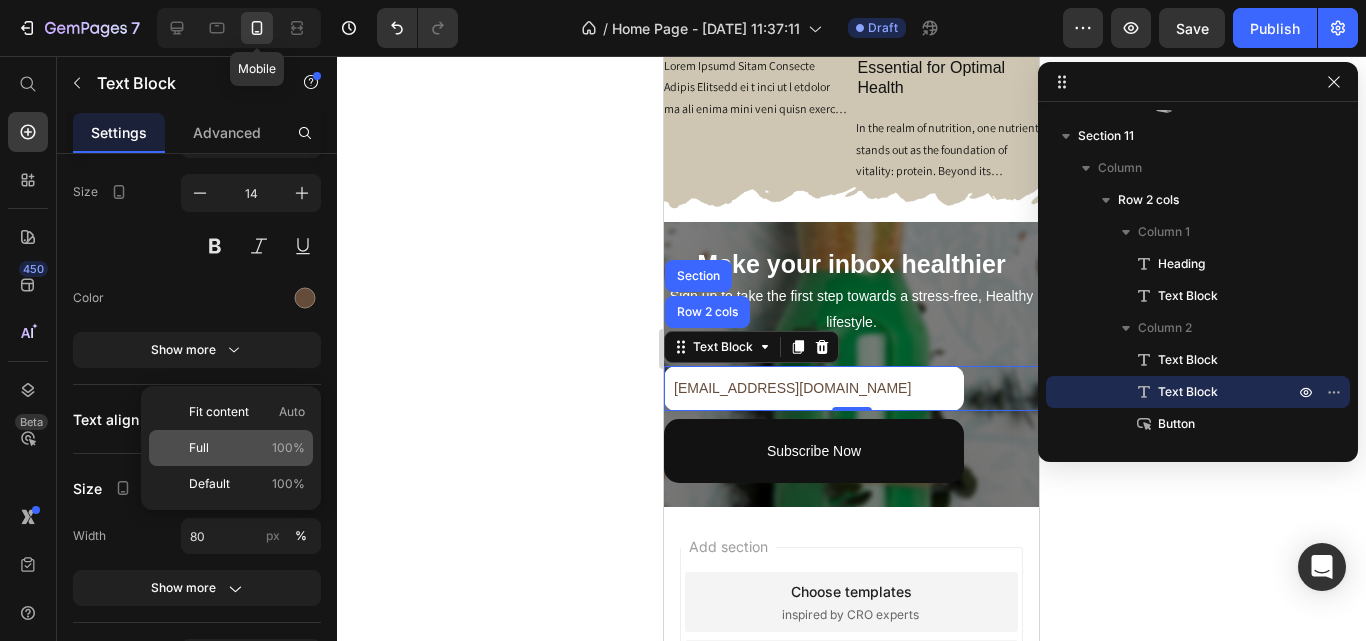 click on "Full 100%" at bounding box center (247, 448) 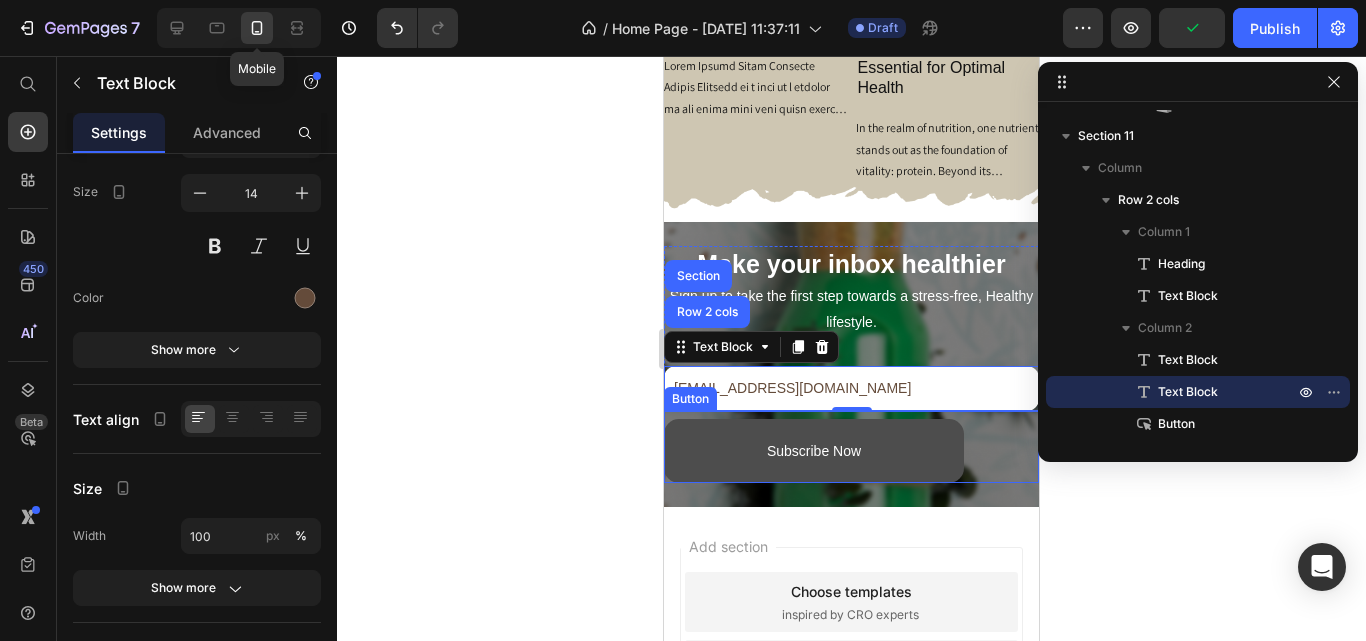click on "Subscribe Now" at bounding box center [814, 451] 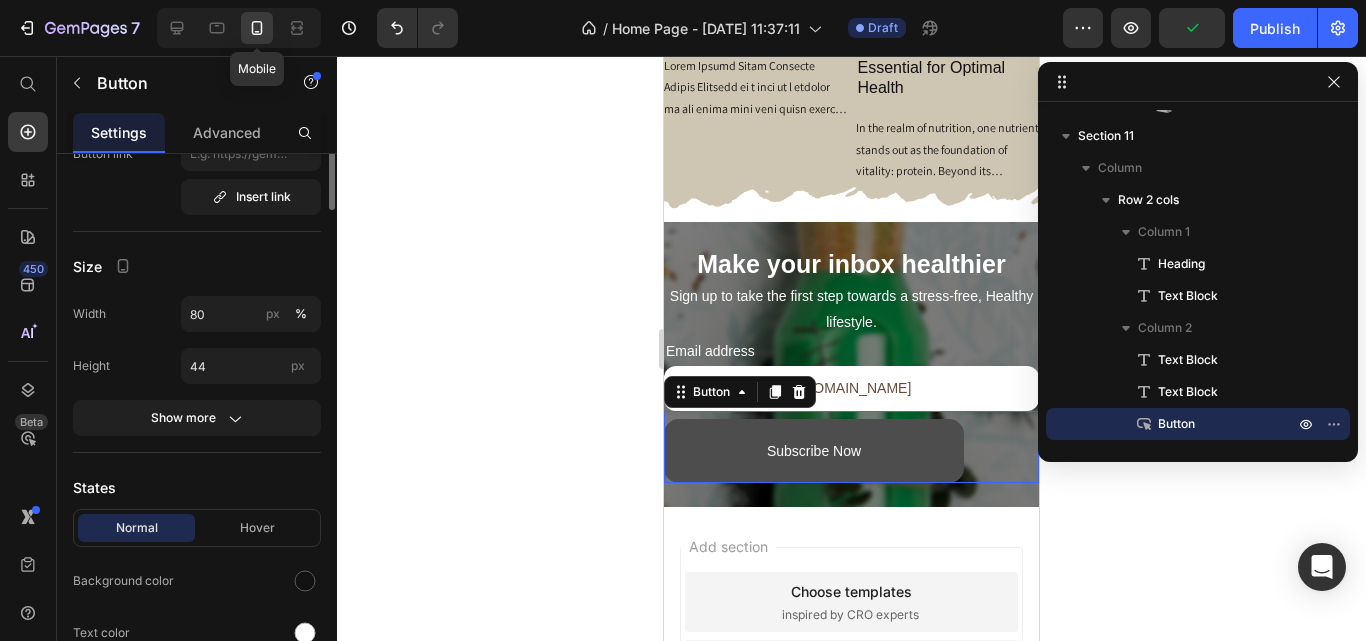 scroll, scrollTop: 0, scrollLeft: 0, axis: both 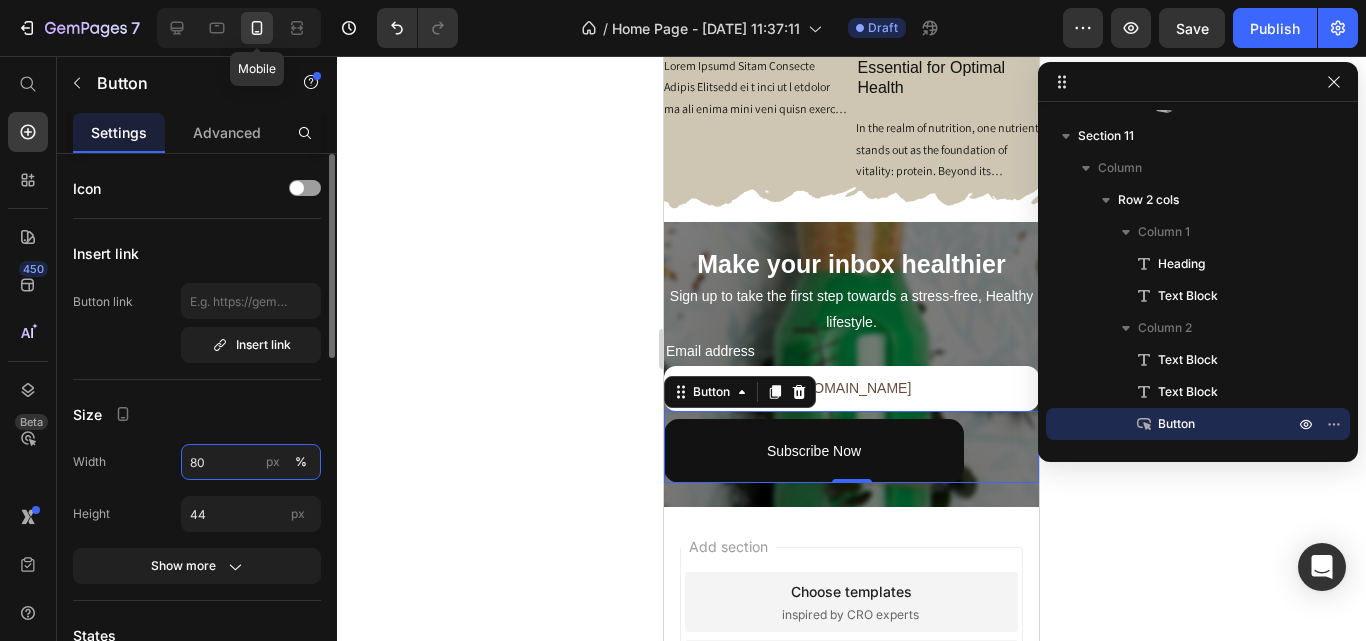 click on "80" at bounding box center [251, 462] 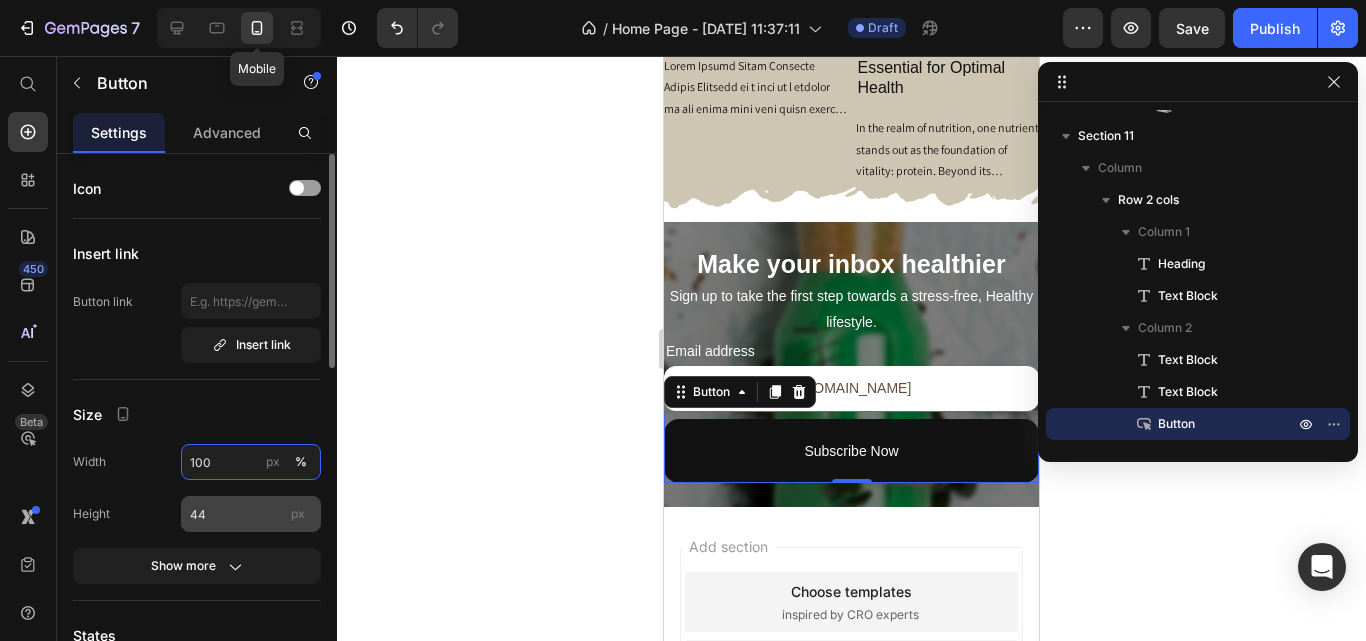 type on "100" 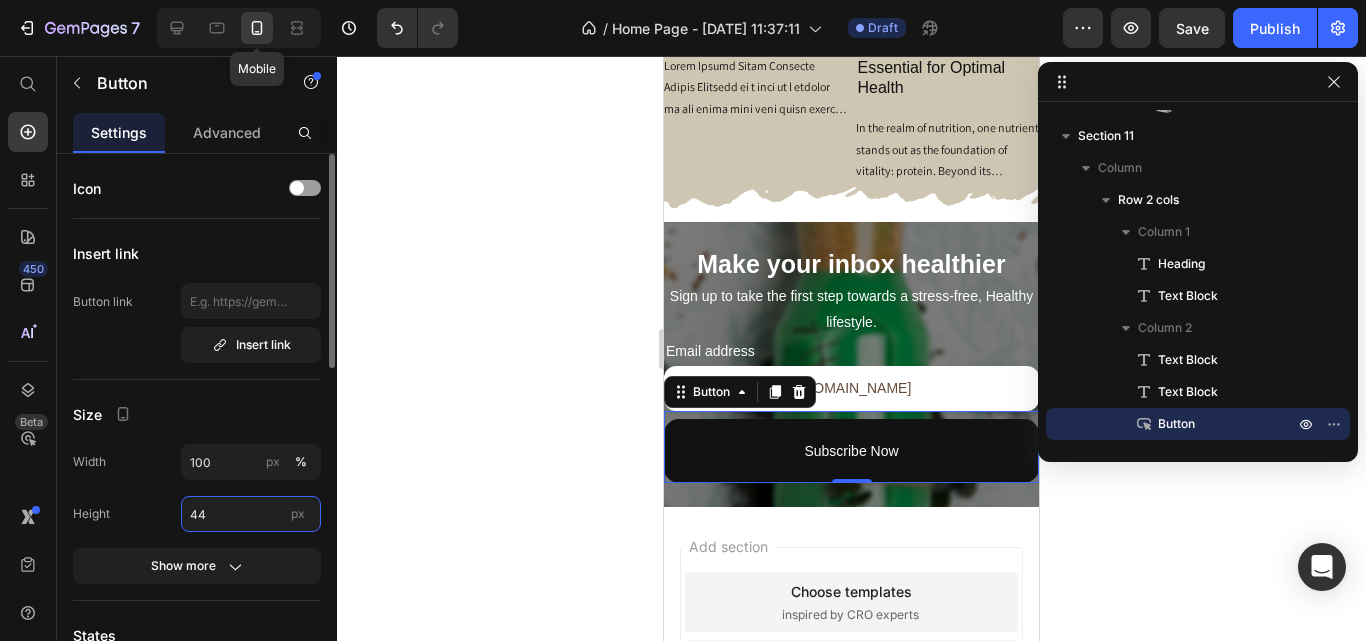 click on "44" at bounding box center [251, 514] 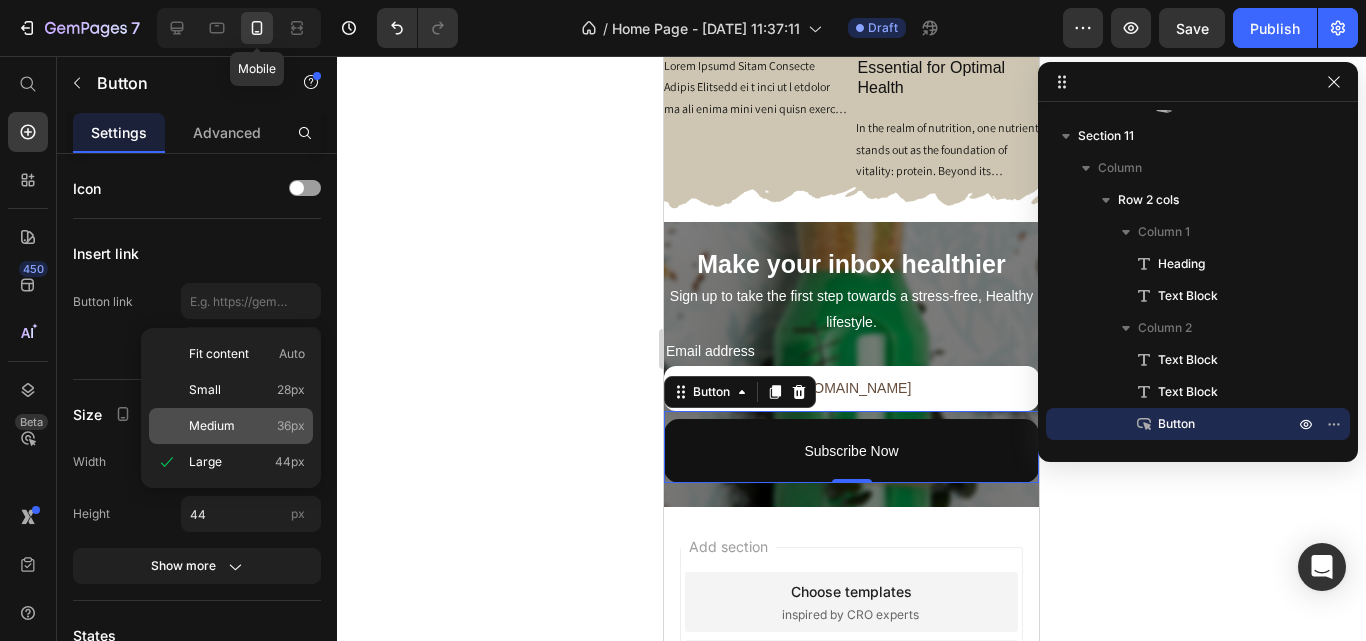 click on "Medium 36px" at bounding box center [247, 426] 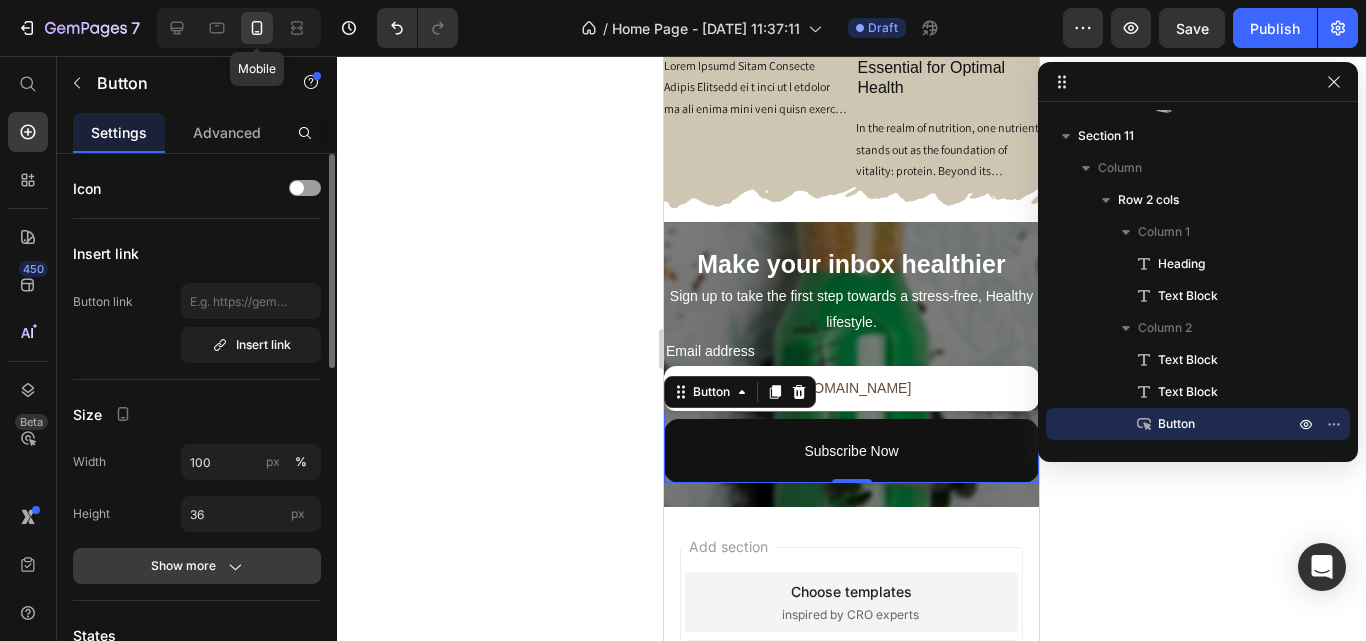 click on "Show more" at bounding box center [197, 566] 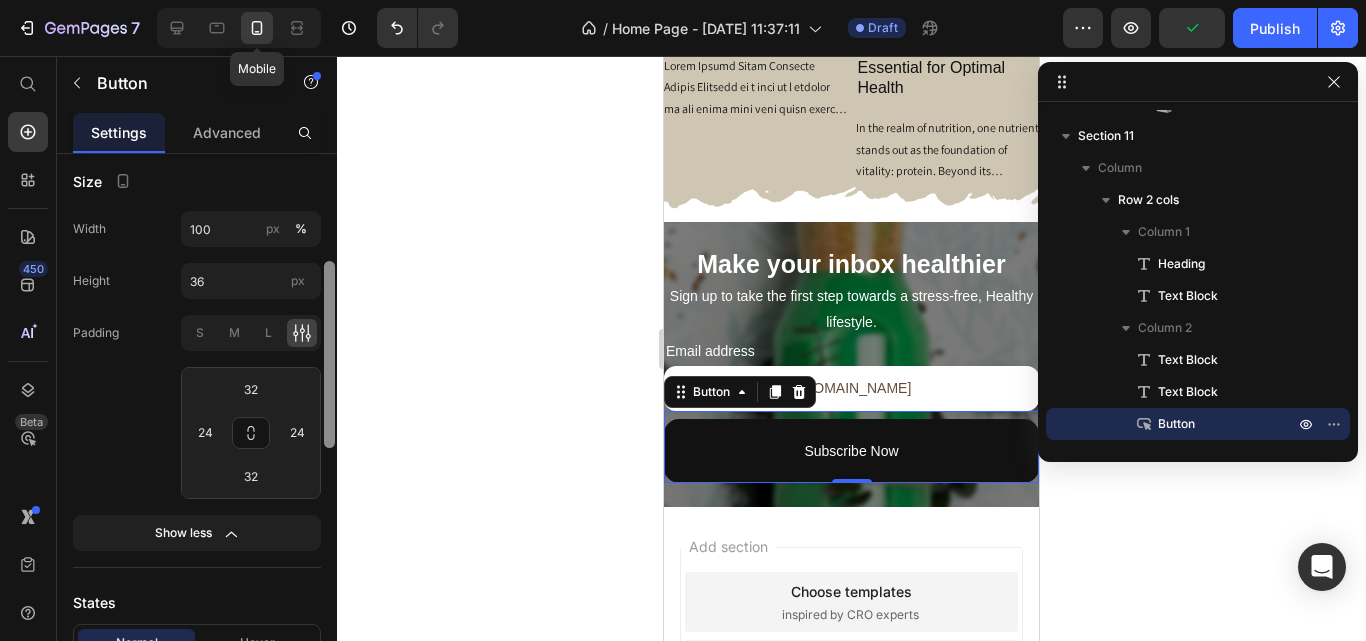 scroll, scrollTop: 253, scrollLeft: 0, axis: vertical 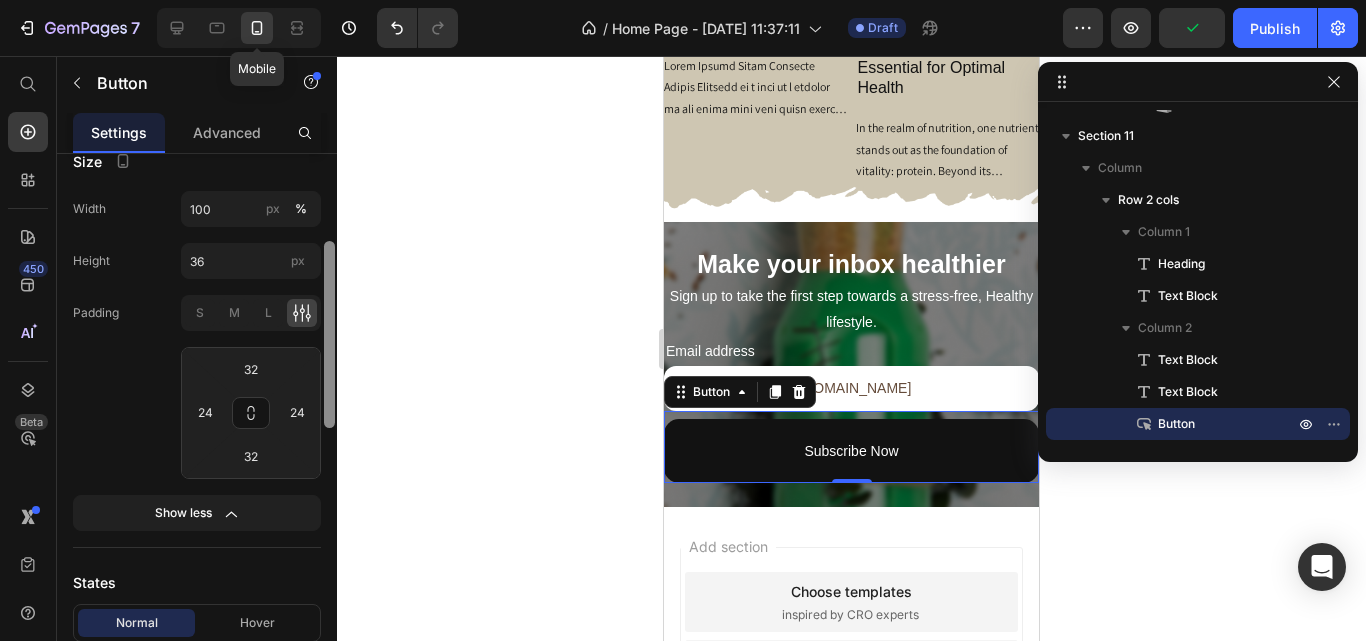 drag, startPoint x: 331, startPoint y: 352, endPoint x: 336, endPoint y: 452, distance: 100.12492 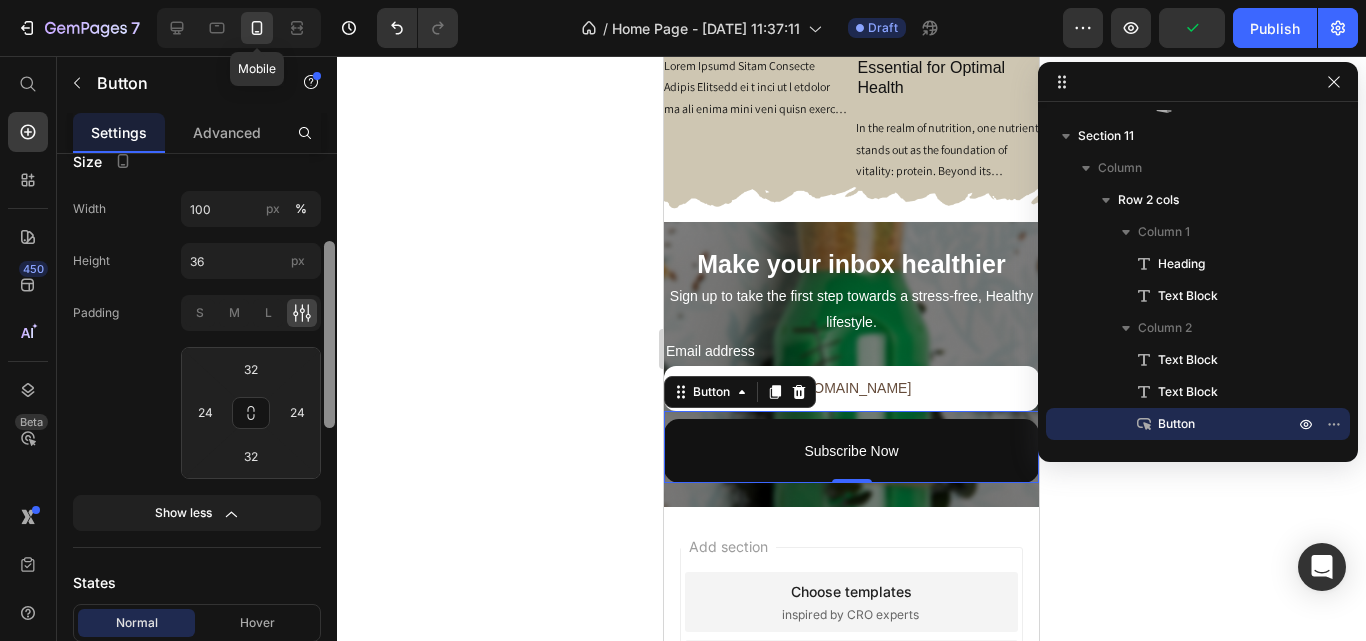 click at bounding box center [329, 426] 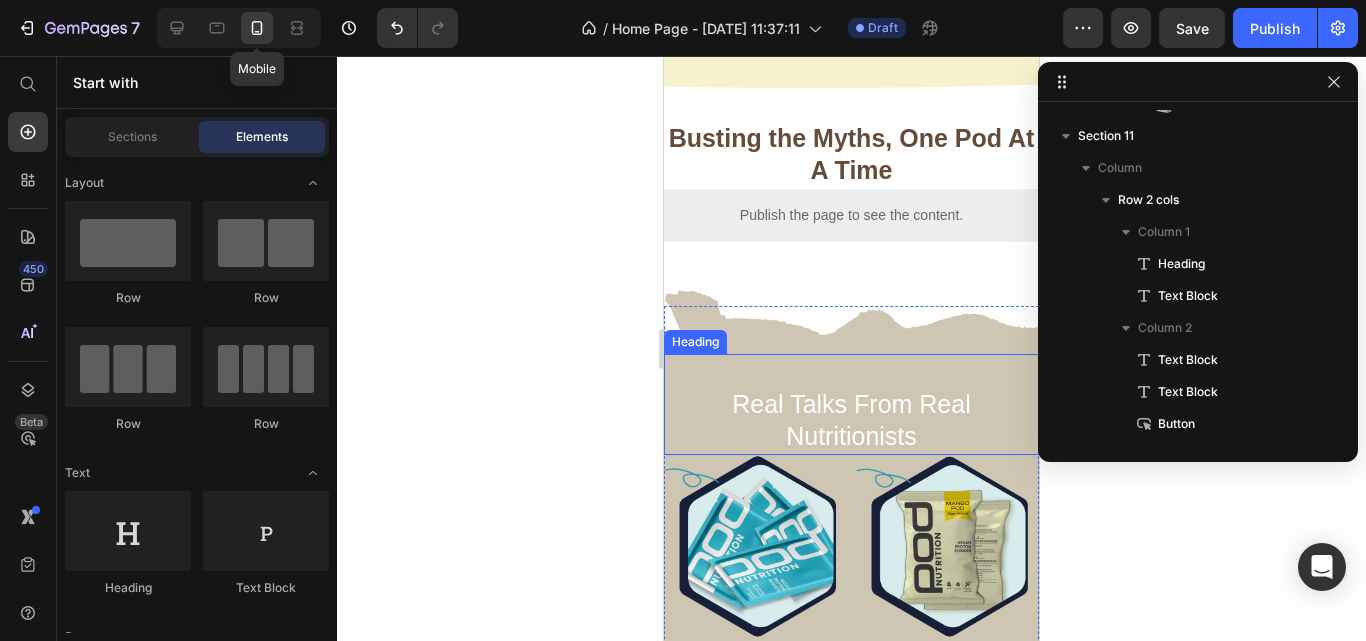 scroll, scrollTop: 3571, scrollLeft: 0, axis: vertical 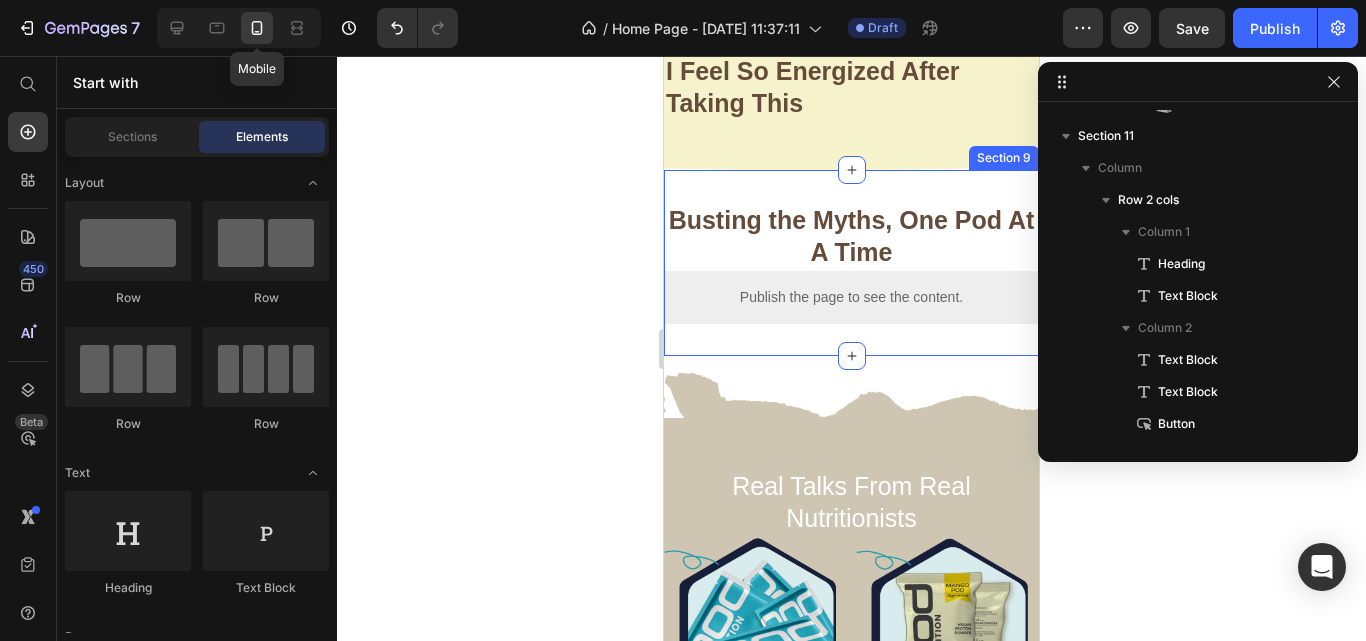 click on "Busting the Myths, One Pod At A Time Heading
Publish the page to see the content.
Custom Code Row Row Section 9" at bounding box center (851, 263) 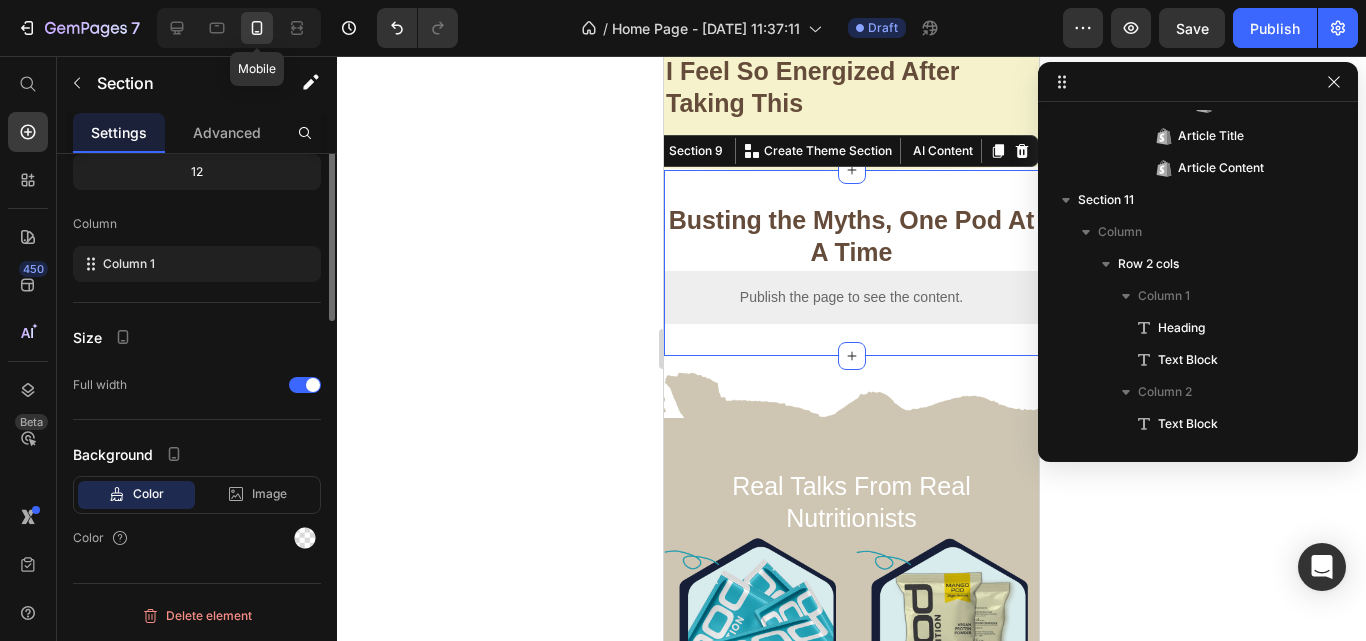 scroll, scrollTop: 2075, scrollLeft: 0, axis: vertical 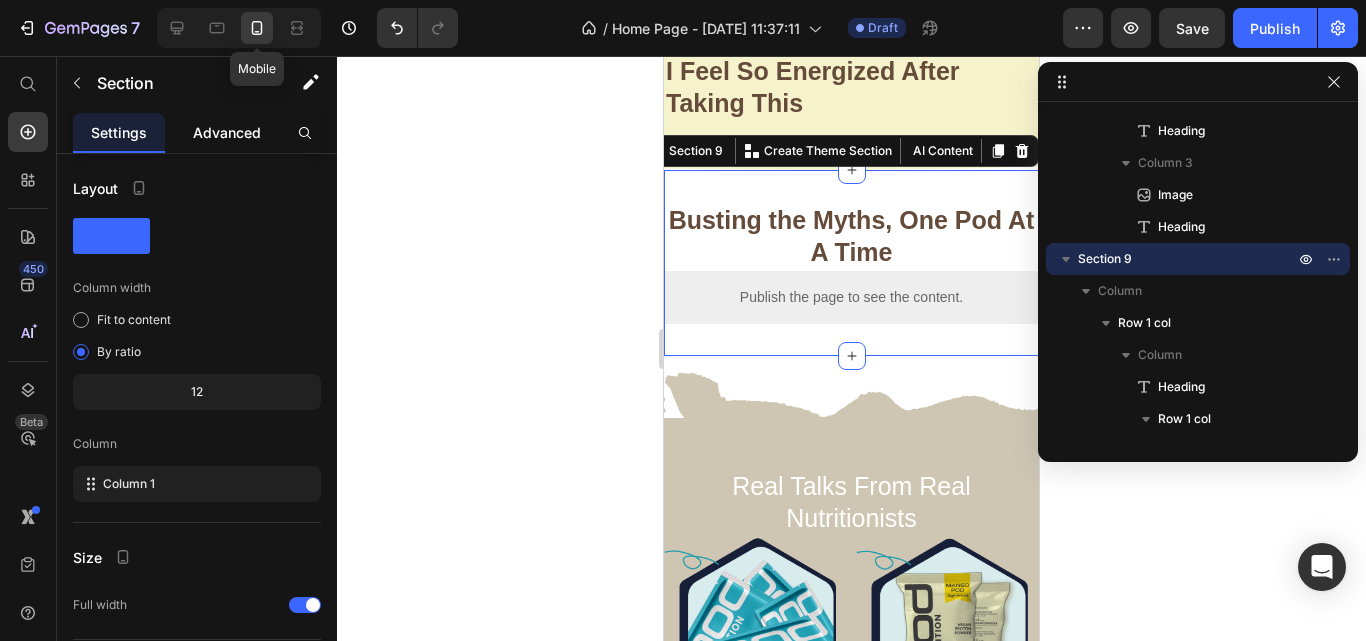 click on "Advanced" at bounding box center (227, 132) 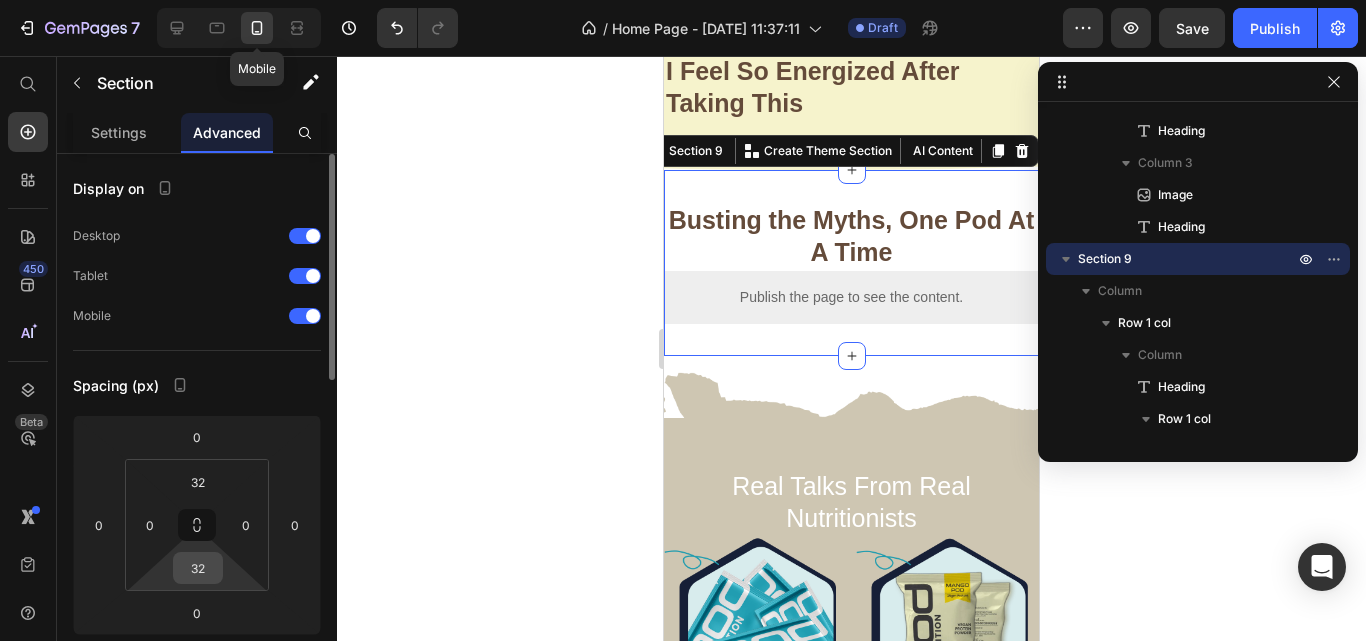 click on "32" at bounding box center [198, 568] 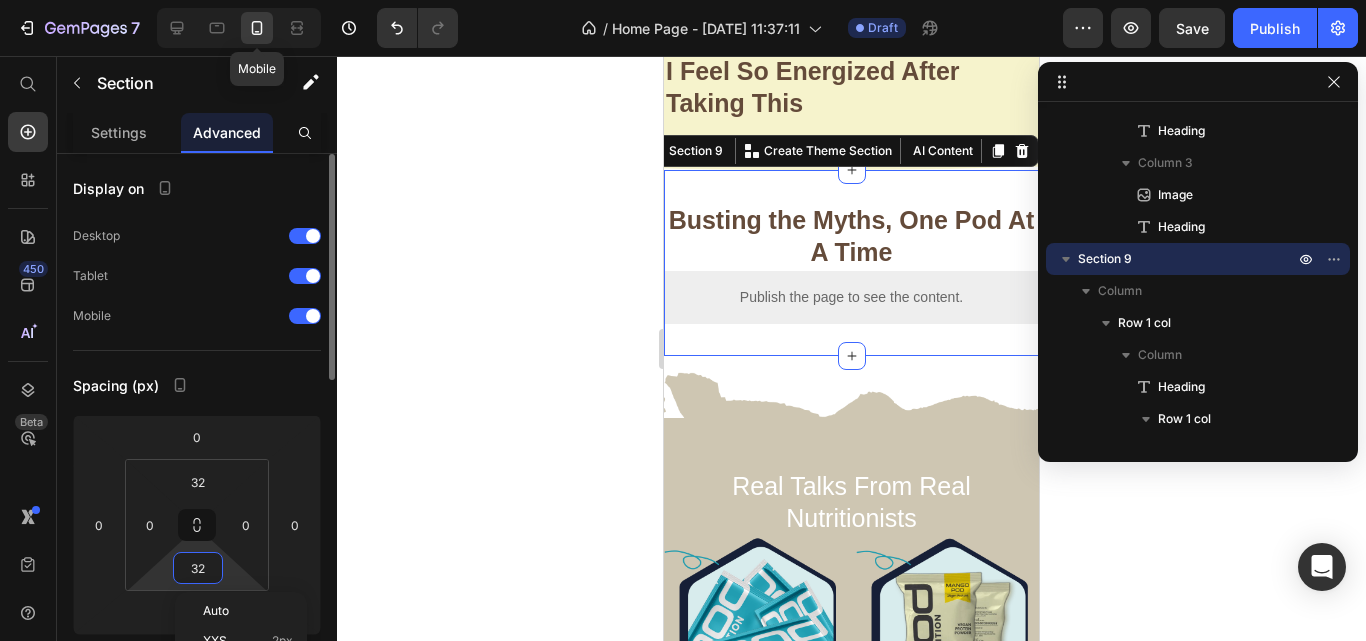 click on "32" at bounding box center [198, 568] 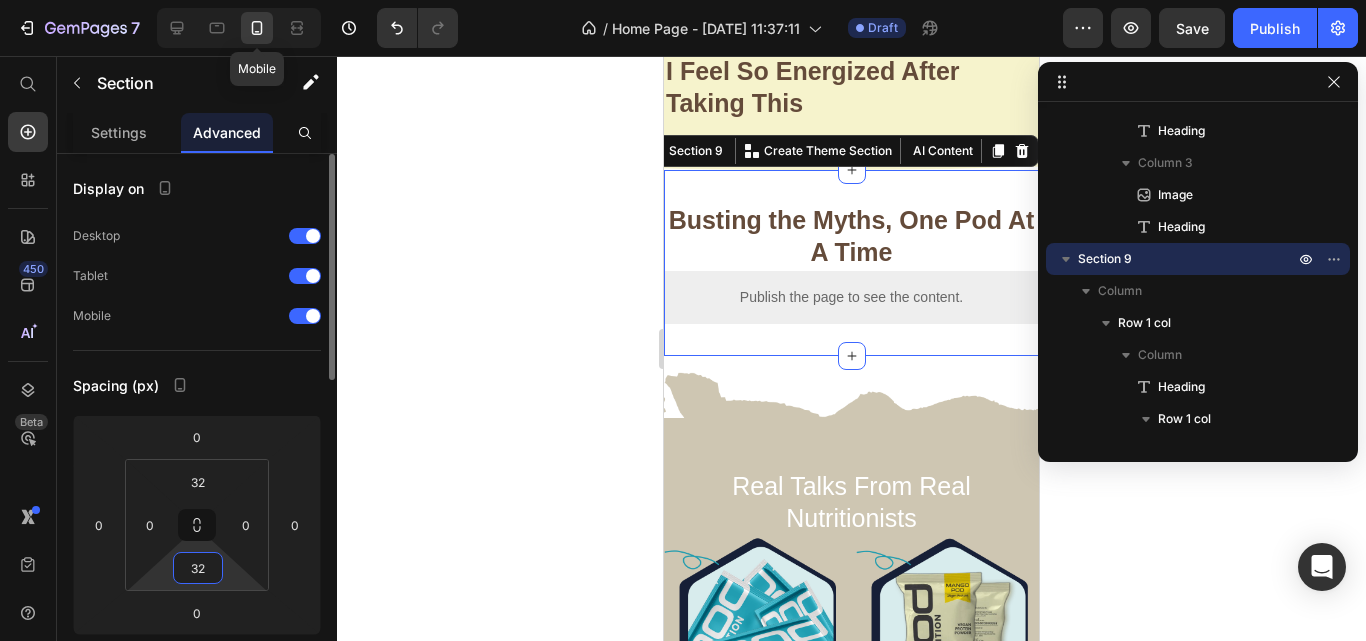 click on "32" at bounding box center (198, 568) 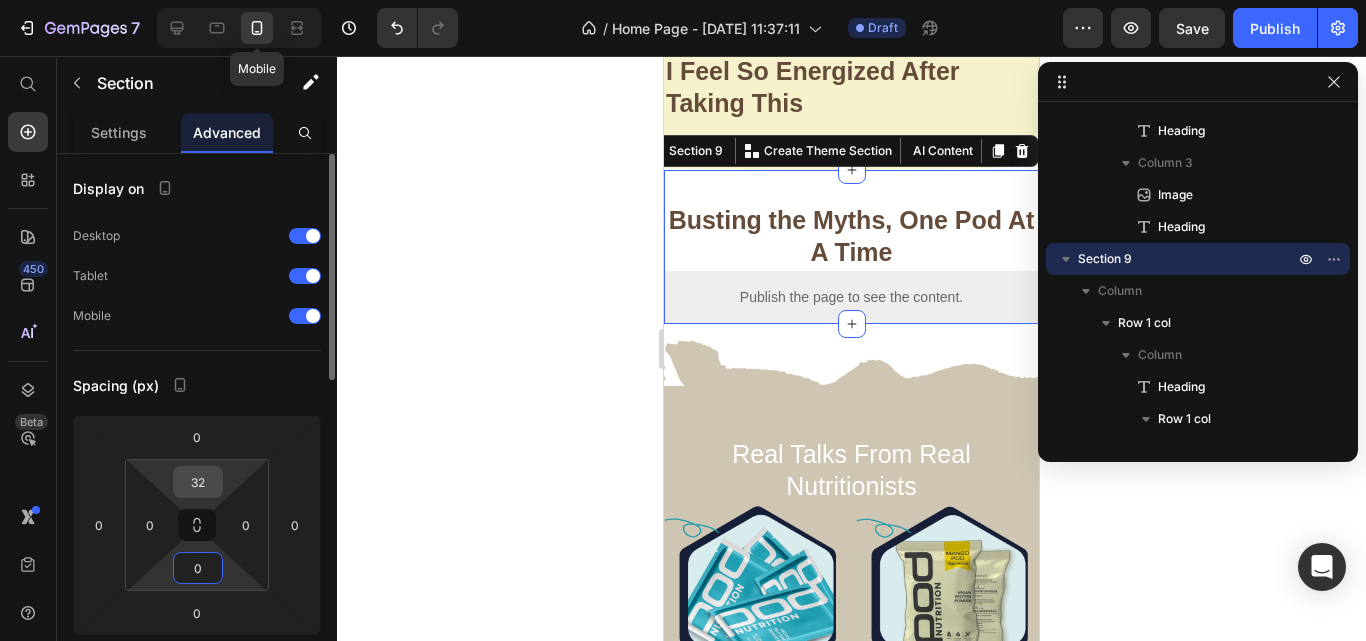 type on "0" 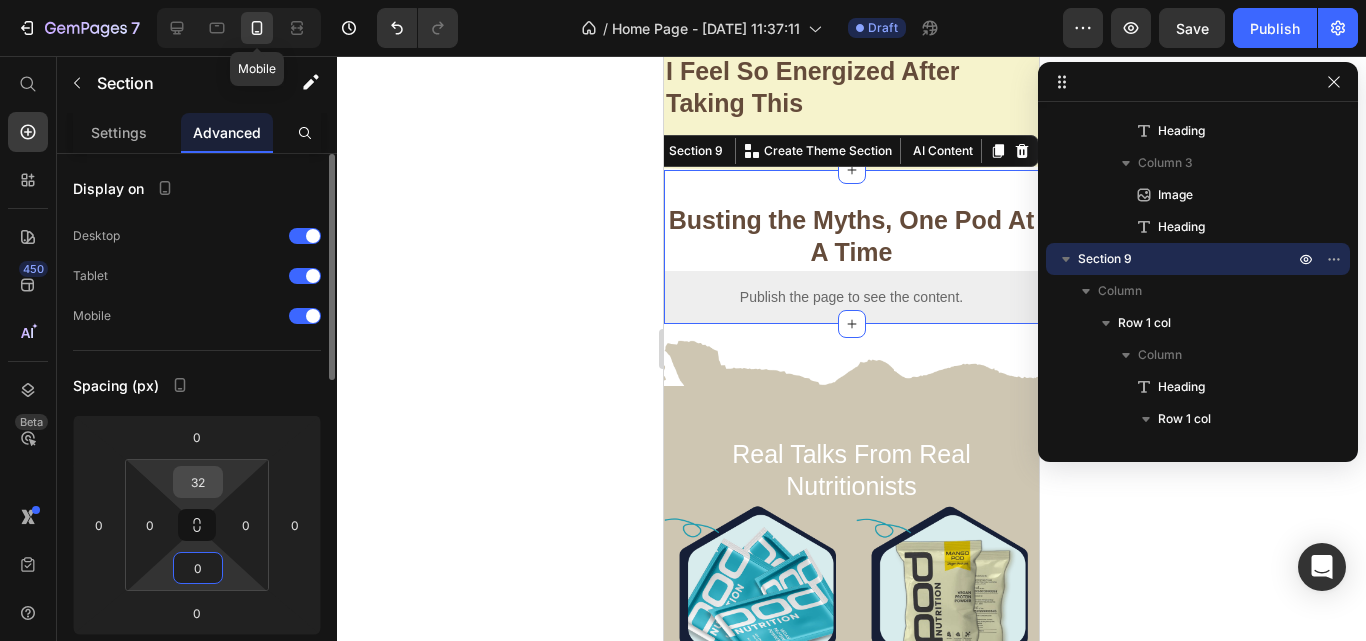 click on "32" at bounding box center (198, 482) 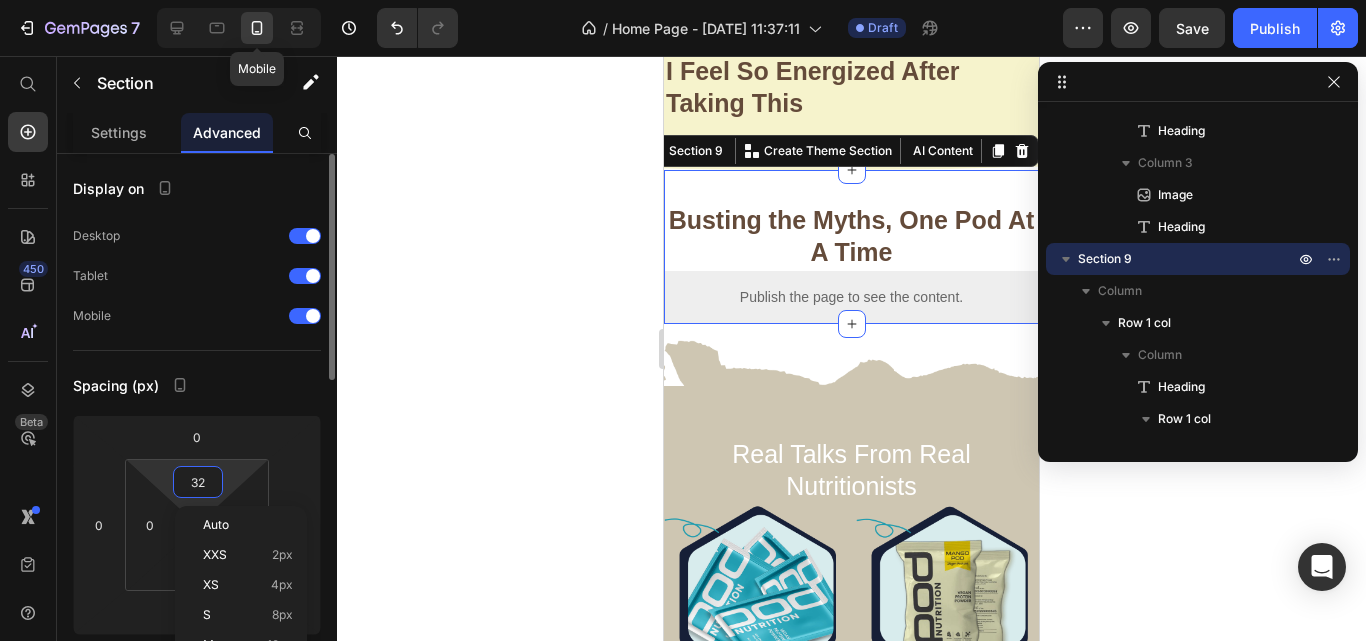 type on "0" 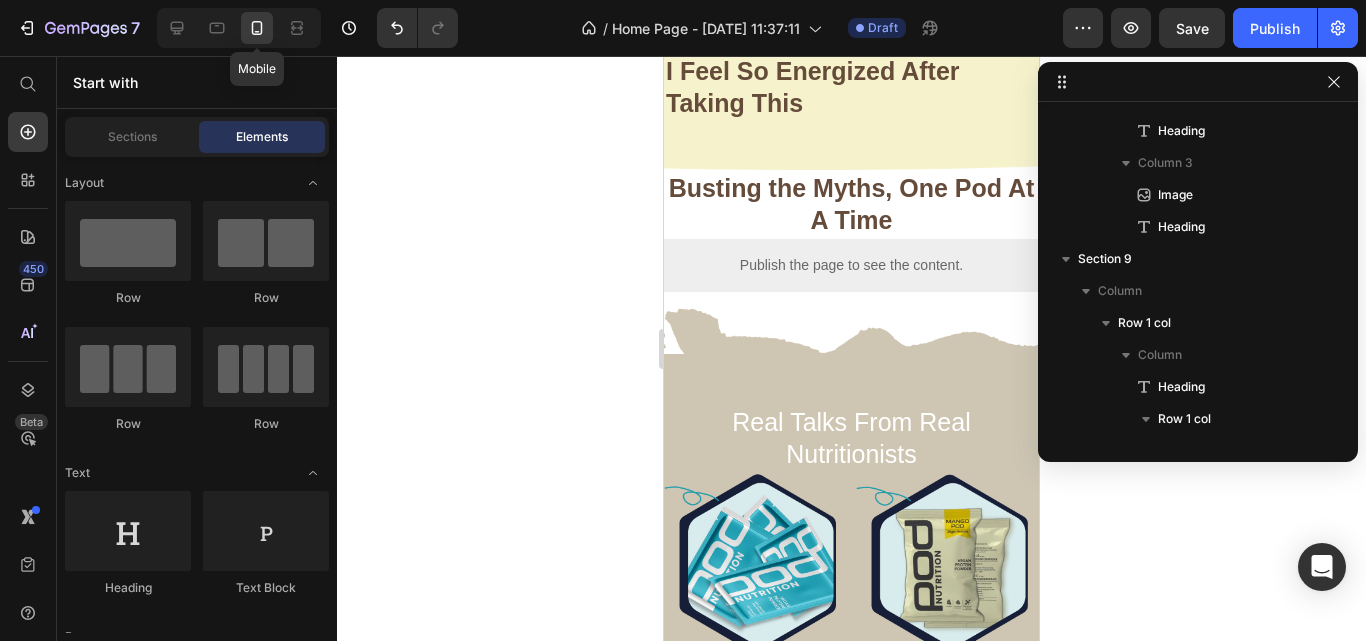 scroll, scrollTop: 3330, scrollLeft: 0, axis: vertical 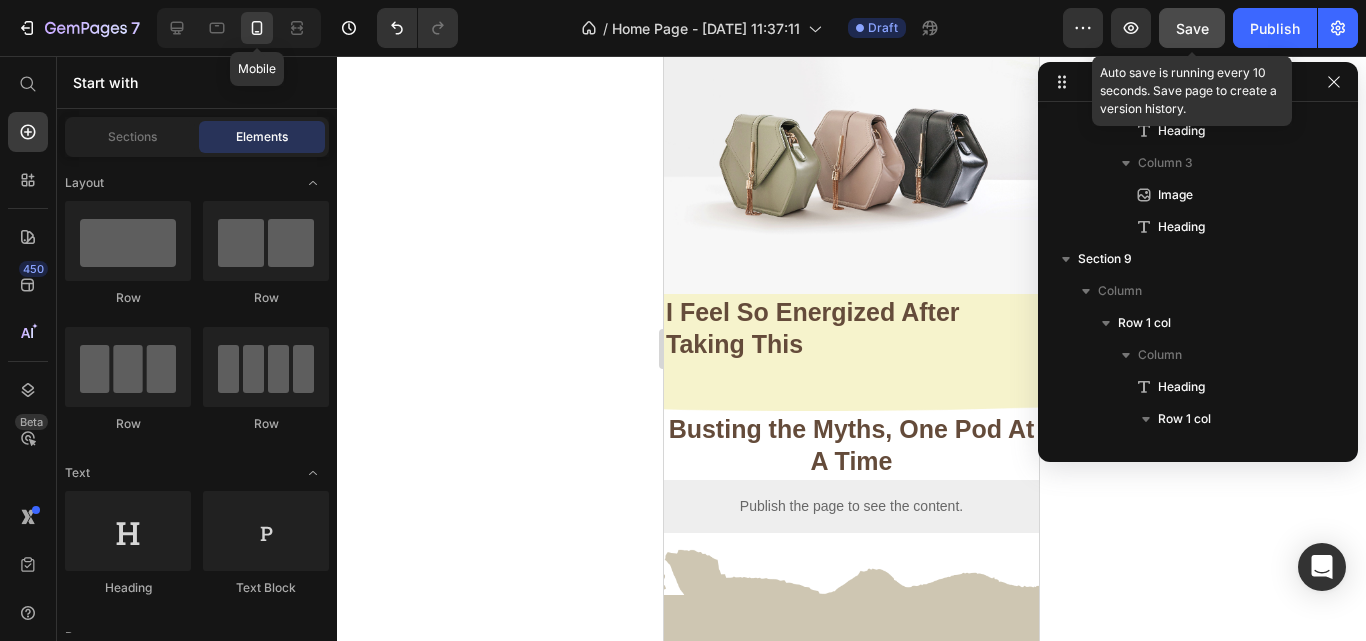 click on "Save" 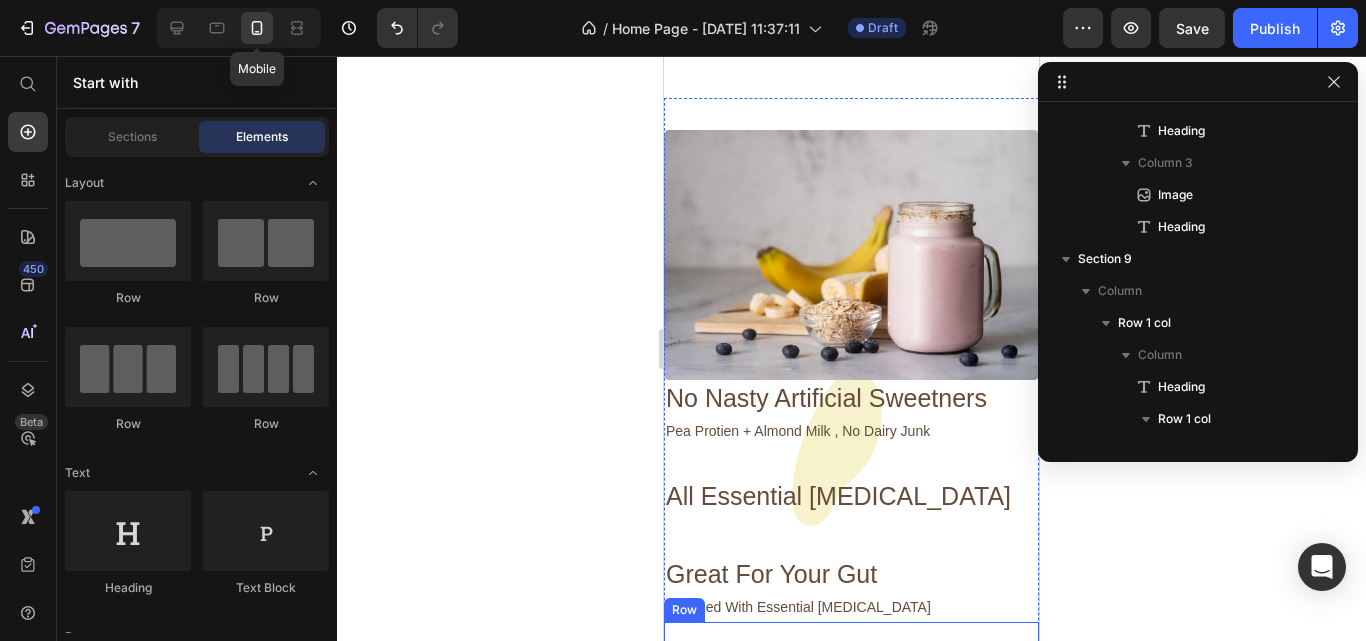 scroll, scrollTop: 1270, scrollLeft: 0, axis: vertical 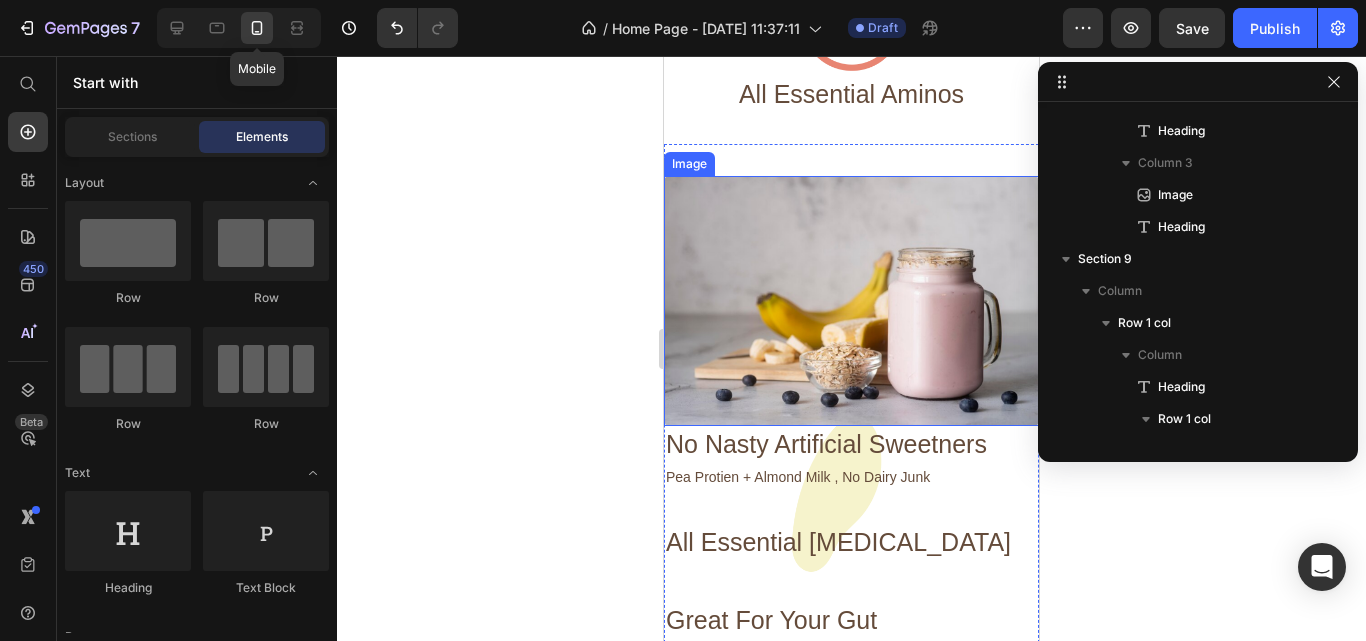 click at bounding box center (851, 301) 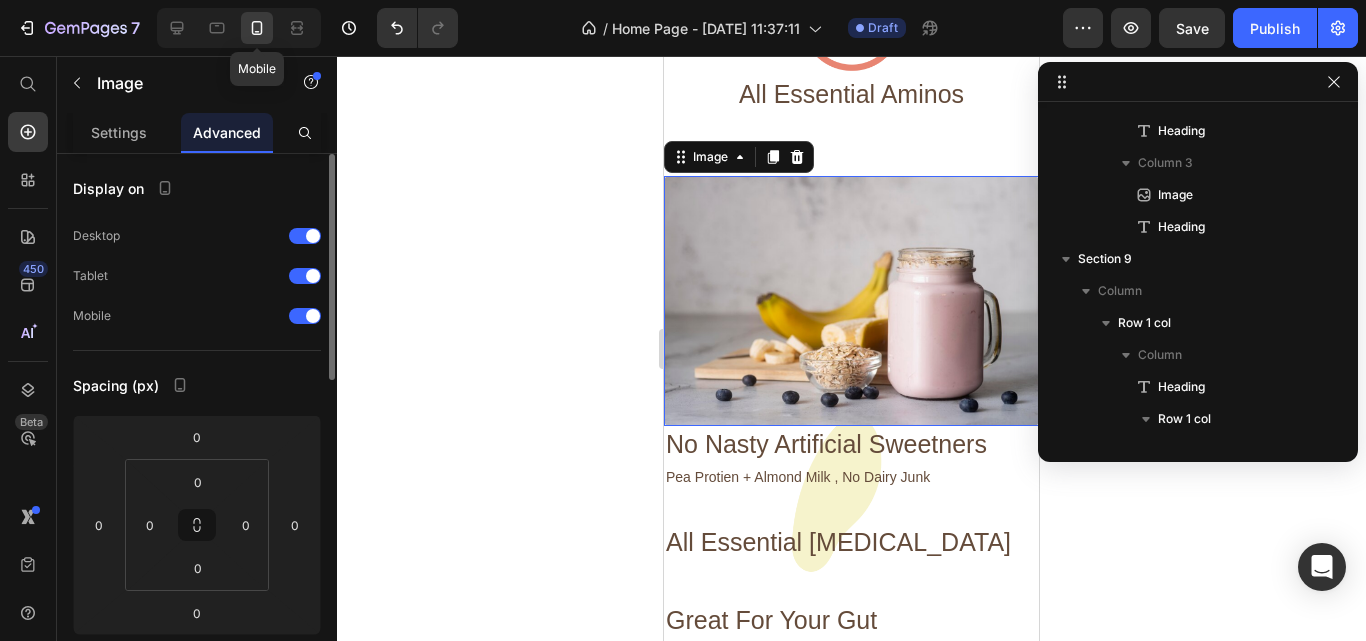 scroll, scrollTop: 955, scrollLeft: 0, axis: vertical 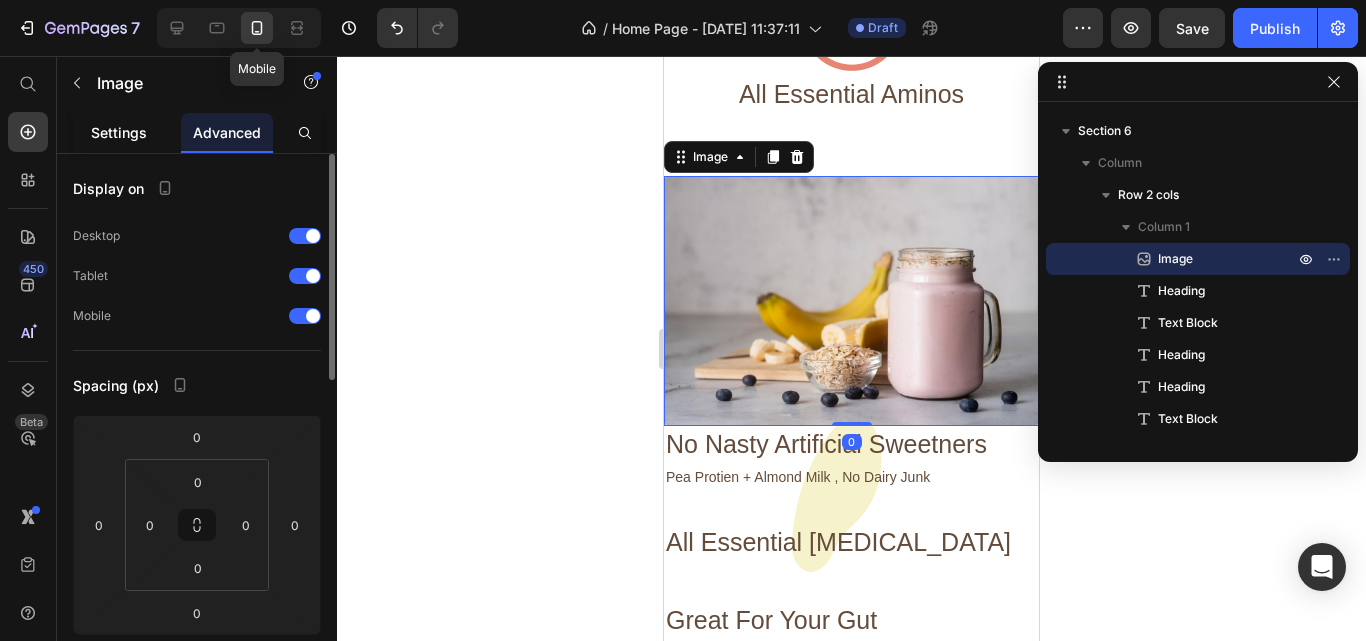 click on "Settings" at bounding box center [119, 132] 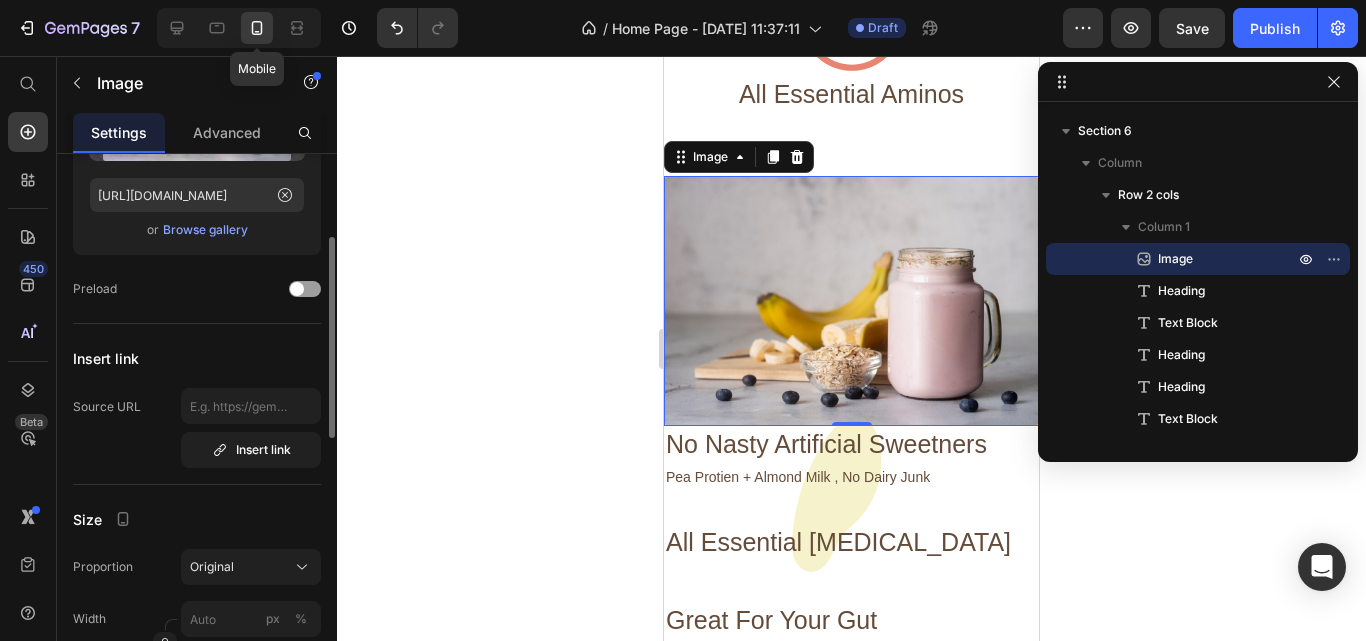 scroll, scrollTop: 0, scrollLeft: 0, axis: both 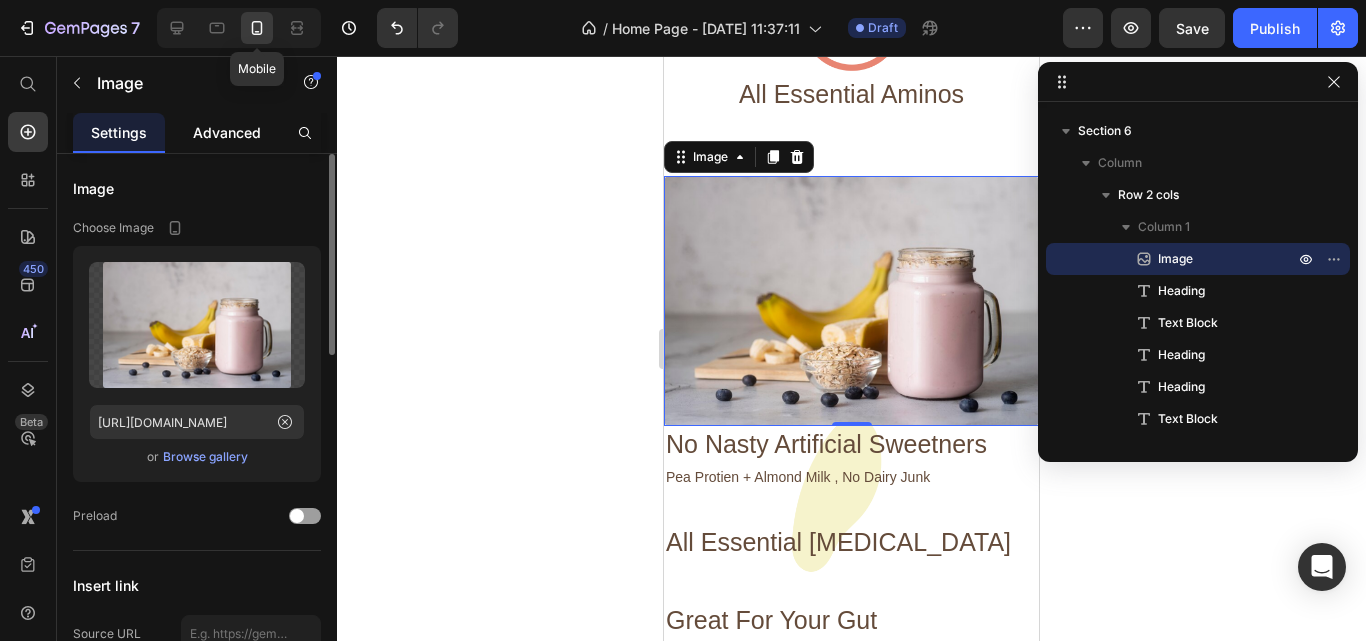 click on "Advanced" at bounding box center [227, 132] 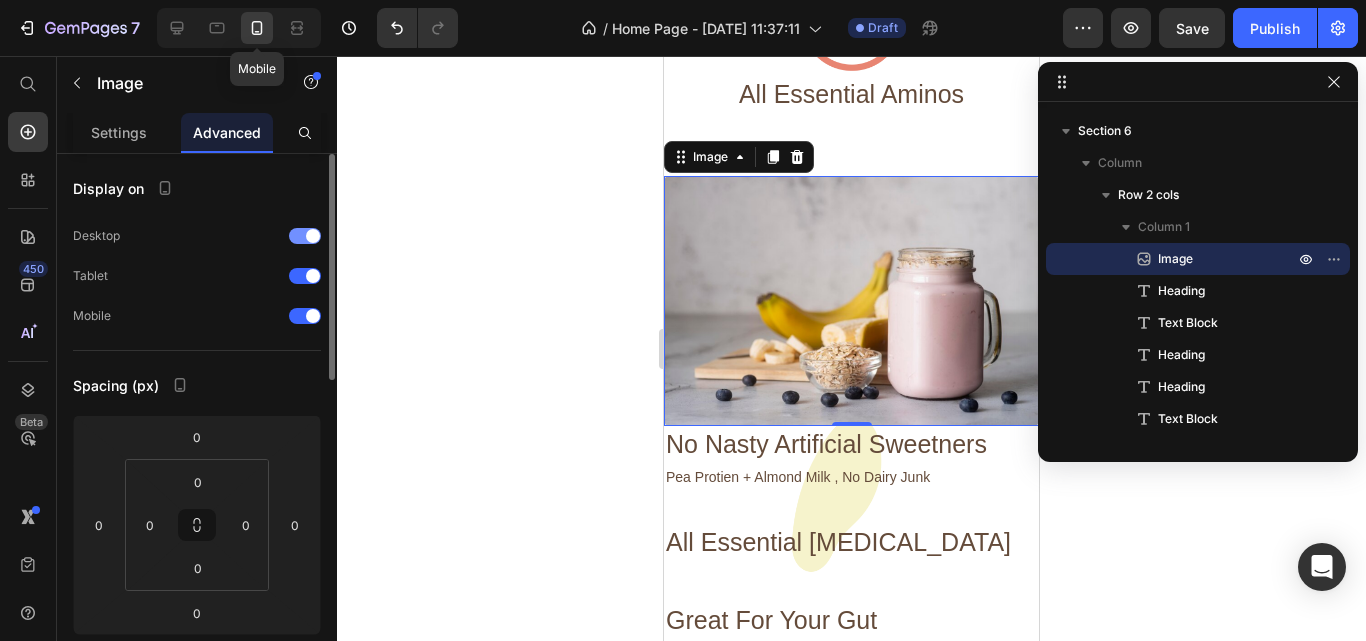 click at bounding box center (305, 236) 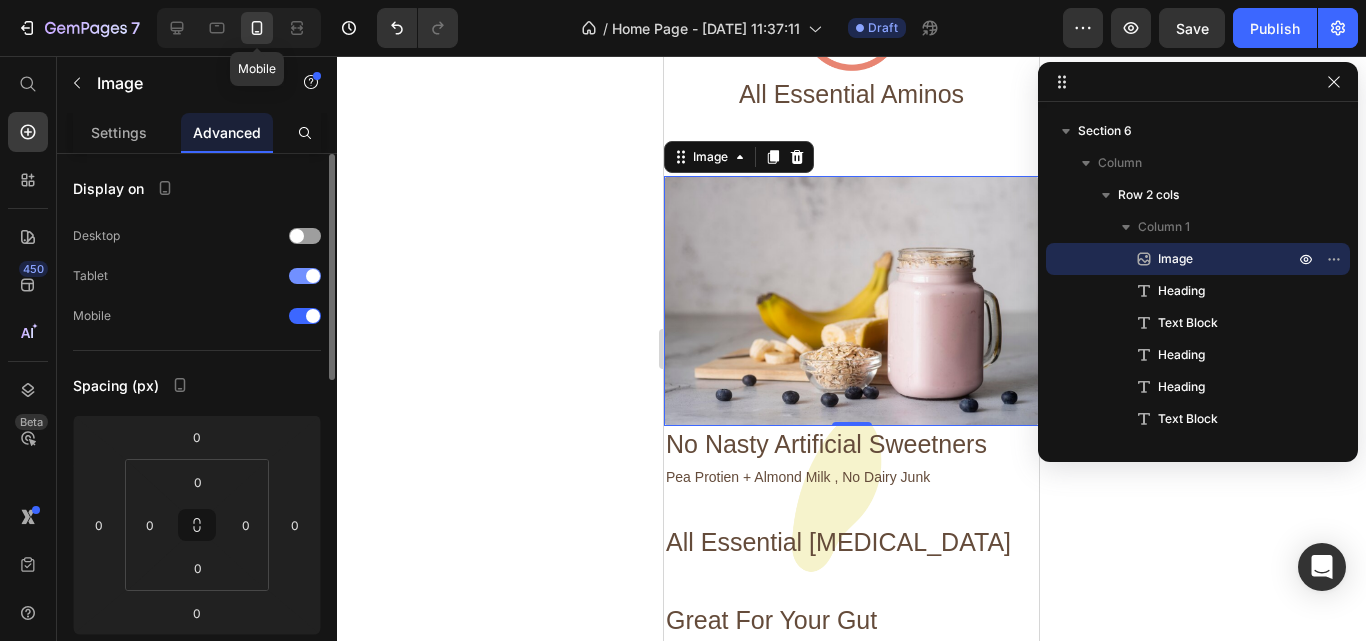 click on "Tablet" at bounding box center [197, 276] 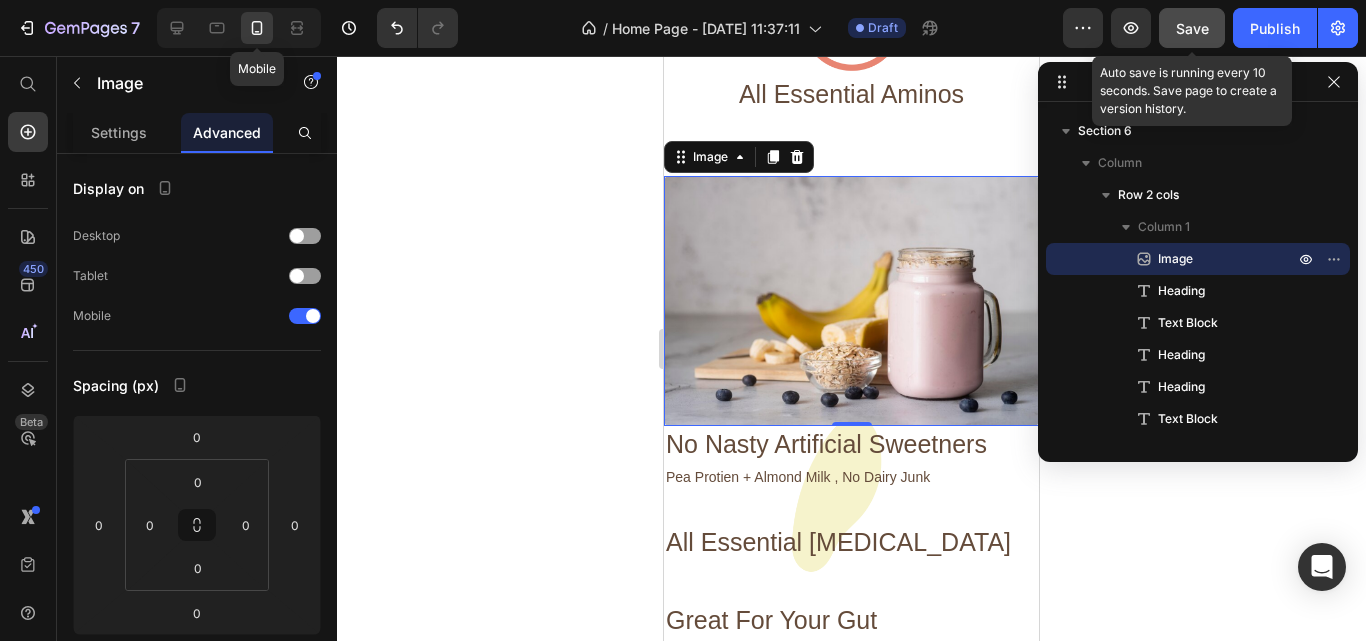 click on "Save" at bounding box center [1192, 28] 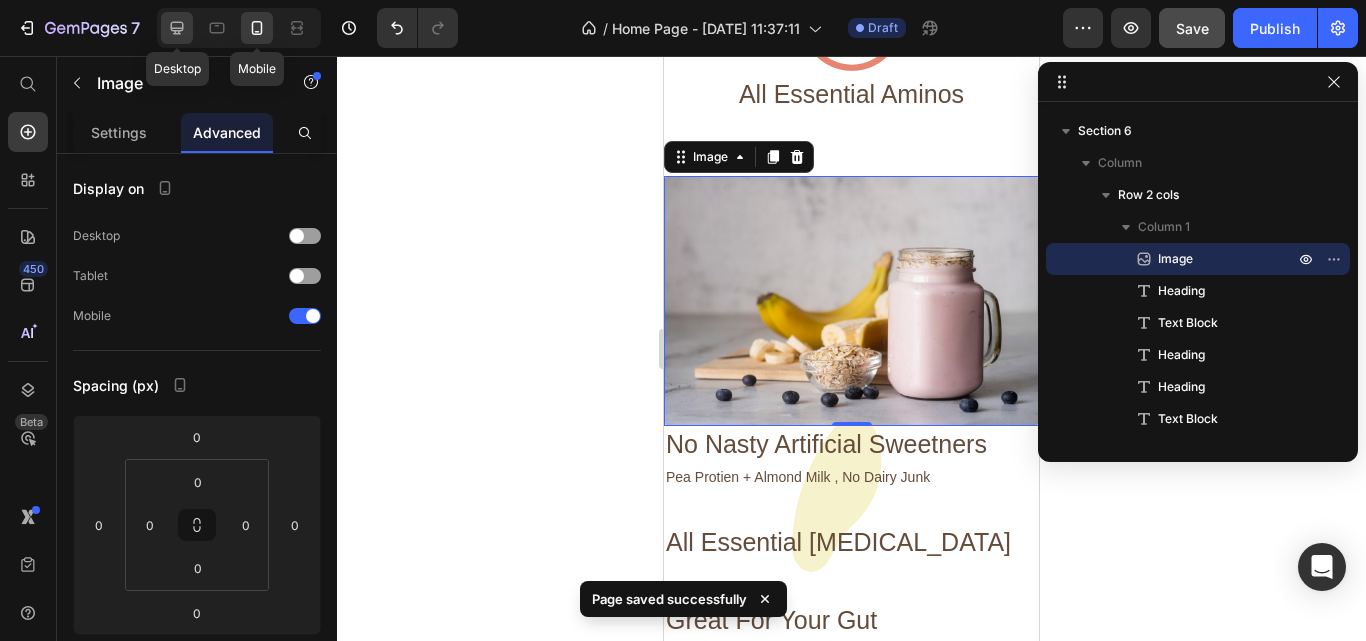 click 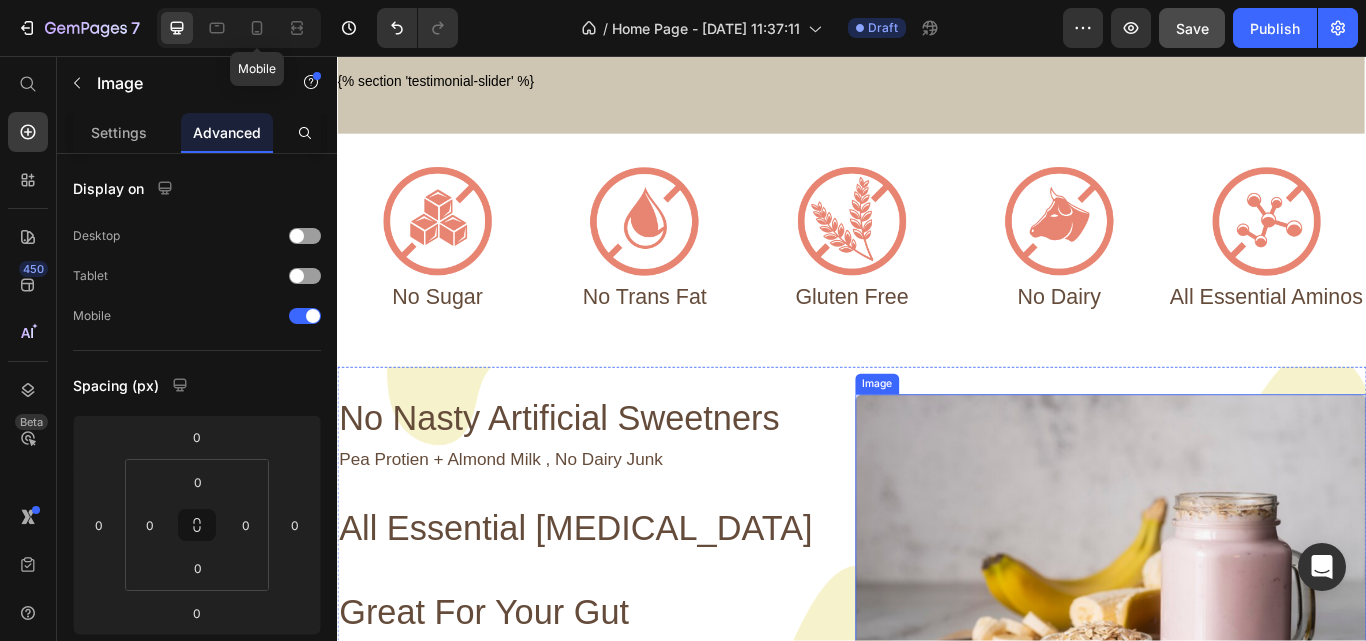 scroll, scrollTop: 703, scrollLeft: 0, axis: vertical 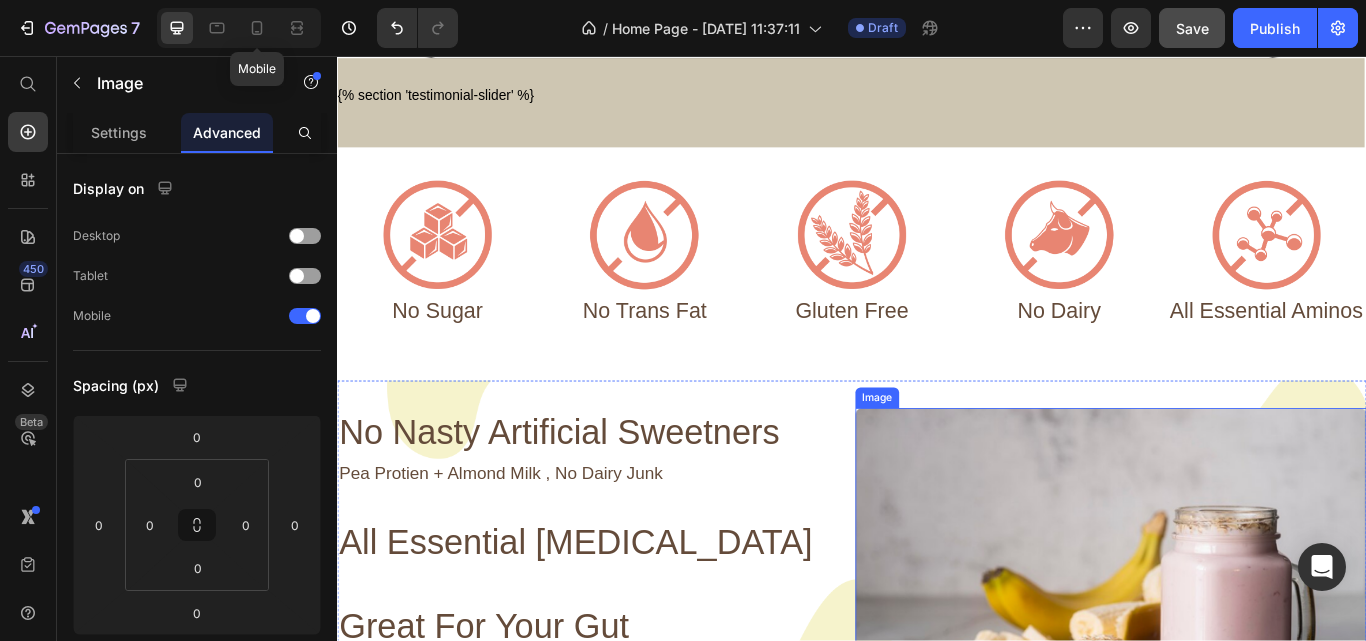 click on "Image" at bounding box center [966, 455] 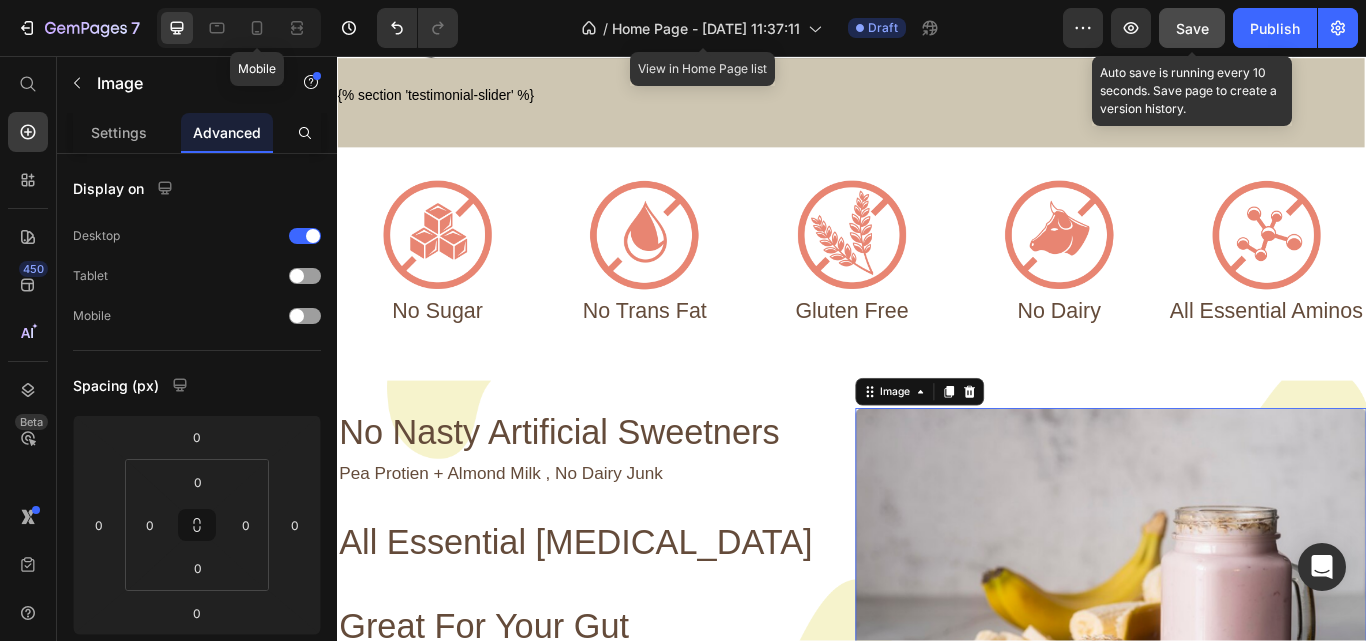 click on "Save" at bounding box center [1192, 28] 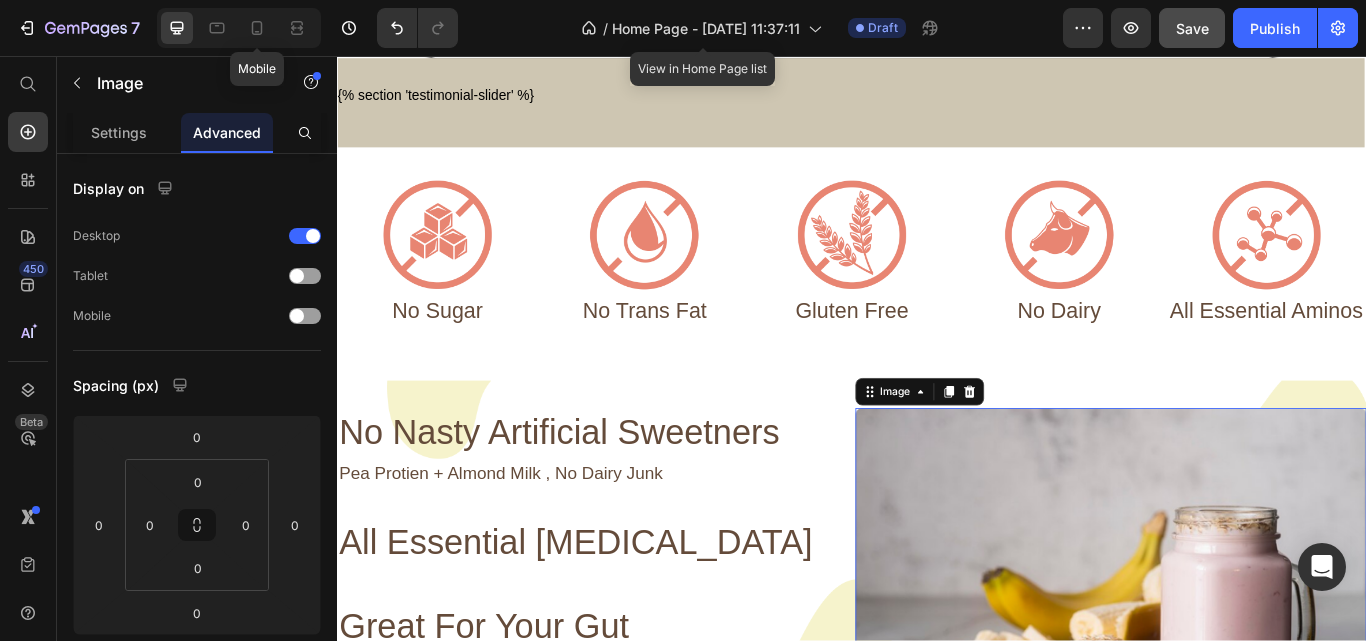 scroll, scrollTop: 1103, scrollLeft: 0, axis: vertical 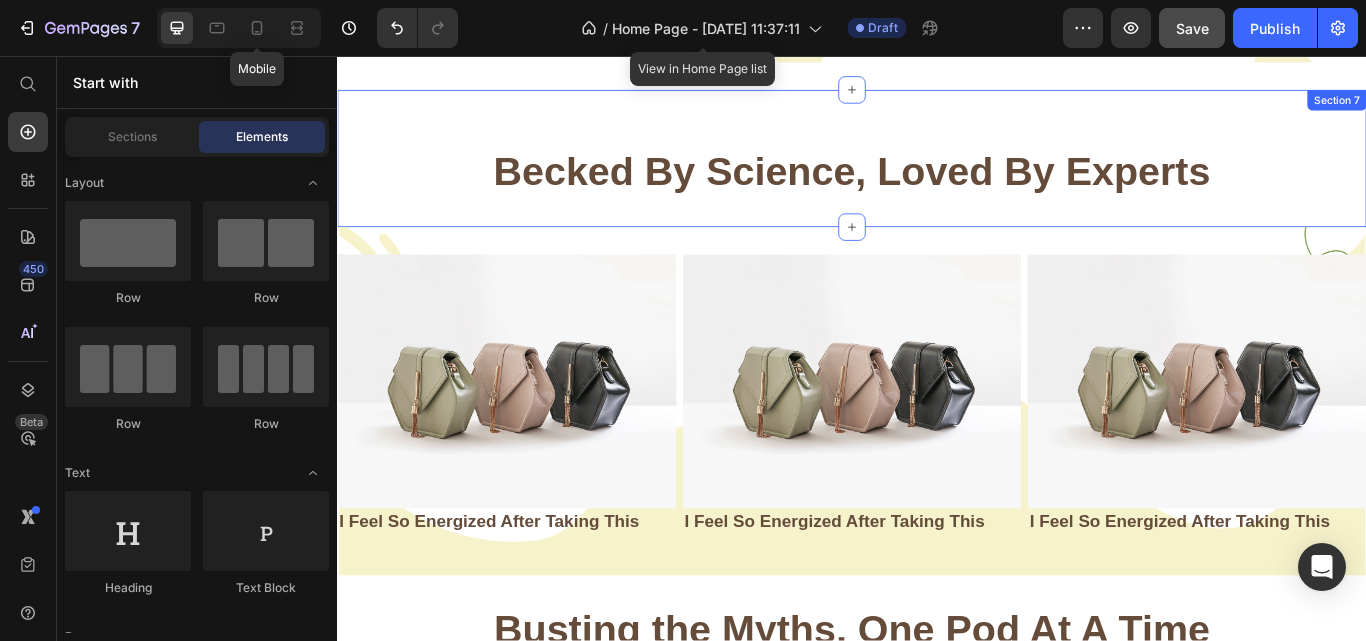 drag, startPoint x: 1032, startPoint y: 247, endPoint x: 1448, endPoint y: 709, distance: 621.6912 